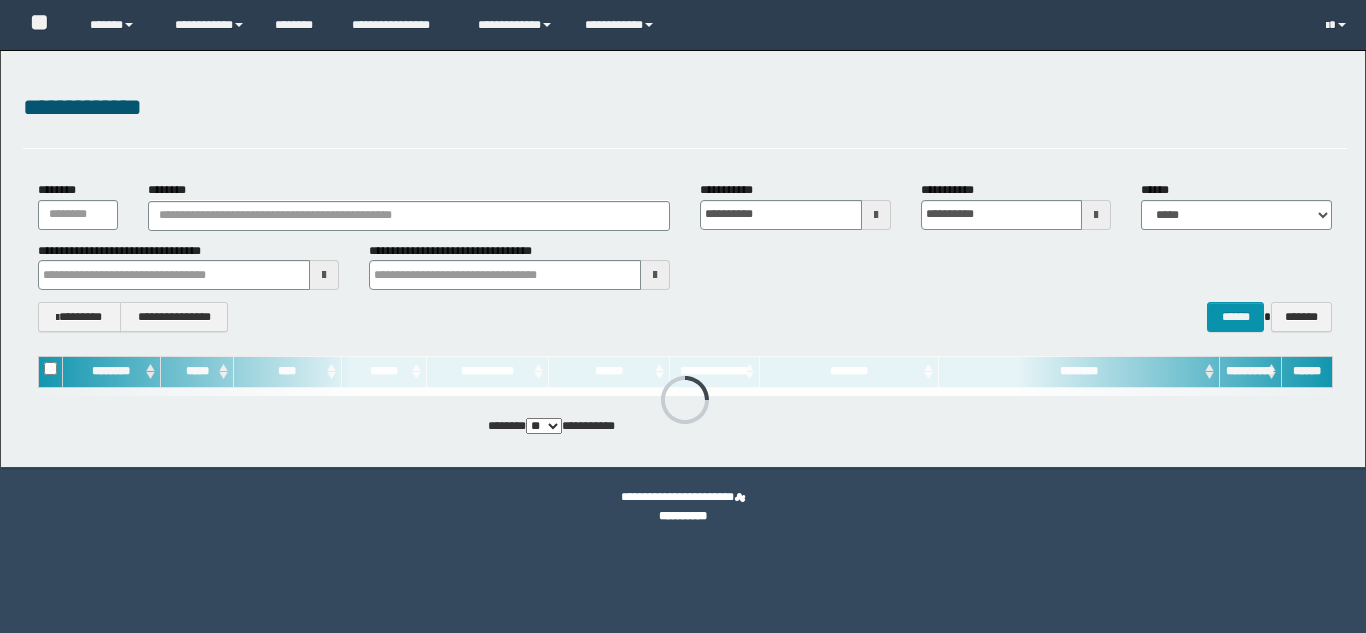 scroll, scrollTop: 0, scrollLeft: 0, axis: both 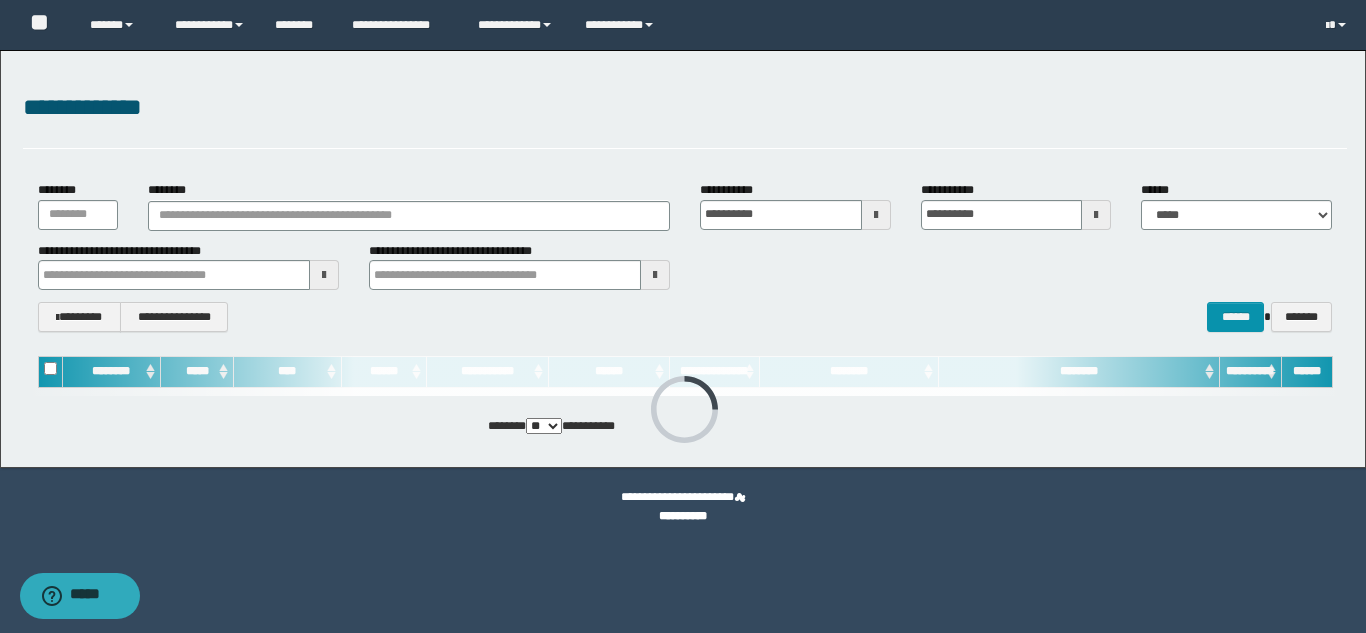 click on "**********" at bounding box center [683, 259] 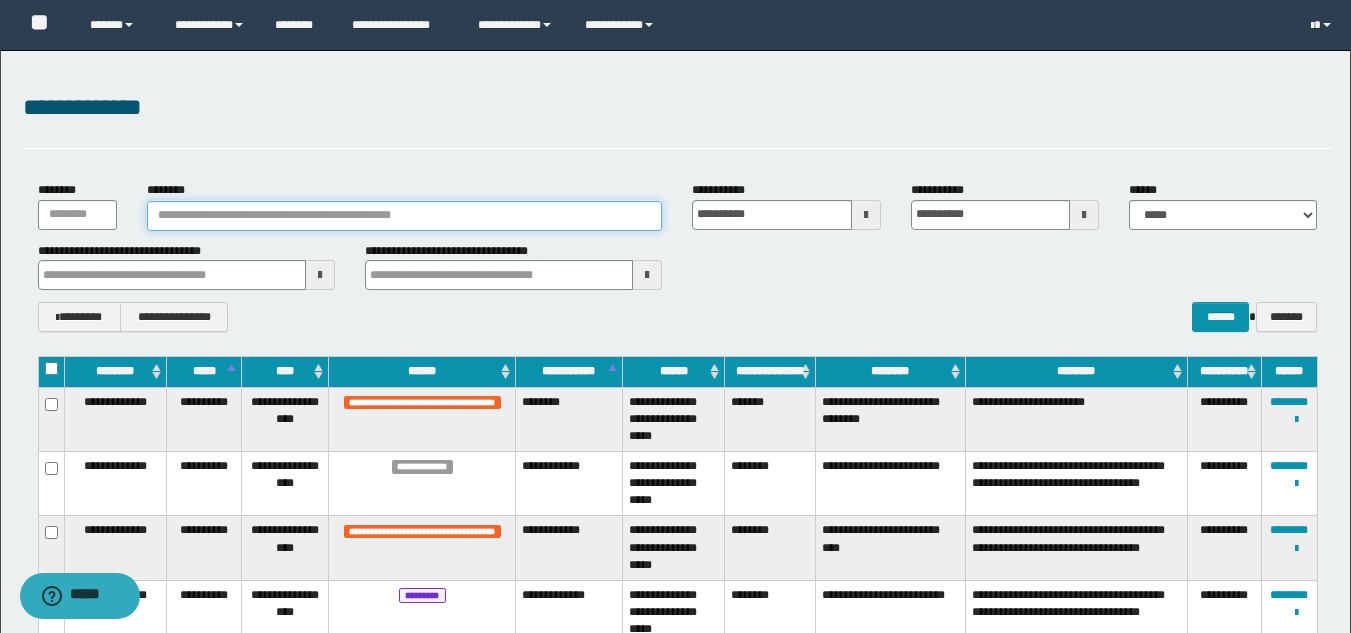 paste on "********" 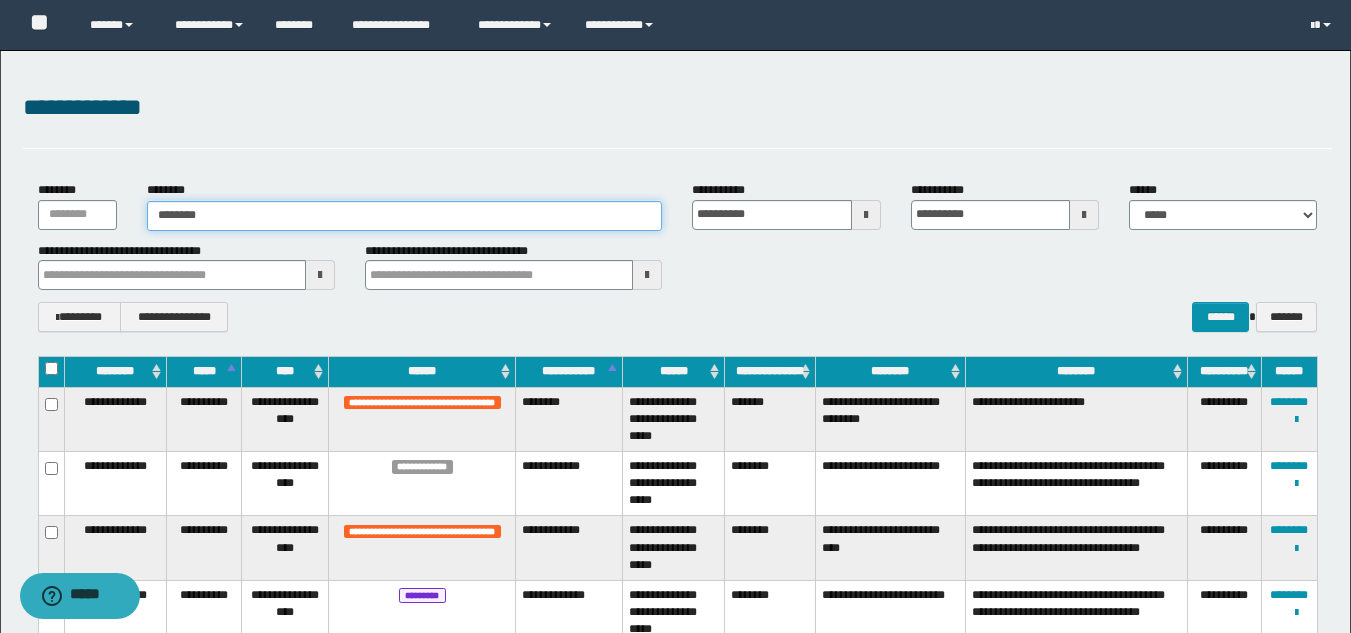 type on "********" 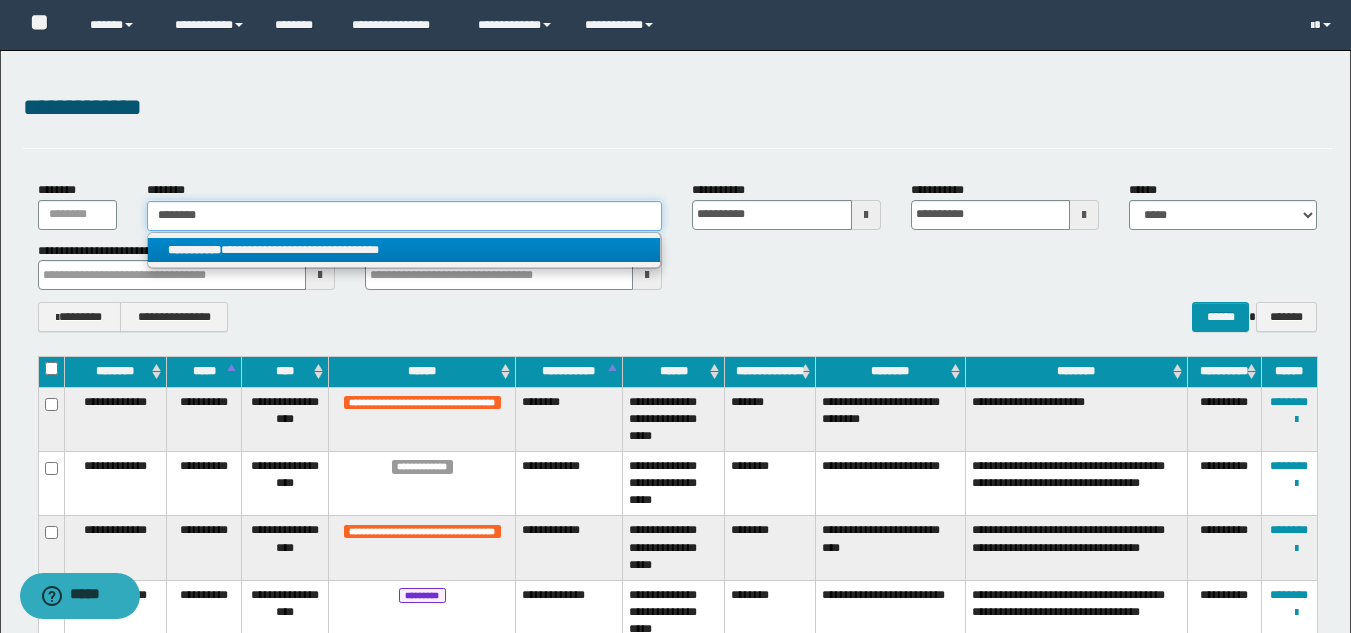 type on "********" 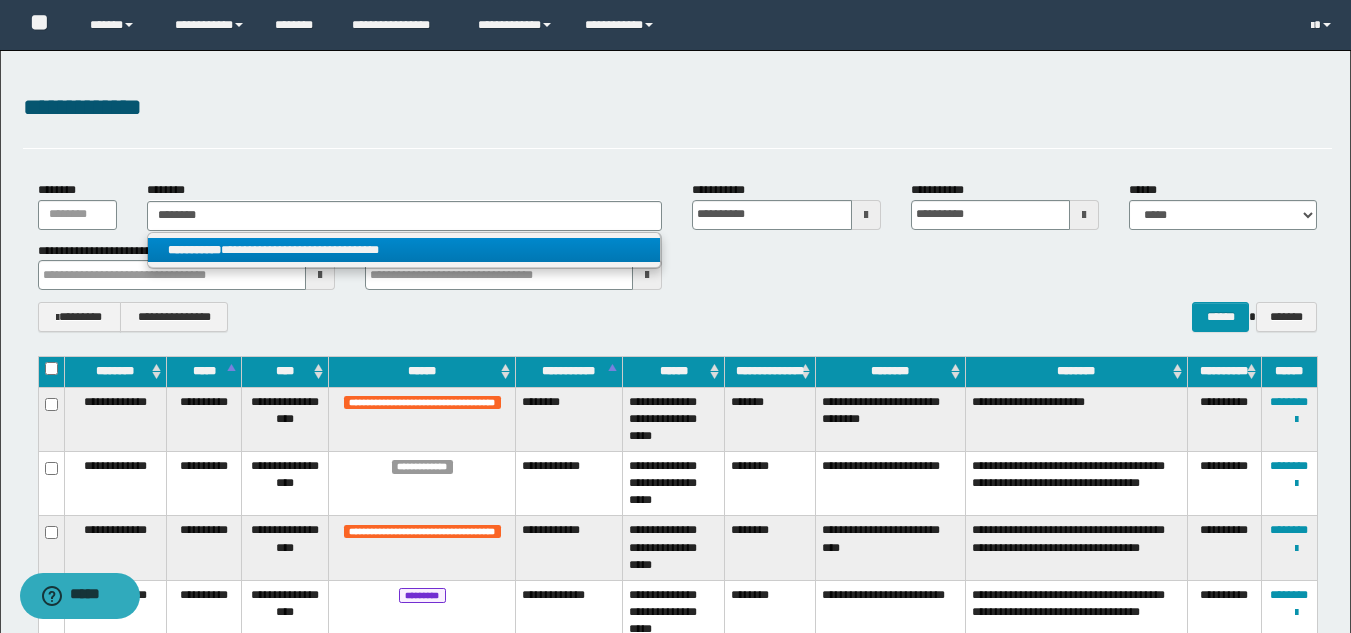 click on "**********" at bounding box center (404, 250) 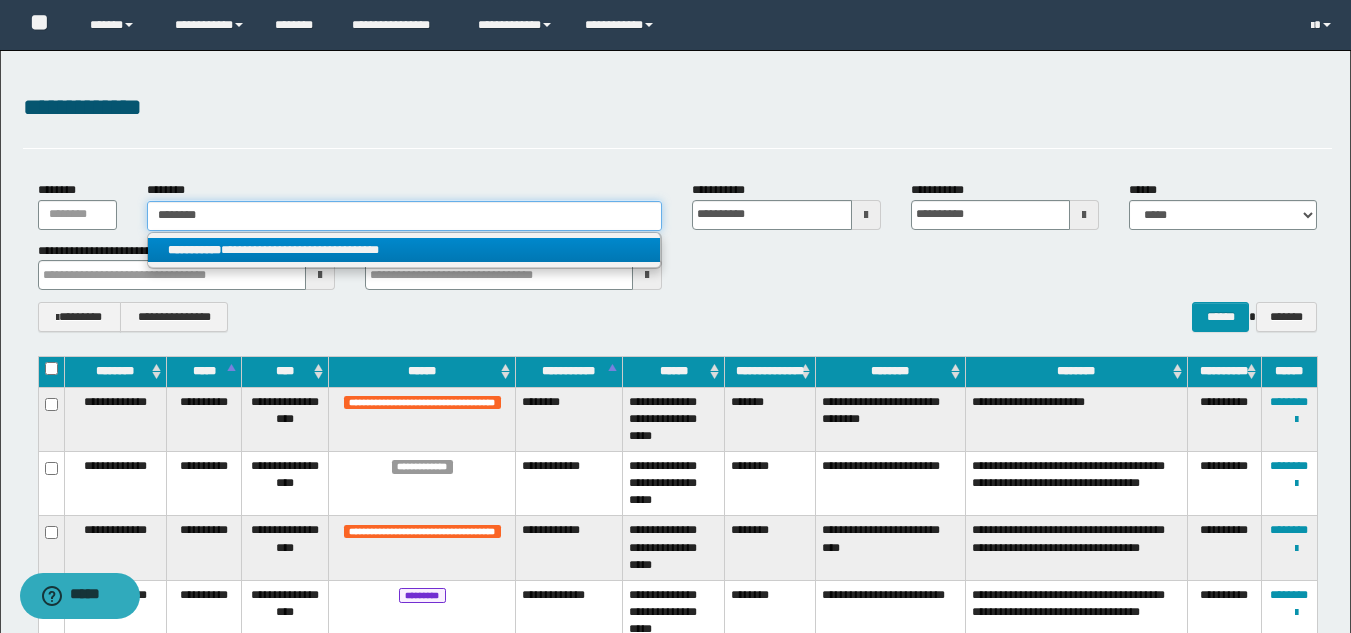type 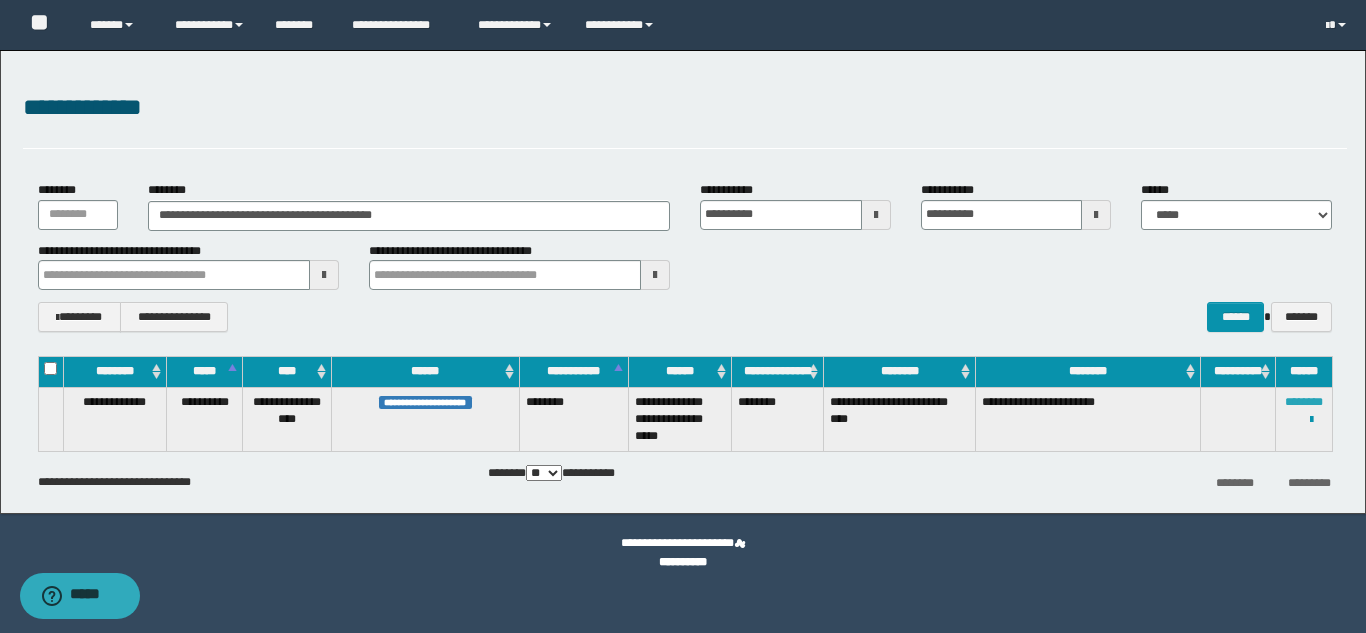 click on "********" at bounding box center (1304, 402) 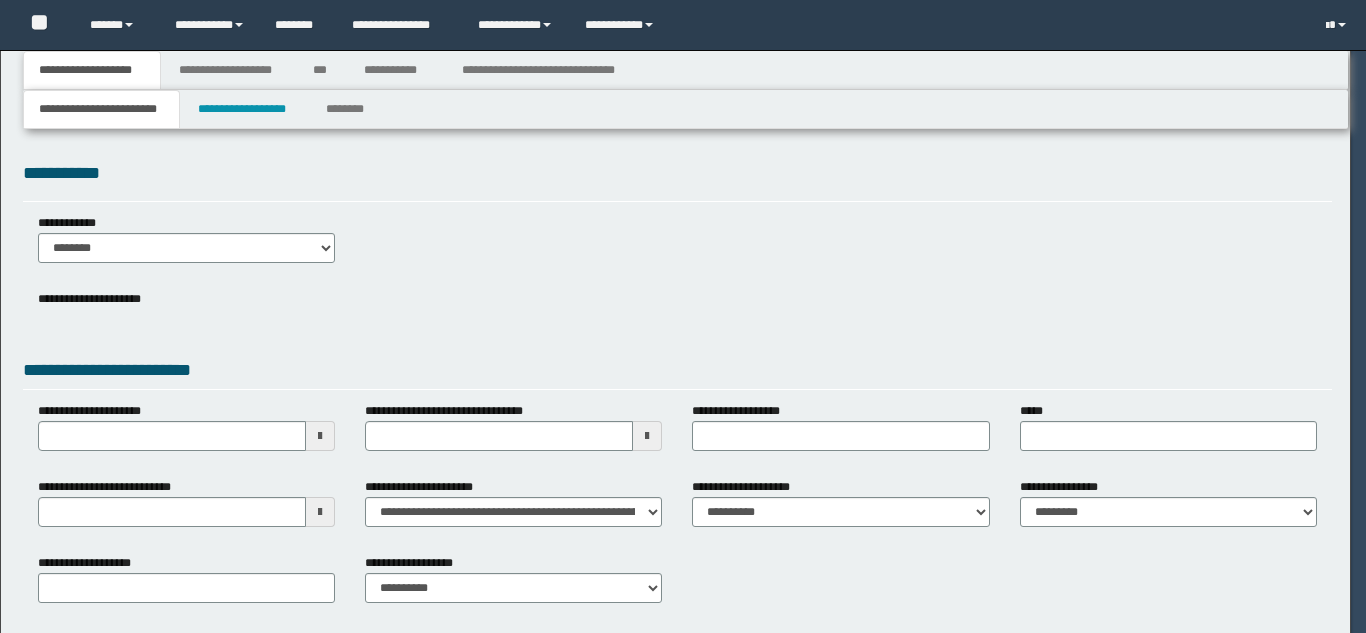 scroll, scrollTop: 0, scrollLeft: 0, axis: both 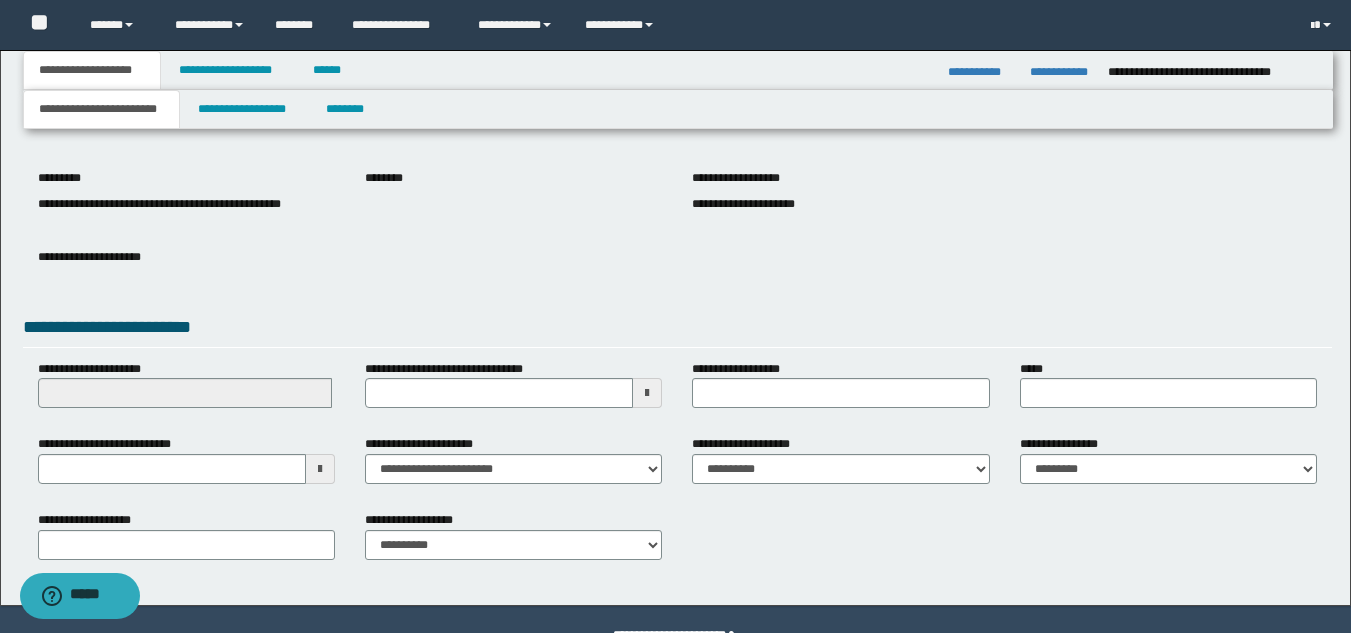 click at bounding box center [320, 469] 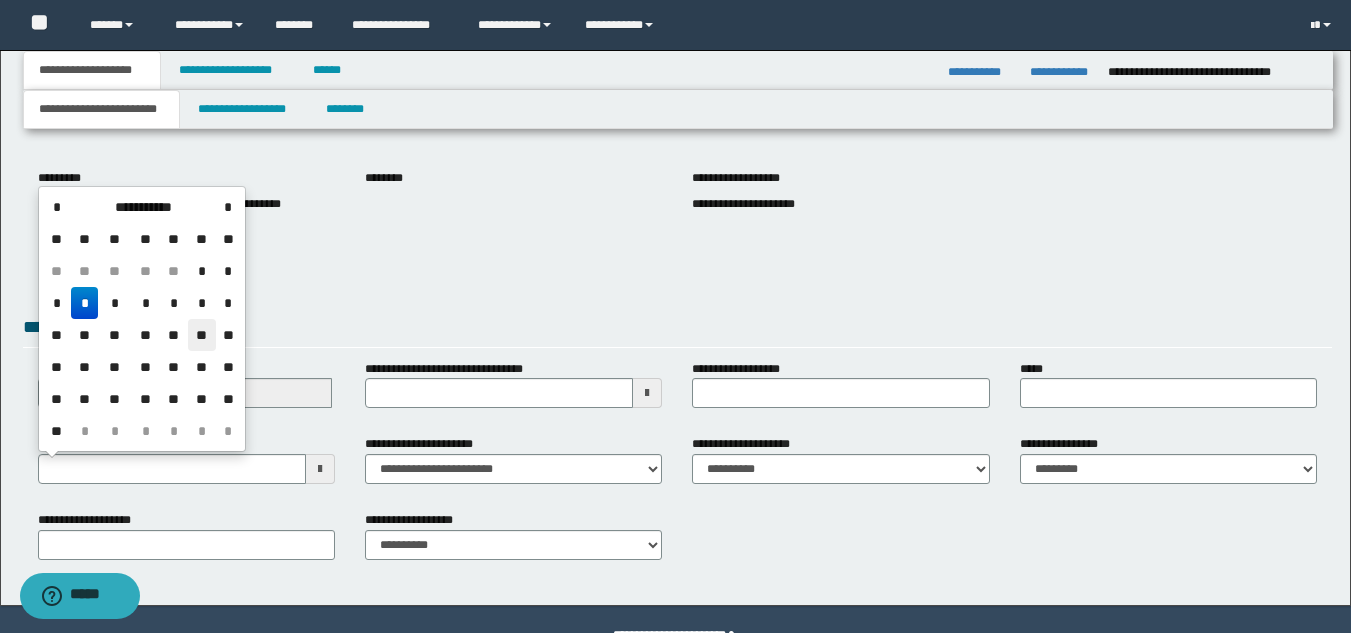 click on "**" at bounding box center [202, 335] 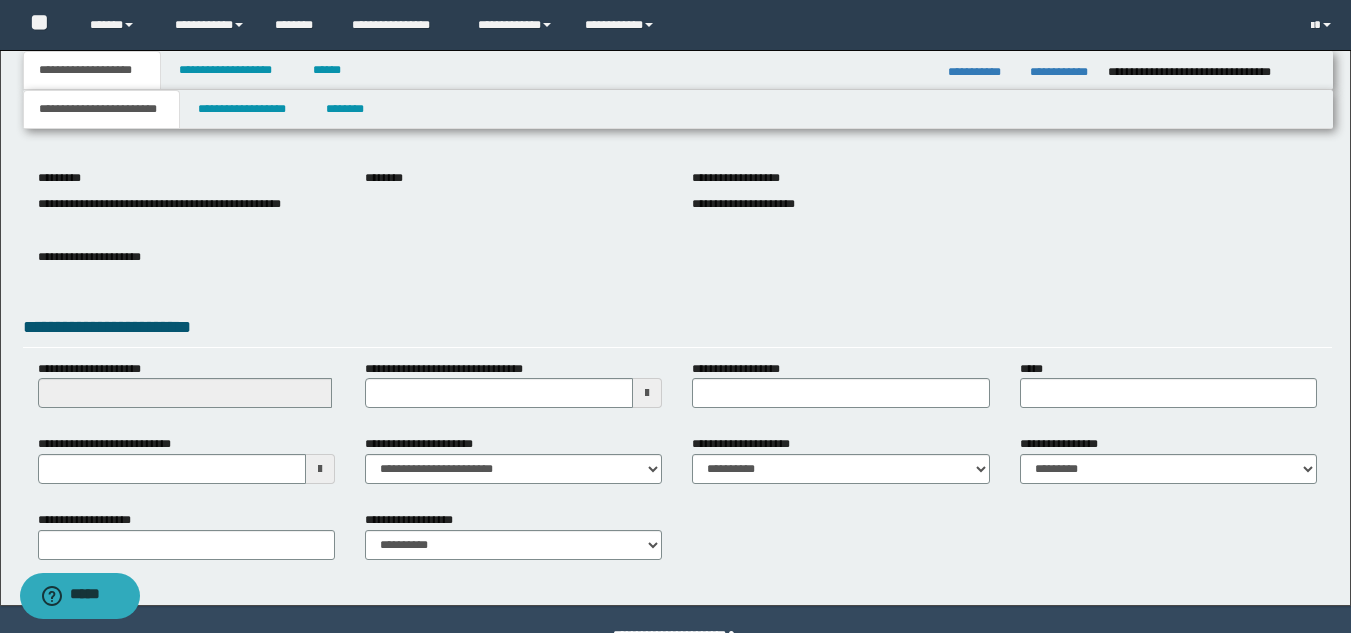 click on "**********" at bounding box center [840, 467] 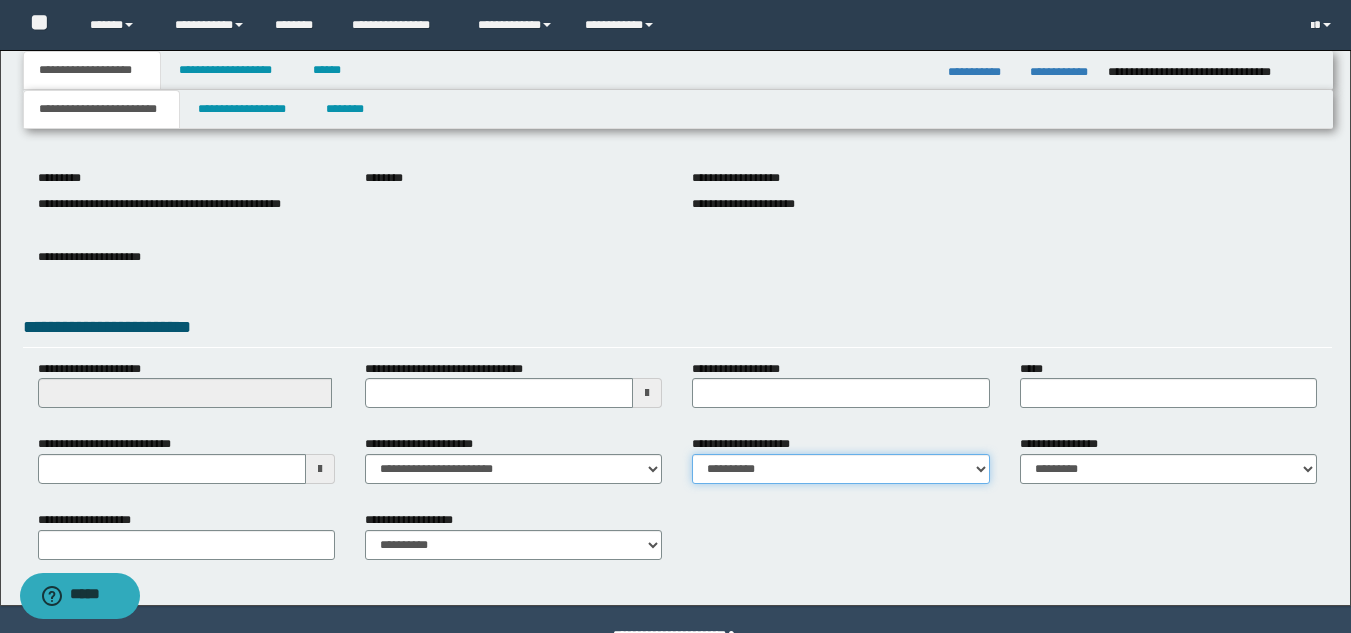 click on "**********" at bounding box center [840, 469] 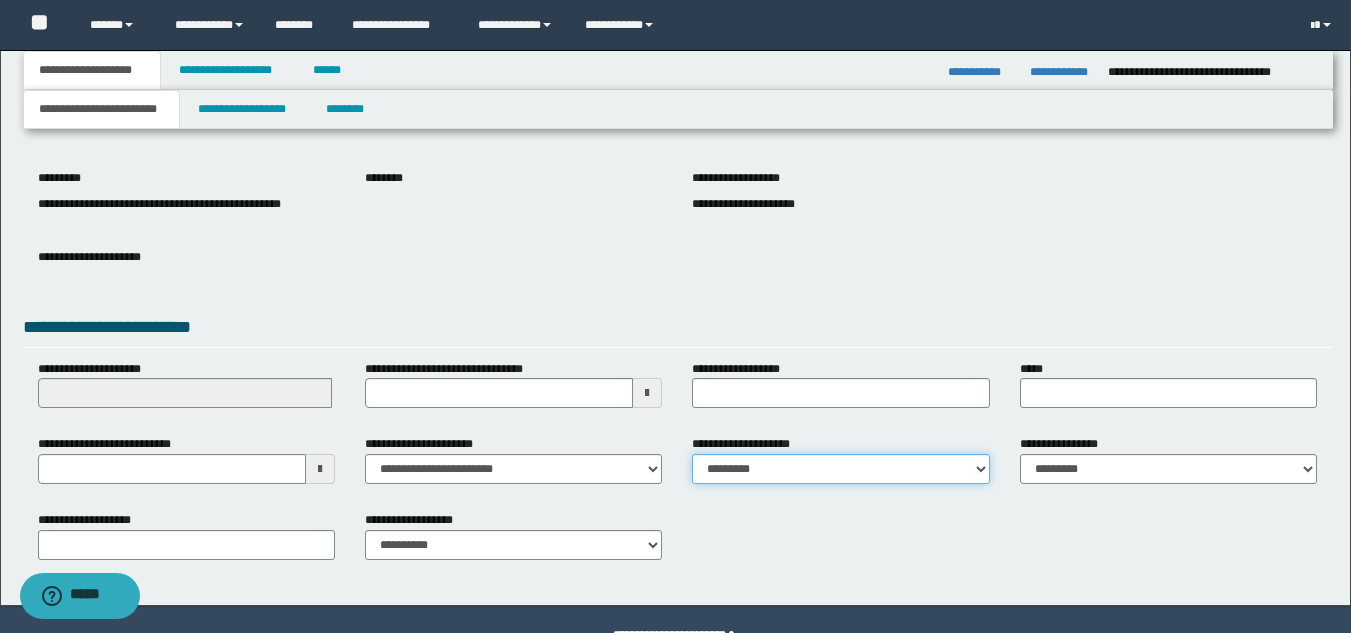 click on "**********" at bounding box center [840, 469] 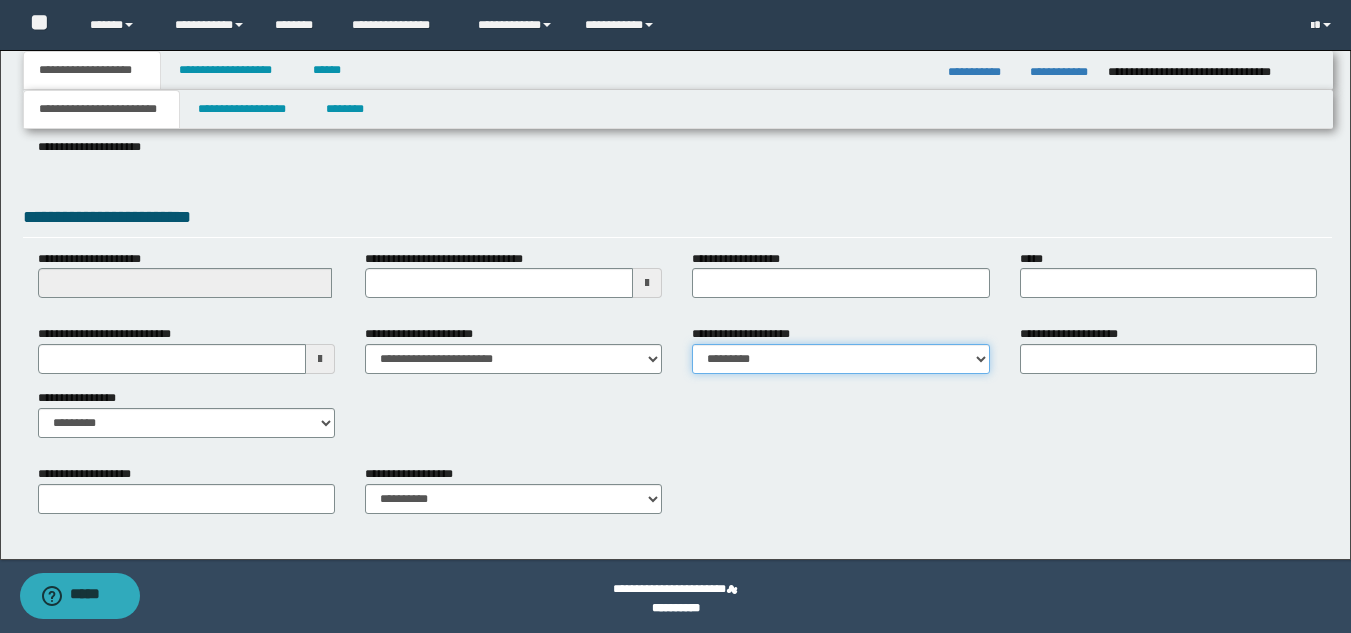 scroll, scrollTop: 315, scrollLeft: 0, axis: vertical 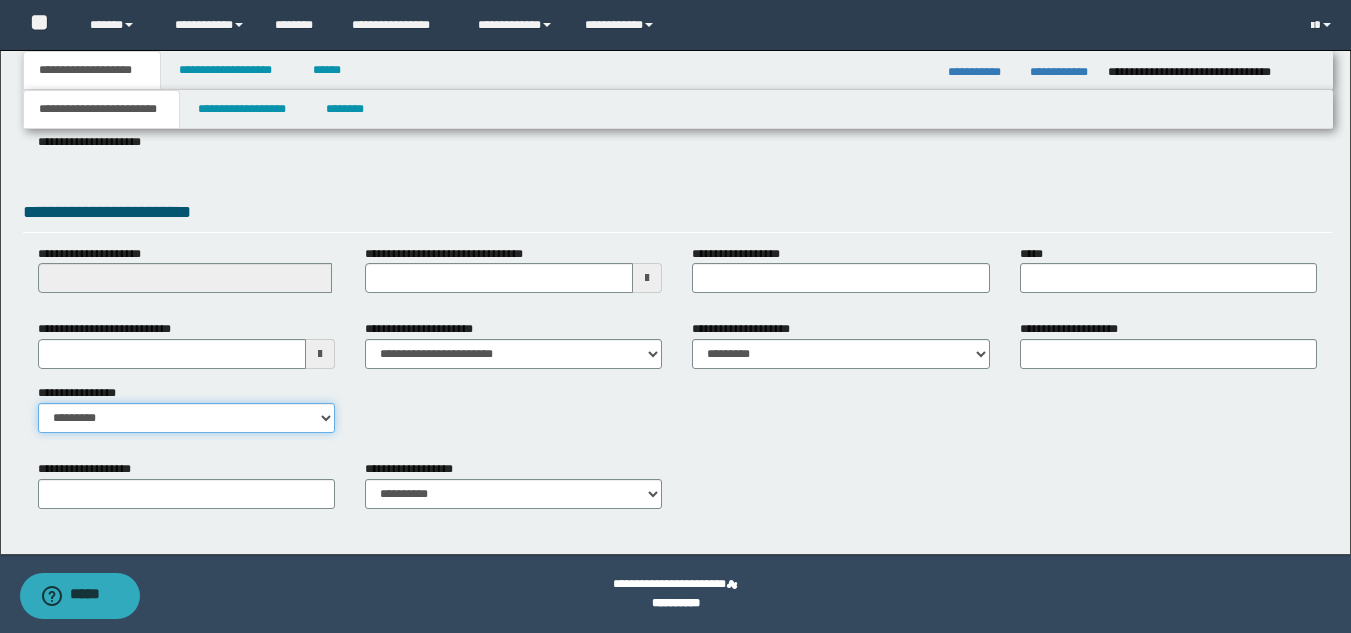 click on "**********" at bounding box center (186, 418) 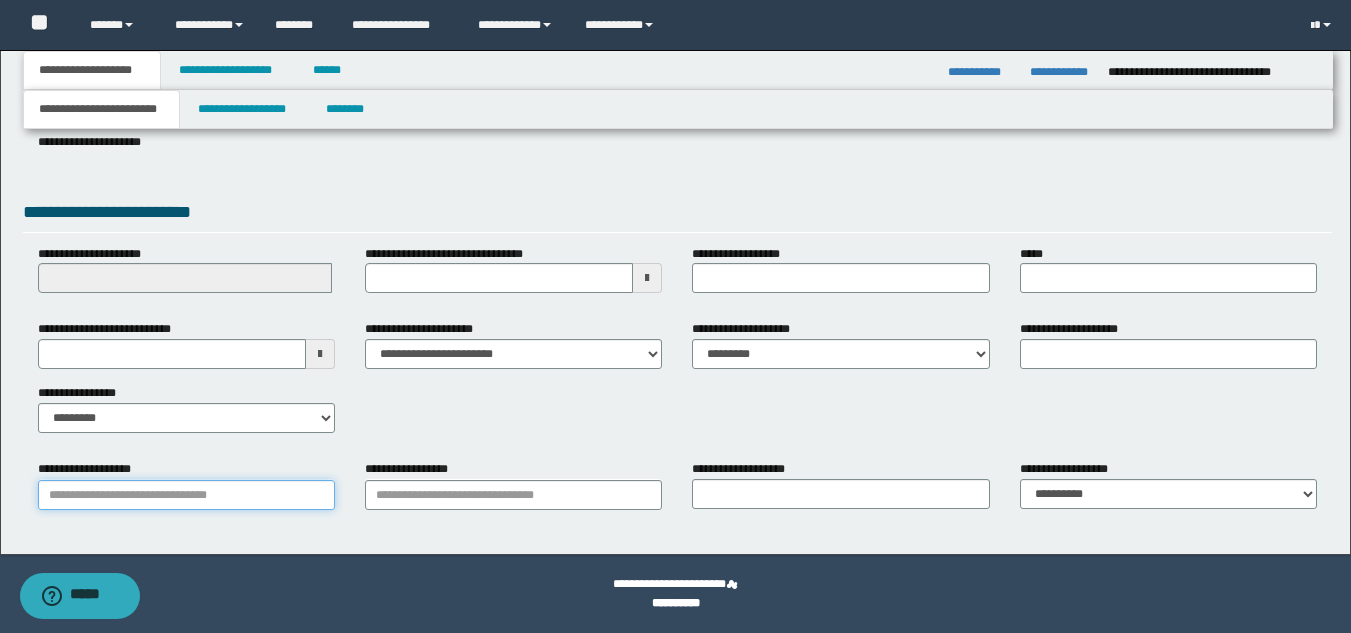 click on "**********" at bounding box center [186, 495] 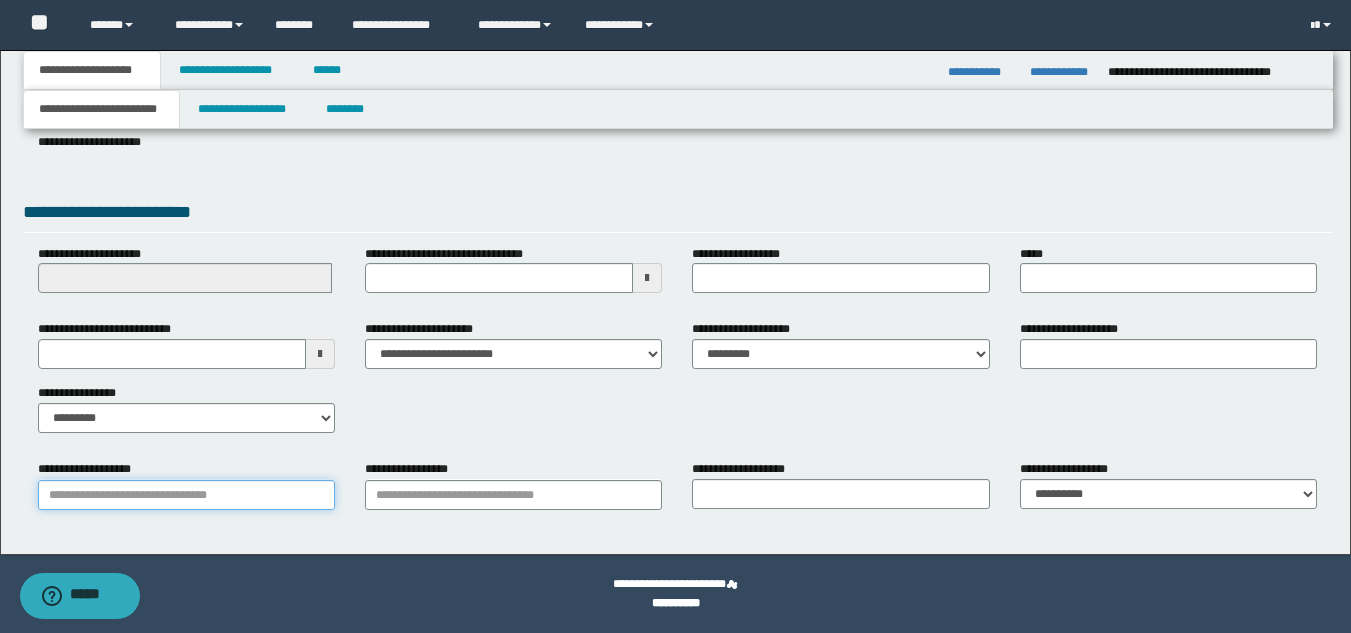 click on "**********" at bounding box center (186, 495) 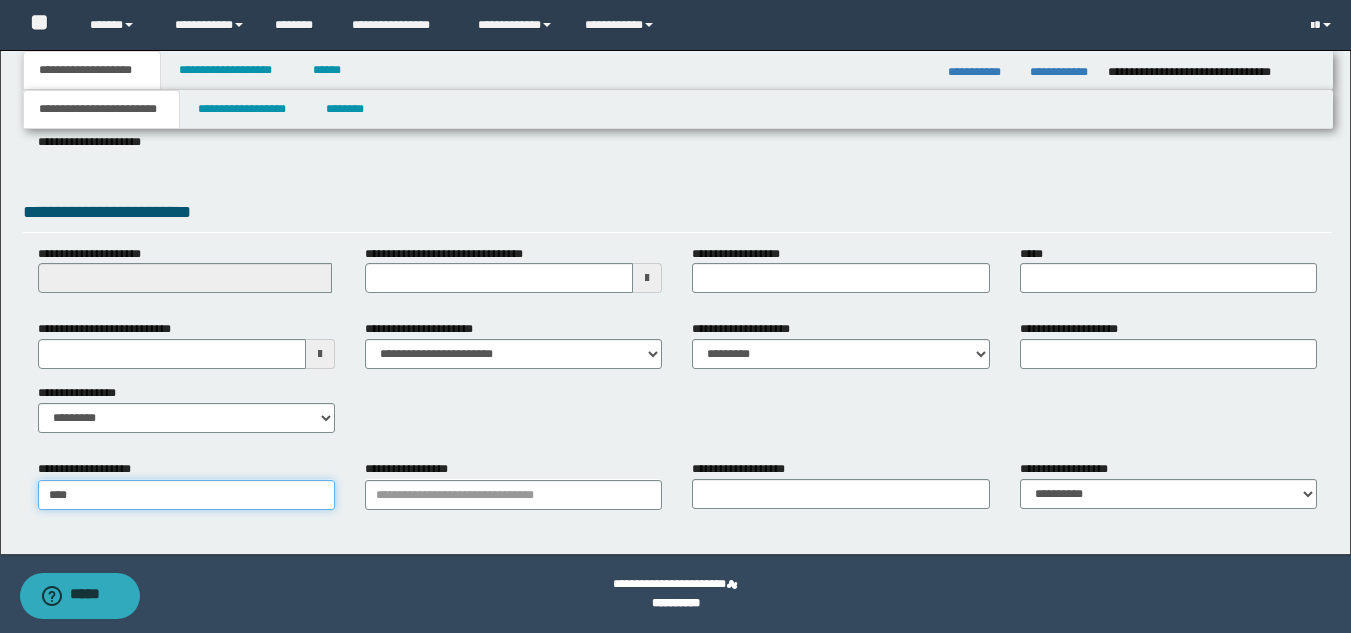 type on "***" 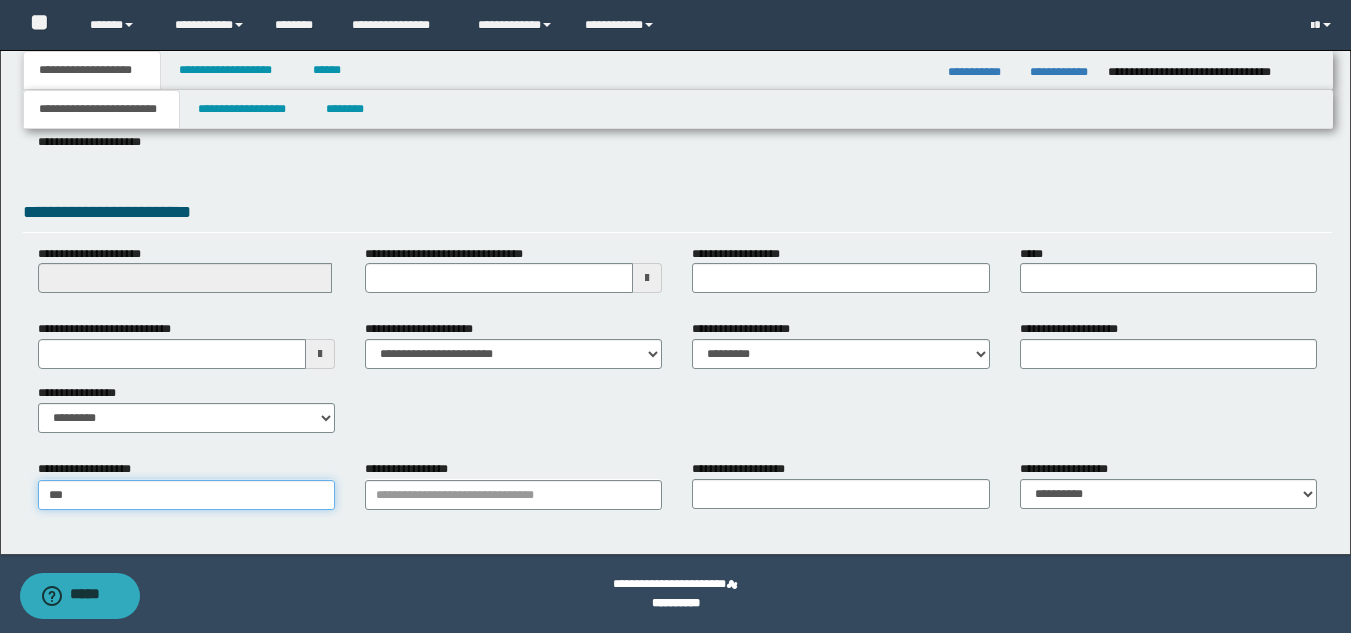 type on "***" 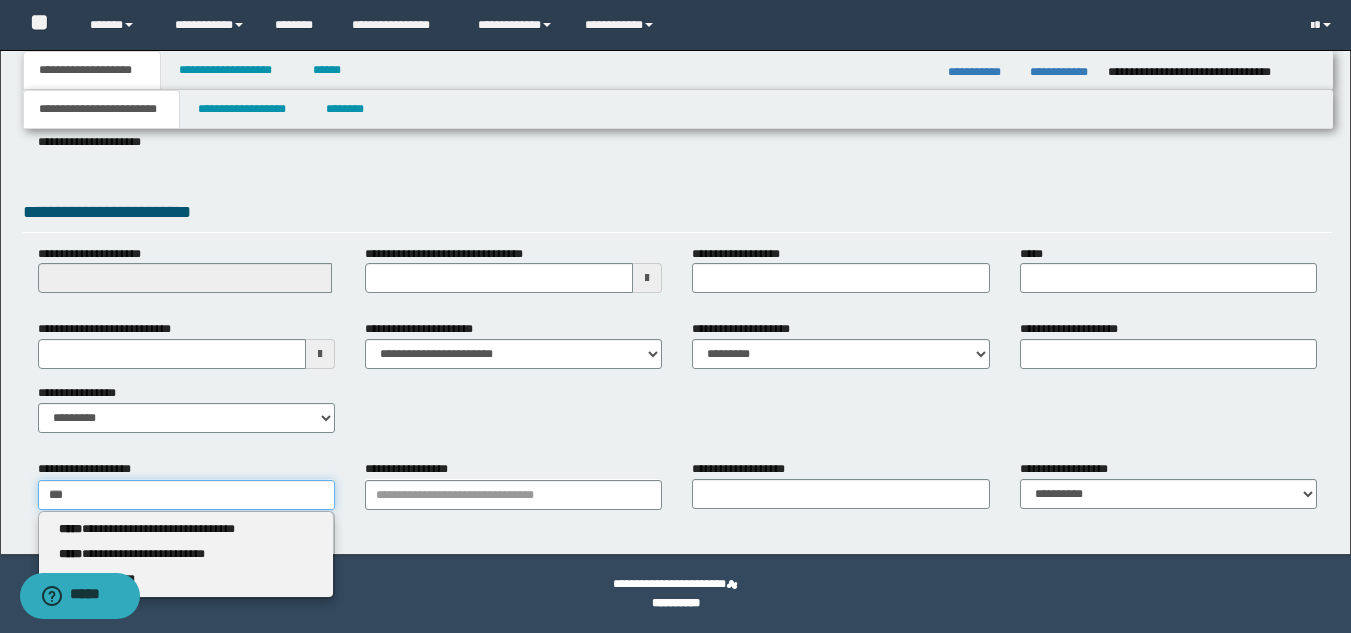 type 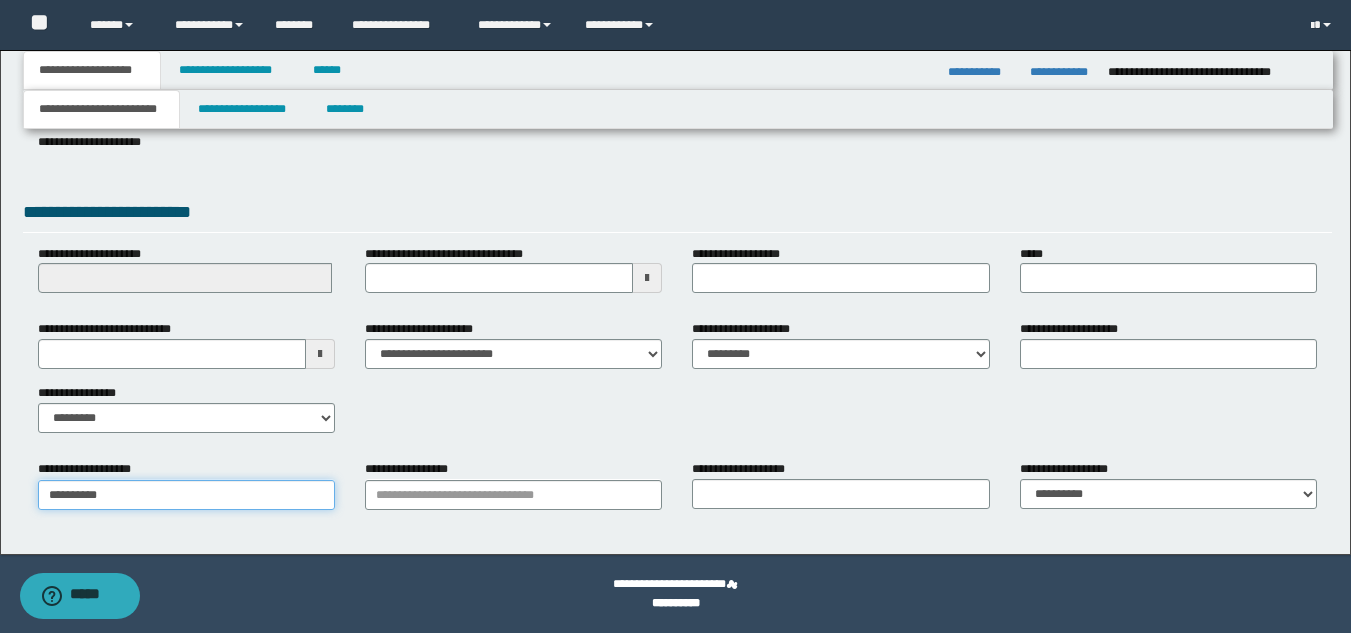 type on "**********" 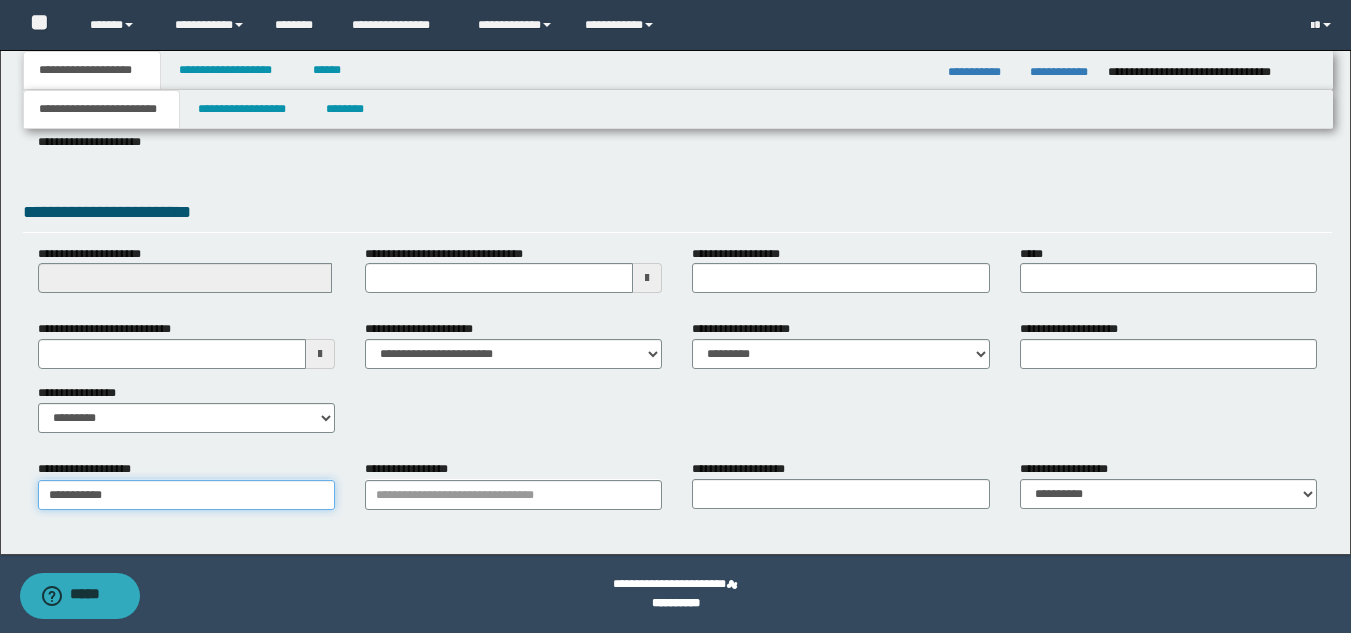 type on "**********" 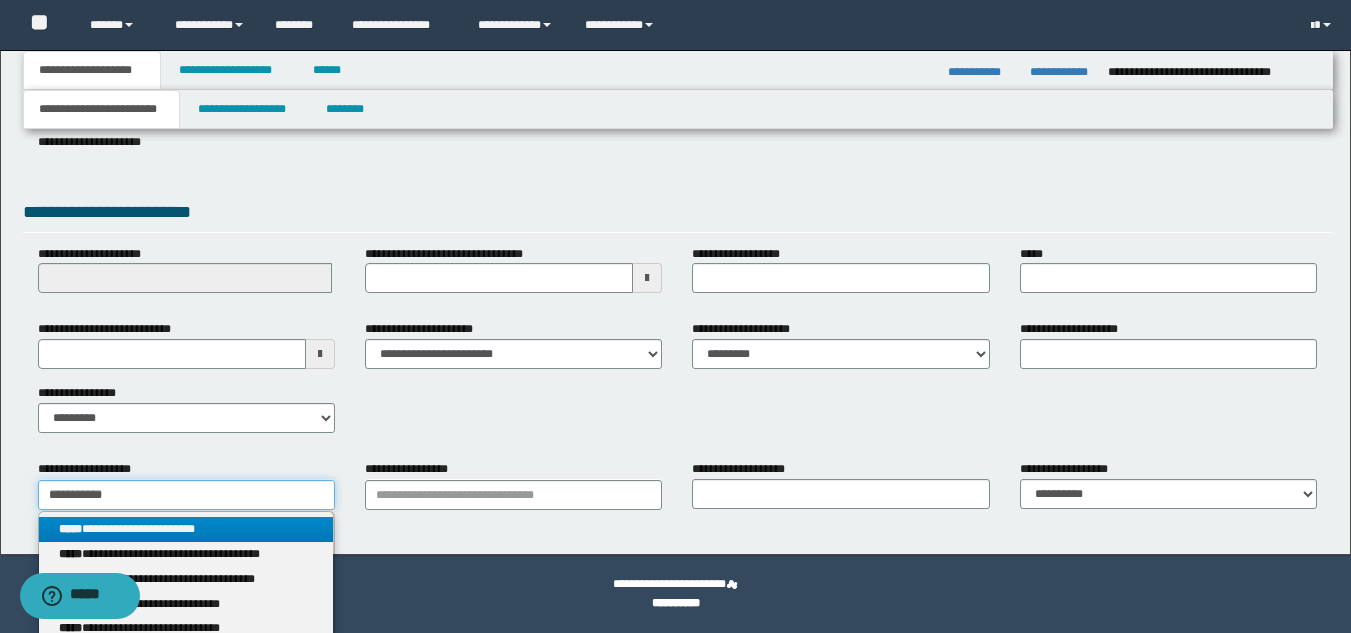 type on "**********" 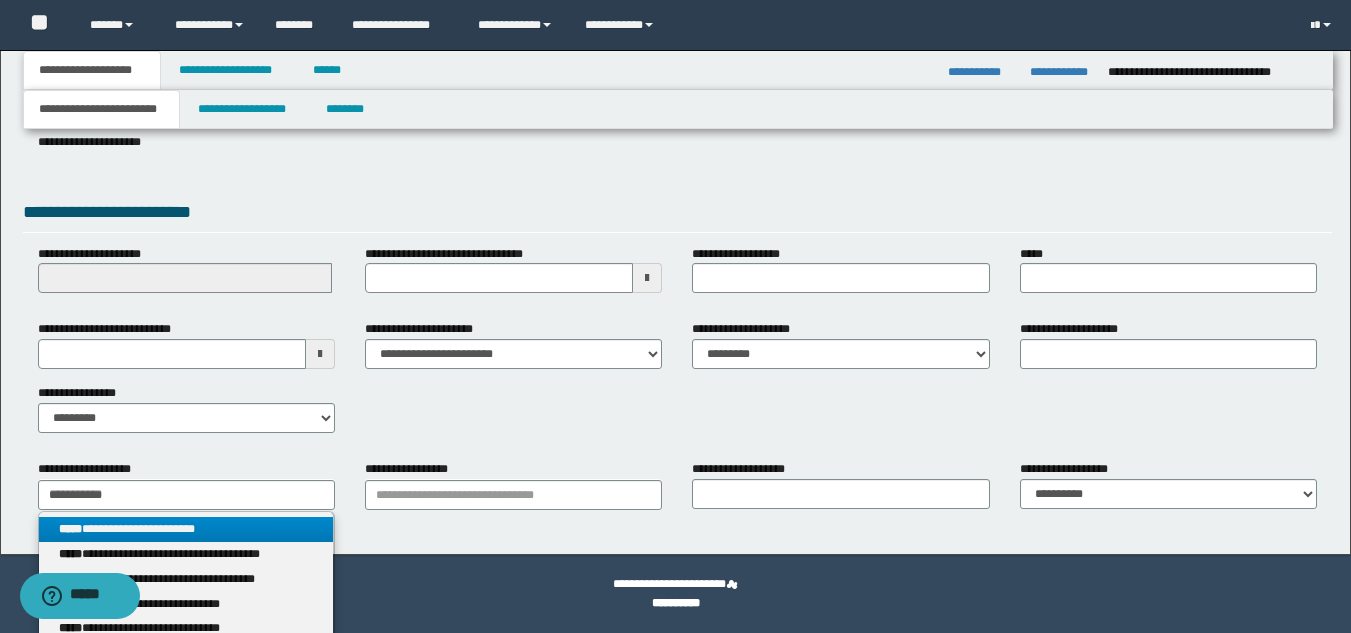 click on "**********" at bounding box center [186, 529] 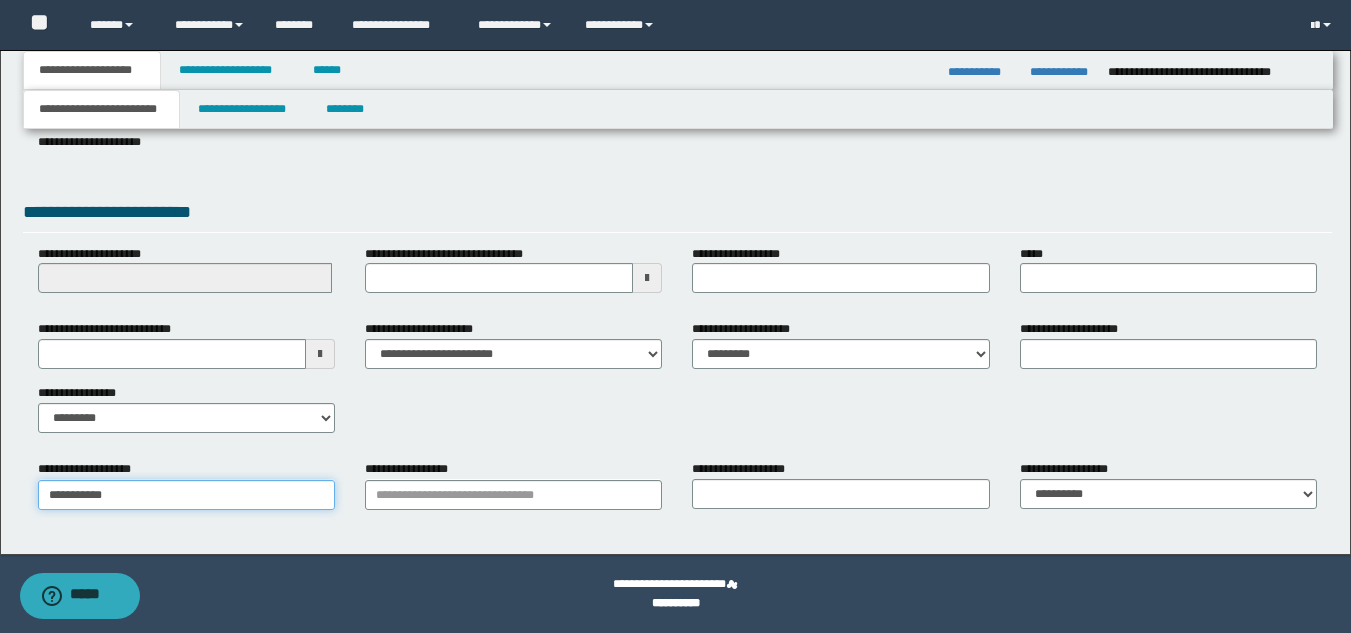 type on "**********" 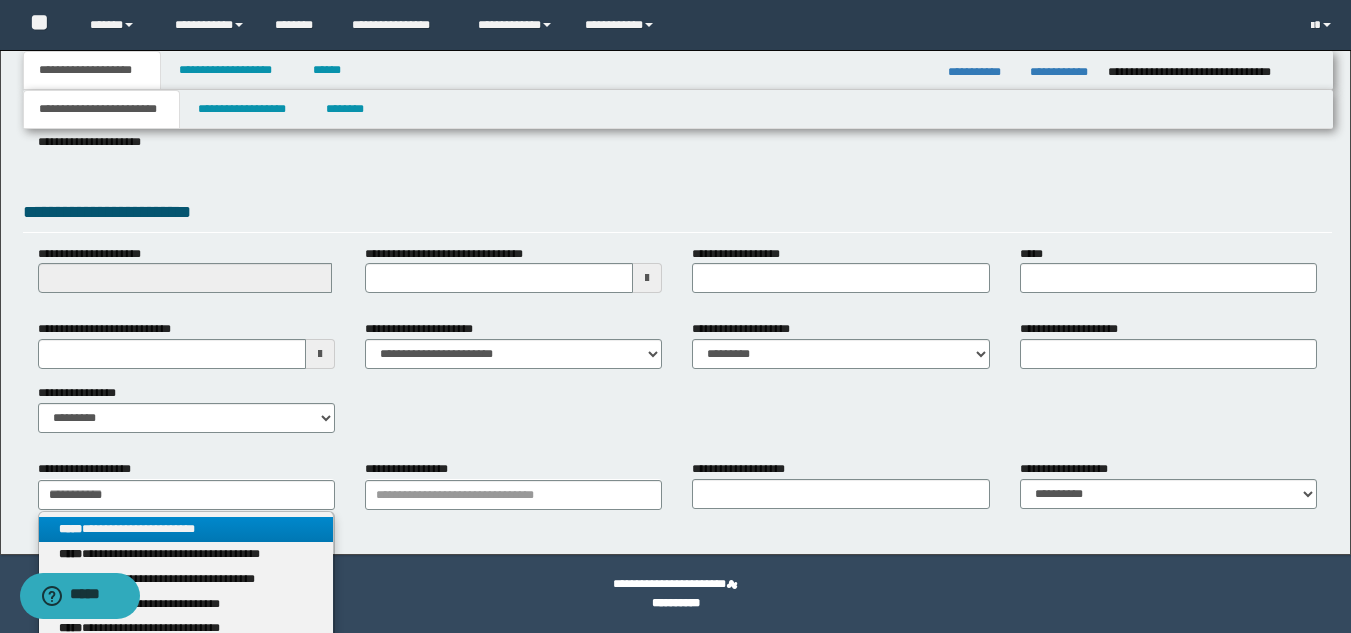 click on "**********" at bounding box center [186, 529] 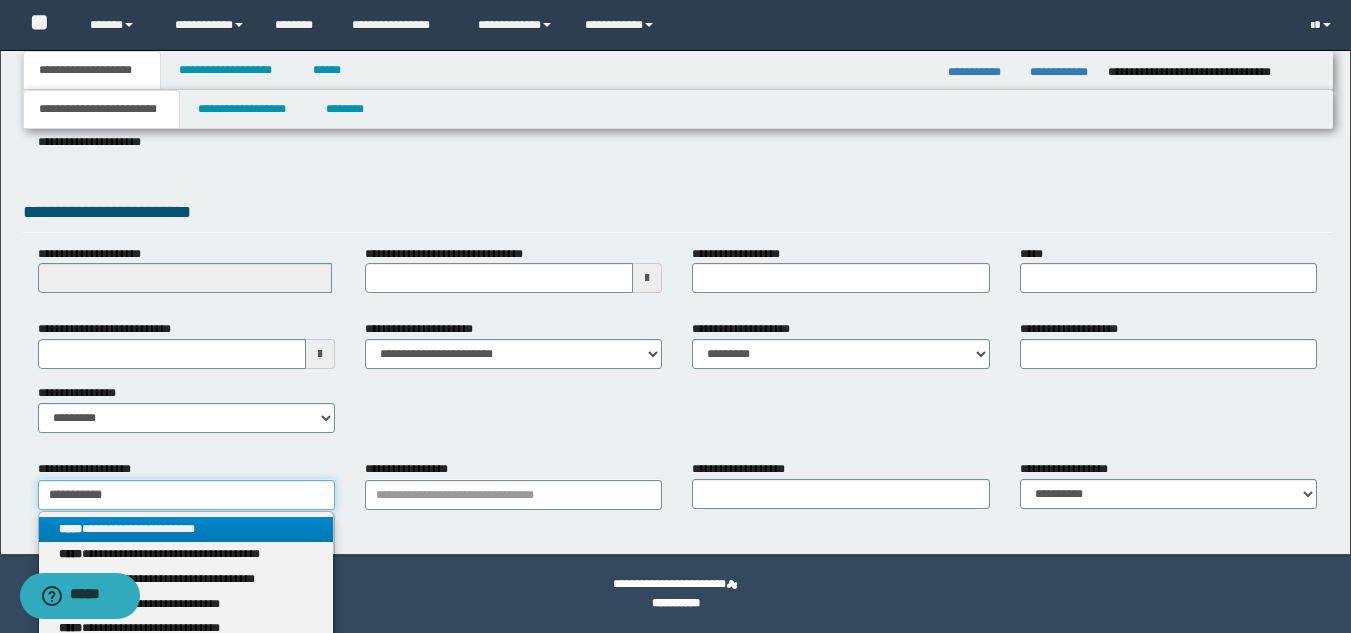 type 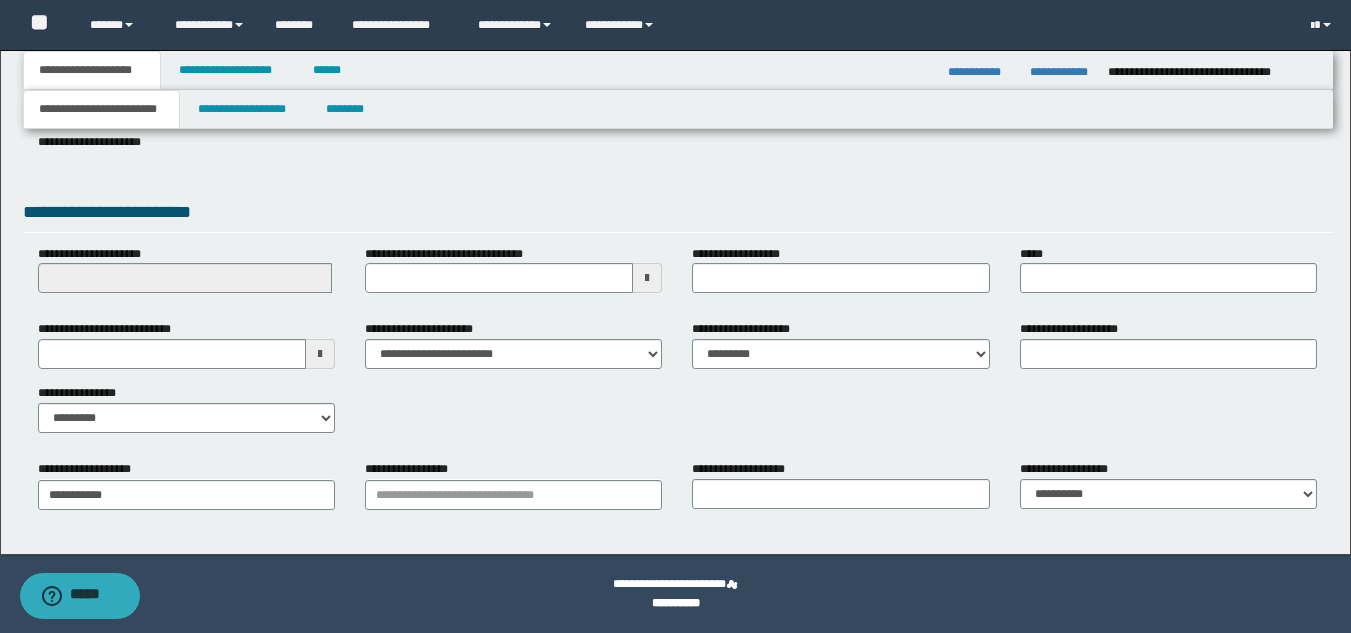 click on "**********" at bounding box center (513, 492) 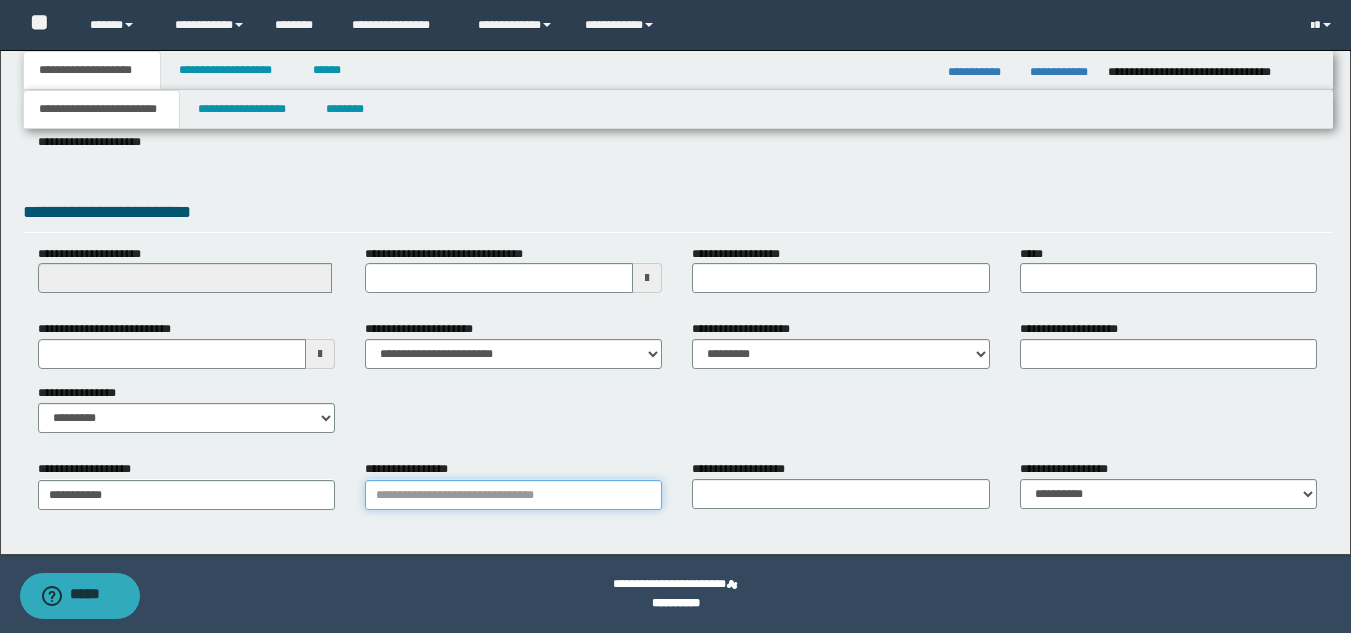 click on "**********" at bounding box center (513, 495) 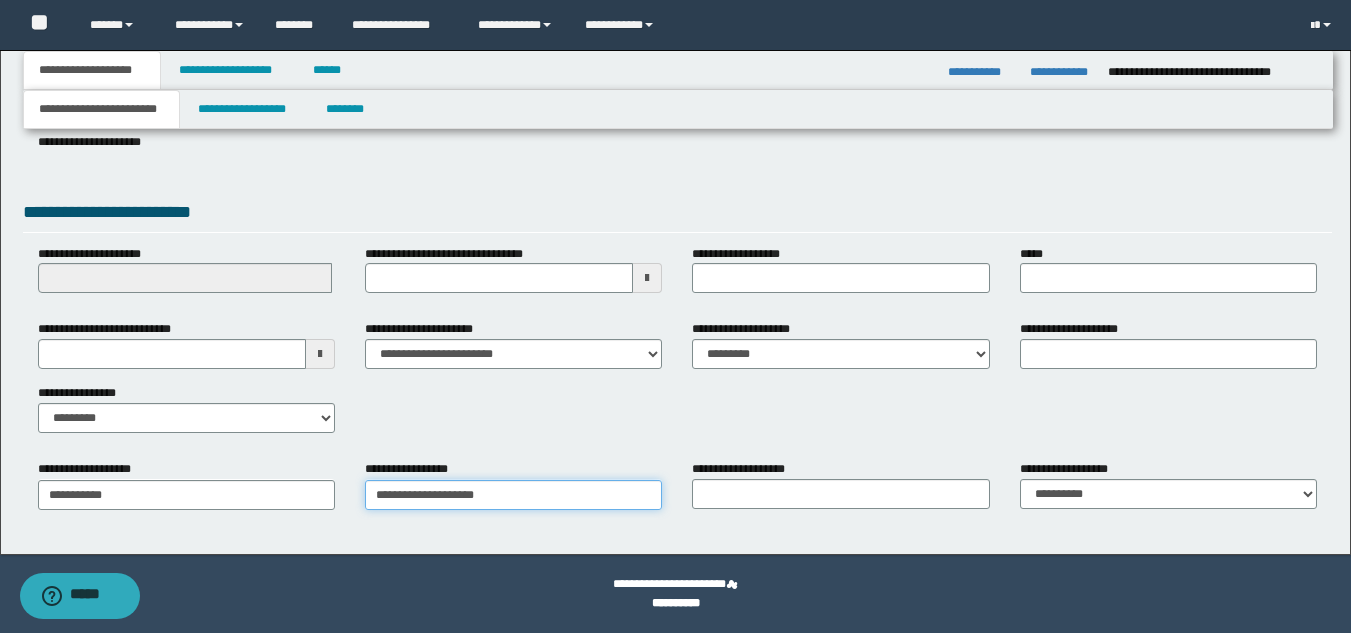 type on "**********" 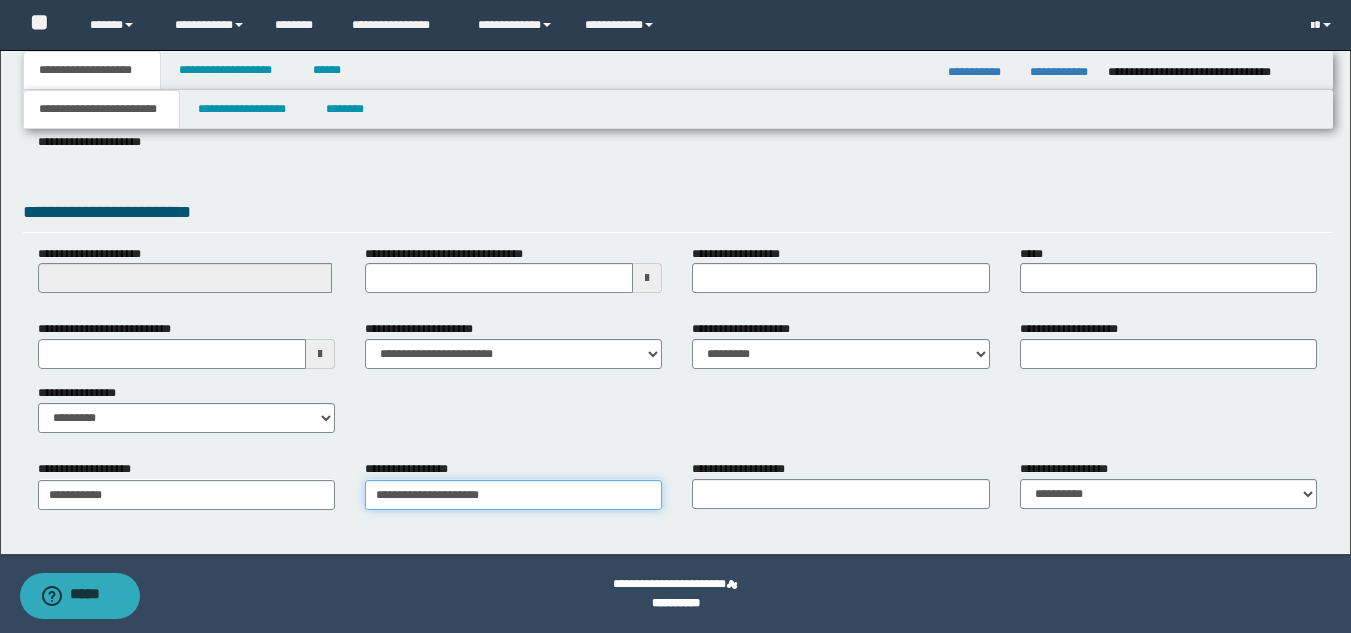 type on "**********" 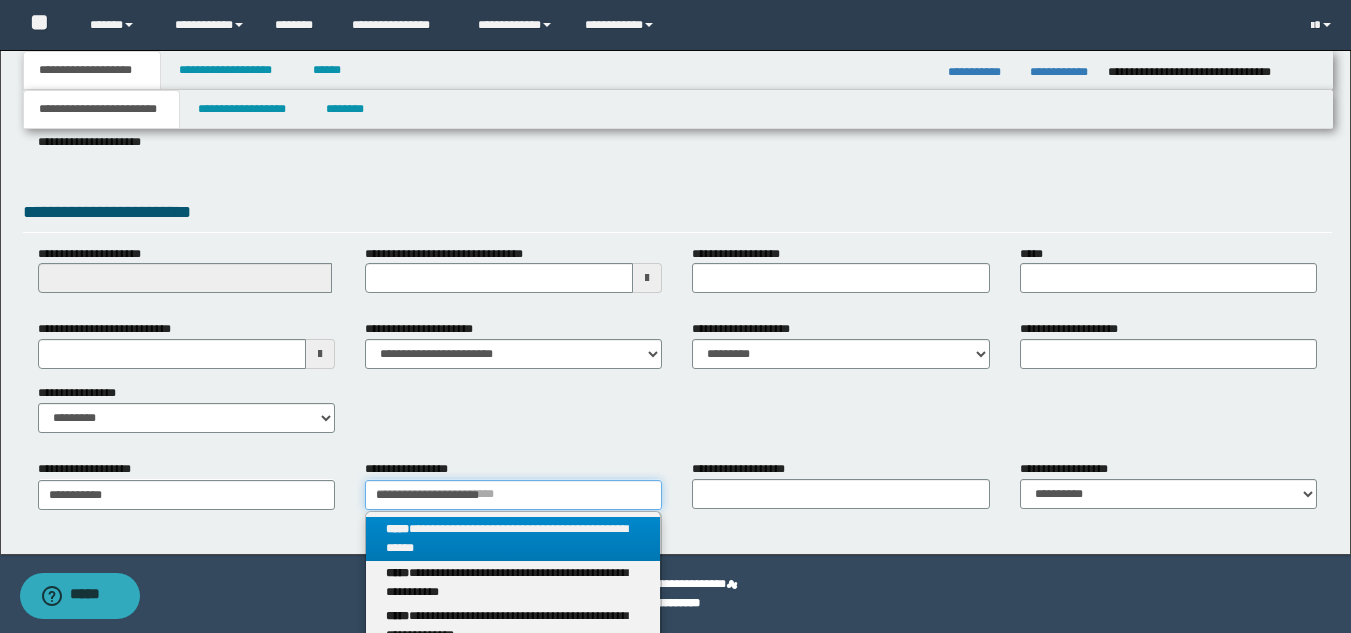 type on "**********" 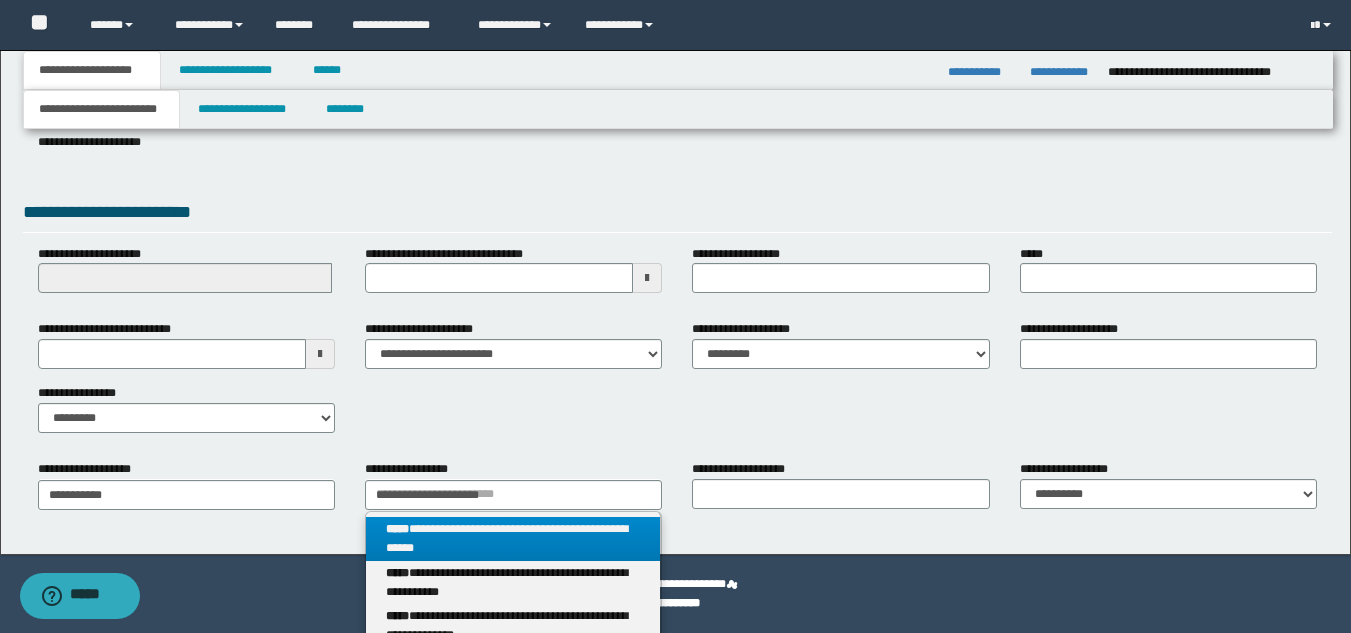 click on "**********" at bounding box center [513, 539] 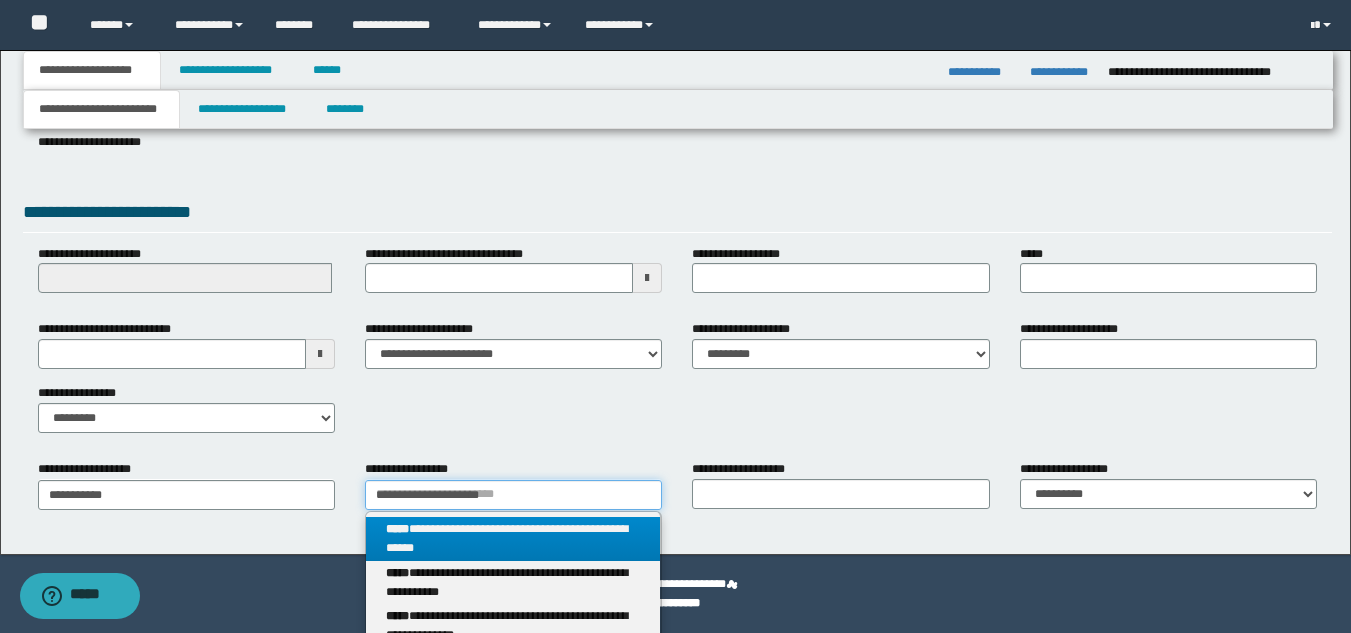 type 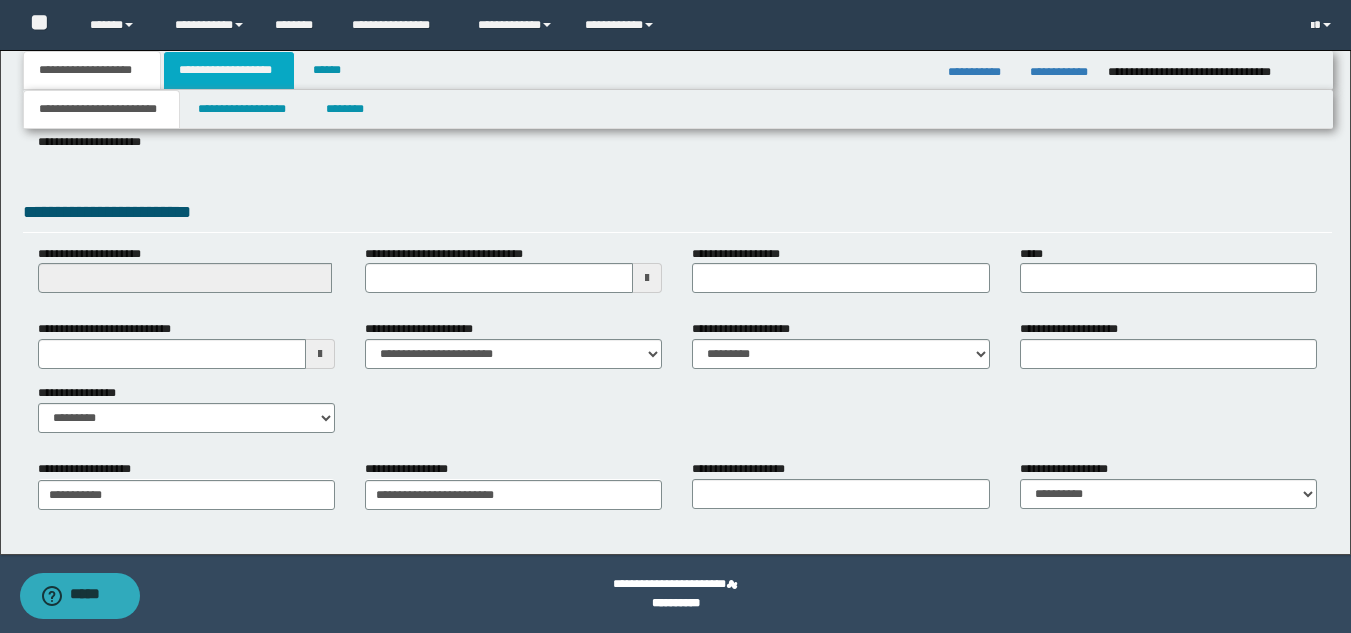 click on "**********" at bounding box center [229, 70] 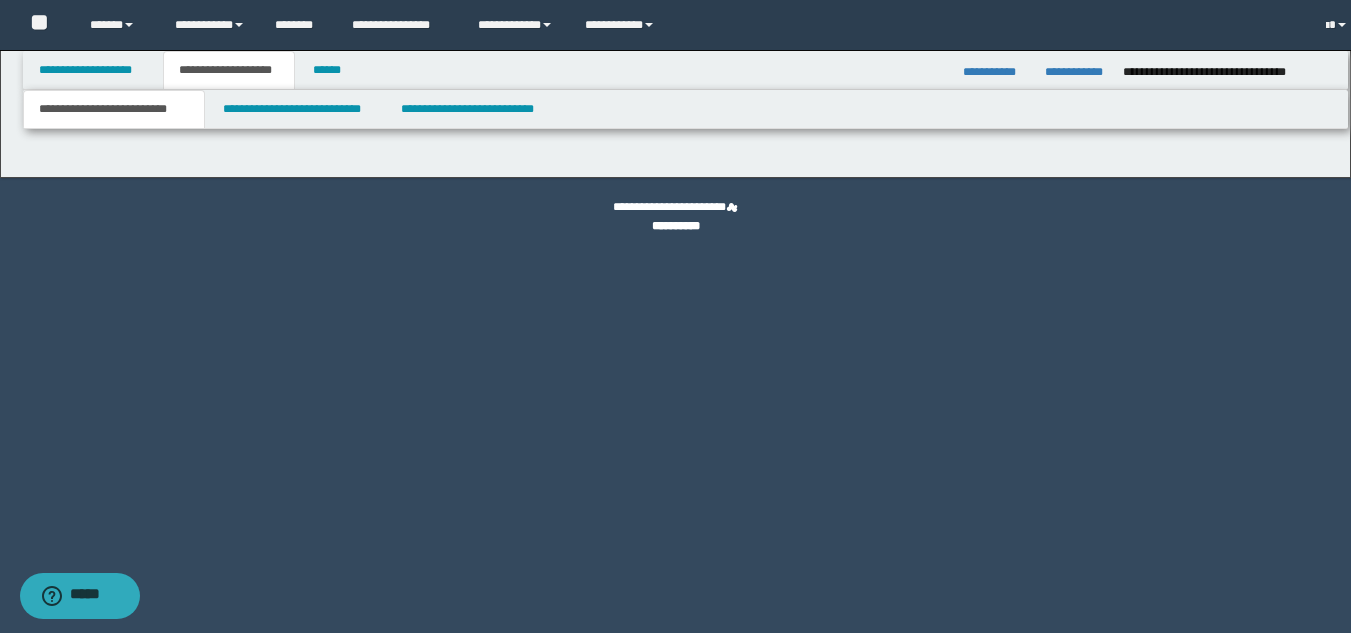 scroll, scrollTop: 0, scrollLeft: 0, axis: both 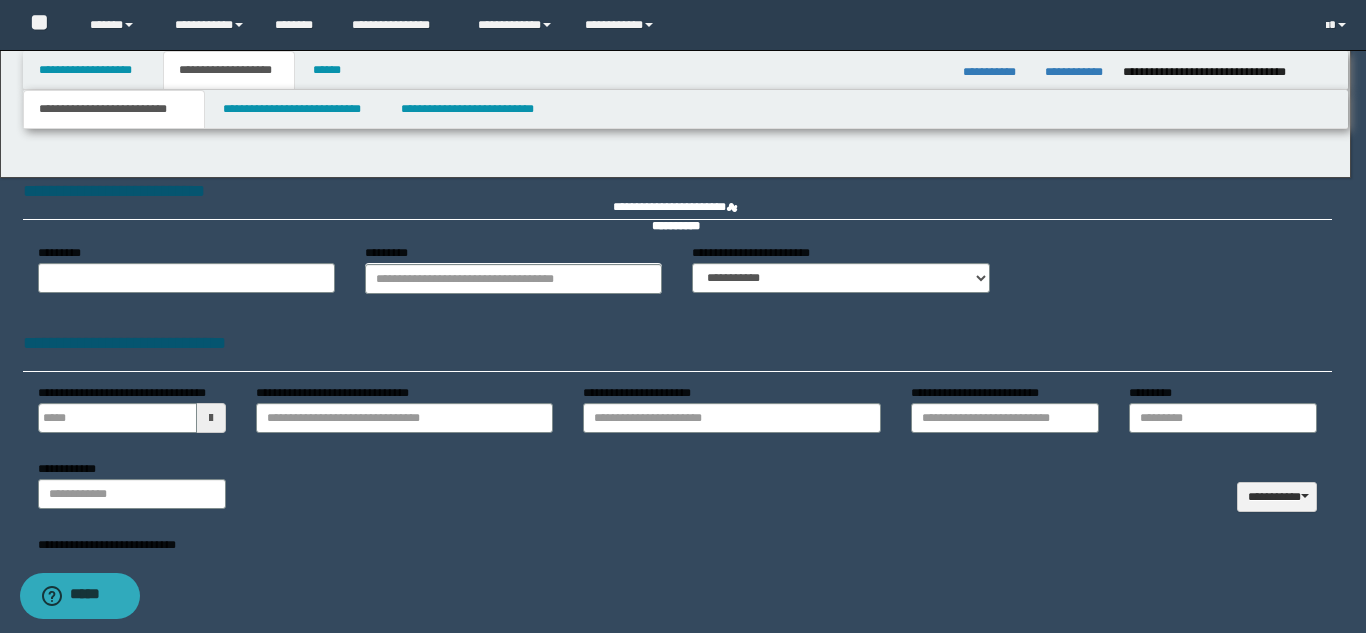 type 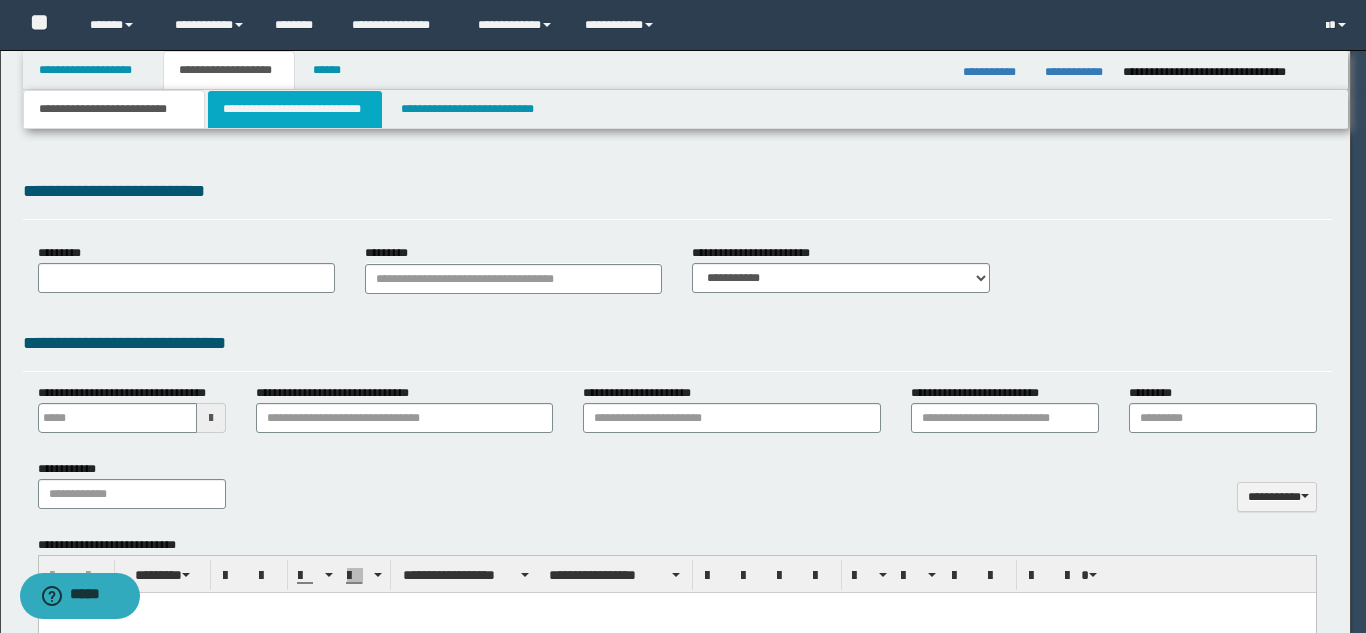 select on "*" 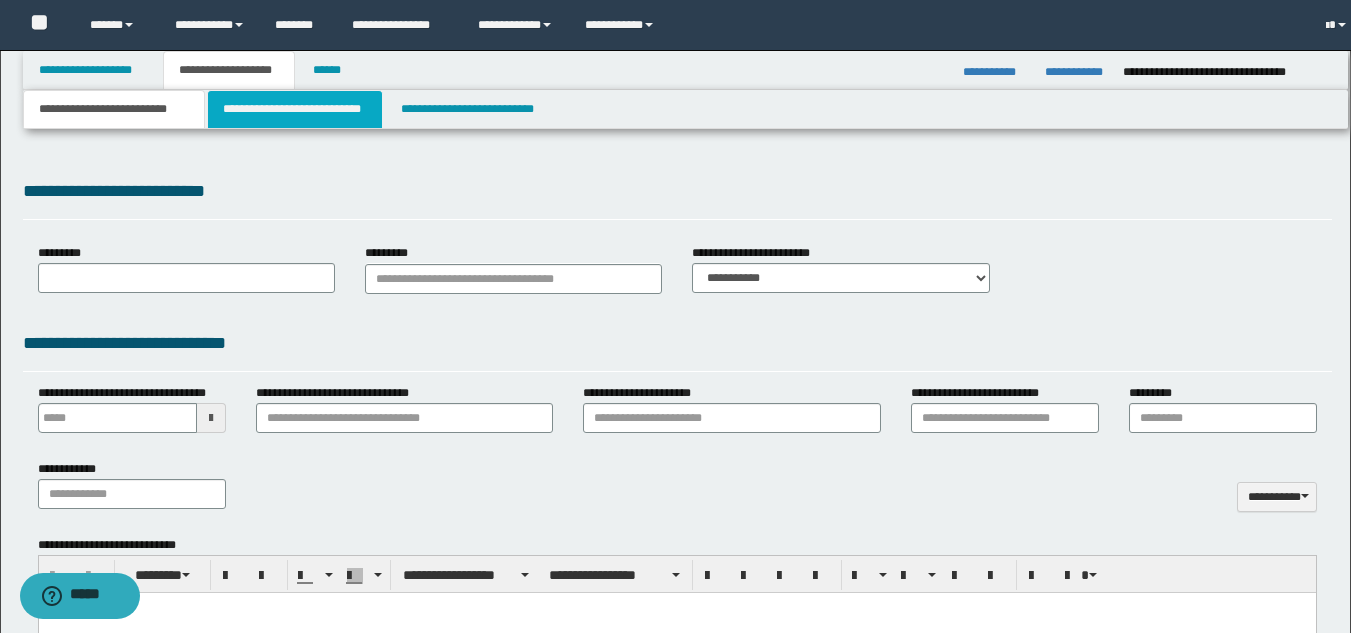 click on "**********" at bounding box center (295, 109) 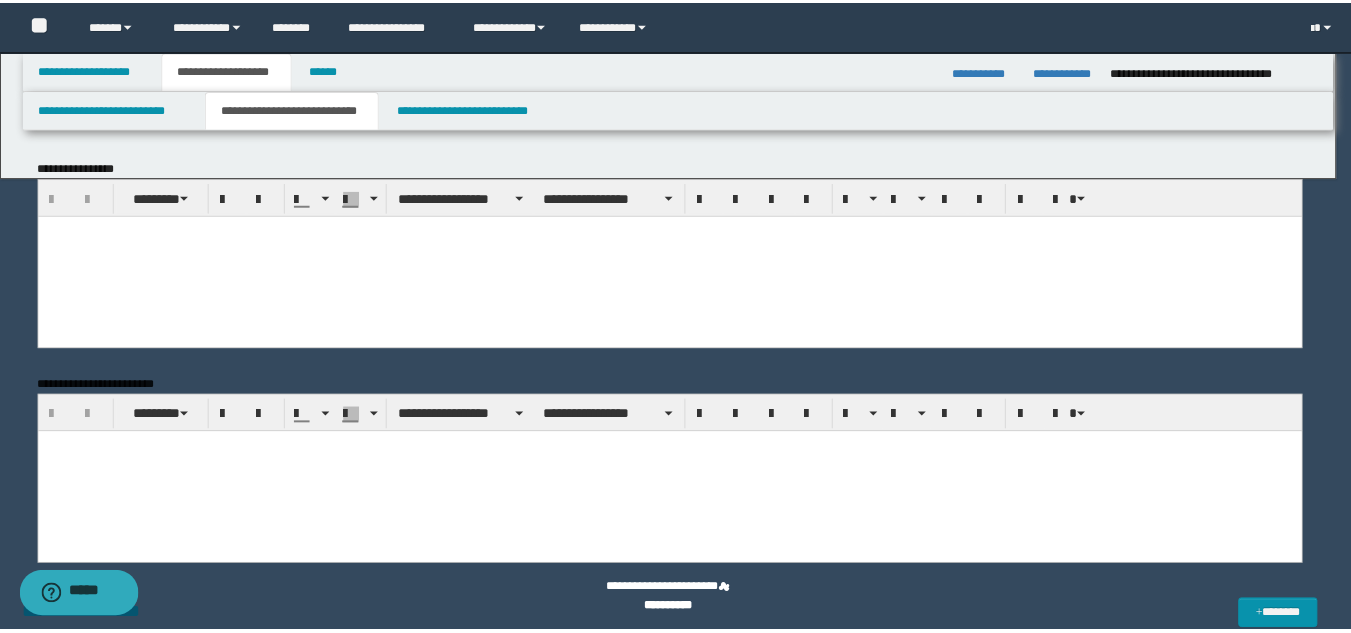 scroll, scrollTop: 0, scrollLeft: 0, axis: both 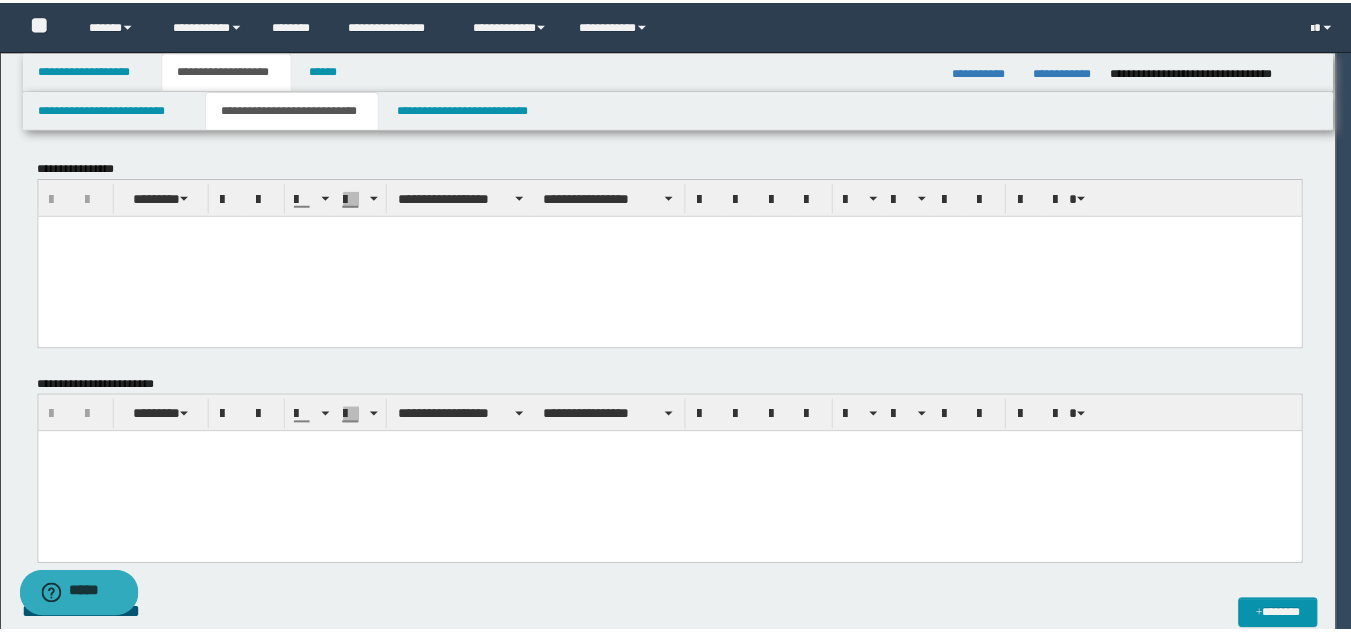 drag, startPoint x: 381, startPoint y: 232, endPoint x: 370, endPoint y: 237, distance: 12.083046 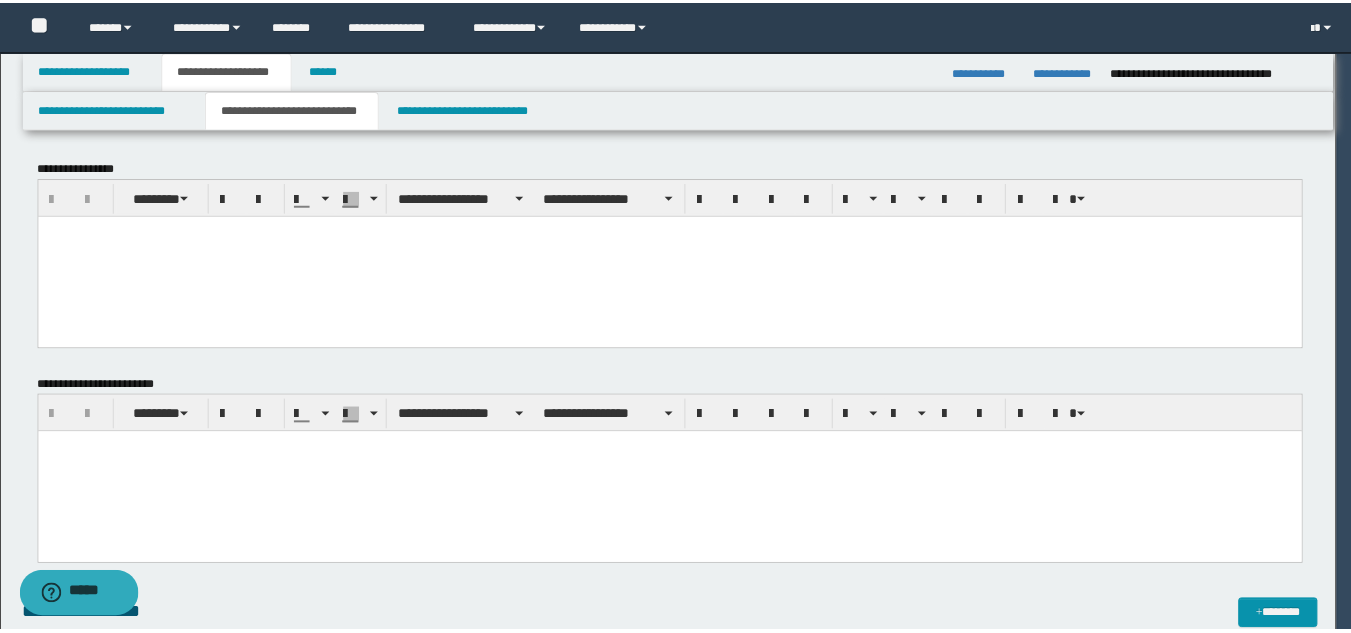 click at bounding box center (676, 231) 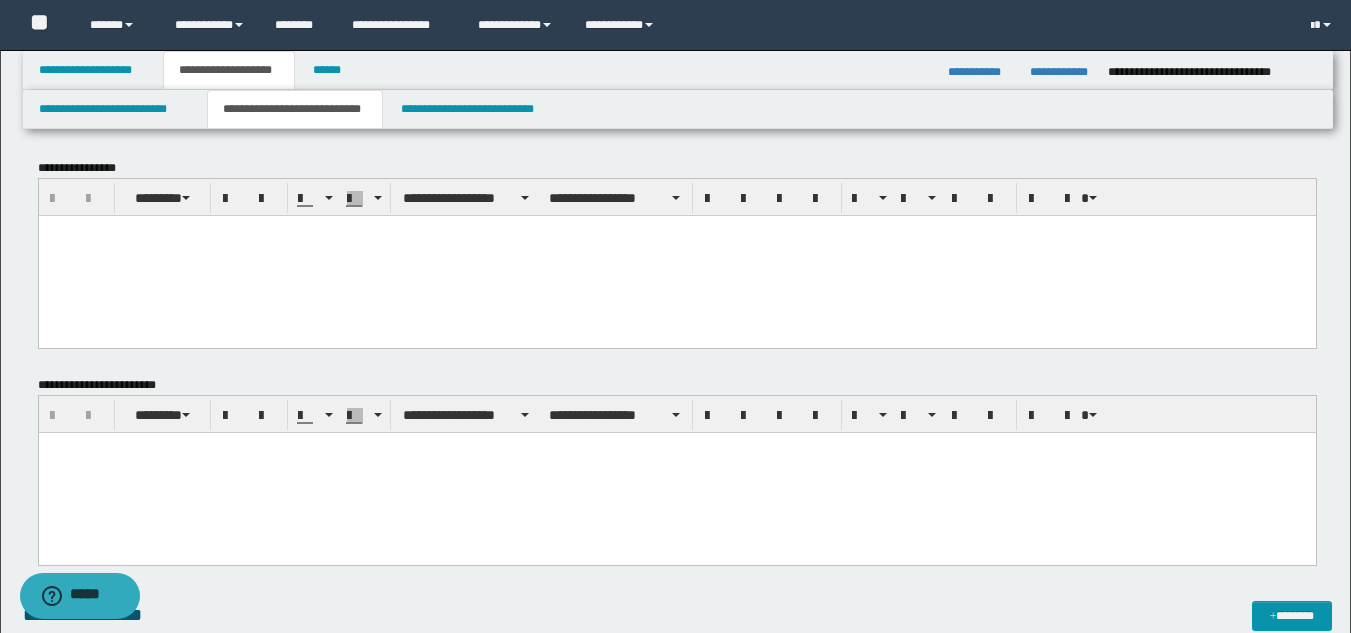 paste 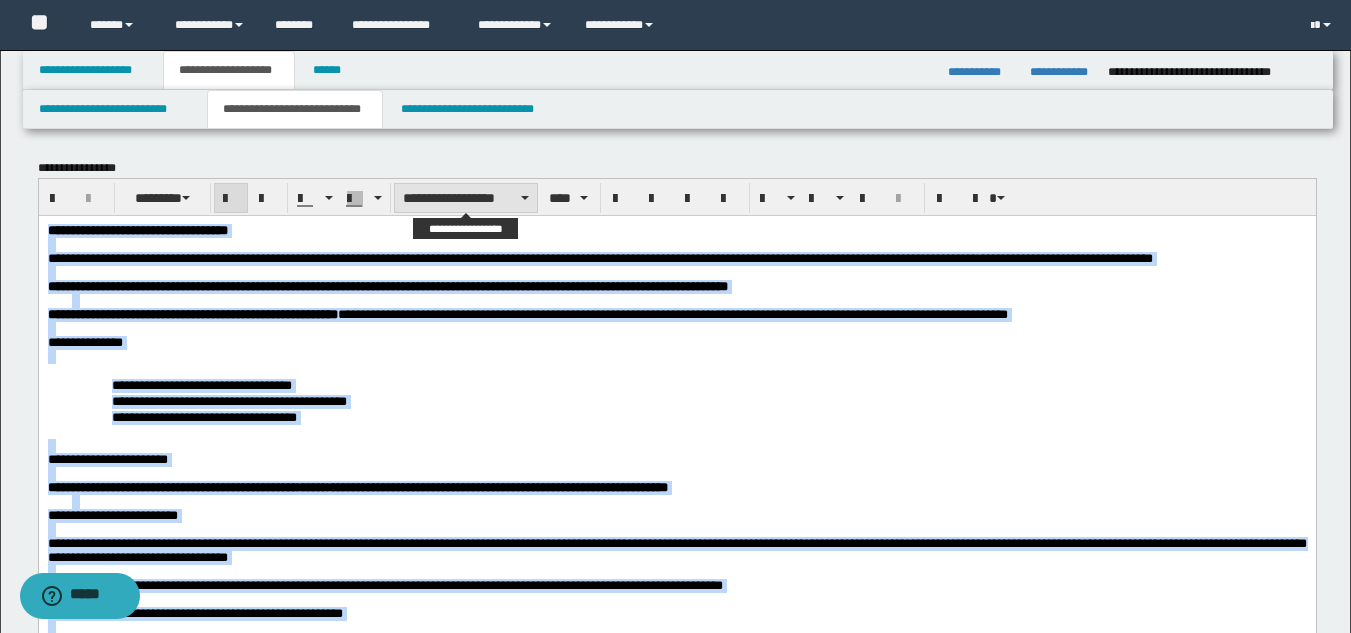 click on "**********" at bounding box center (466, 198) 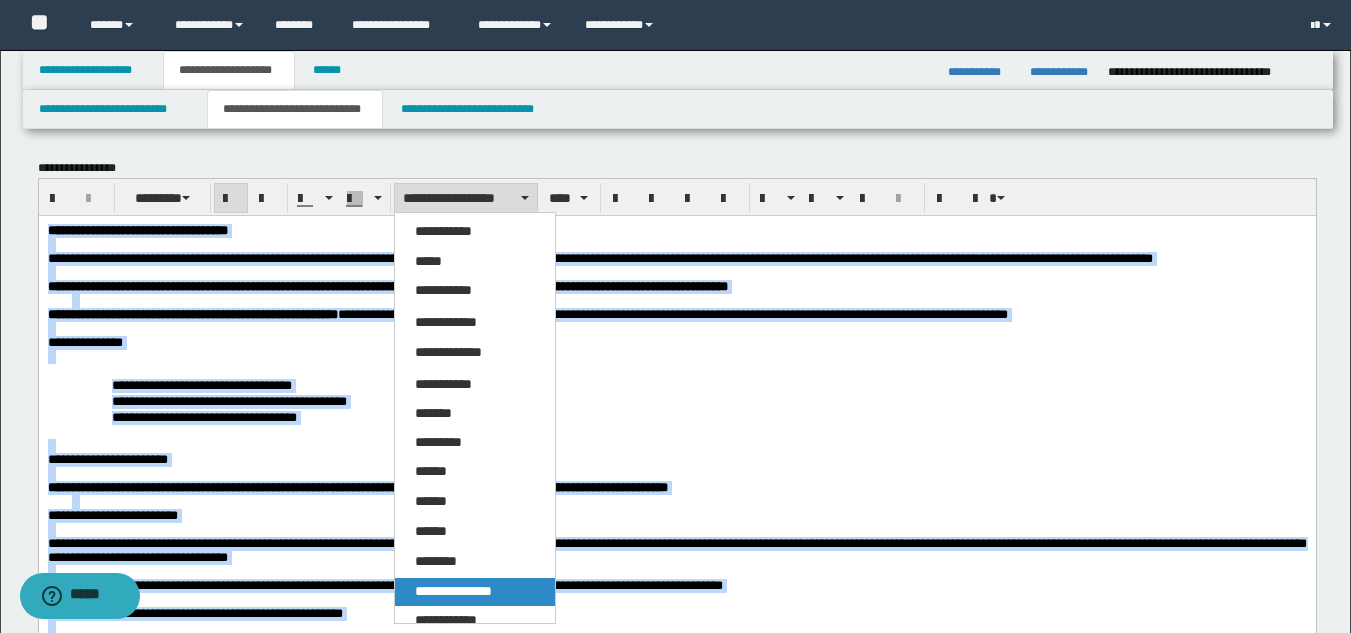 click on "**********" at bounding box center [453, 591] 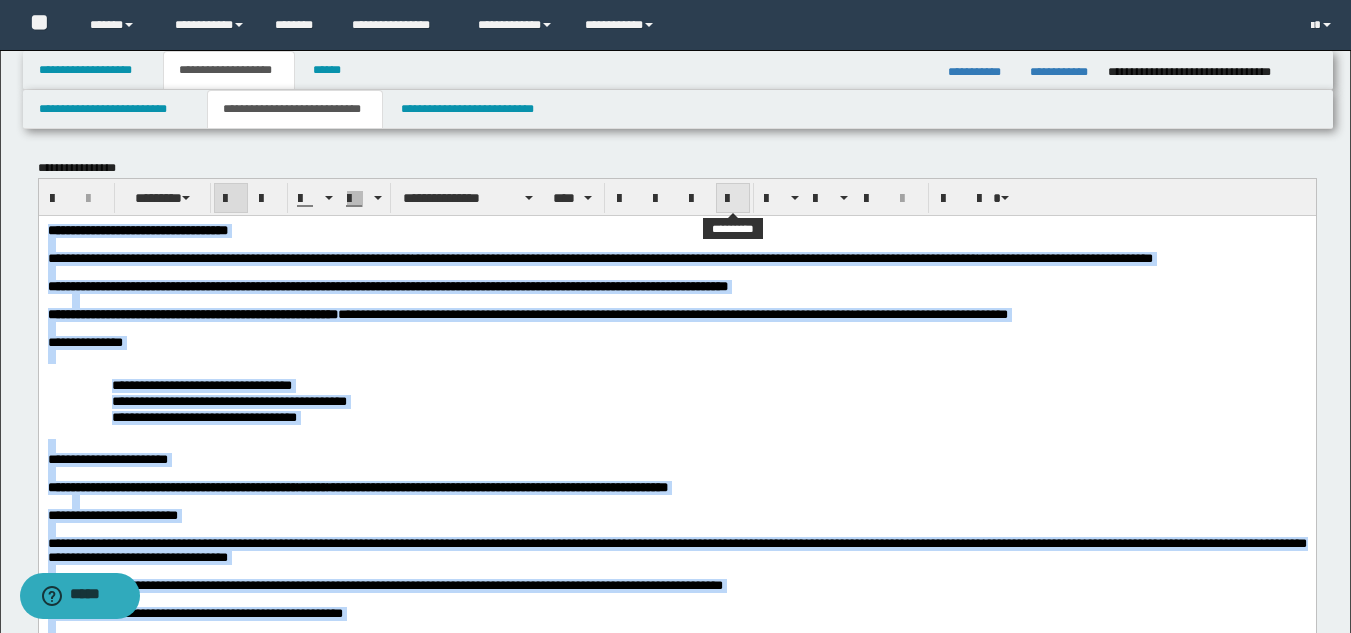 click at bounding box center (733, 199) 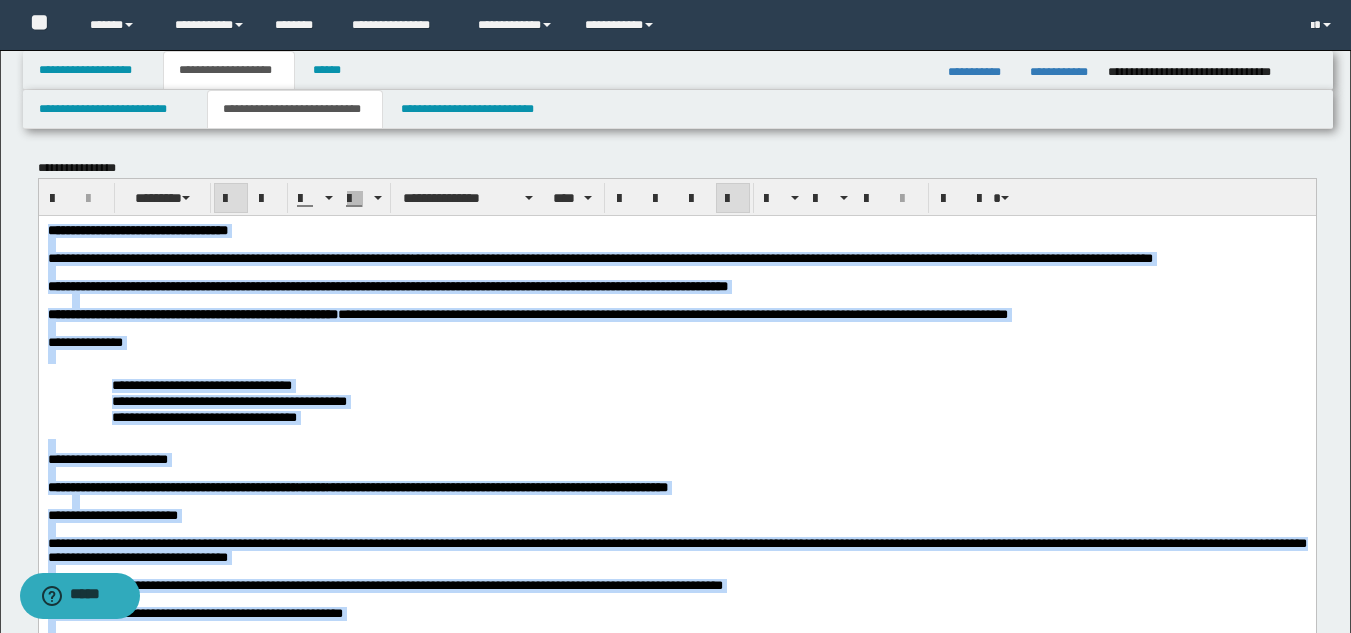 click at bounding box center [676, 244] 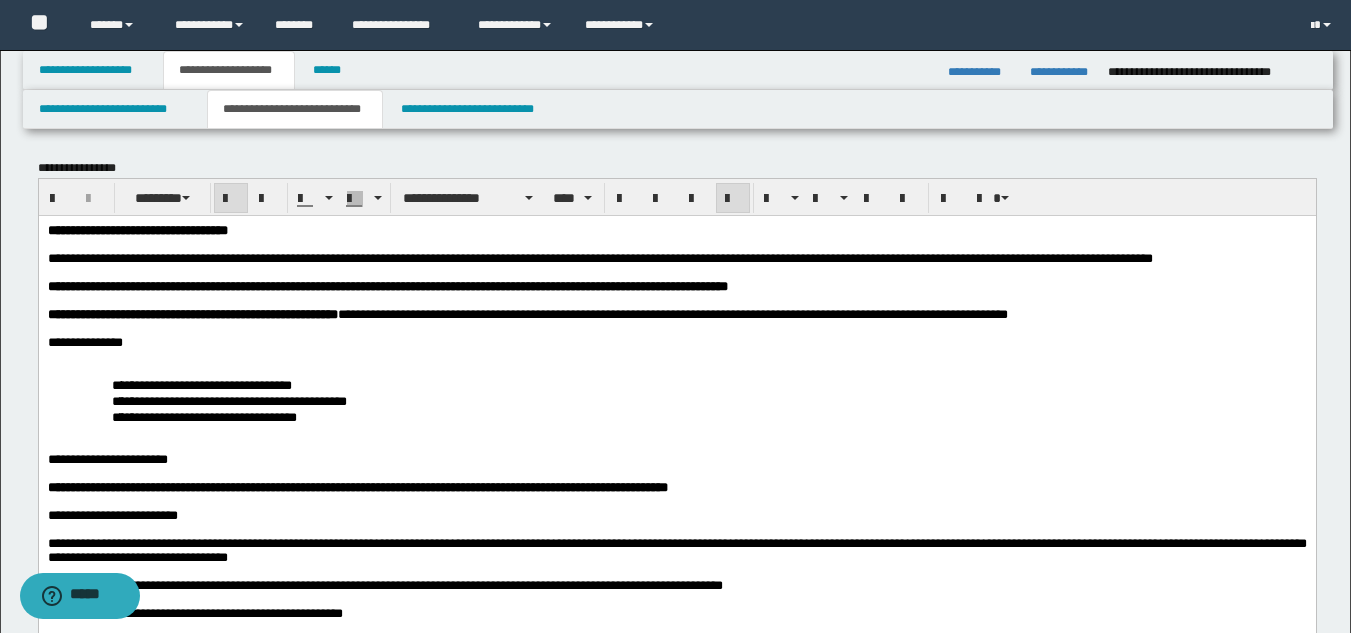 click on "**********" at bounding box center (137, 229) 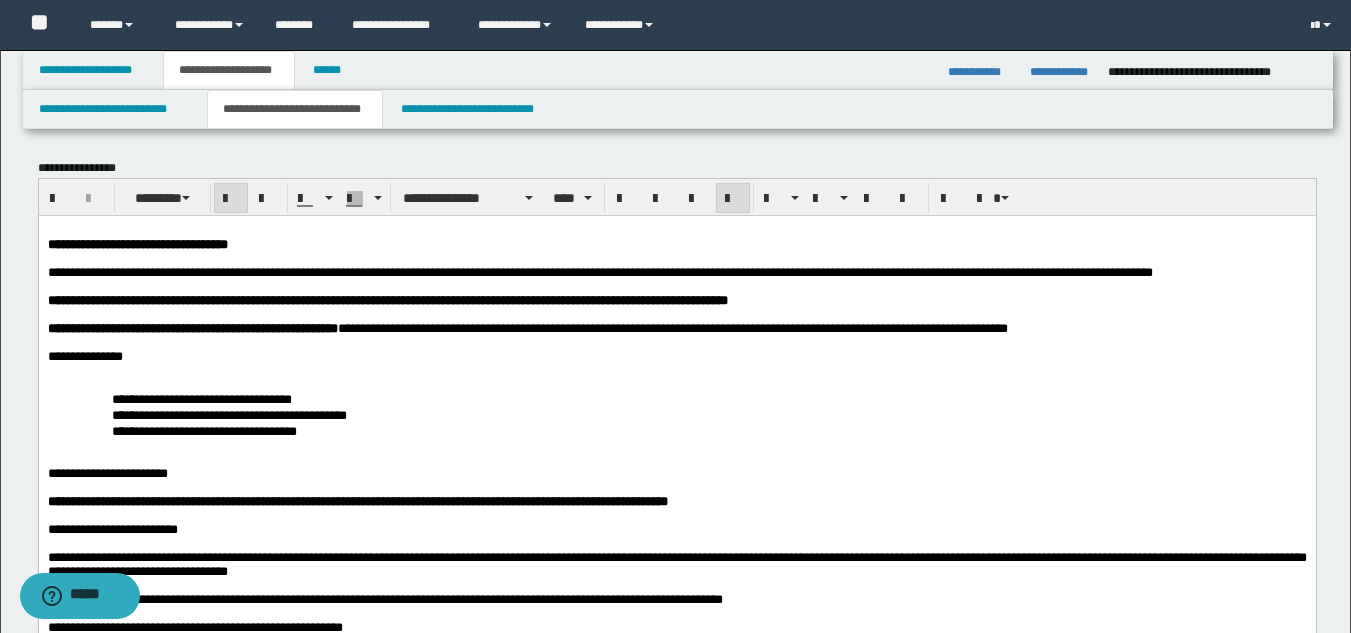 click on "**********" at bounding box center [676, 706] 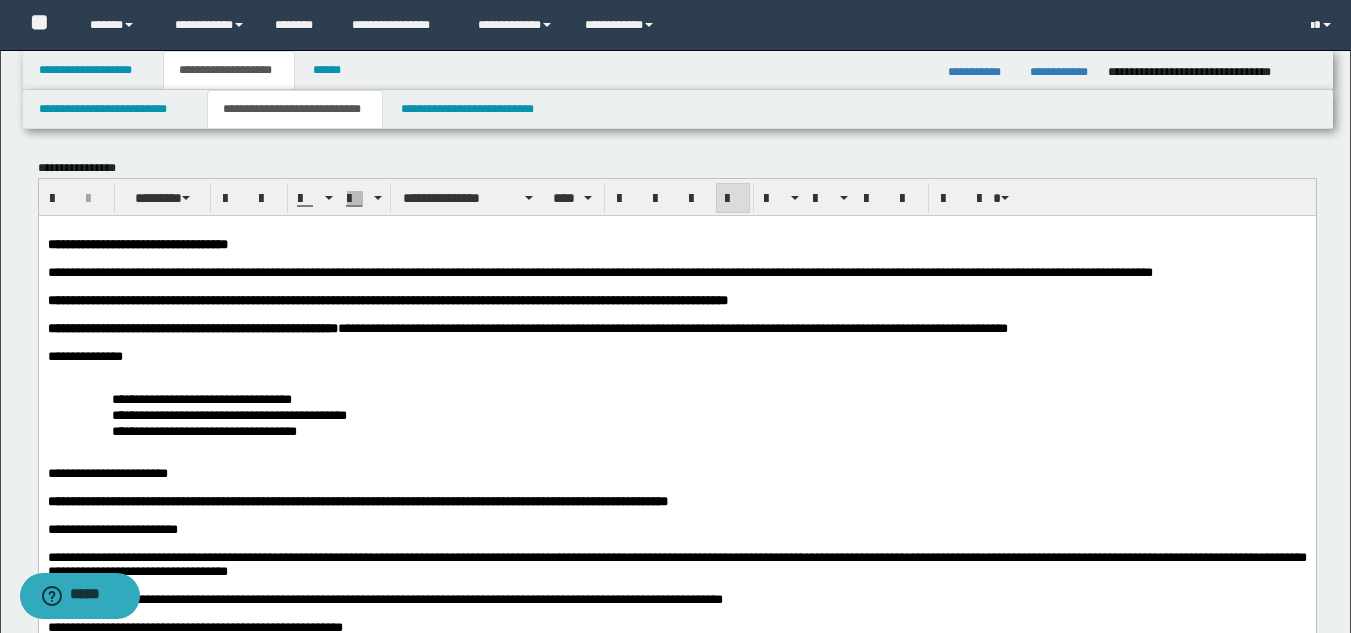 click at bounding box center [676, 342] 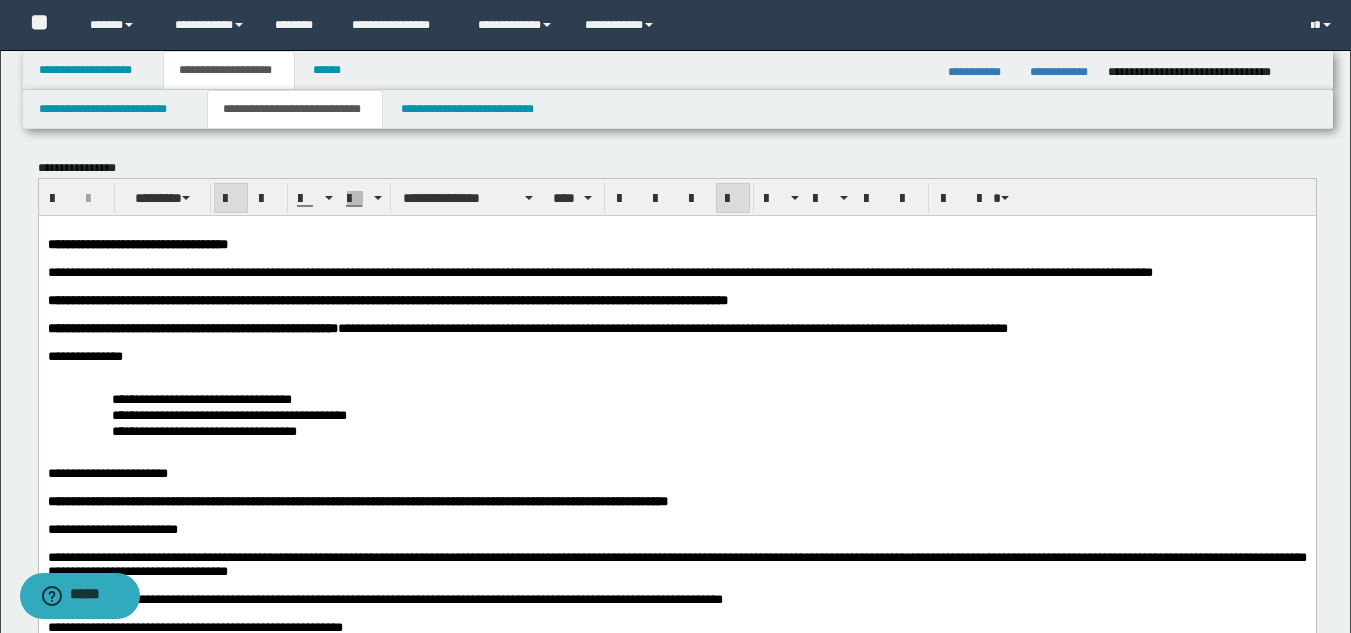 click on "**********" at bounding box center [192, 327] 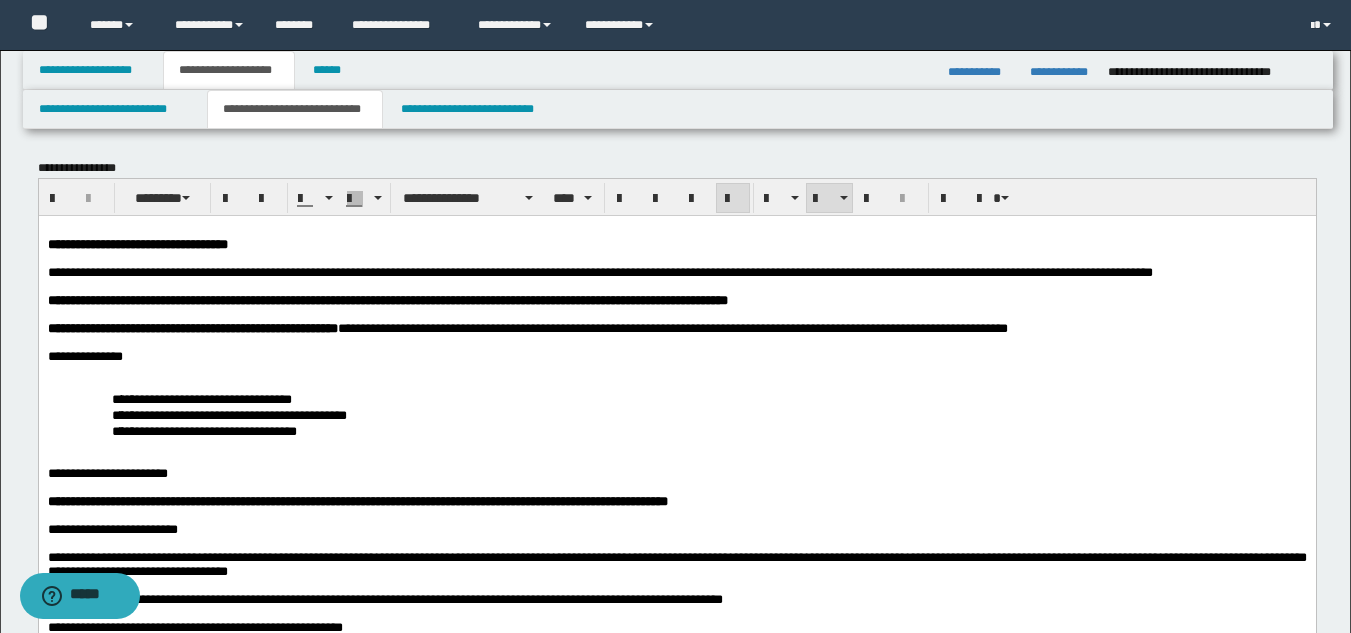 click on "**********" at bounding box center (676, 414) 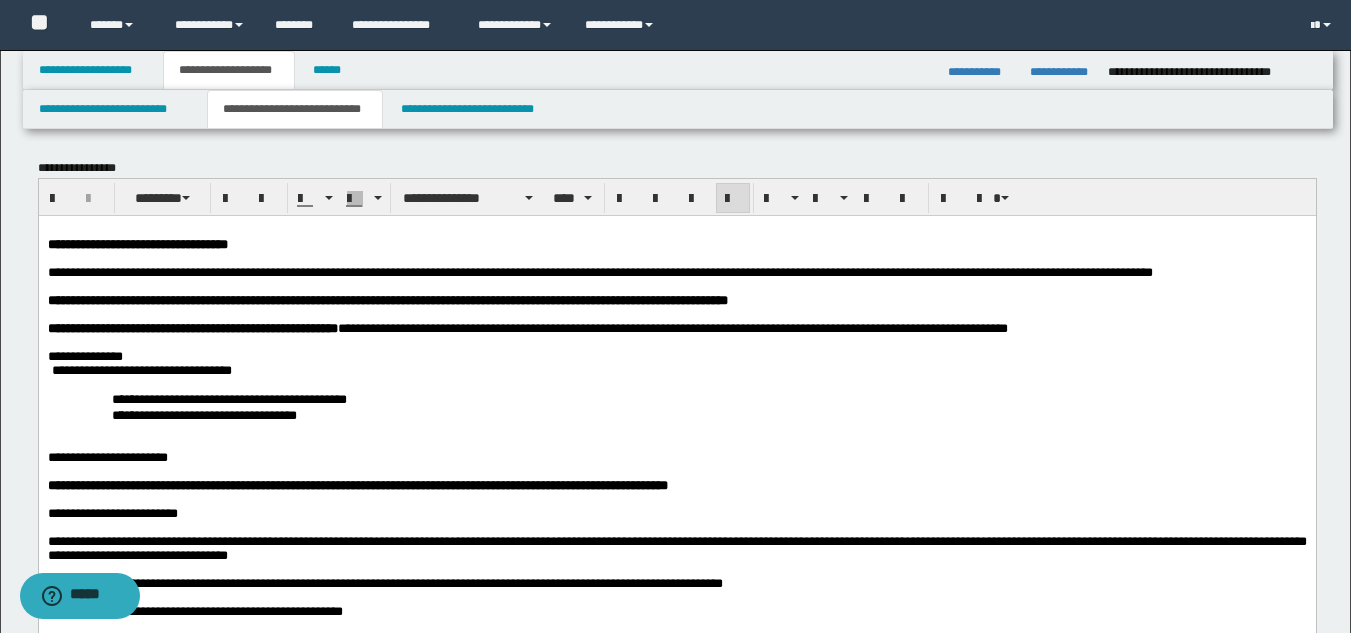 click on "**********" at bounding box center (676, 406) 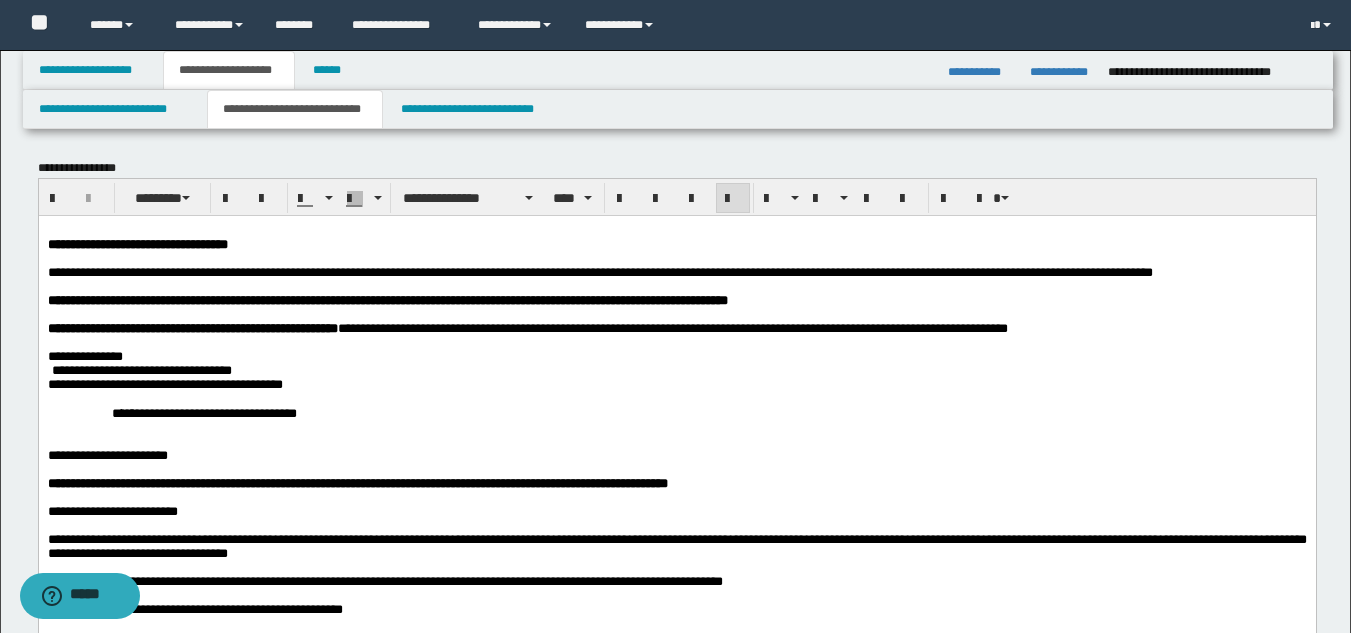 click on "**********" at bounding box center [676, 412] 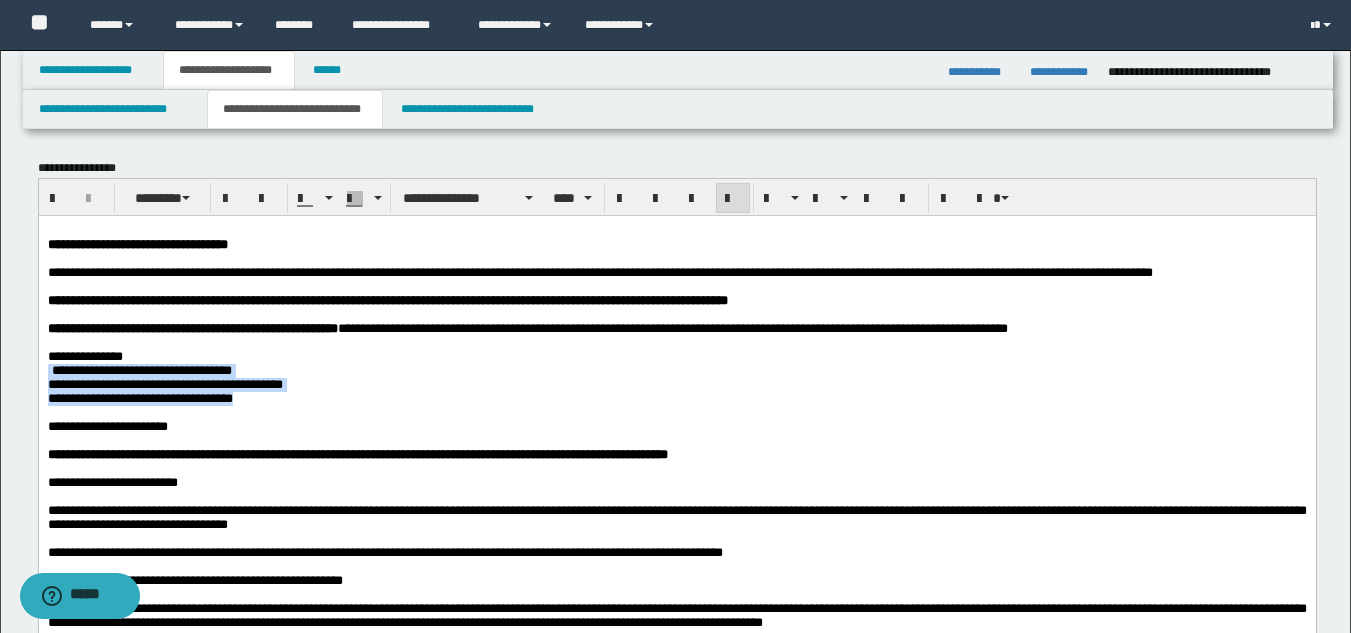 drag, startPoint x: 315, startPoint y: 425, endPoint x: 38, endPoint y: 390, distance: 279.20242 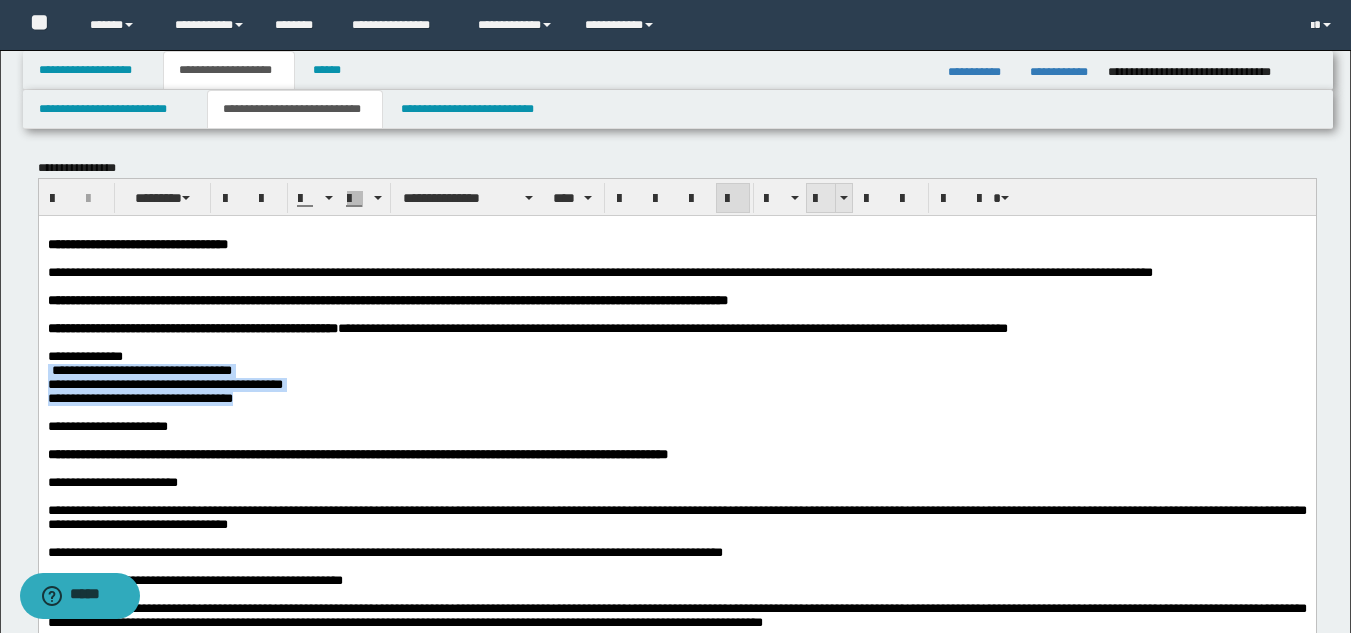 click at bounding box center [821, 199] 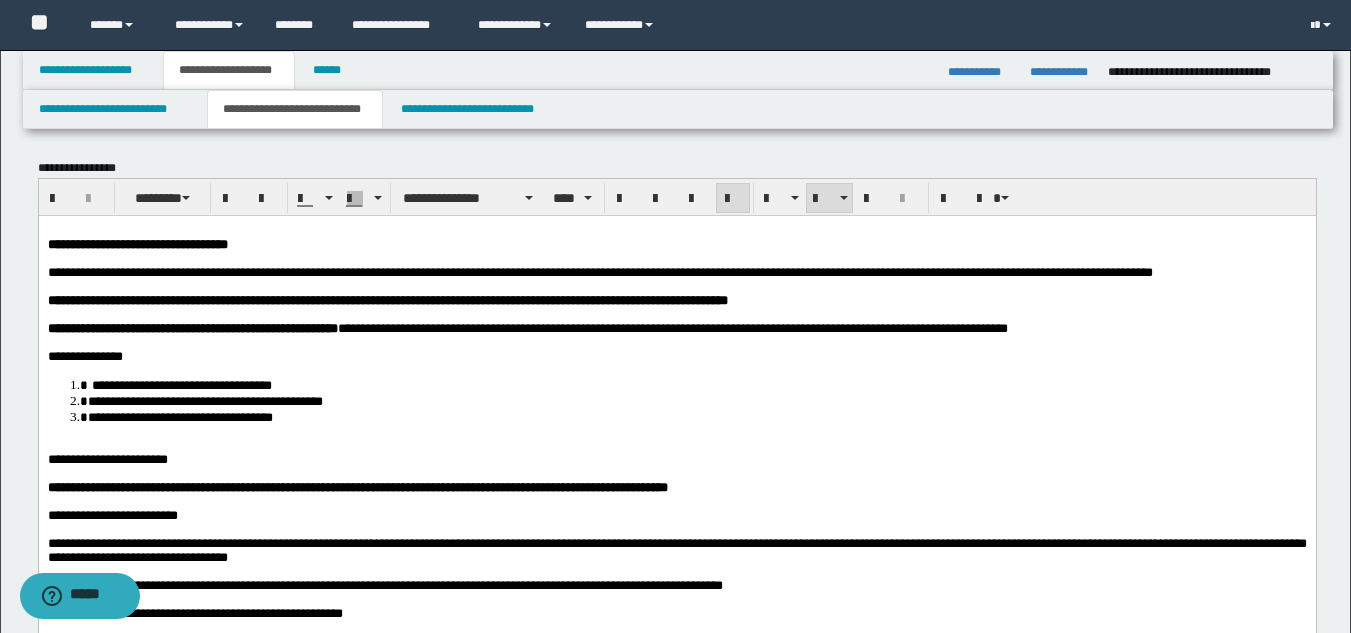 click on "**********" at bounding box center [179, 416] 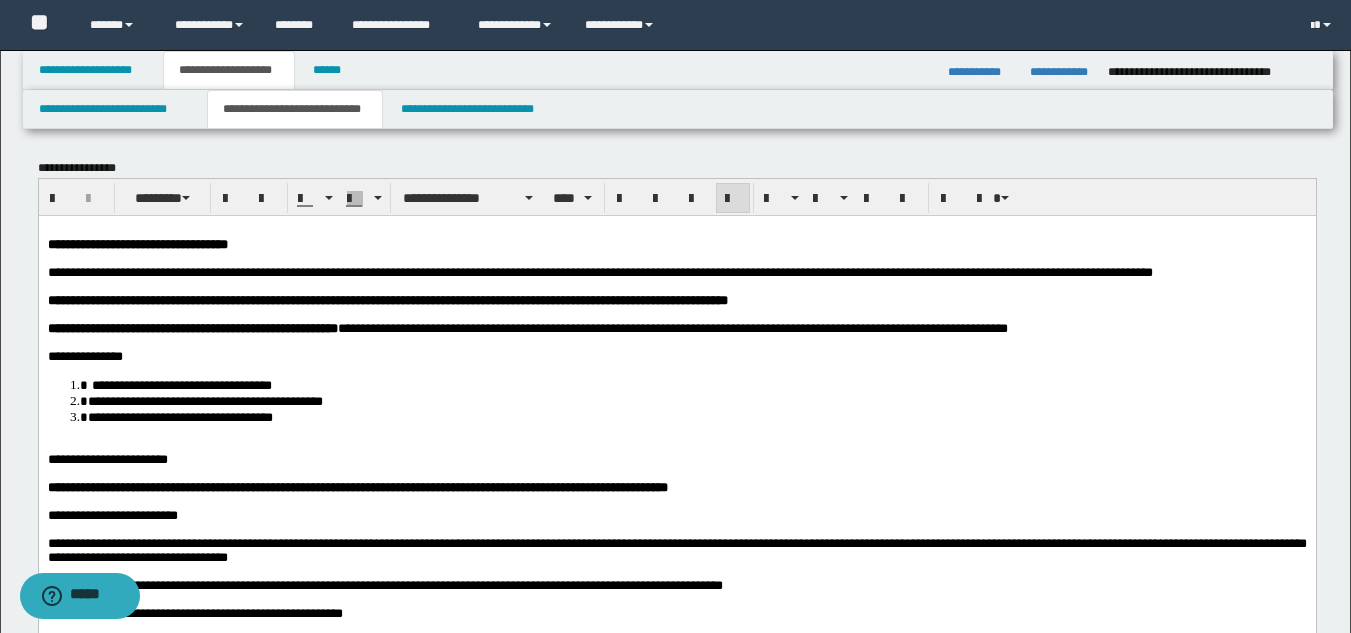click on "**********" at bounding box center (107, 458) 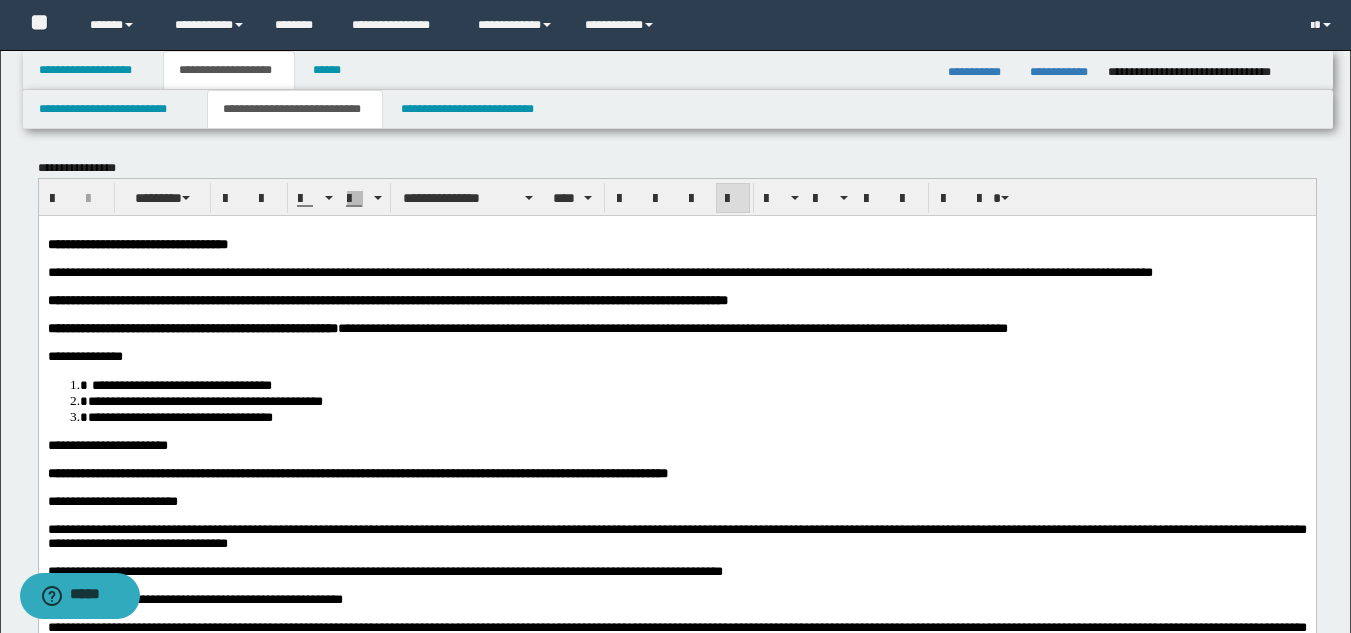 click on "**********" at bounding box center [112, 500] 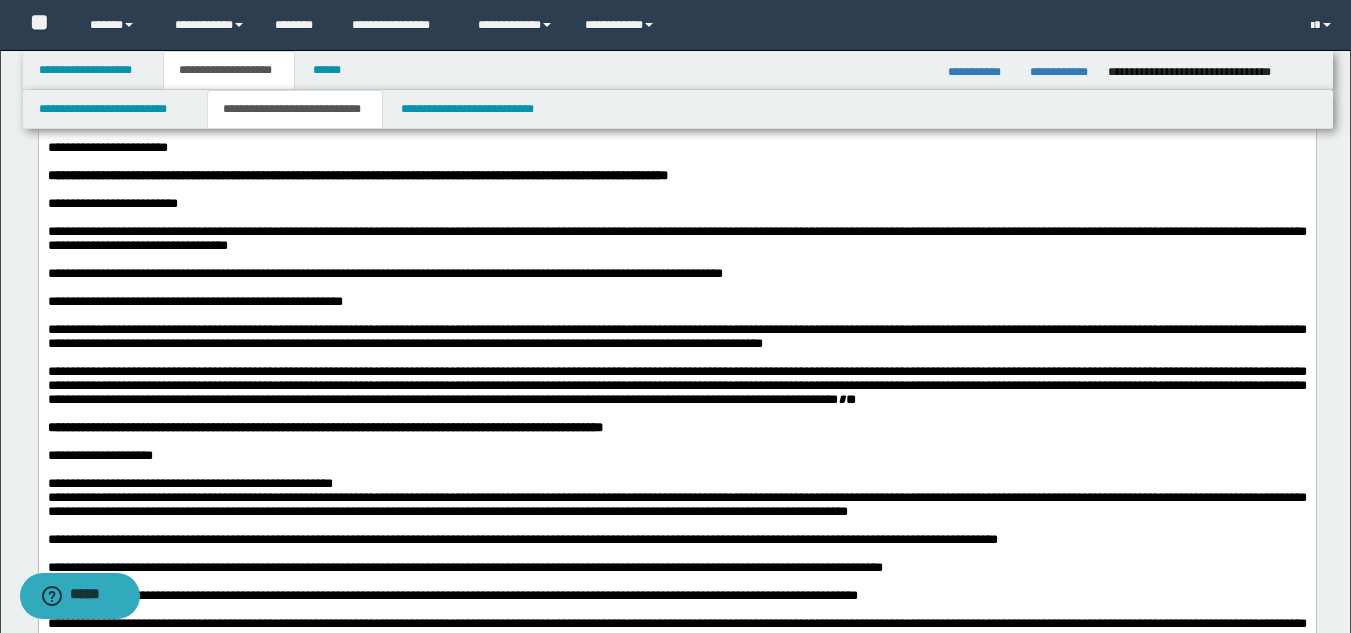 scroll, scrollTop: 300, scrollLeft: 0, axis: vertical 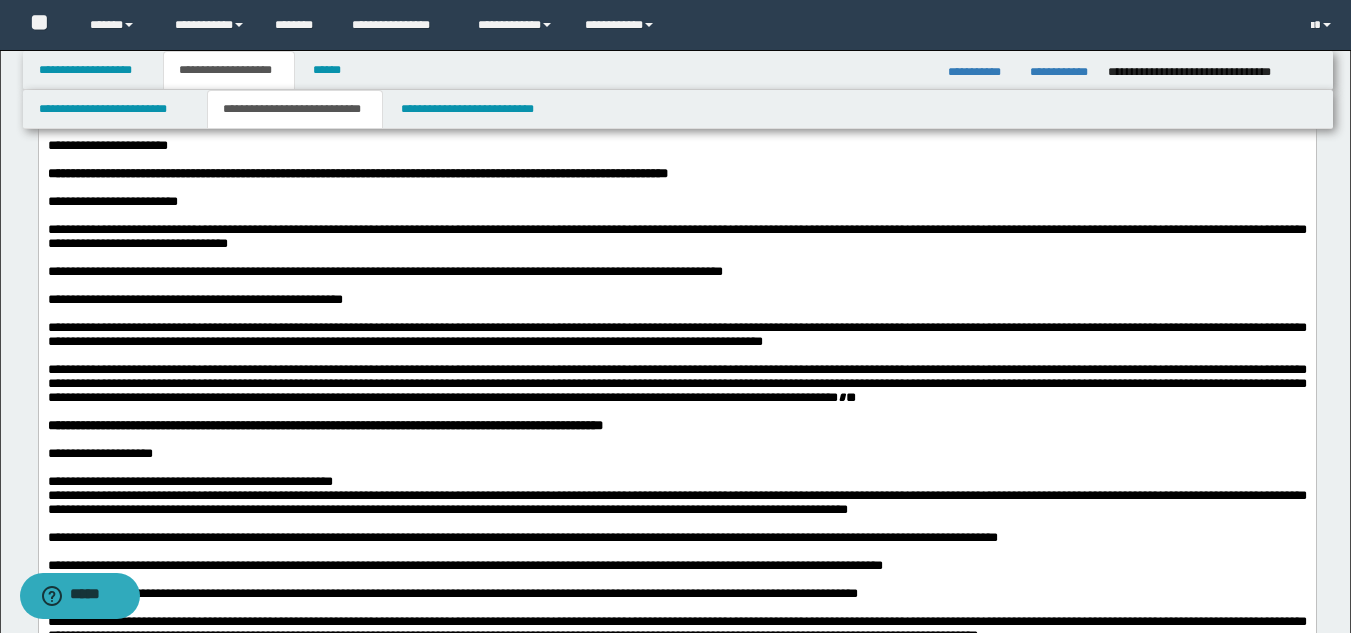 click on "**********" at bounding box center [384, 271] 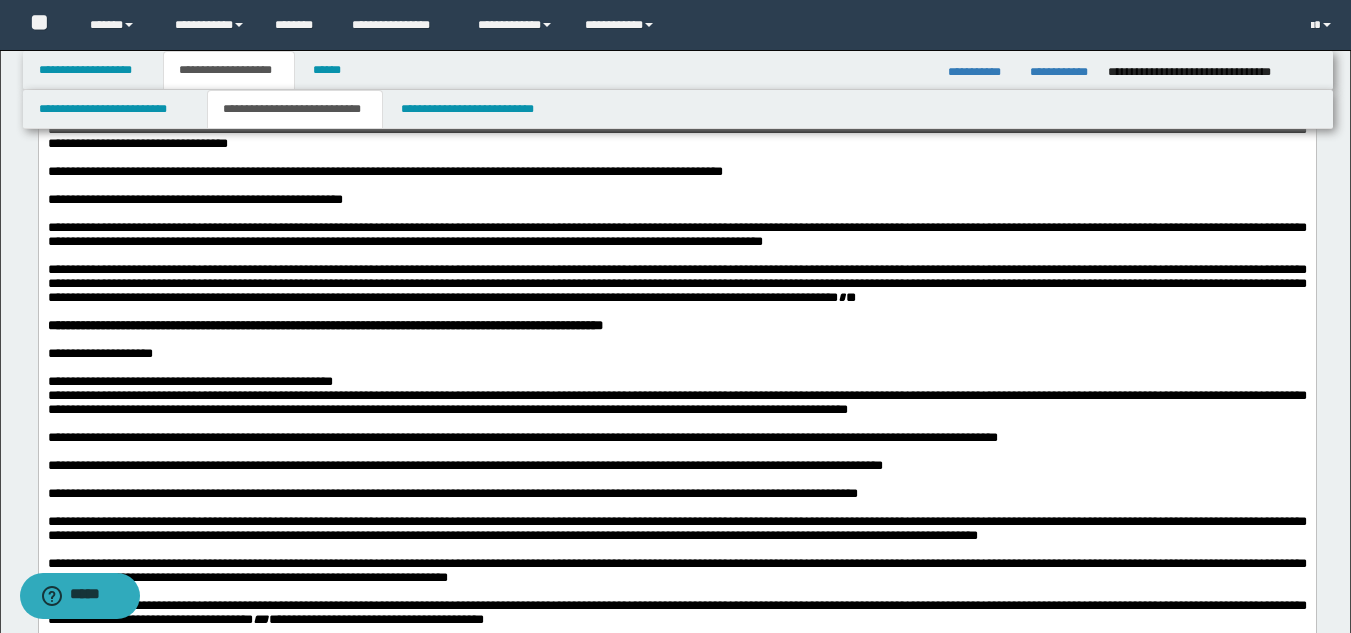 click at bounding box center [676, 340] 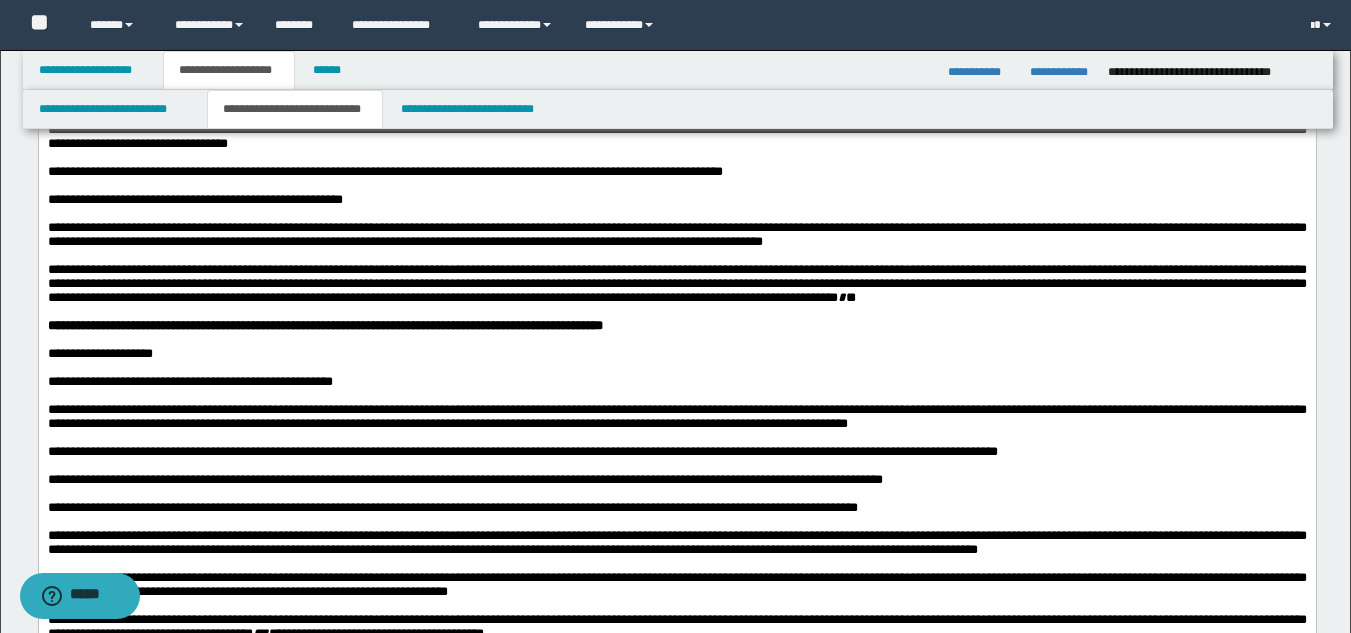 drag, startPoint x: 718, startPoint y: 483, endPoint x: 729, endPoint y: 486, distance: 11.401754 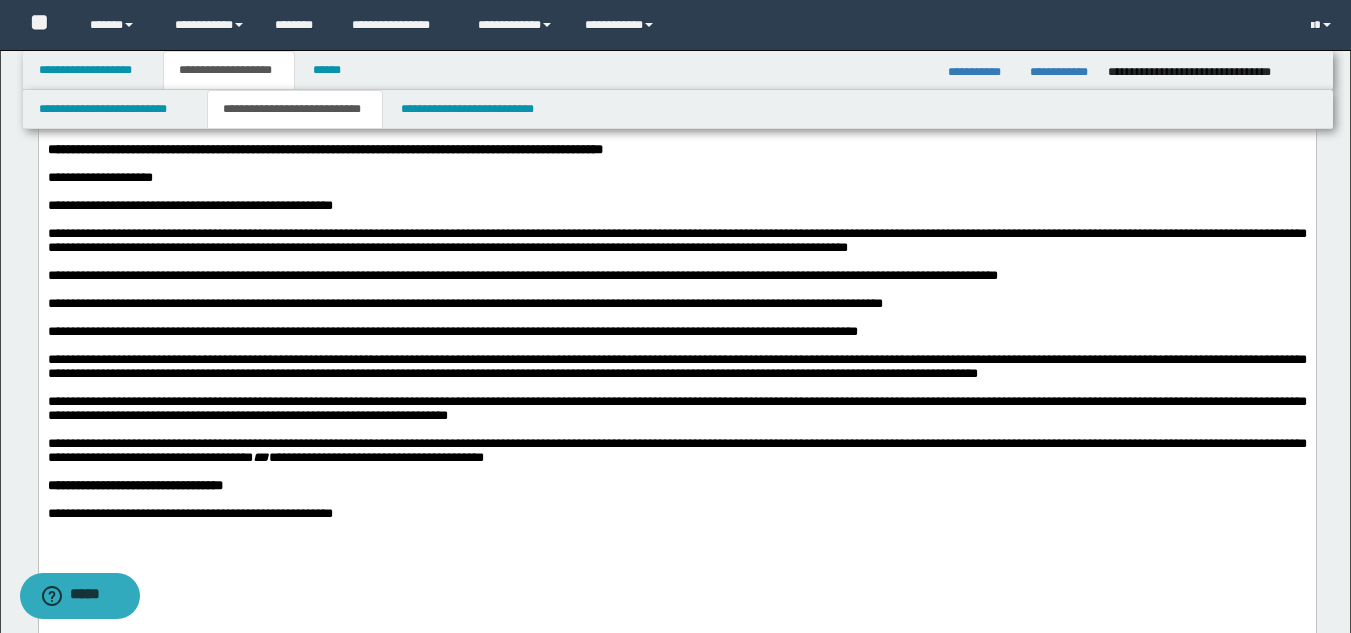 scroll, scrollTop: 600, scrollLeft: 0, axis: vertical 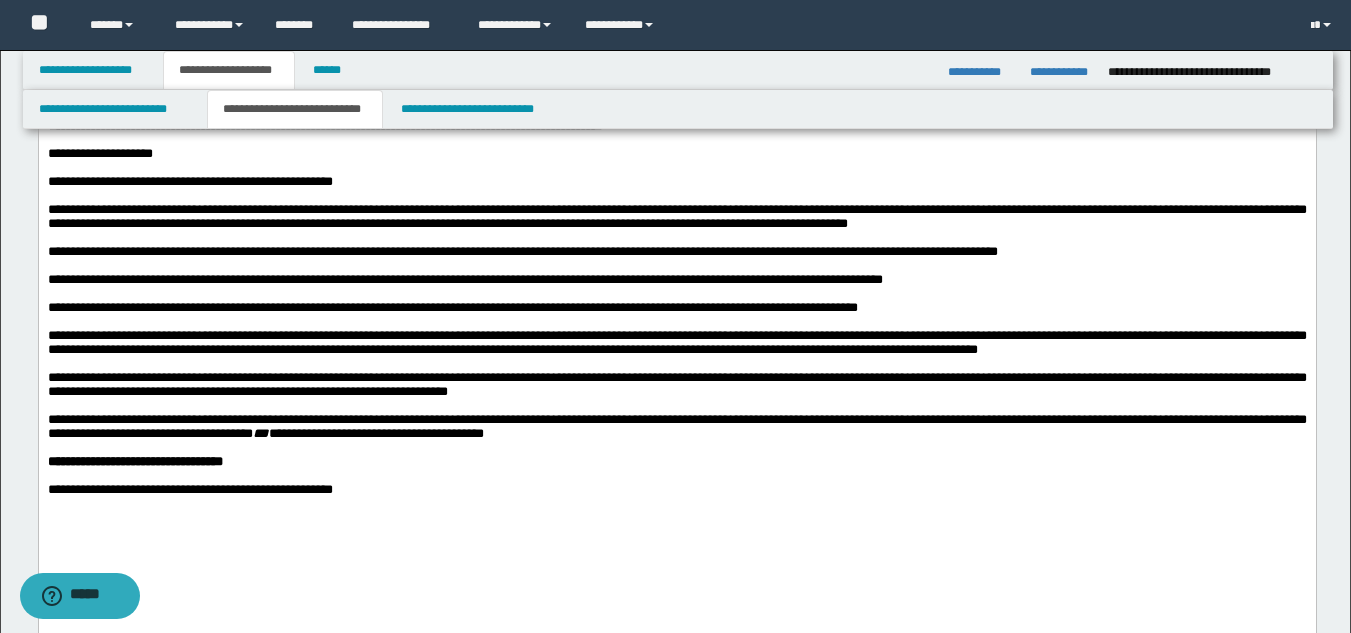 click on "**********" at bounding box center [676, 385] 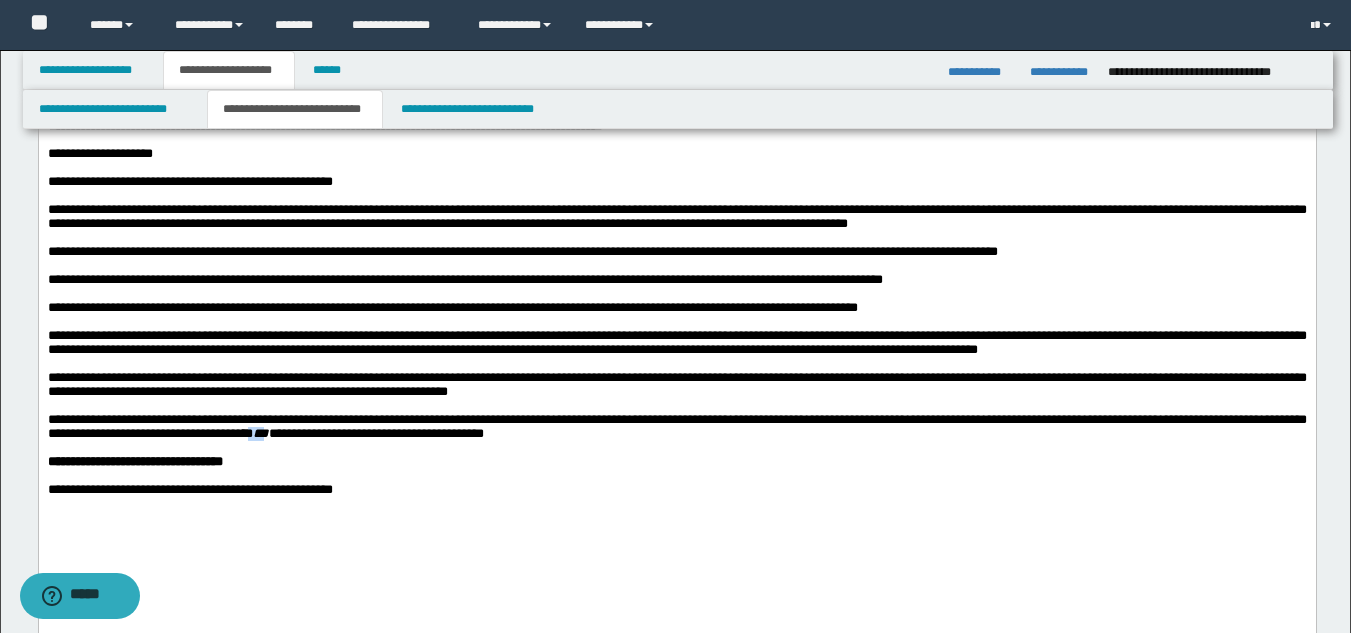 drag, startPoint x: 385, startPoint y: 540, endPoint x: 397, endPoint y: 538, distance: 12.165525 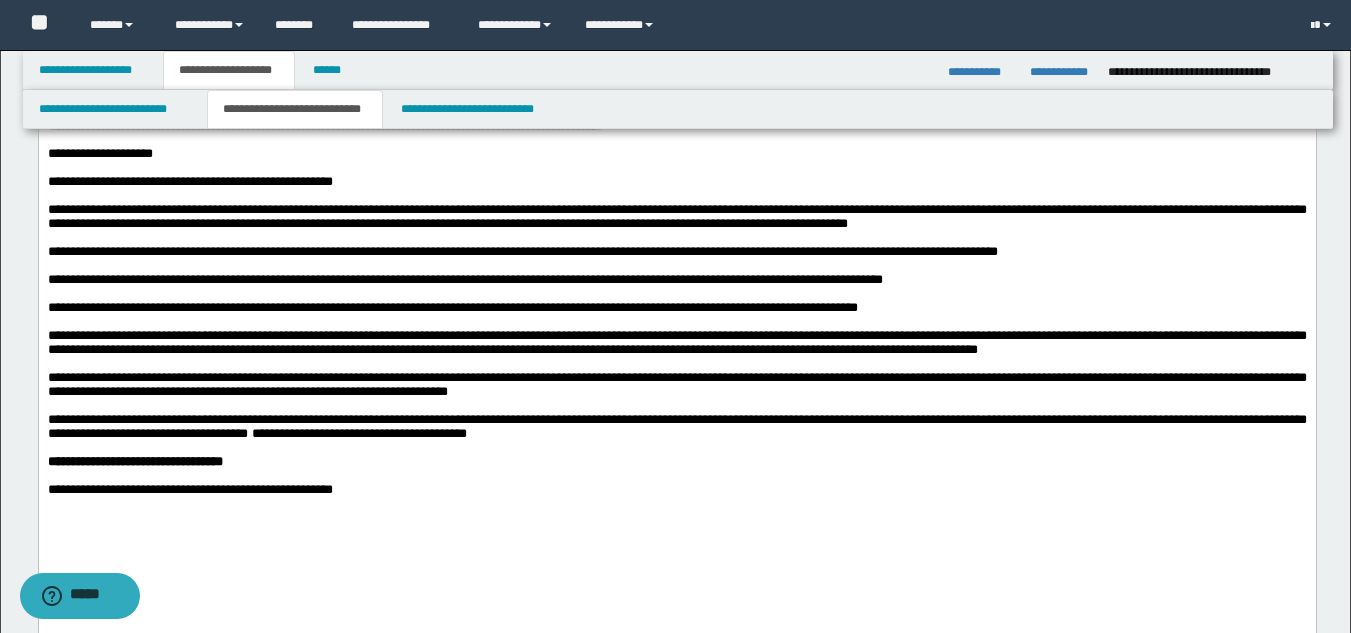 click at bounding box center [676, 448] 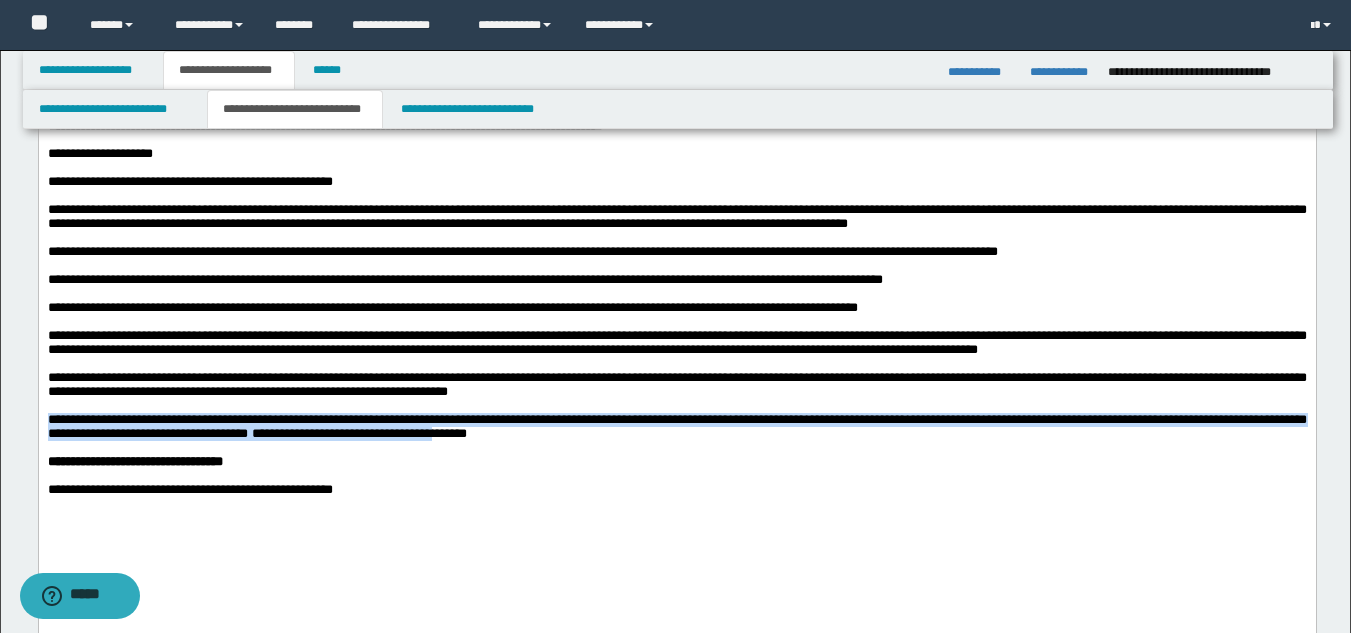 drag, startPoint x: 562, startPoint y: 539, endPoint x: 39, endPoint y: 518, distance: 523.42145 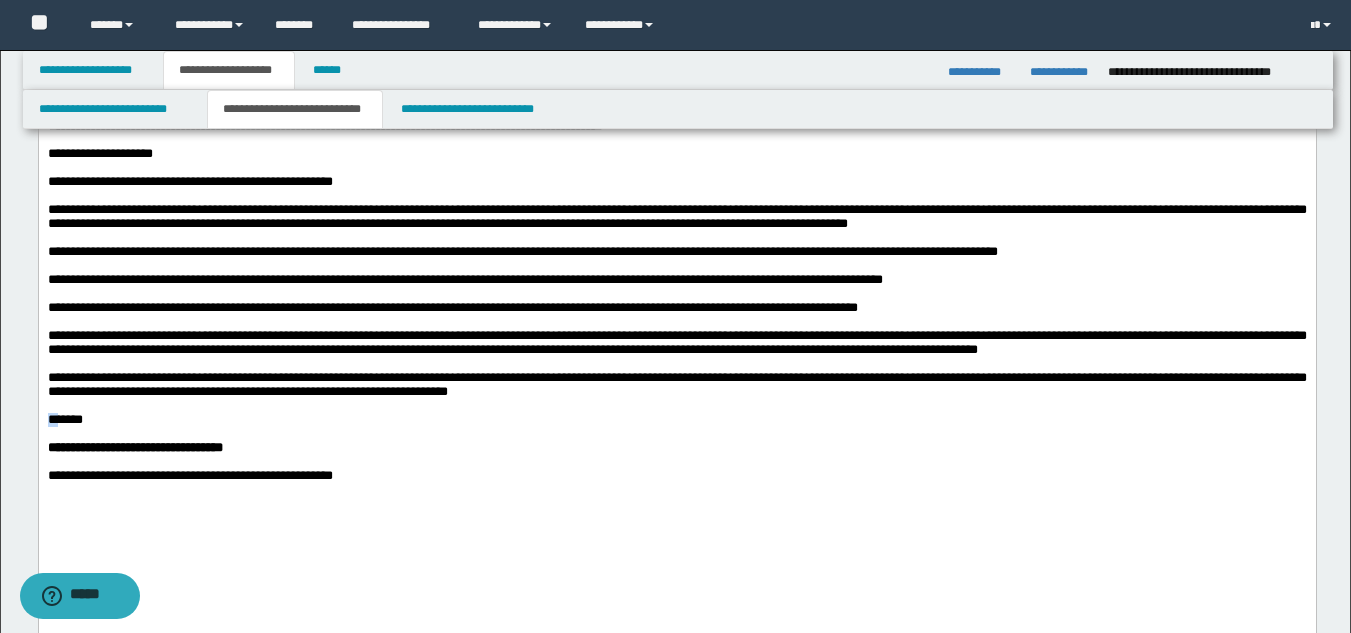 drag, startPoint x: 57, startPoint y: 525, endPoint x: 43, endPoint y: 525, distance: 14 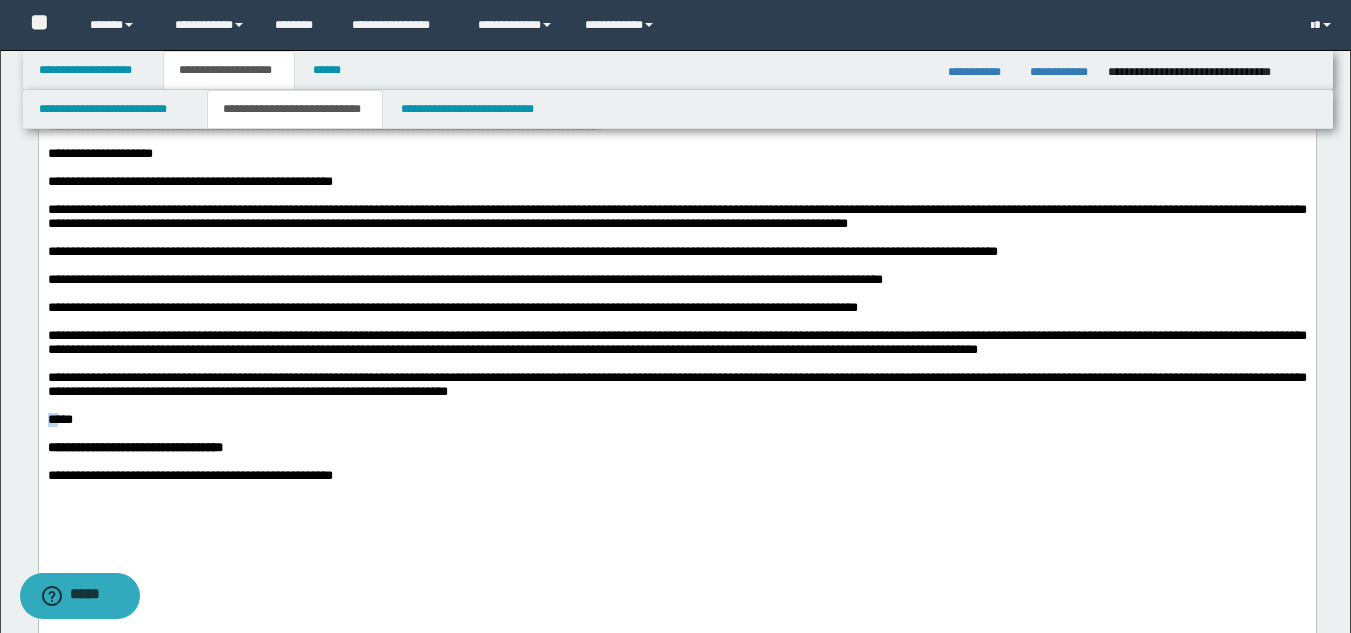 drag, startPoint x: 55, startPoint y: 523, endPoint x: 33, endPoint y: 524, distance: 22.022715 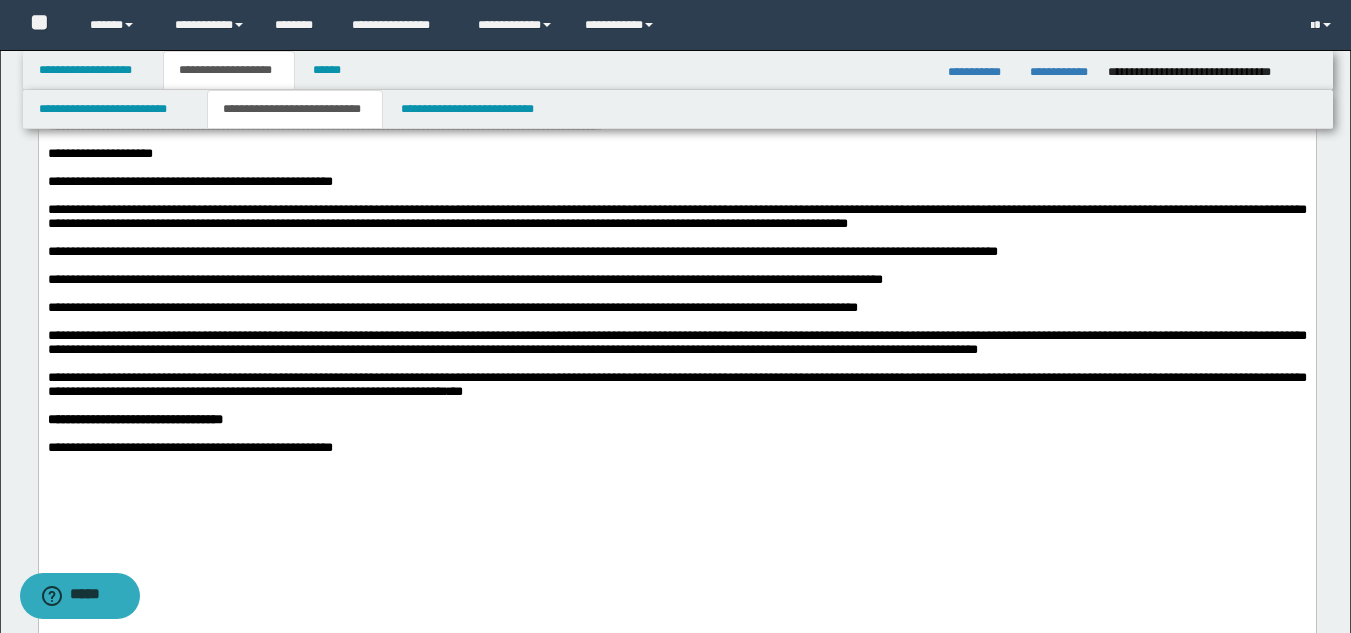 click at bounding box center (676, 406) 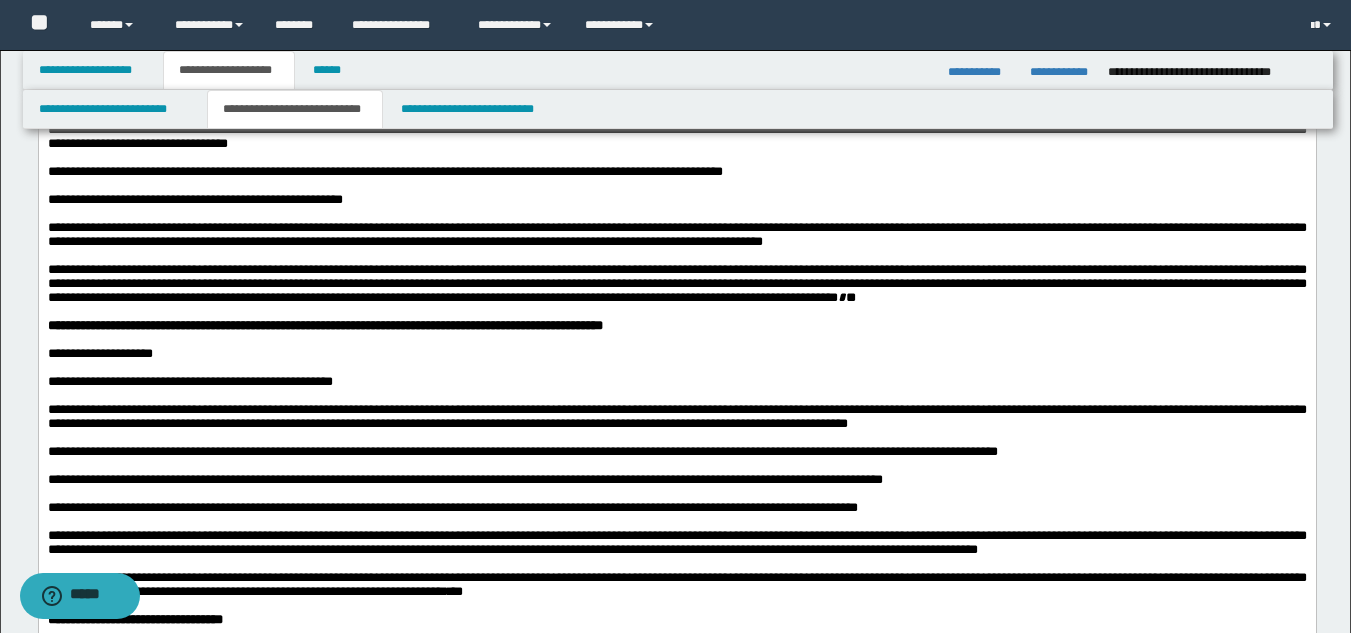 click on "**********" at bounding box center (676, 416) 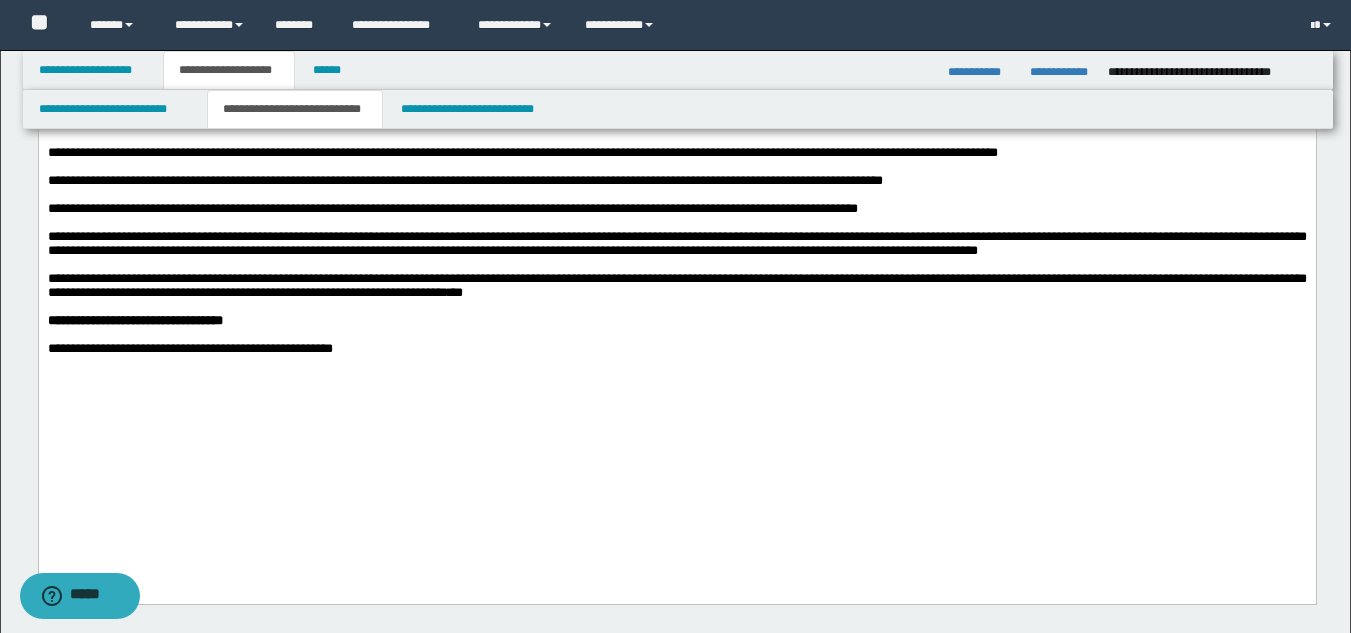 scroll, scrollTop: 700, scrollLeft: 0, axis: vertical 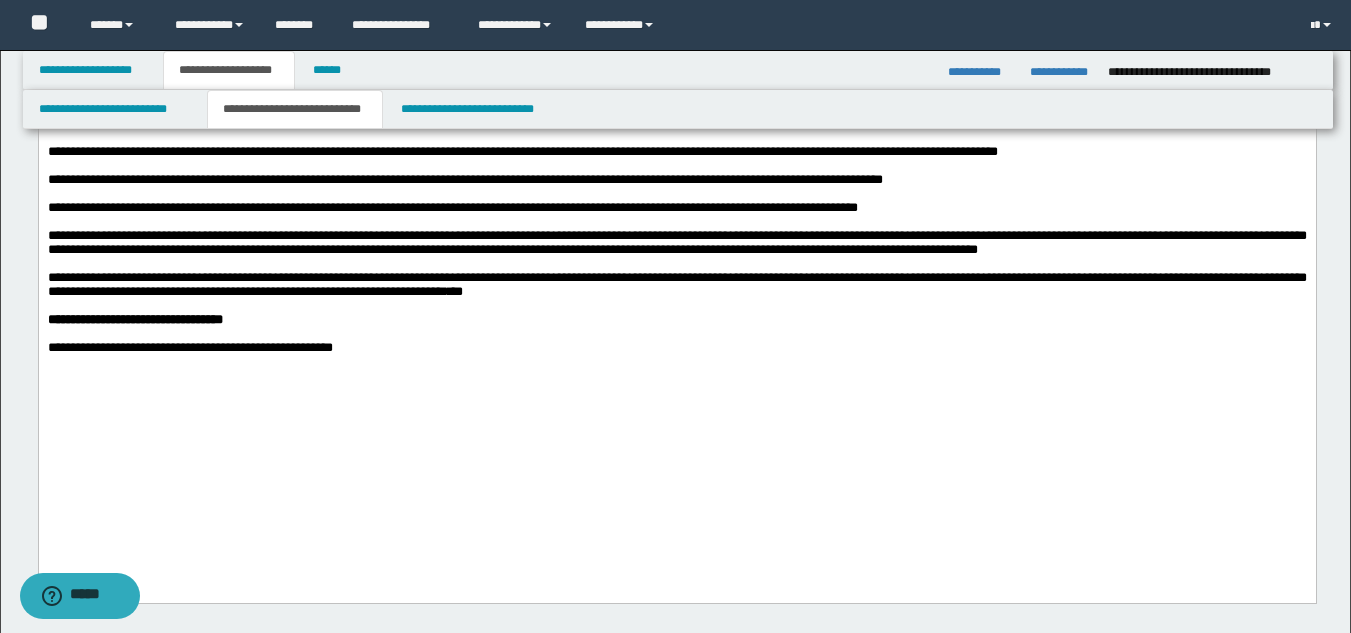 click at bounding box center (688, 378) 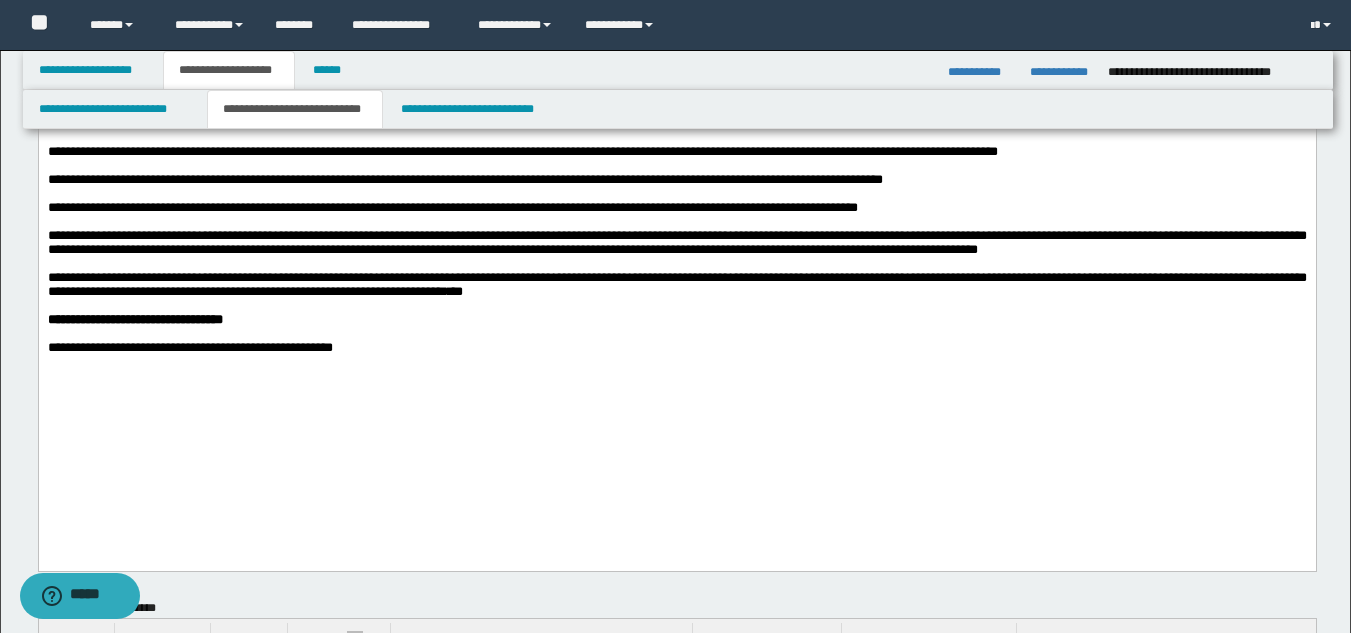 click on "**********" at bounding box center (676, -35) 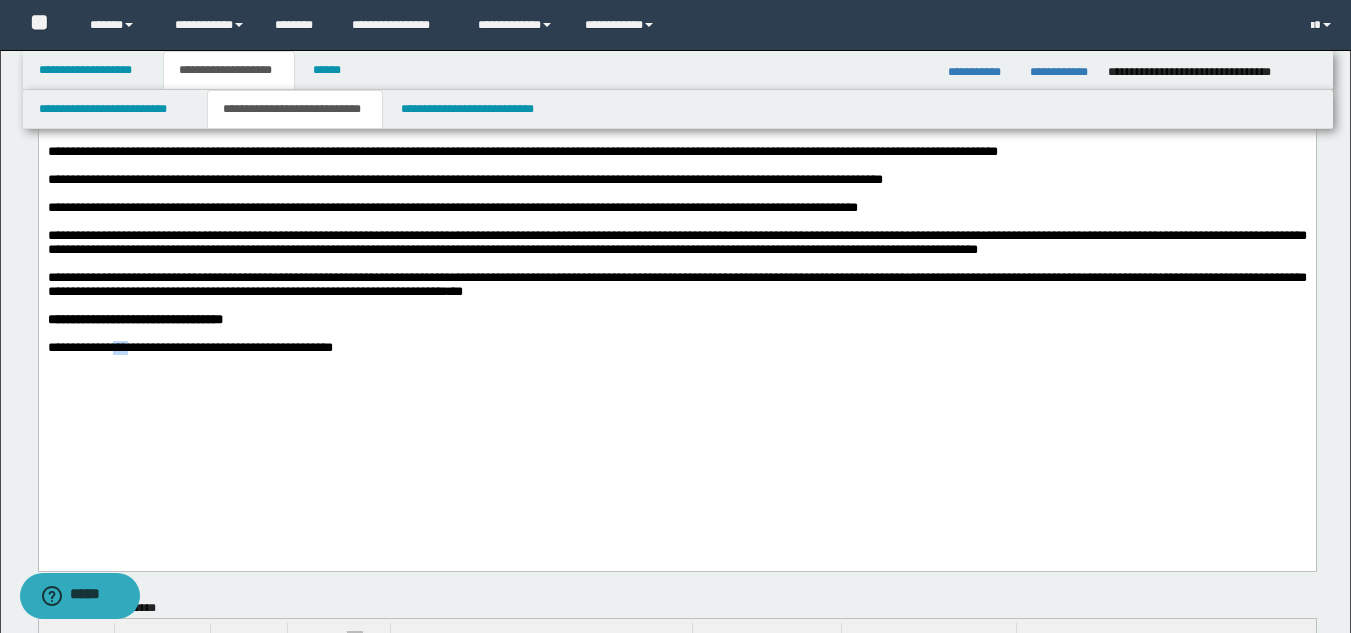 click on "**********" at bounding box center (676, -35) 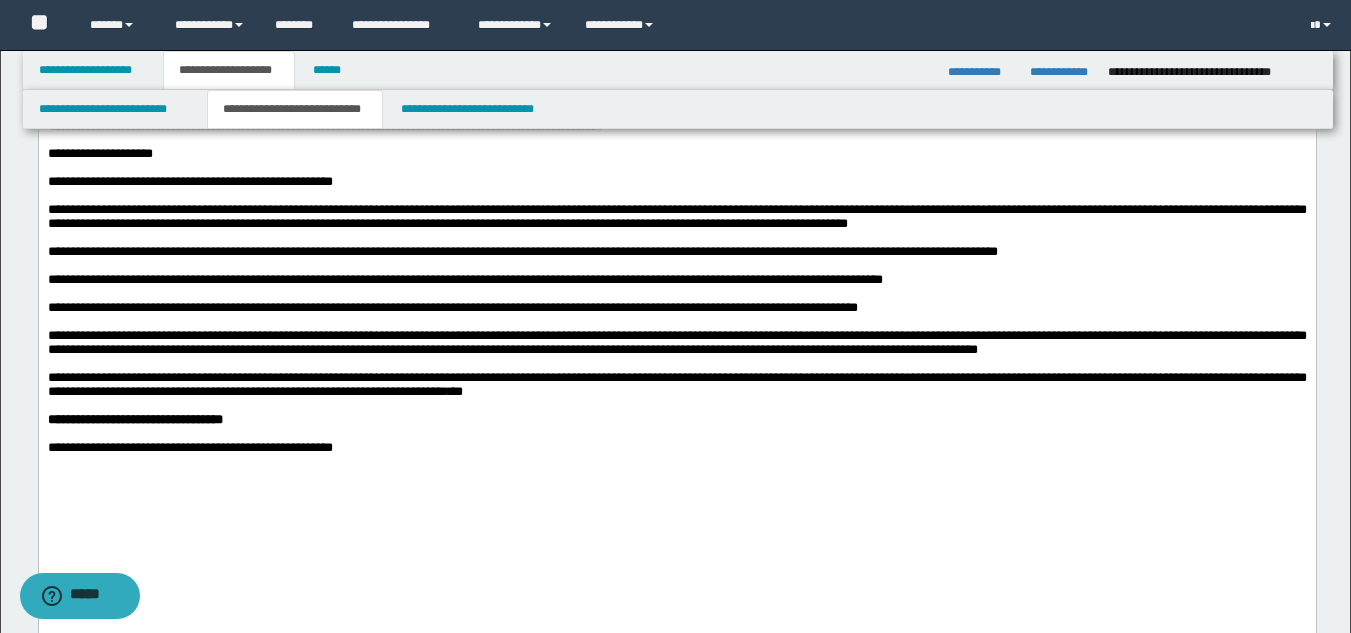 click on "**********" at bounding box center (676, 384) 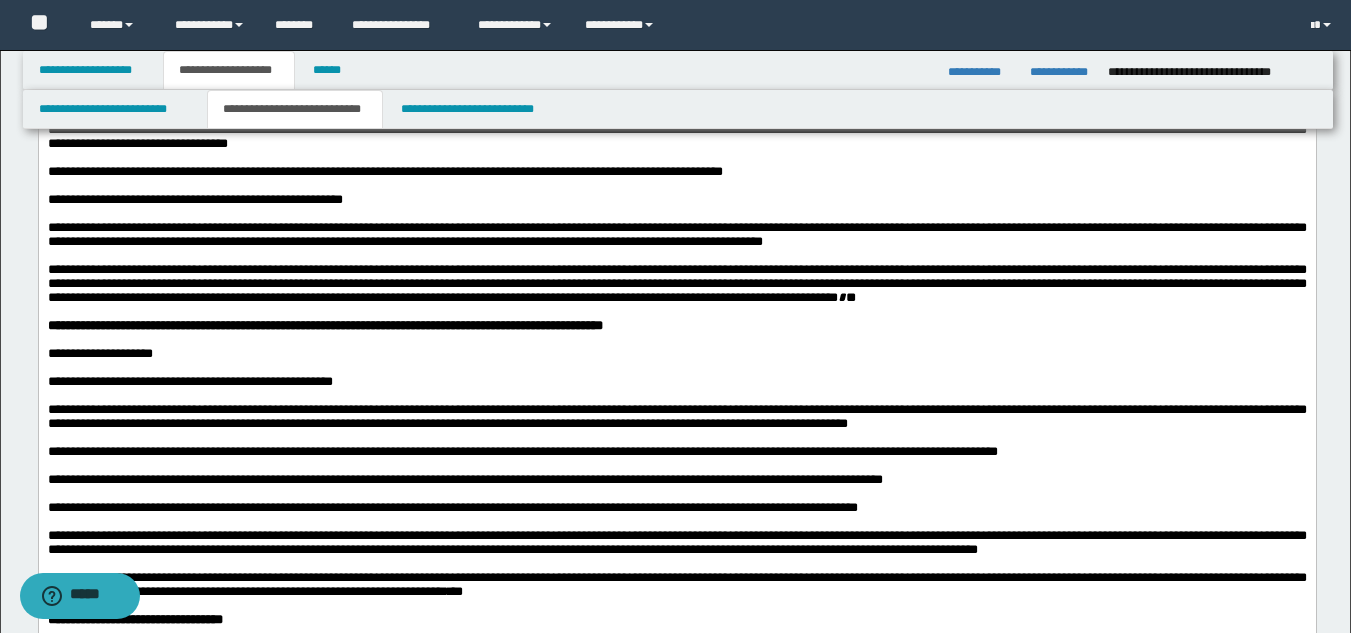 click on "**********" at bounding box center [676, 416] 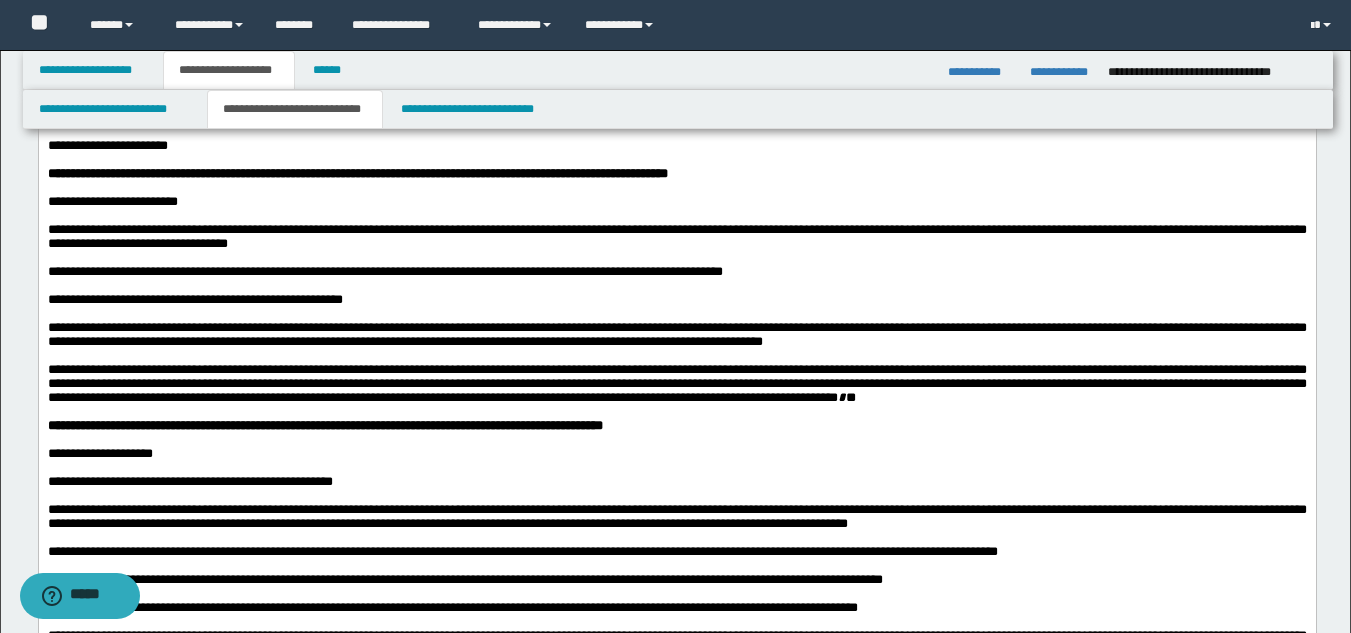 click at bounding box center (676, 412) 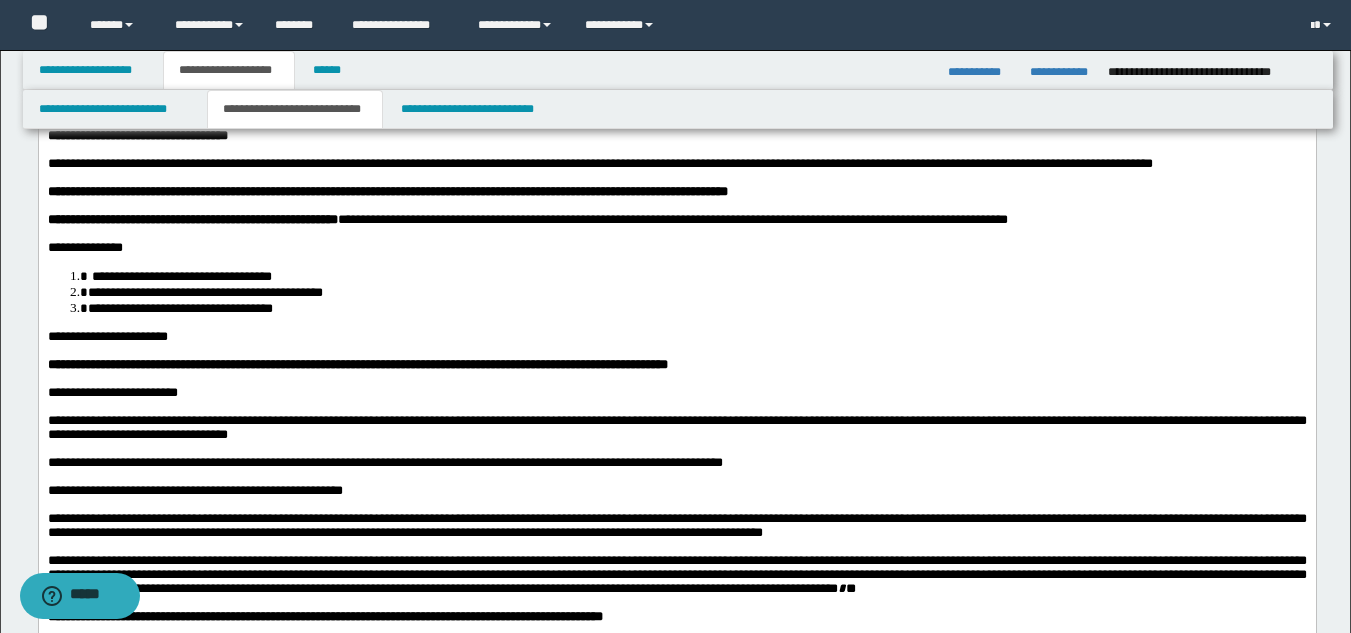 scroll, scrollTop: 100, scrollLeft: 0, axis: vertical 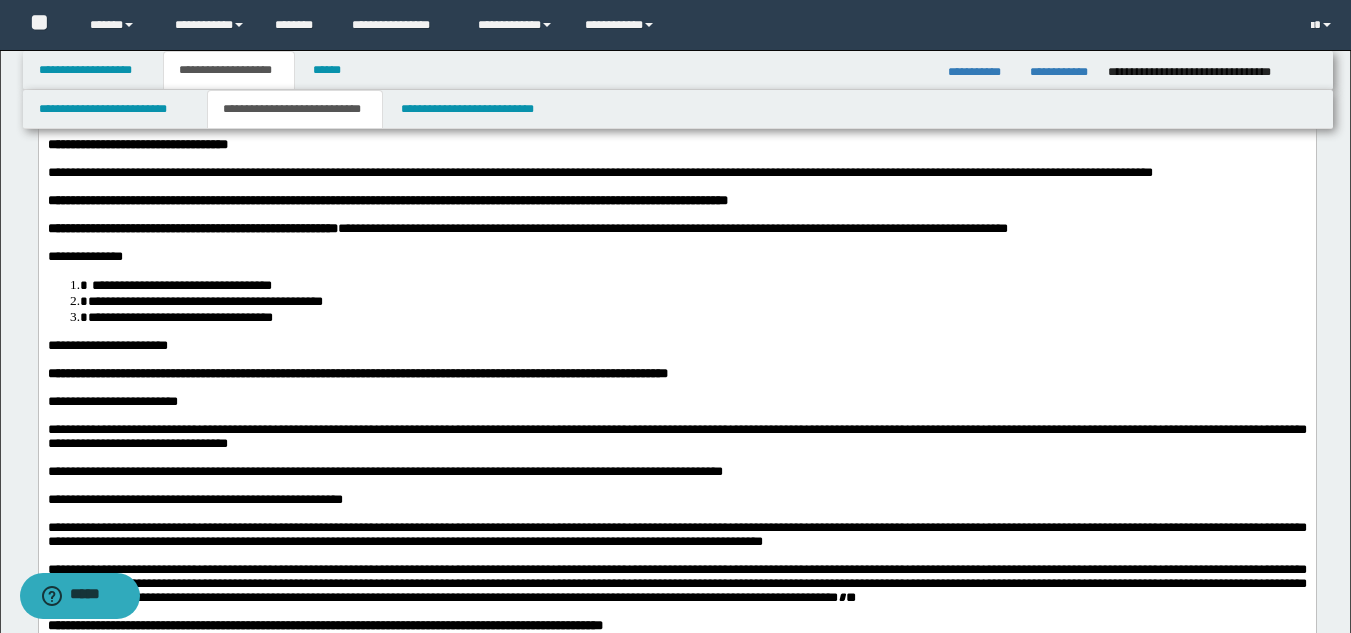 click on "**********" at bounding box center (676, 436) 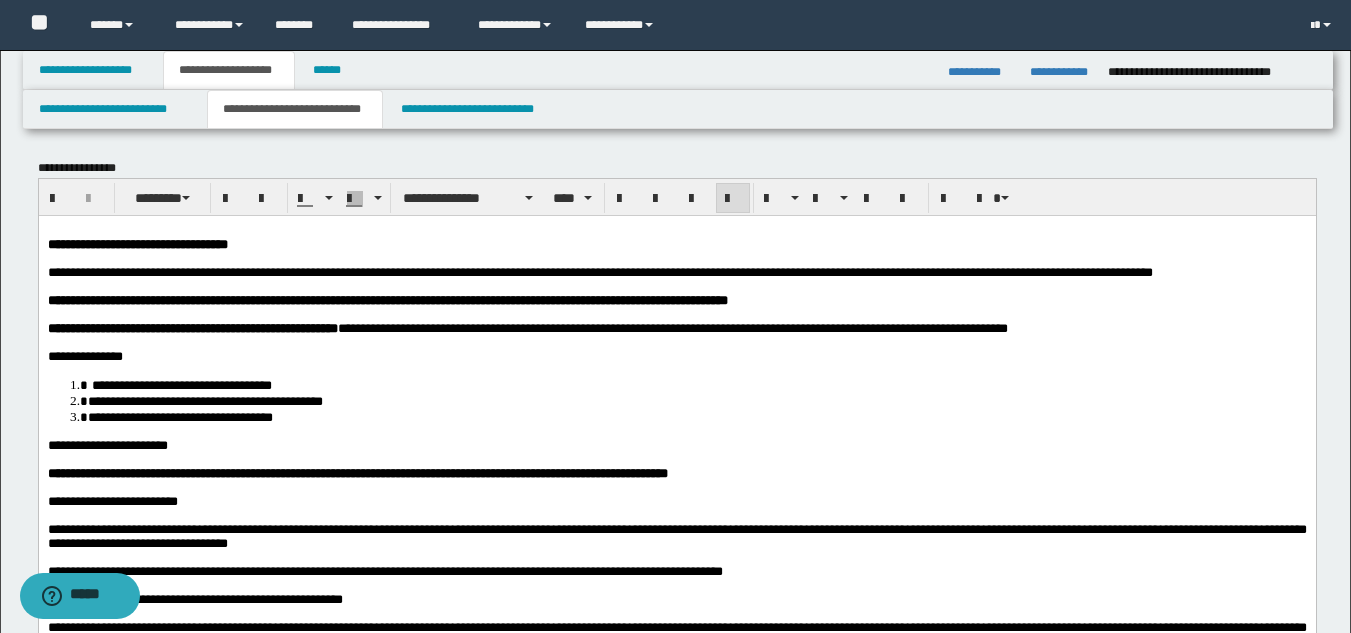 click on "**********" at bounding box center (676, 445) 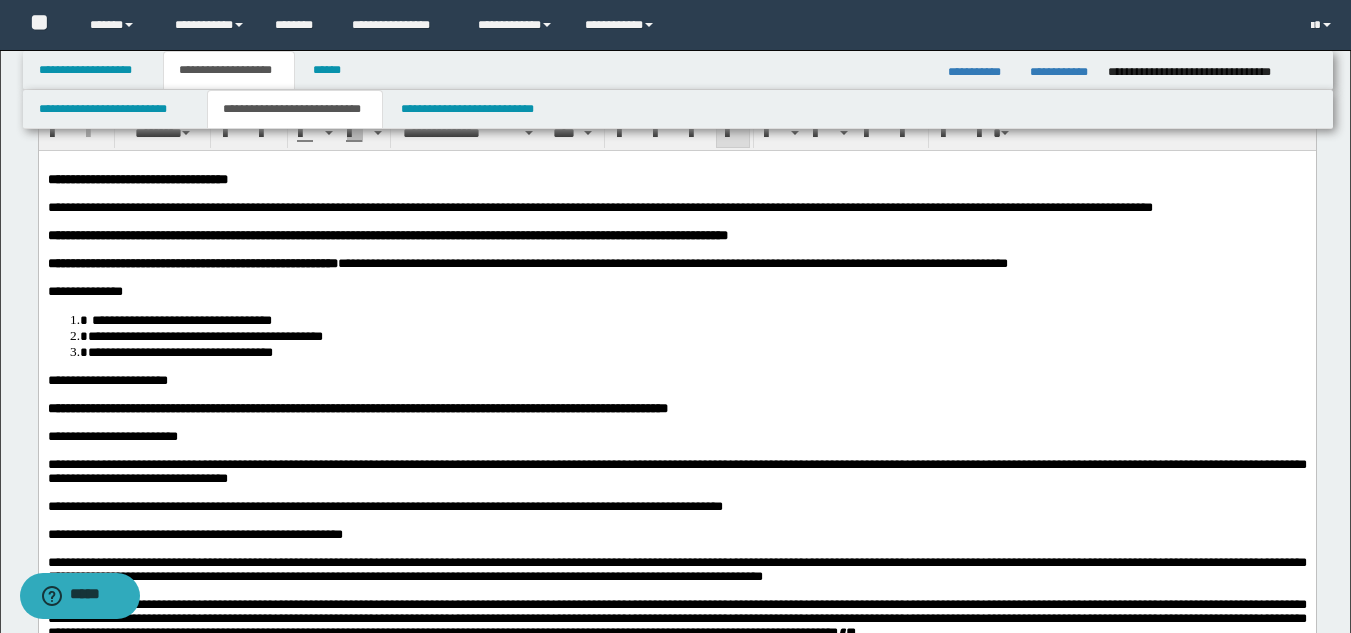 scroll, scrollTop: 100, scrollLeft: 0, axis: vertical 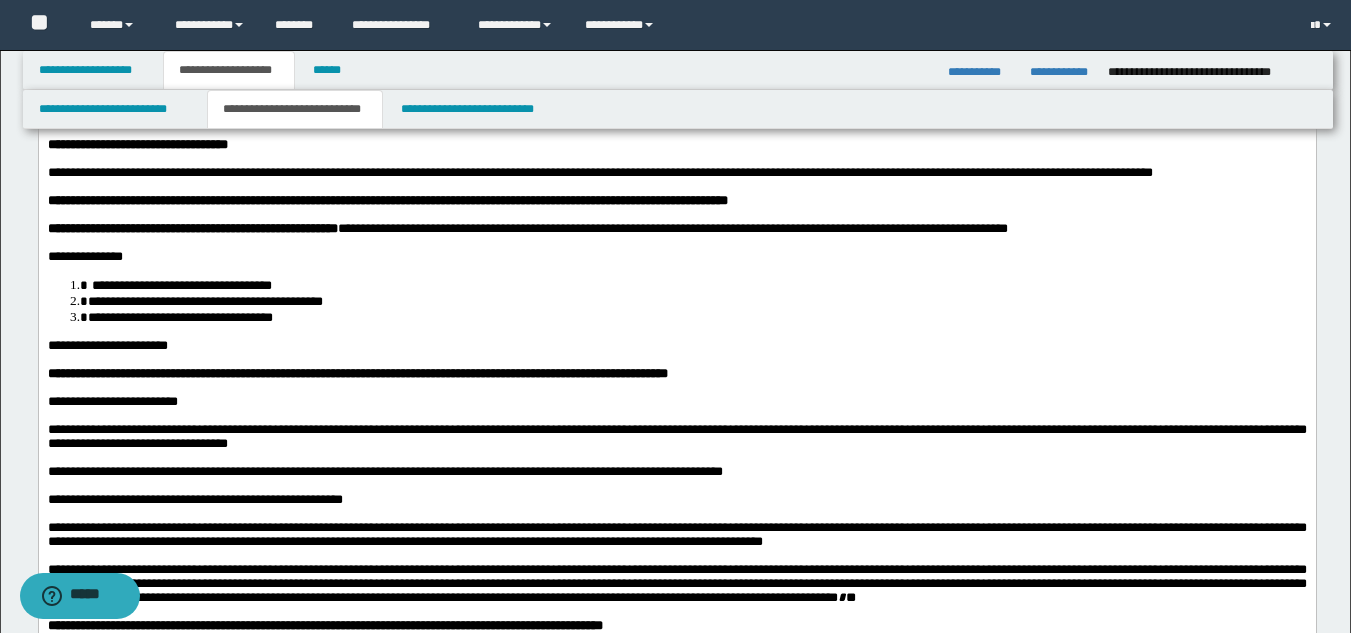 click on "**********" at bounding box center (172, 372) 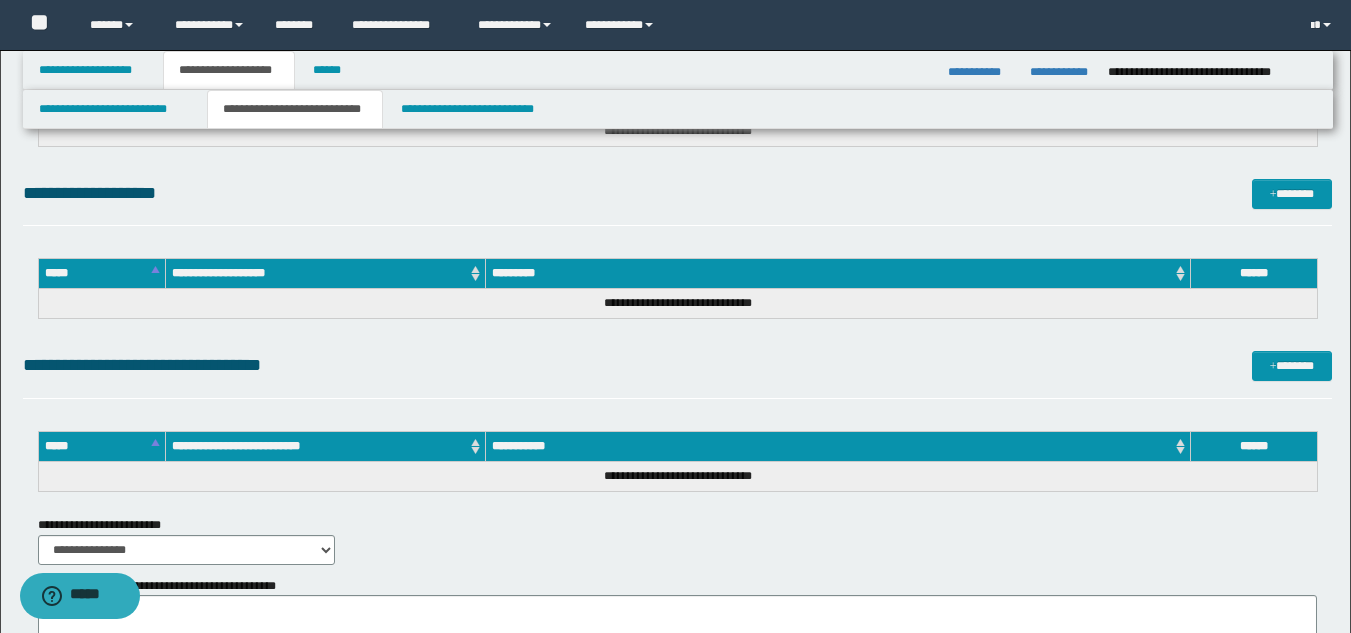 scroll, scrollTop: 1900, scrollLeft: 0, axis: vertical 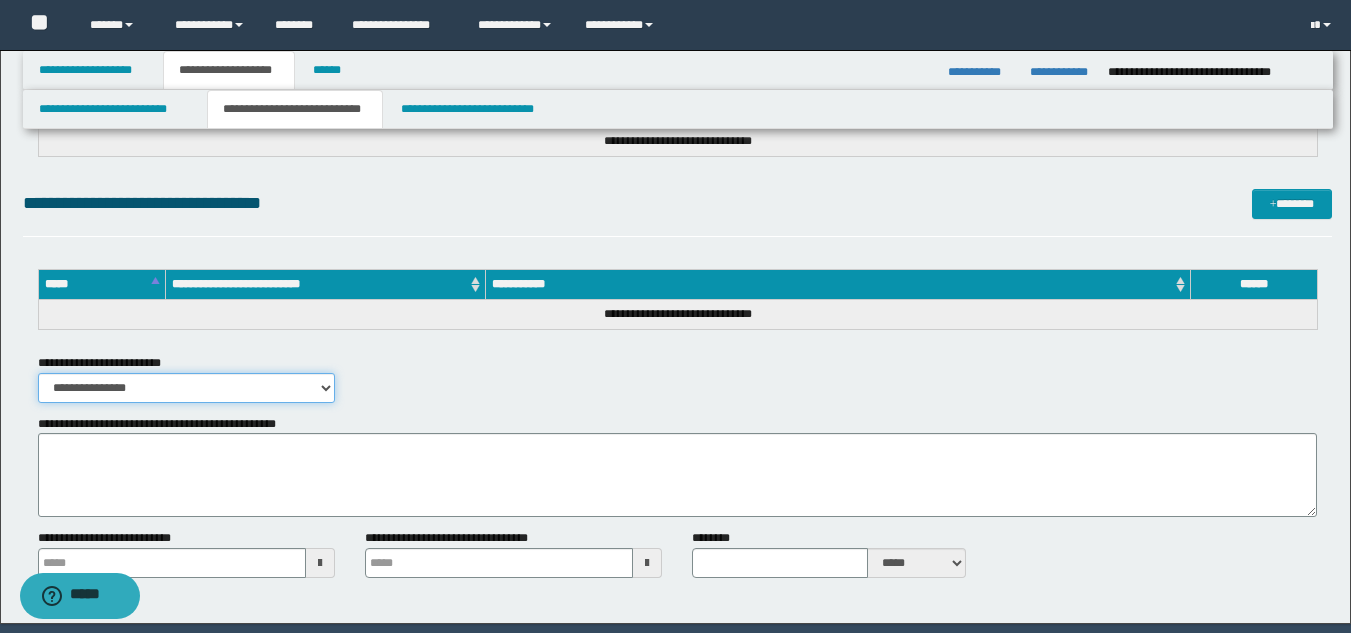 drag, startPoint x: 140, startPoint y: 387, endPoint x: 151, endPoint y: 396, distance: 14.21267 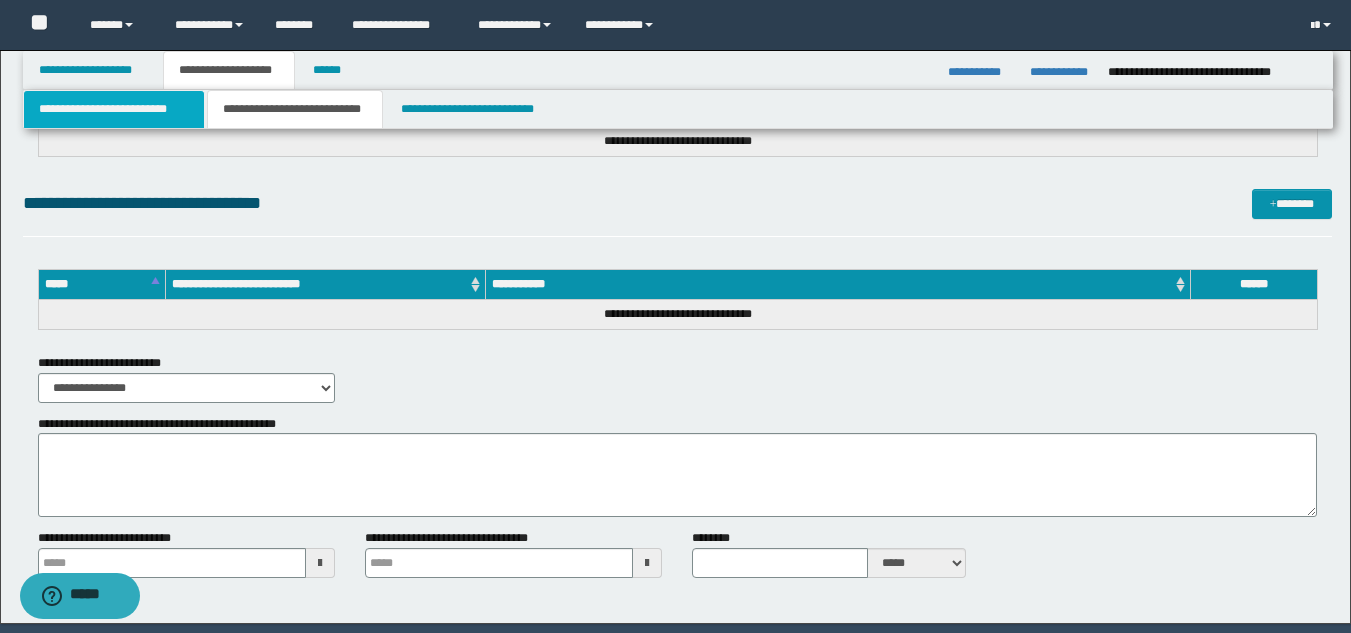 click on "**********" at bounding box center [114, 109] 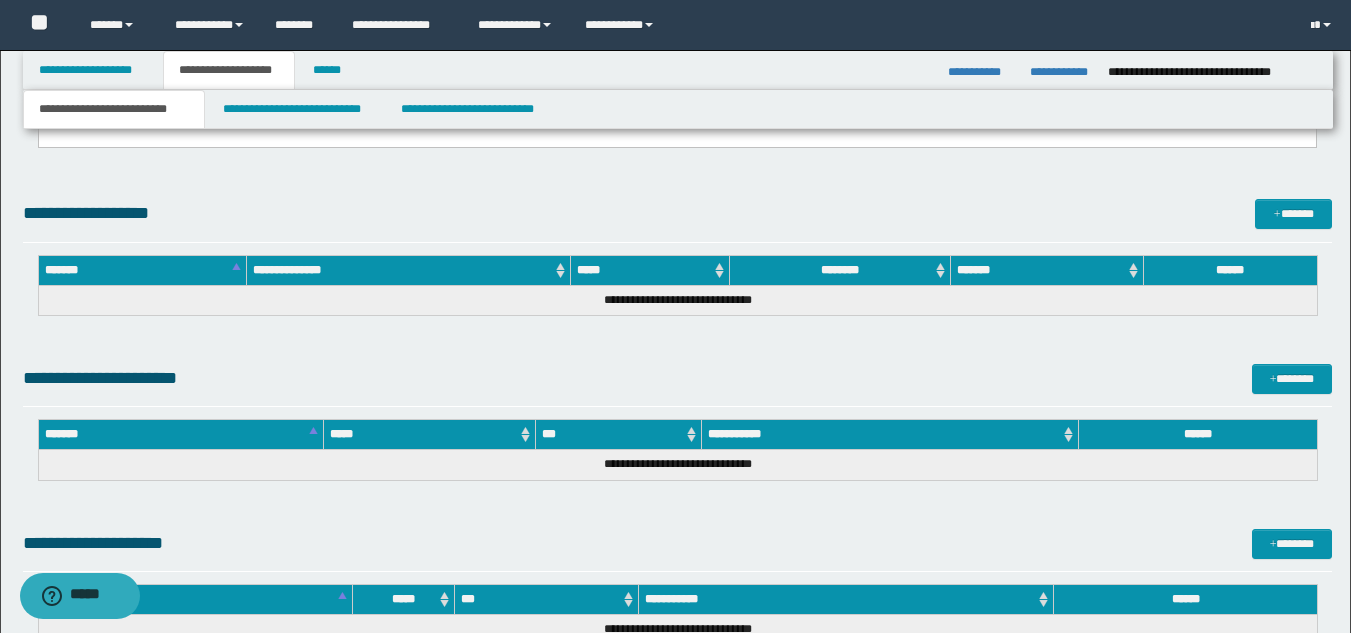 scroll, scrollTop: 903, scrollLeft: 0, axis: vertical 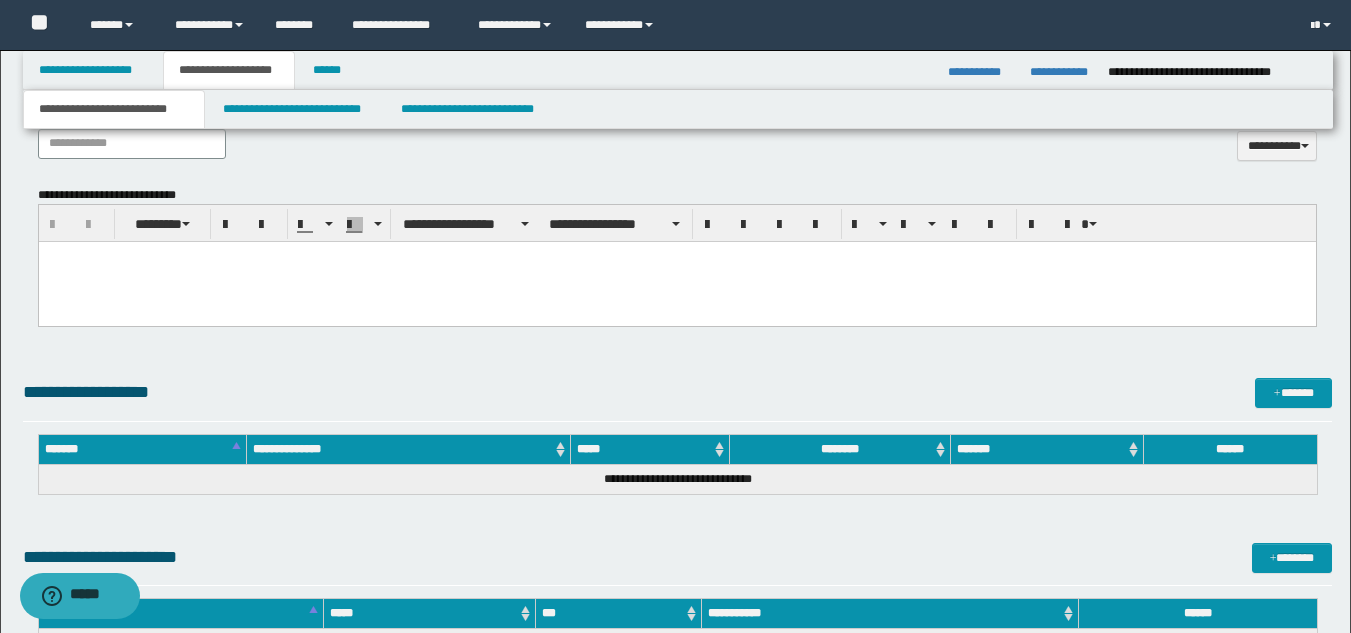 click at bounding box center [676, 282] 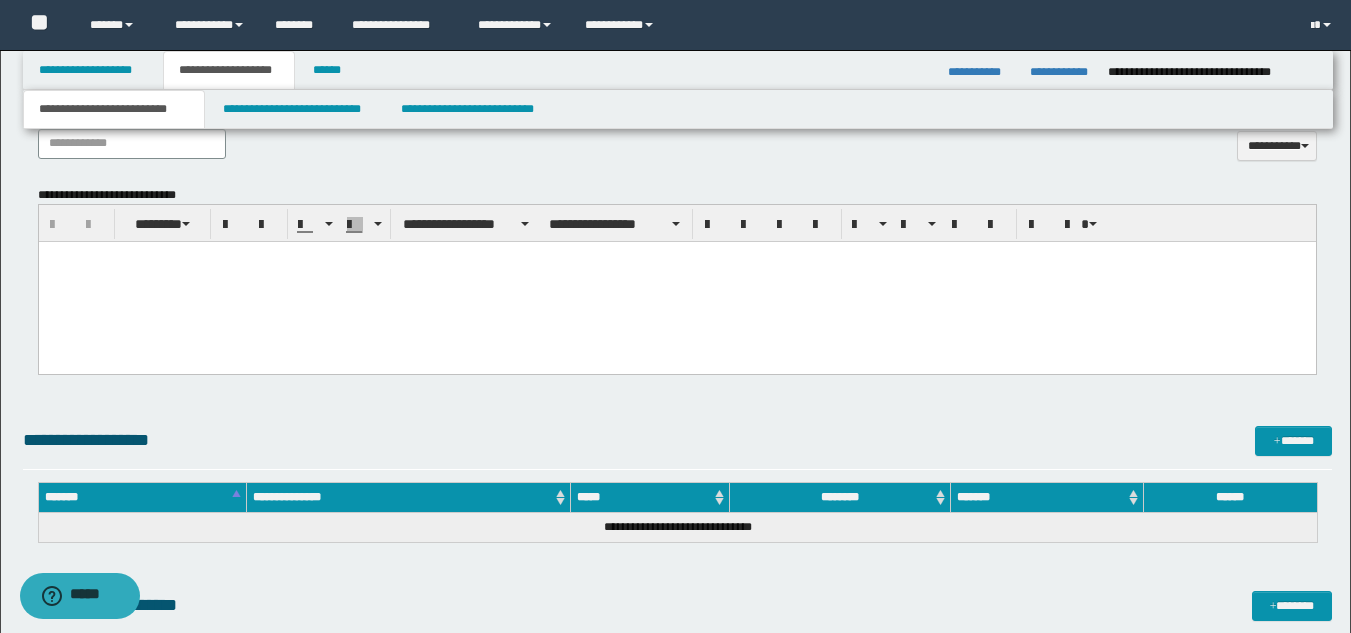 paste 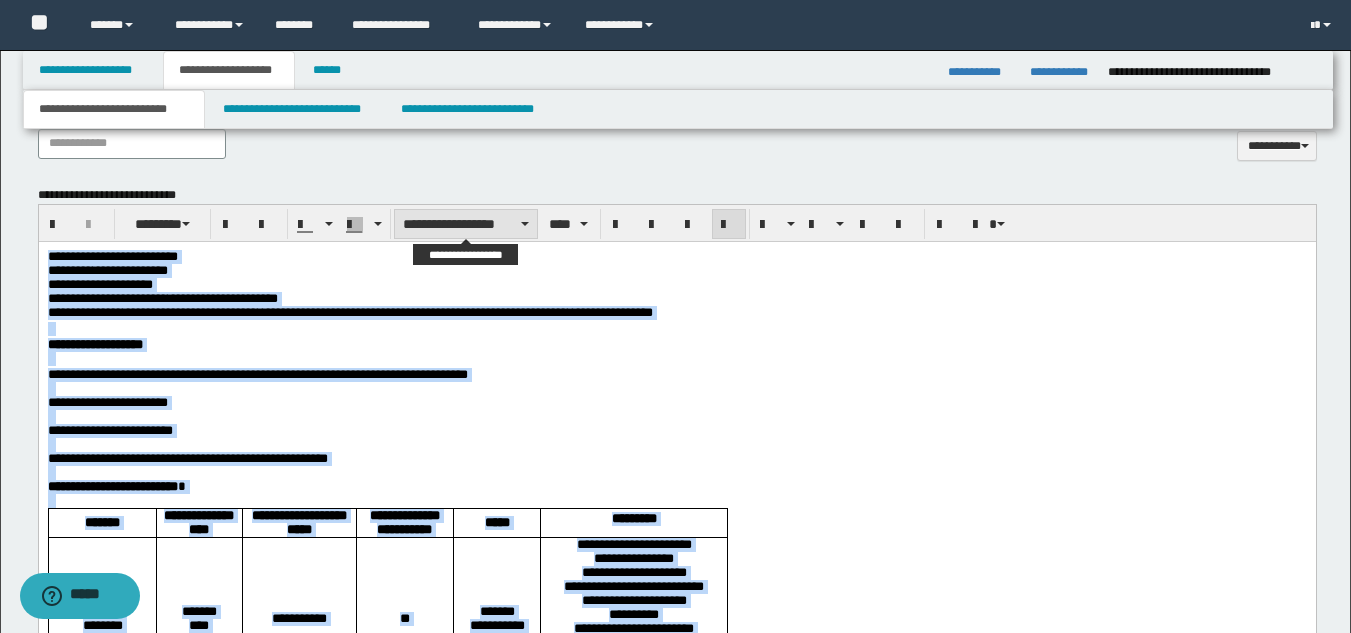click on "**********" at bounding box center [466, 224] 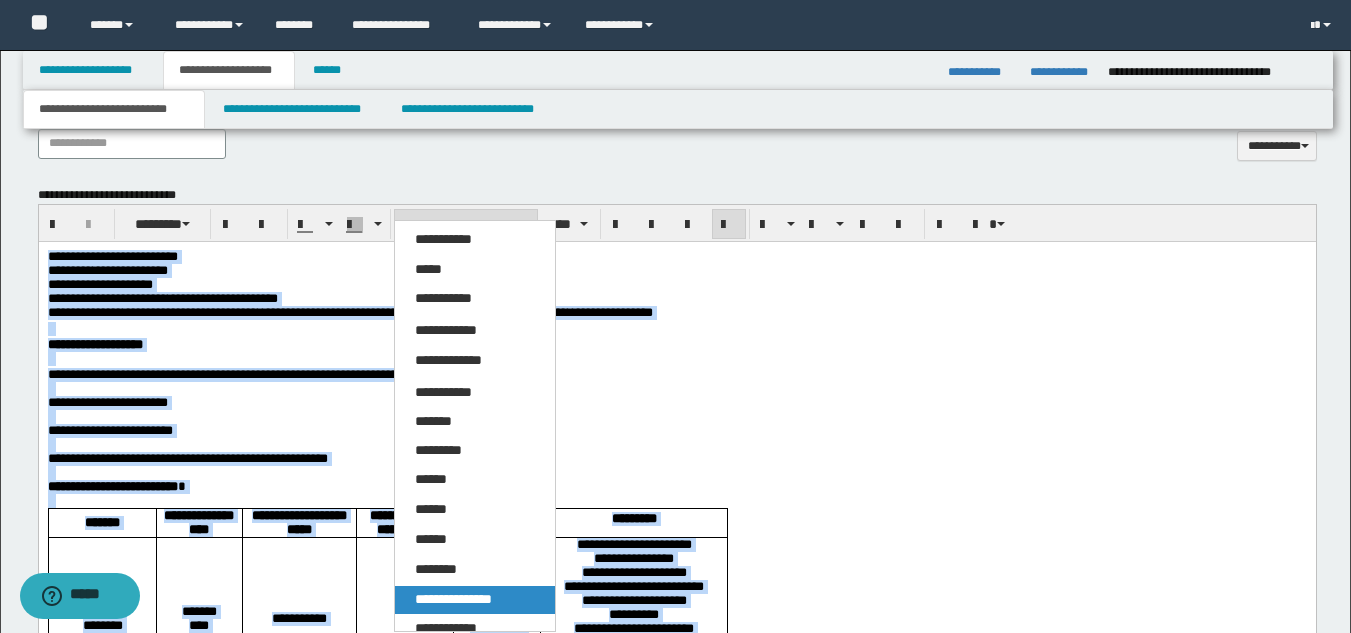 click on "**********" at bounding box center (453, 599) 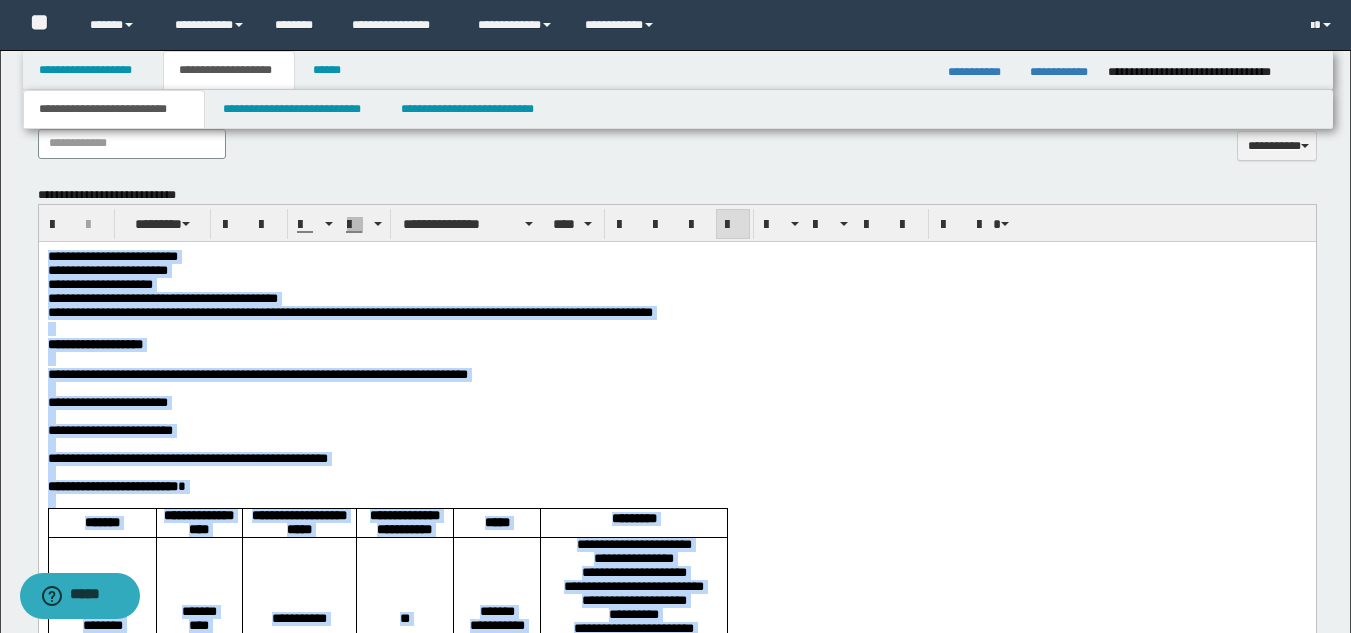 click at bounding box center [733, 225] 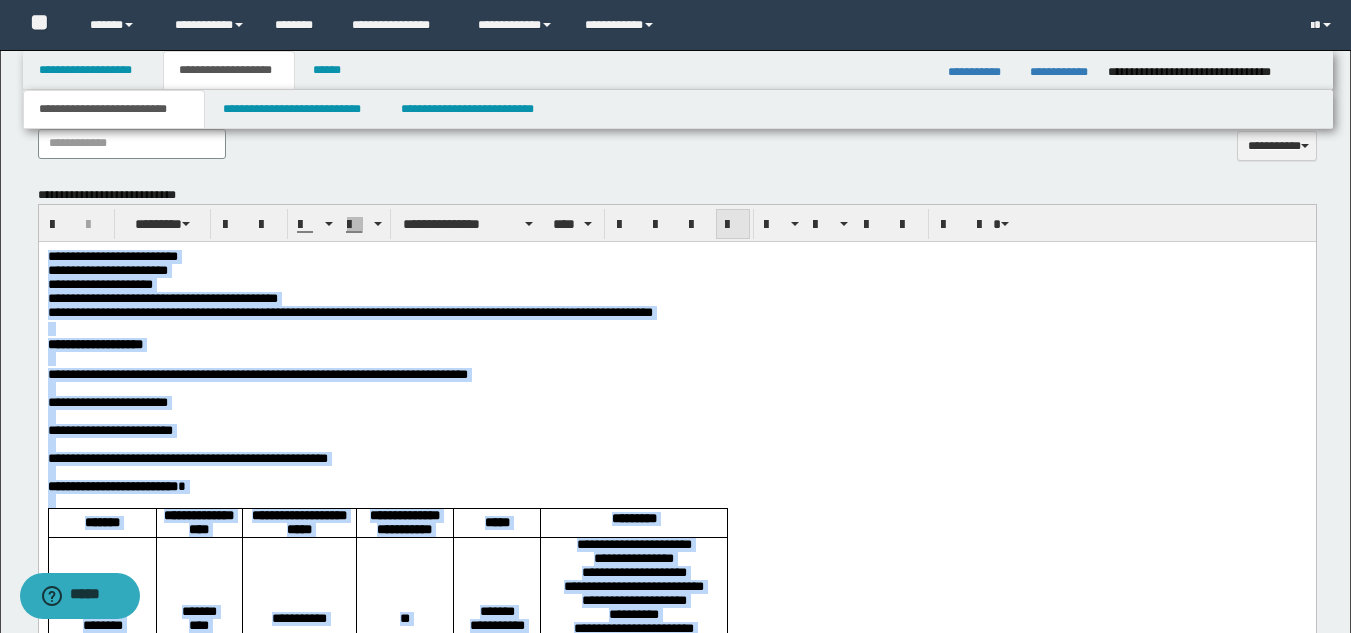 click at bounding box center (733, 225) 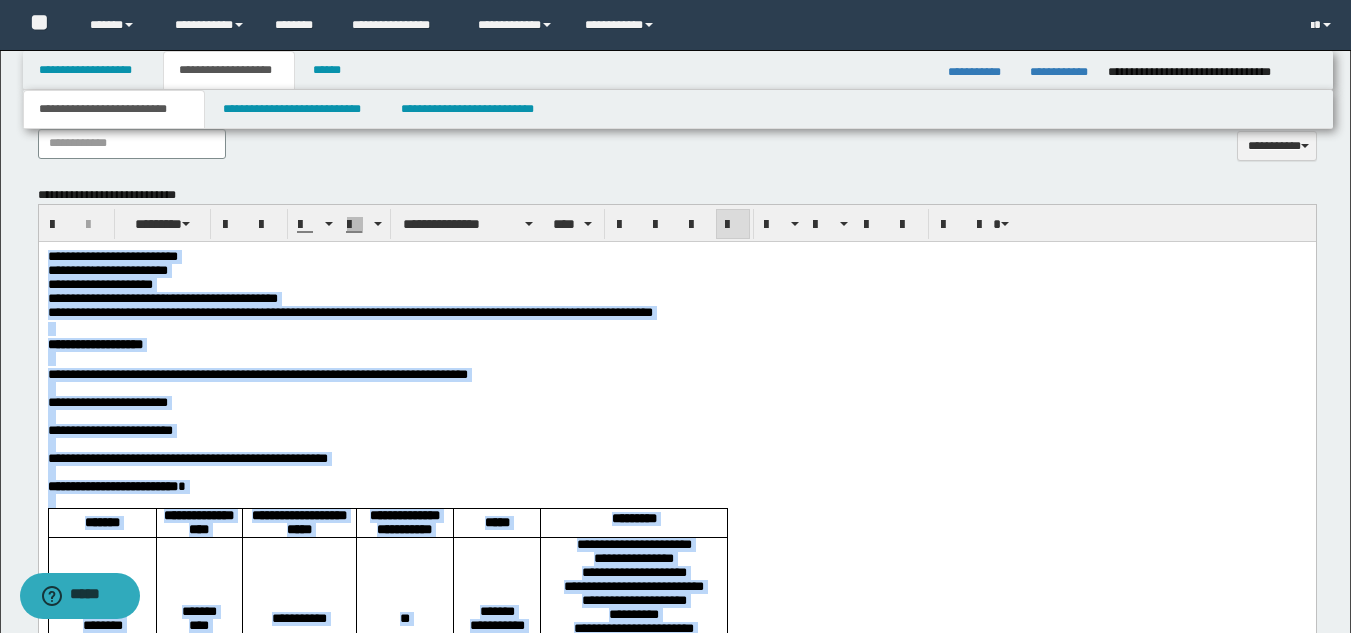 click on "**********" at bounding box center (676, 285) 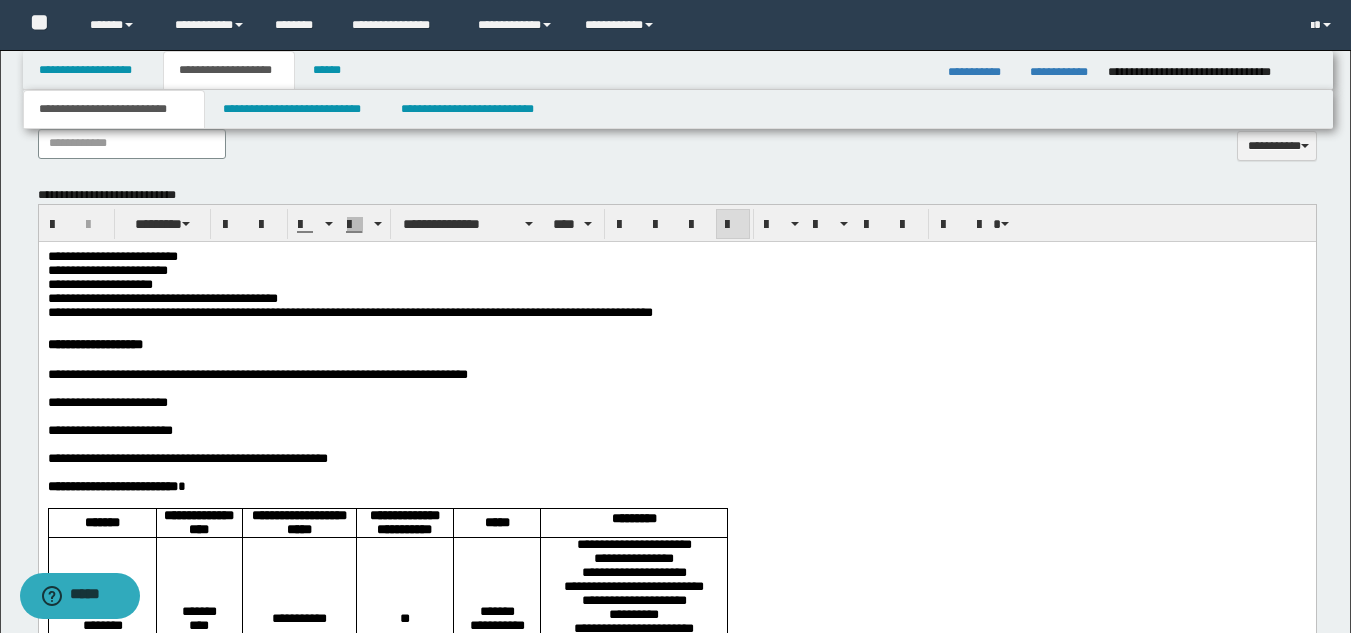 drag, startPoint x: 47, startPoint y: 251, endPoint x: 49, endPoint y: 262, distance: 11.18034 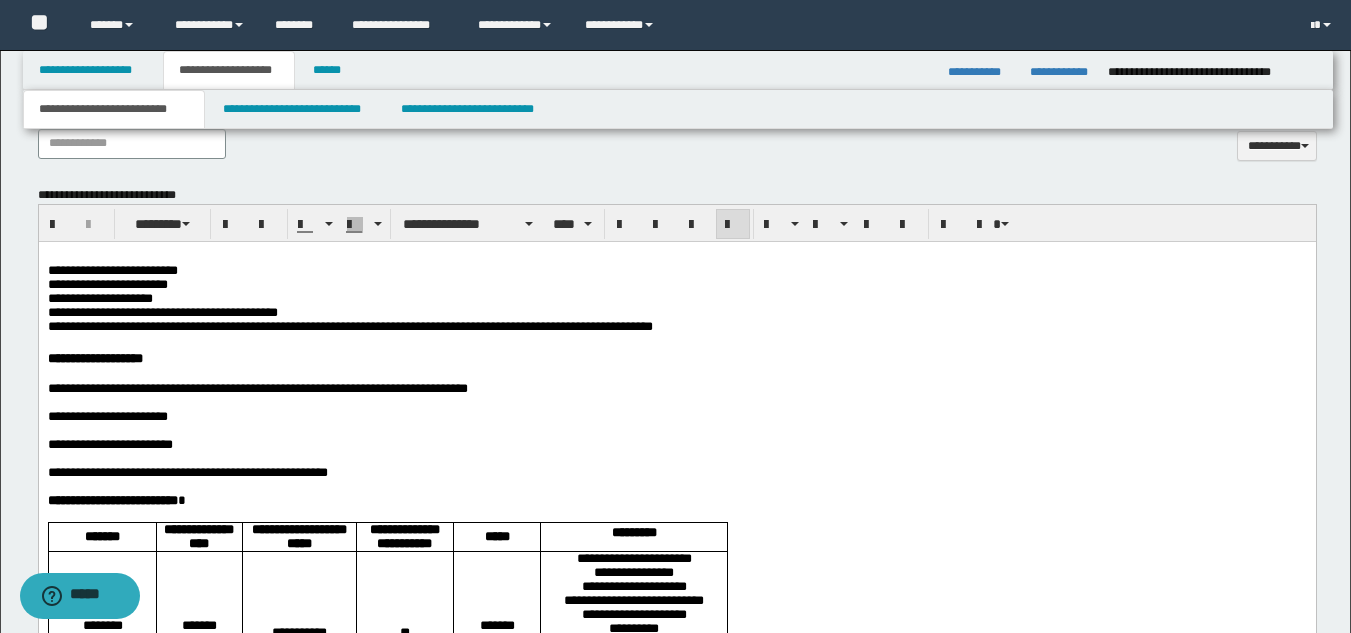 click at bounding box center (676, 431) 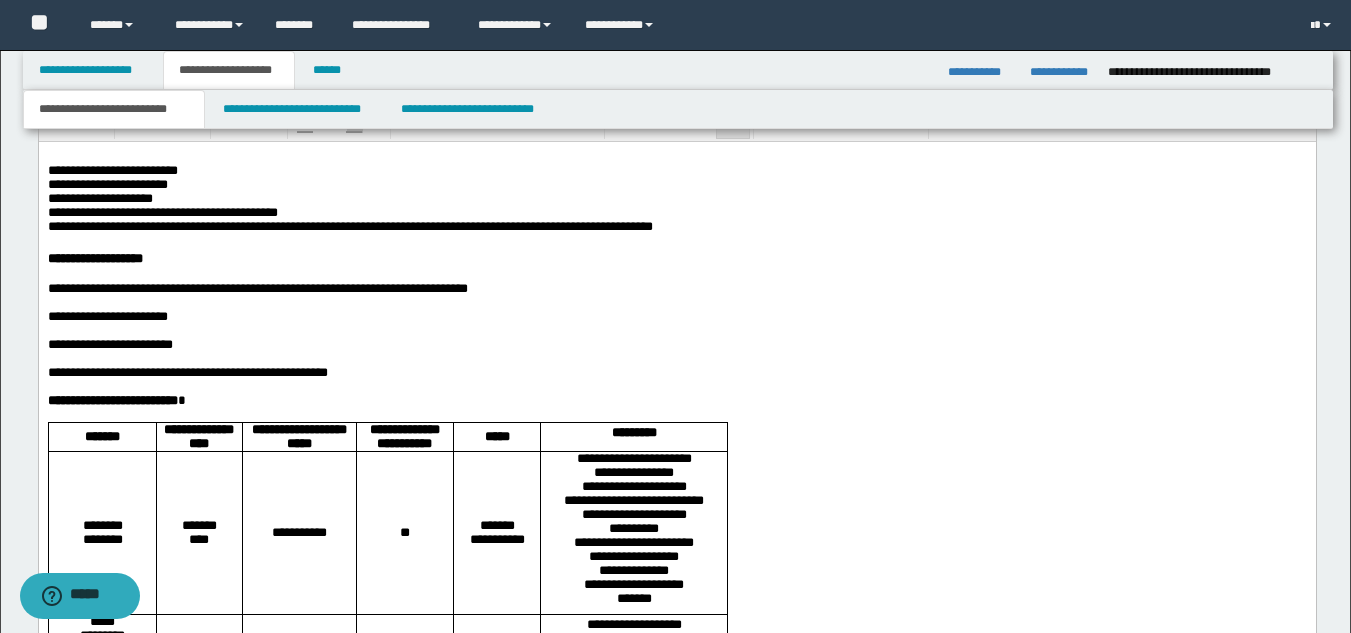 click on "**********" at bounding box center [187, 372] 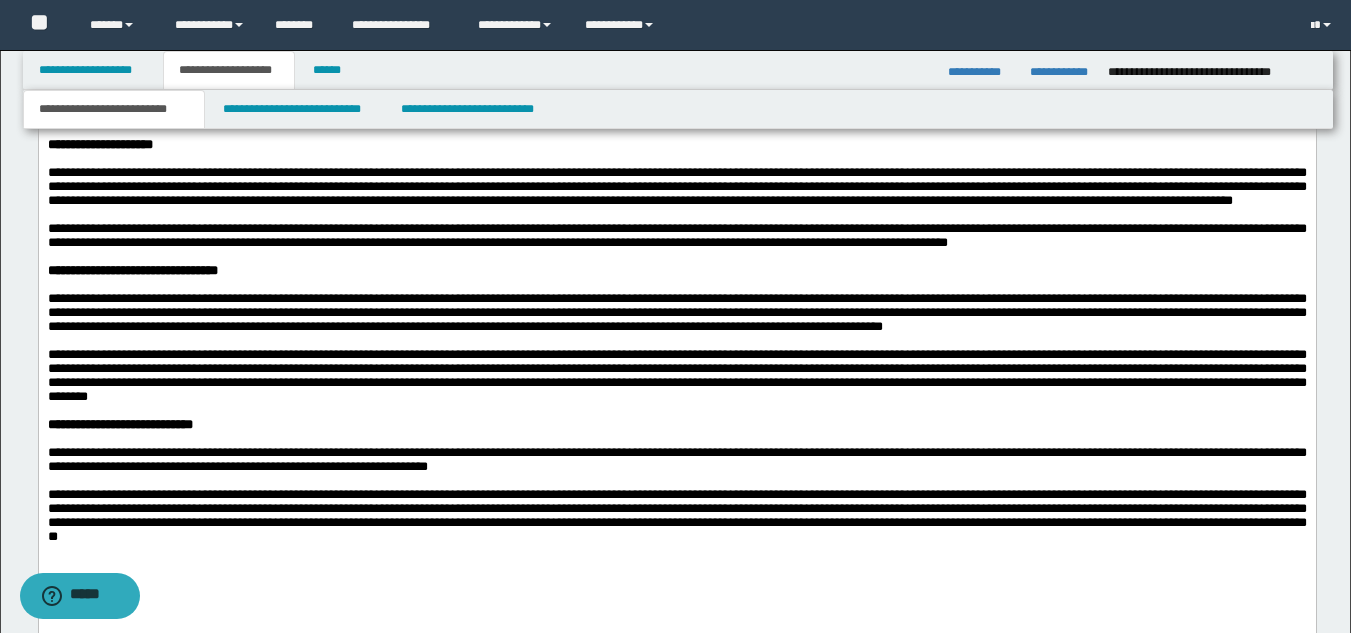 scroll, scrollTop: 3103, scrollLeft: 0, axis: vertical 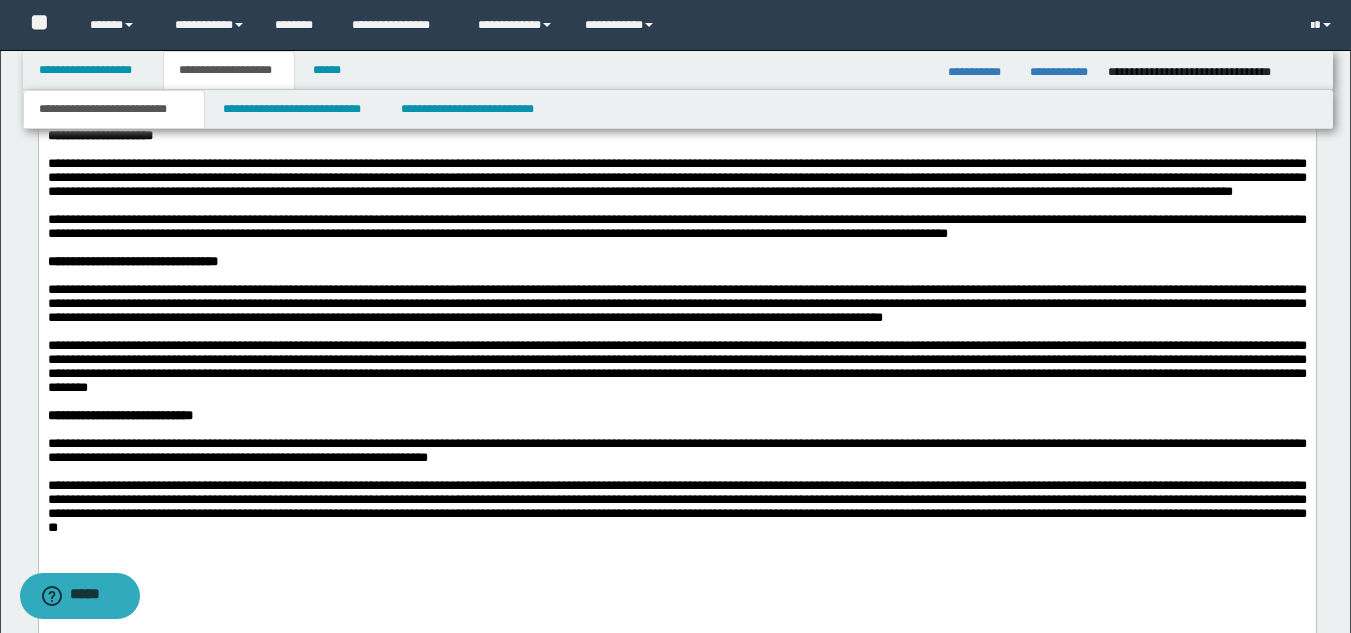 click on "**********" at bounding box center [676, -81] 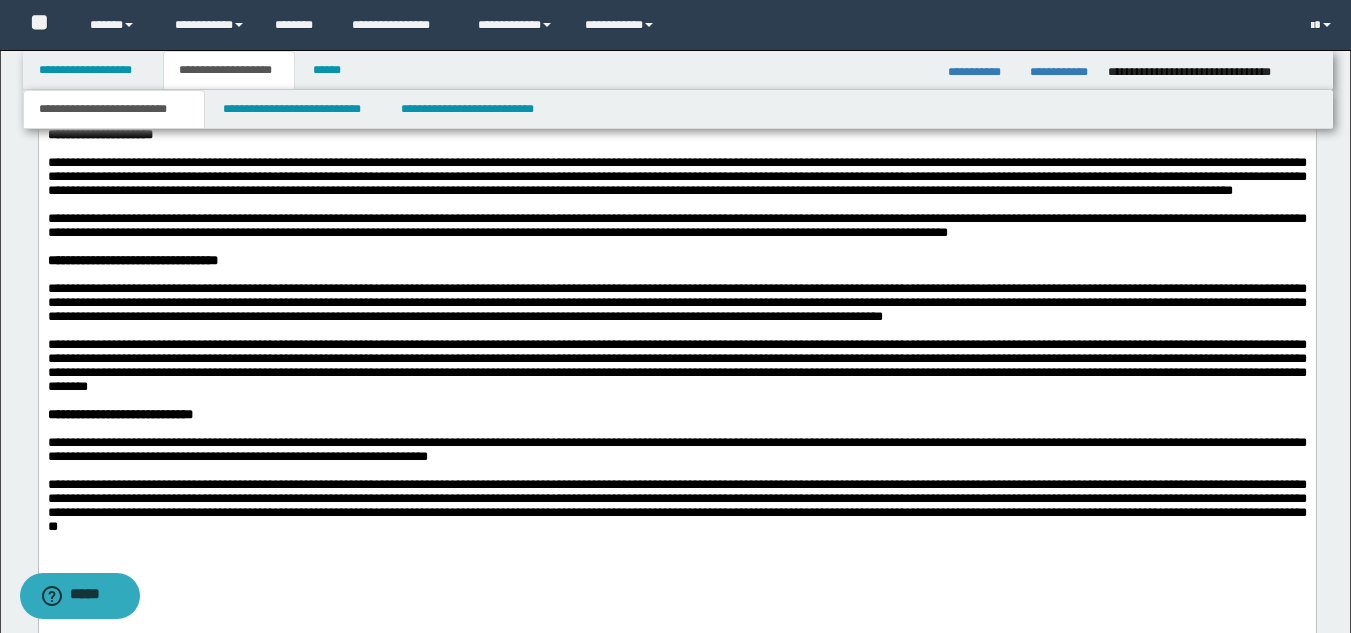 scroll, scrollTop: 3103, scrollLeft: 0, axis: vertical 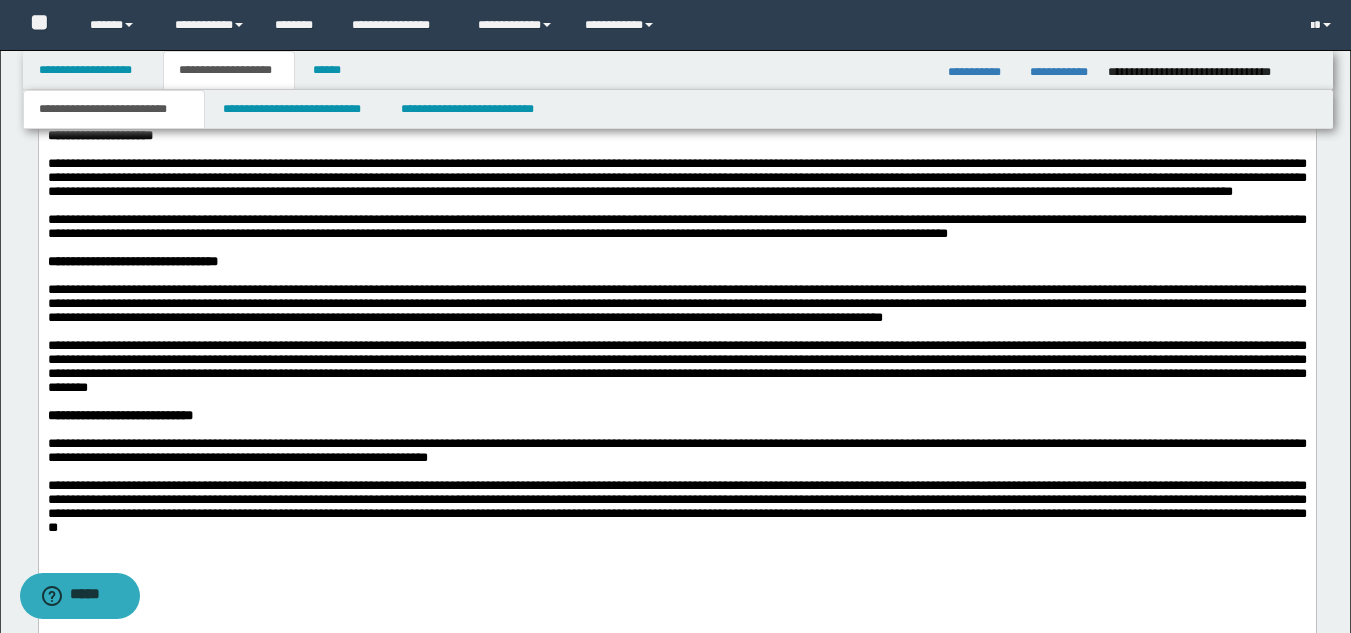 click on "**********" at bounding box center (129, -116) 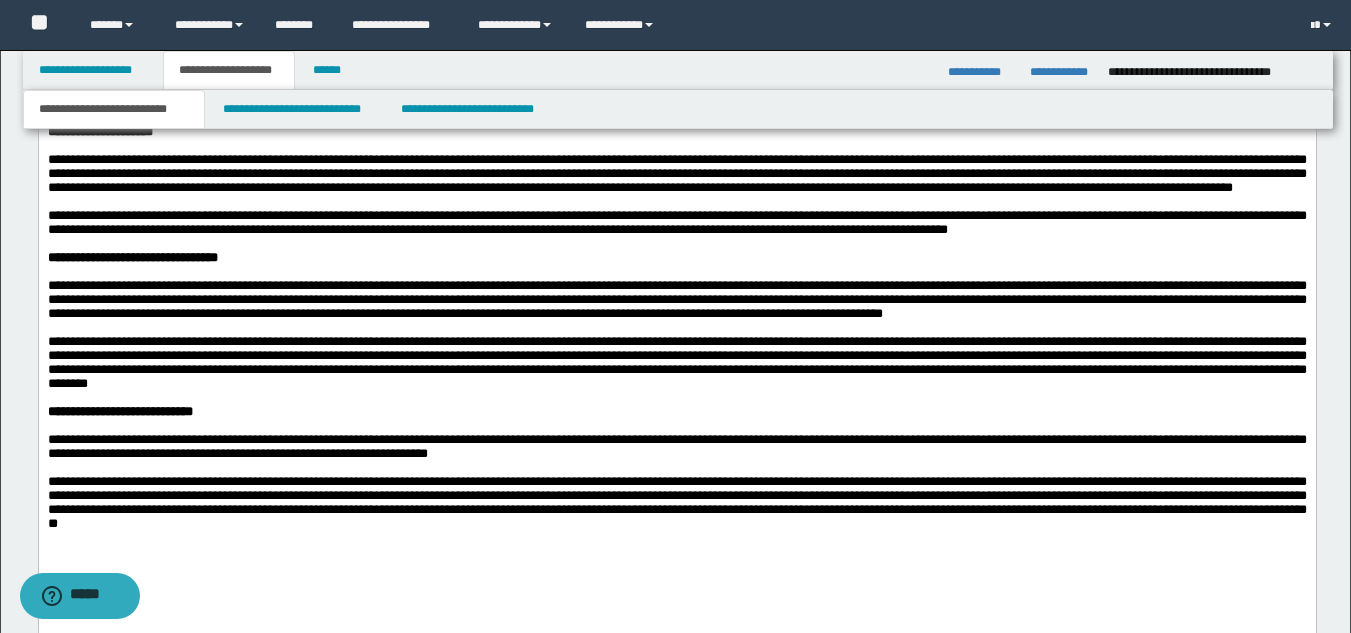click on "**********" at bounding box center (676, -684) 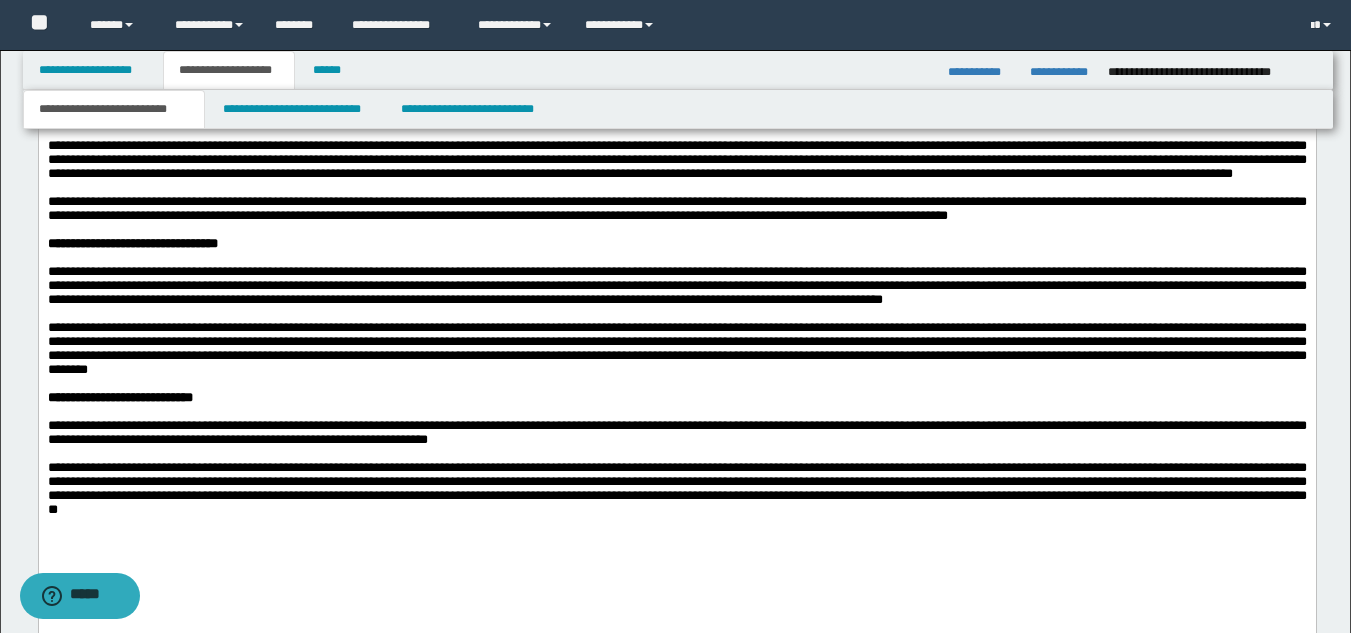 click on "**********" at bounding box center (676, -691) 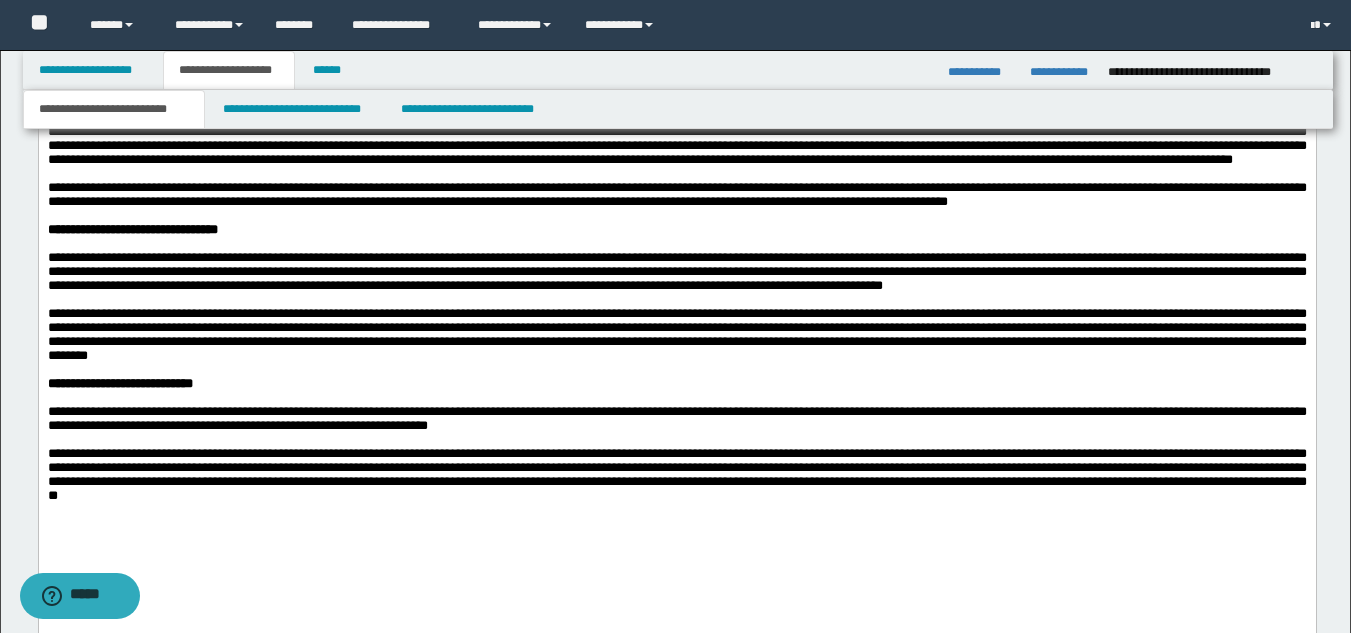 click on "**********" at bounding box center [676, -698] 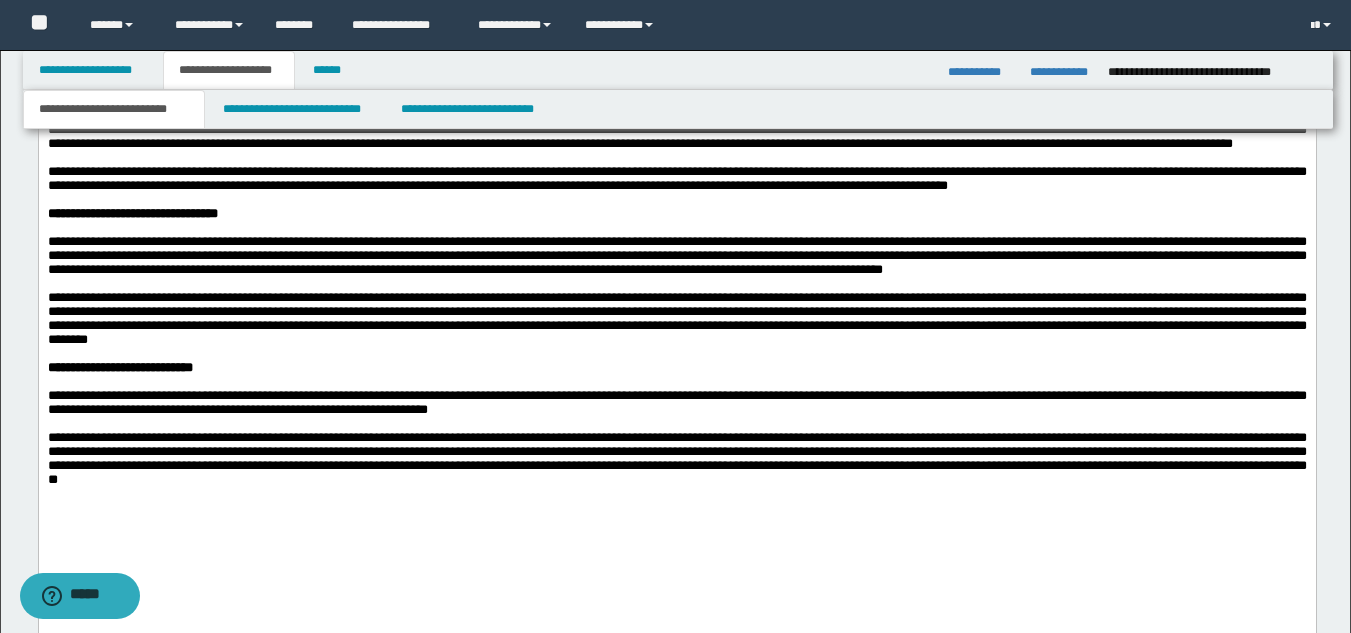 click on "**********" at bounding box center (274, -200) 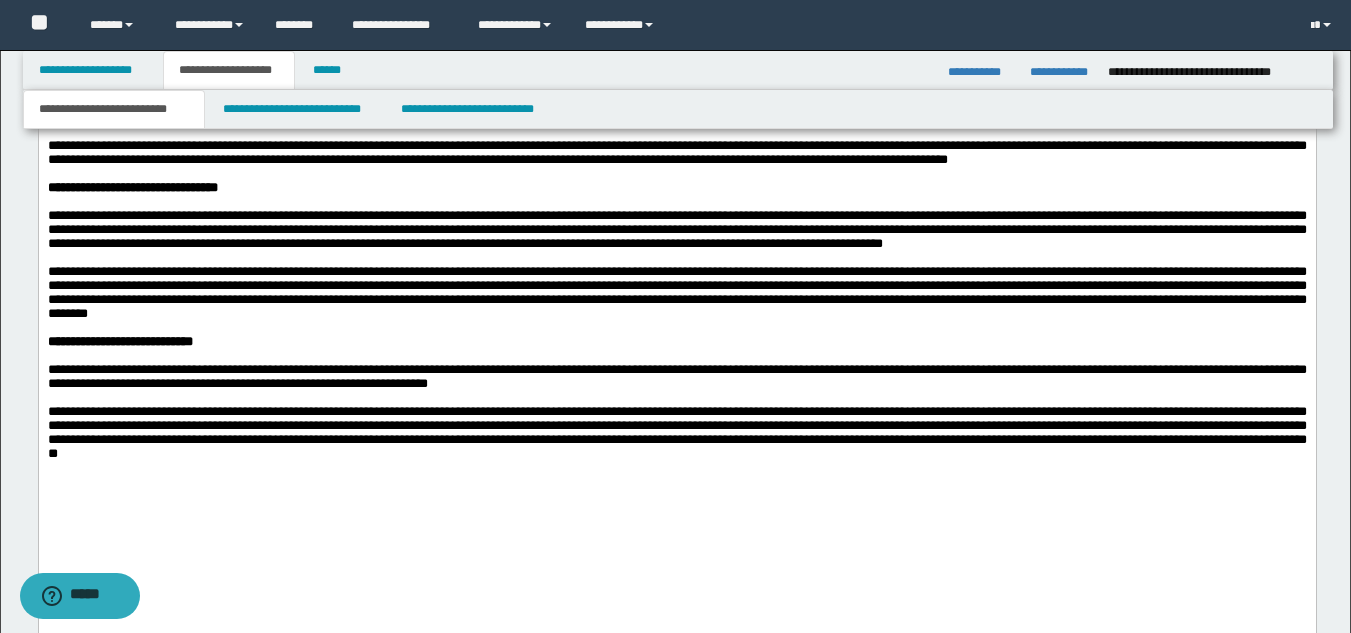 click on "**********" at bounding box center (676, -155) 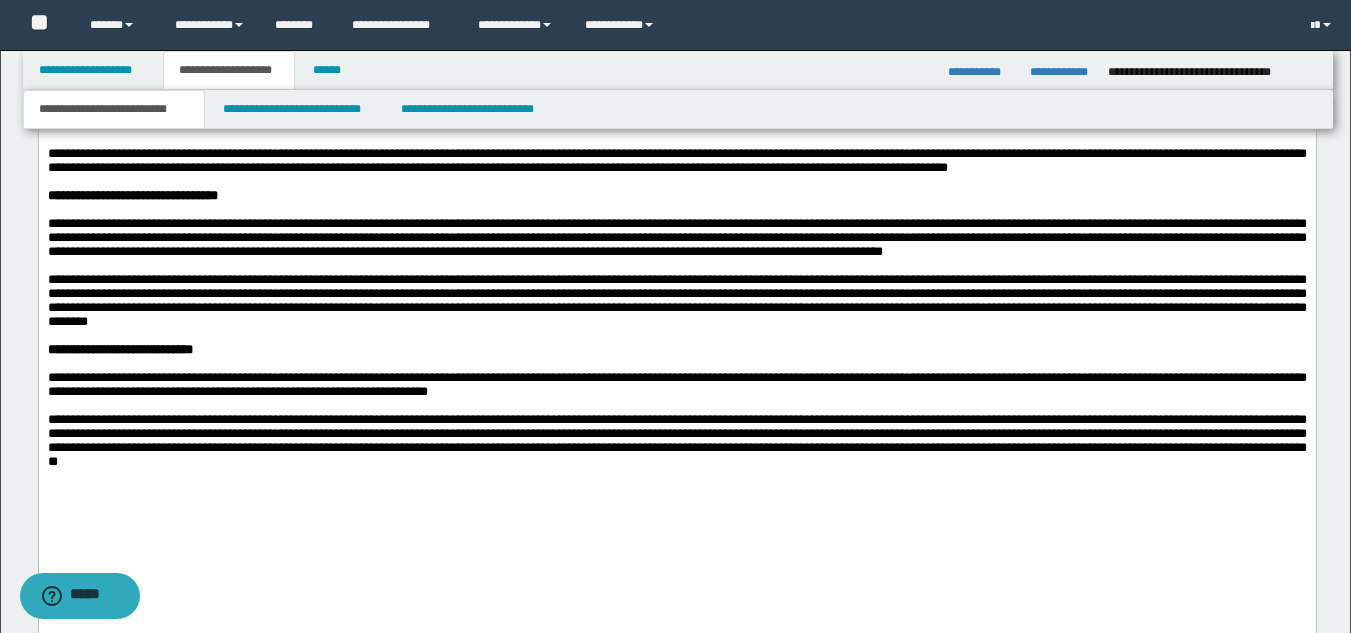 click on "**********" at bounding box center [102, -242] 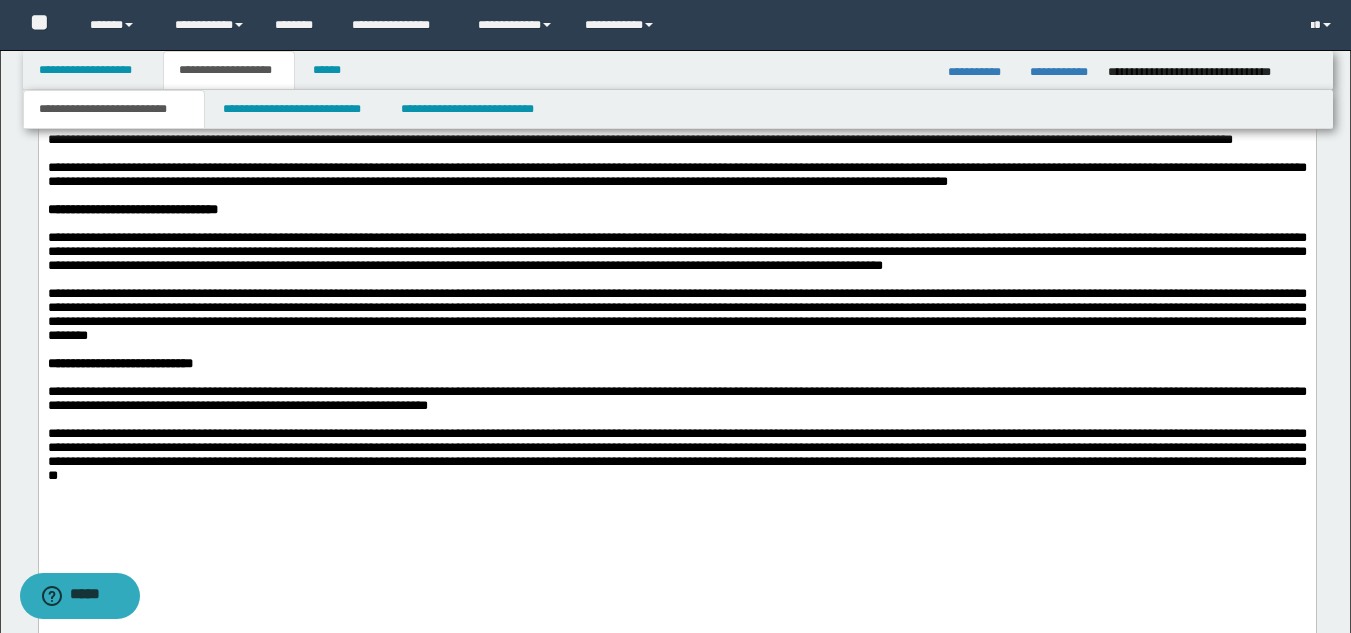 click on "**********" at bounding box center (676, -227) 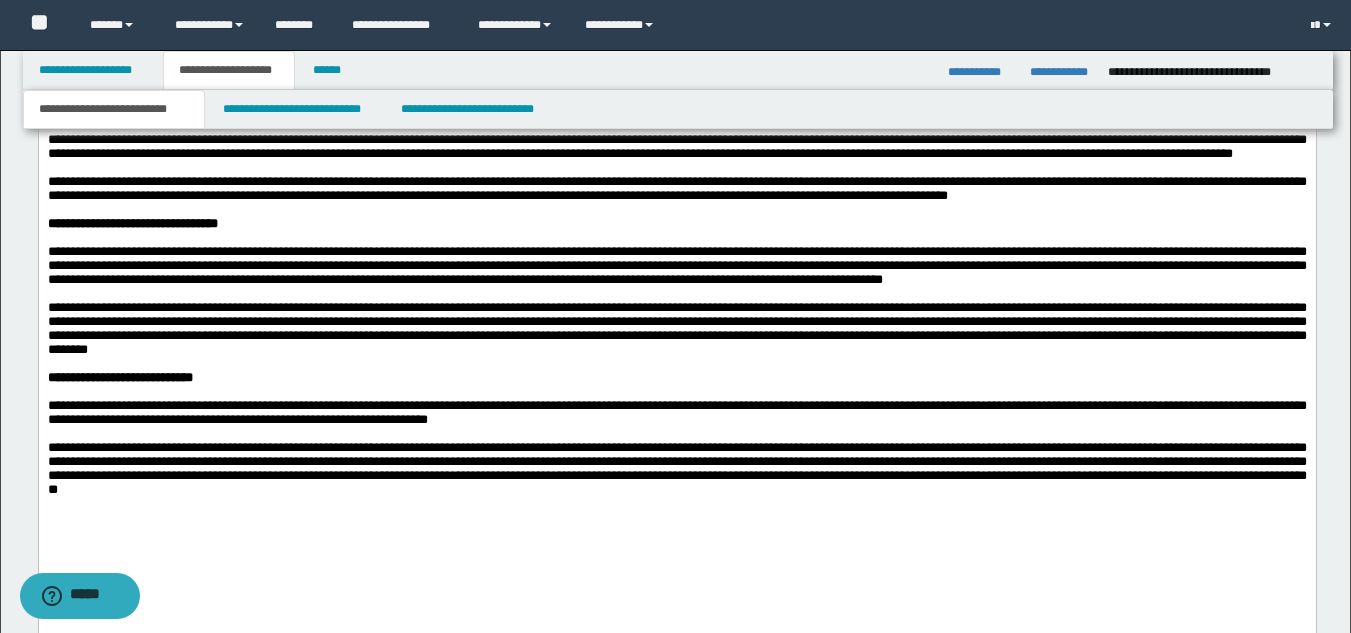click on "**********" at bounding box center (676, -199) 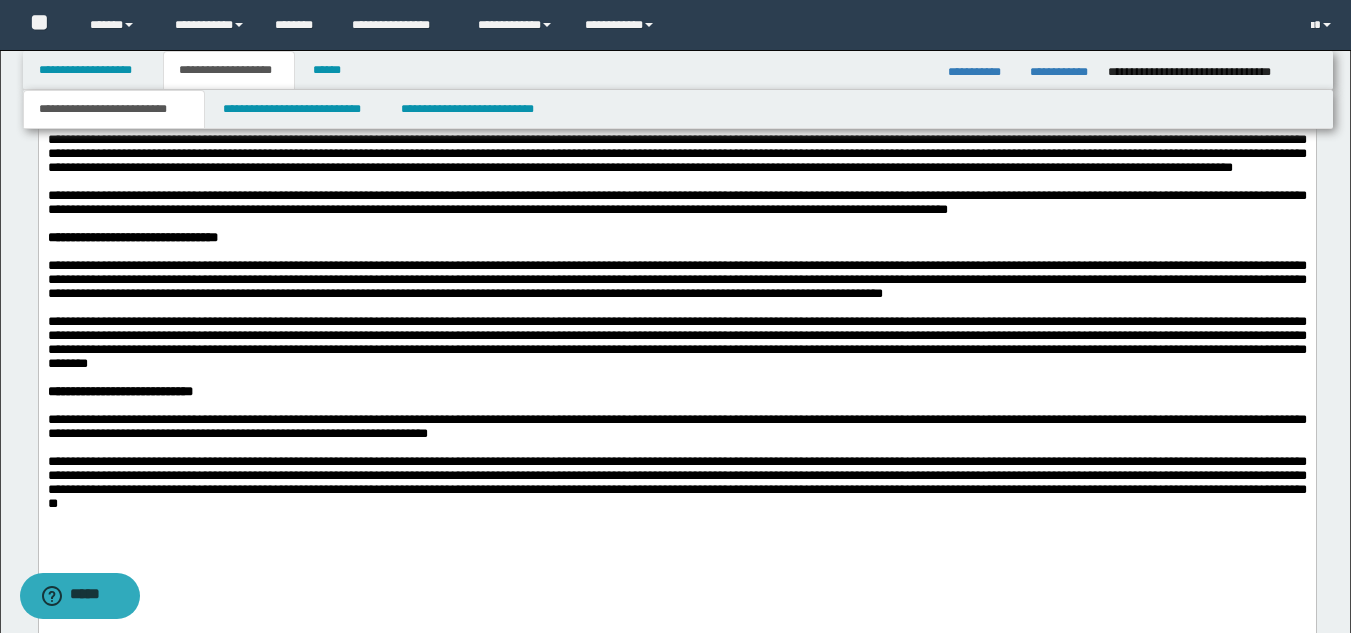 click on "**********" at bounding box center (676, -164) 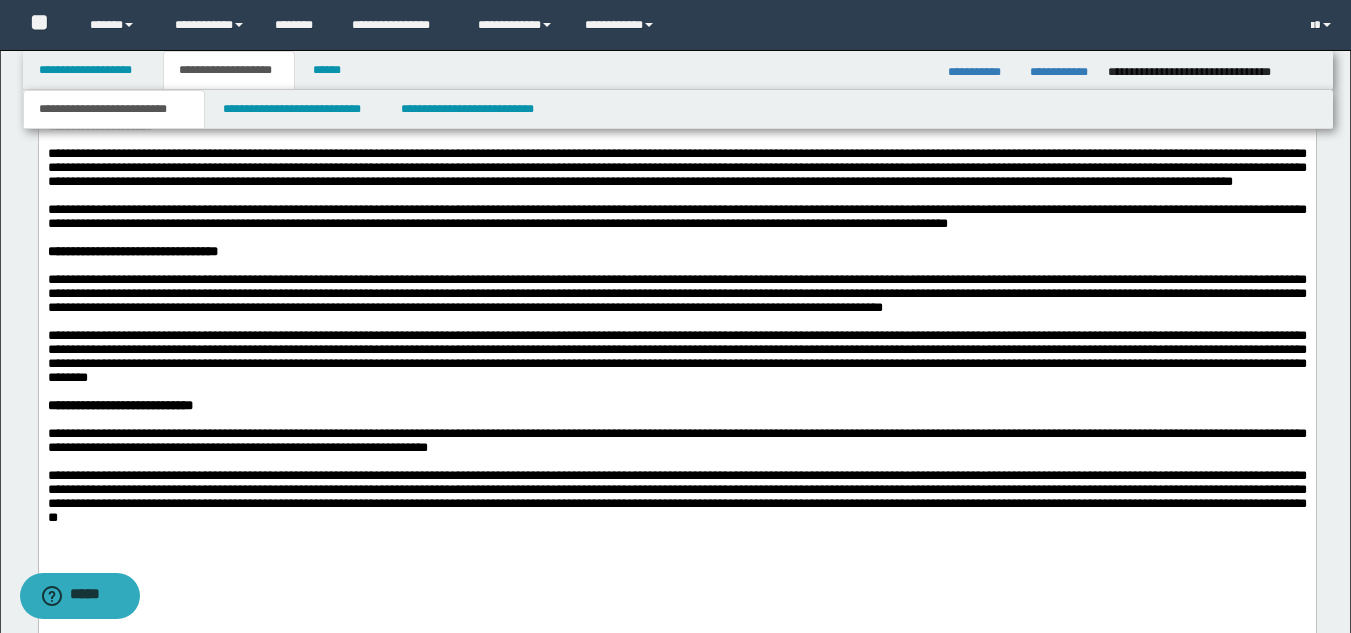 click on "**********" at bounding box center (676, -128) 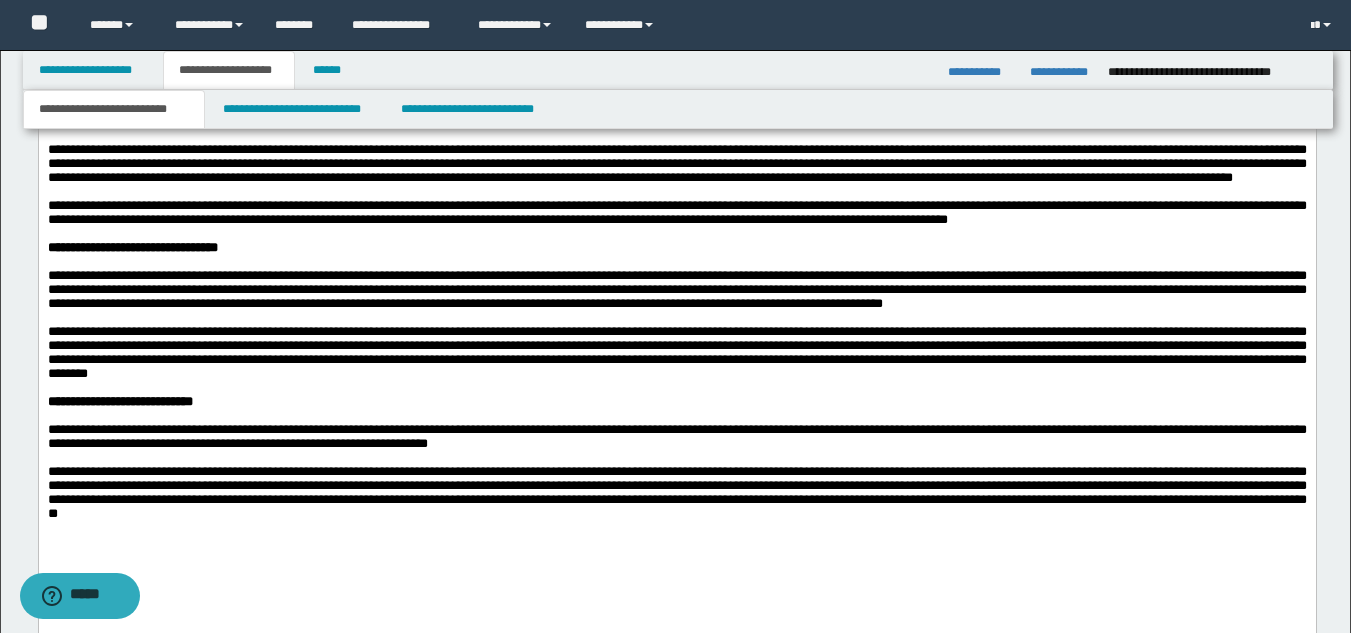 click on "**********" at bounding box center (676, -124) 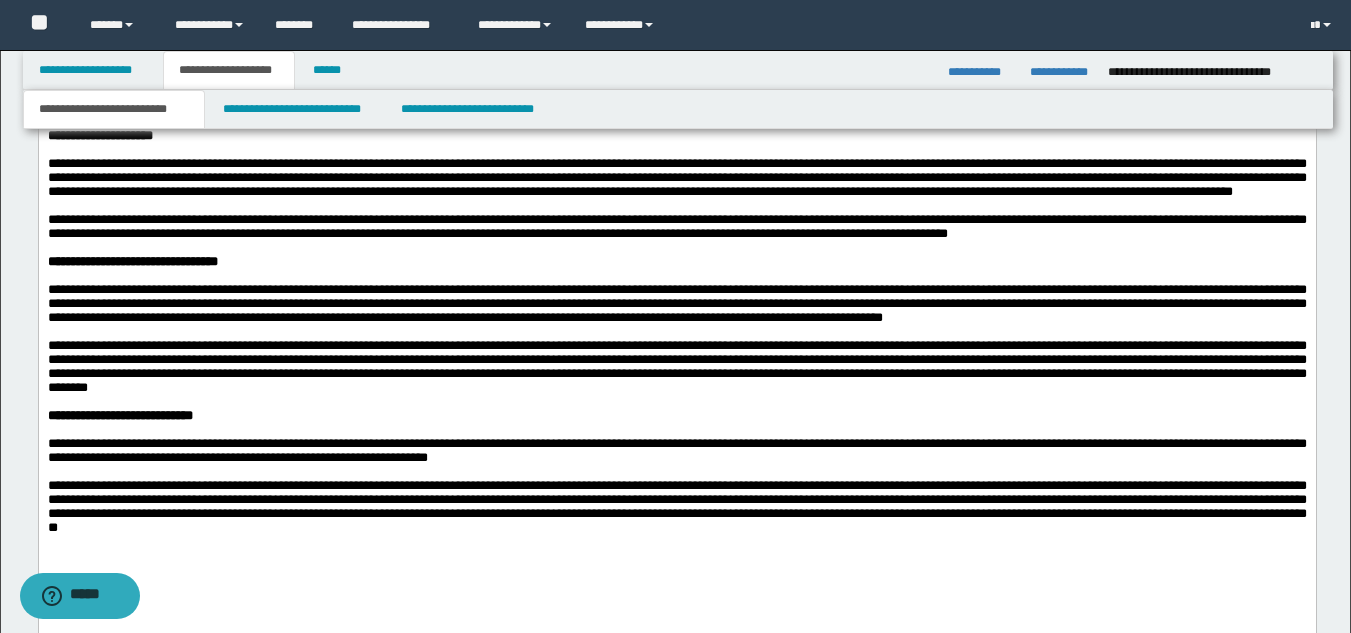 click on "**********" at bounding box center (676, -39) 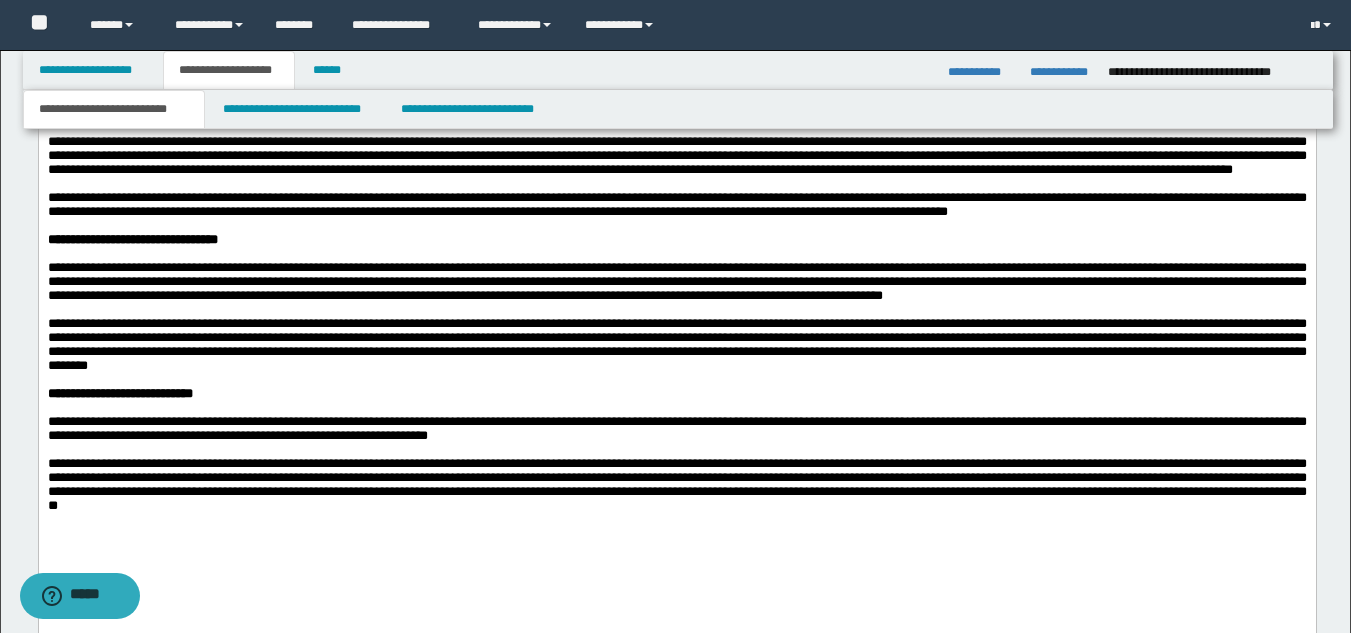 click on "**********" at bounding box center [392, -26] 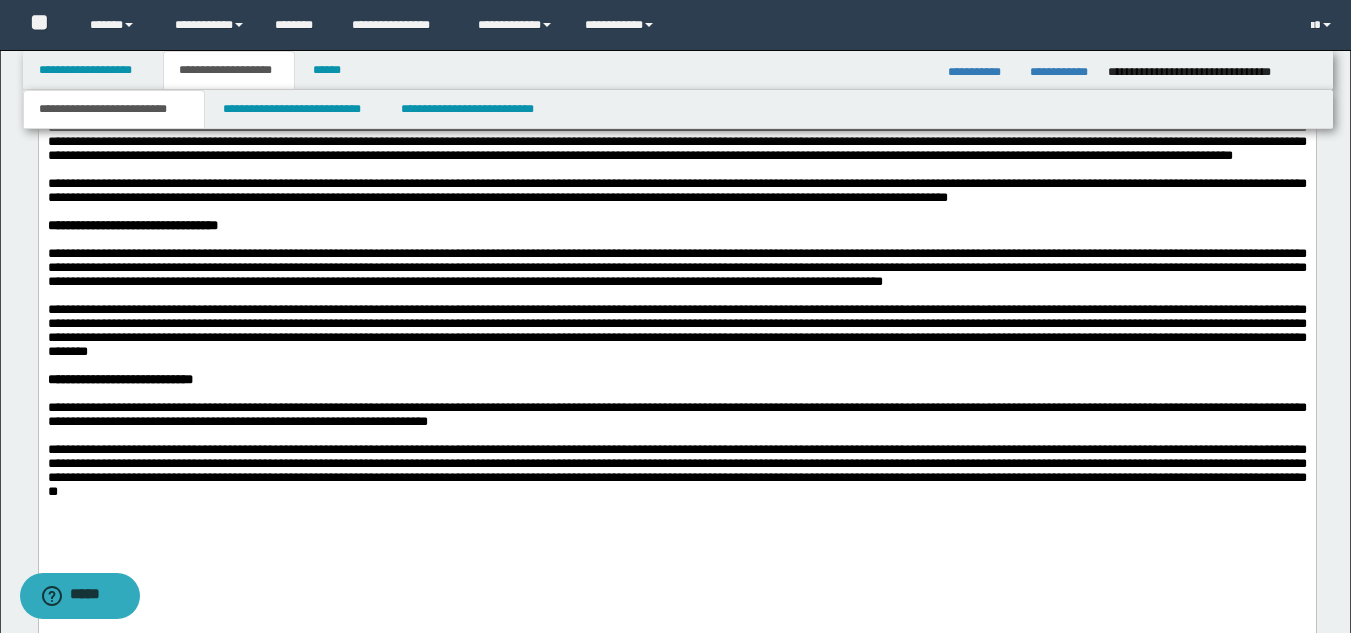 click on "**********" at bounding box center [676, -78] 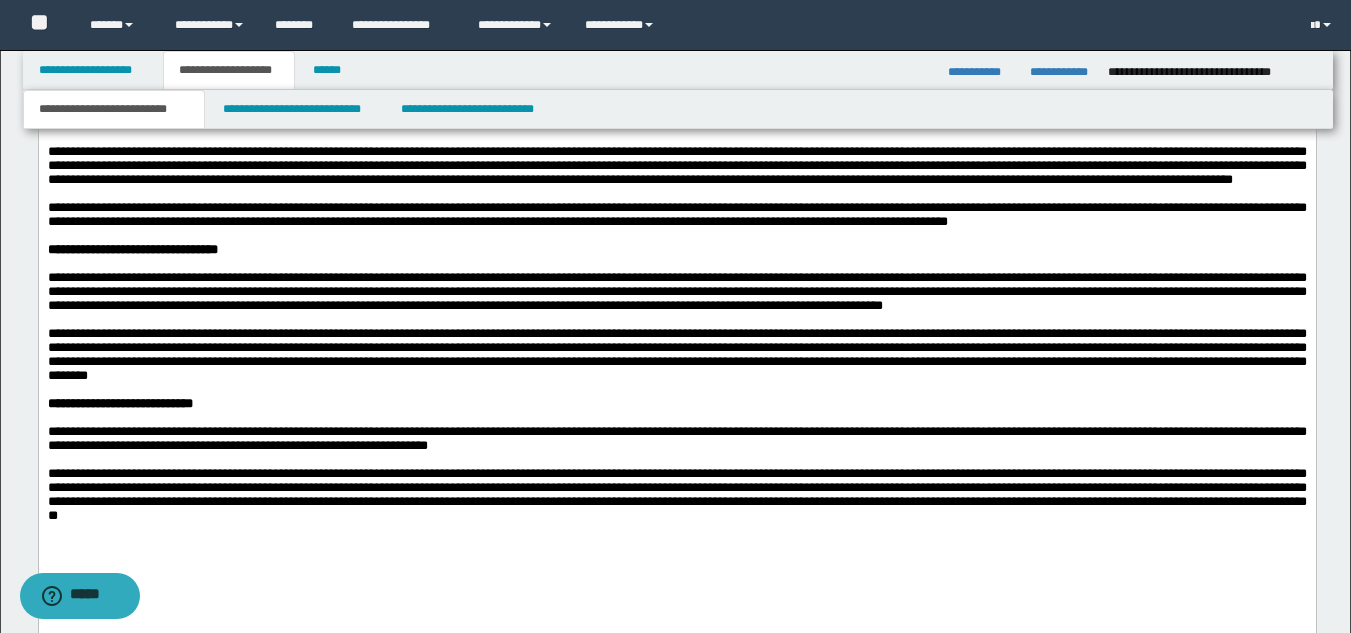 click on "**********" at bounding box center (392, -16) 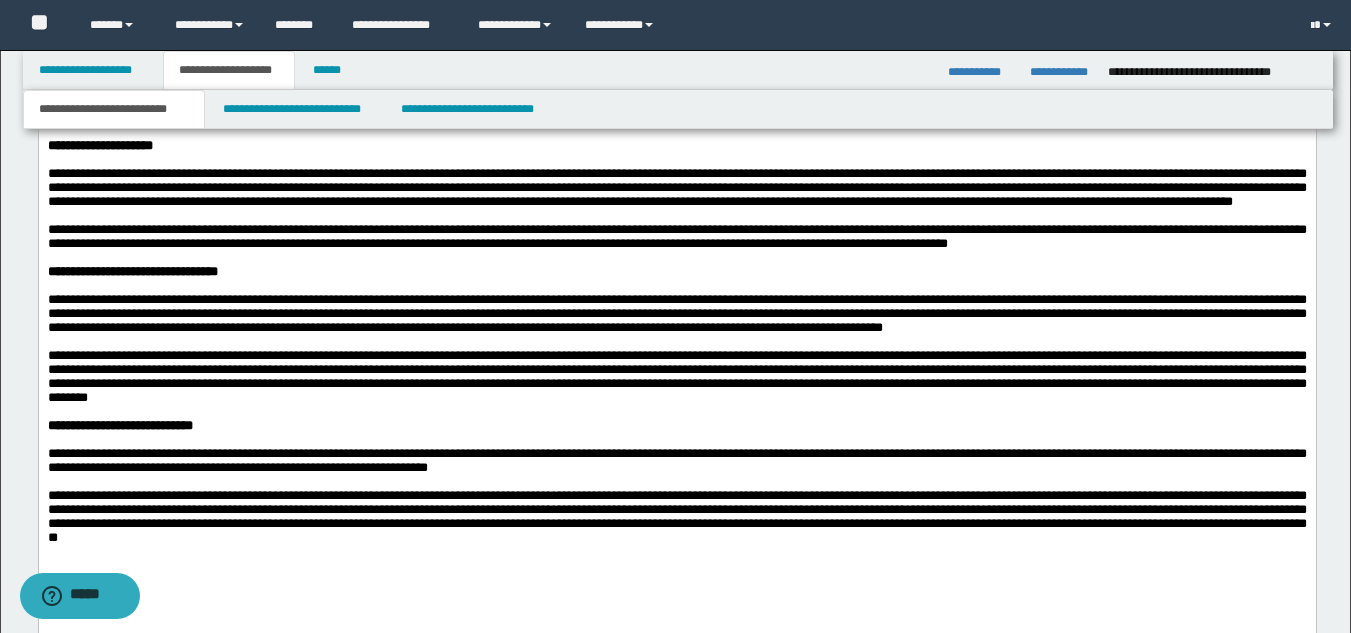 click on "**********" at bounding box center [676, -677] 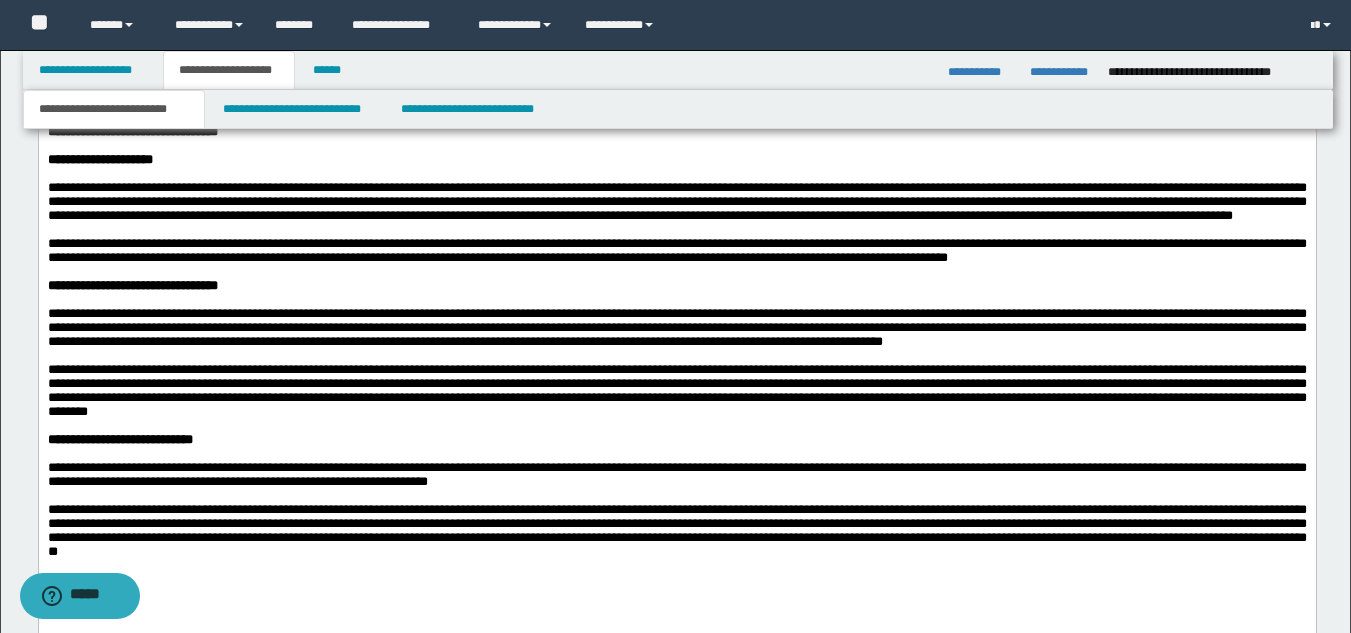 click on "**********" at bounding box center (392, -4) 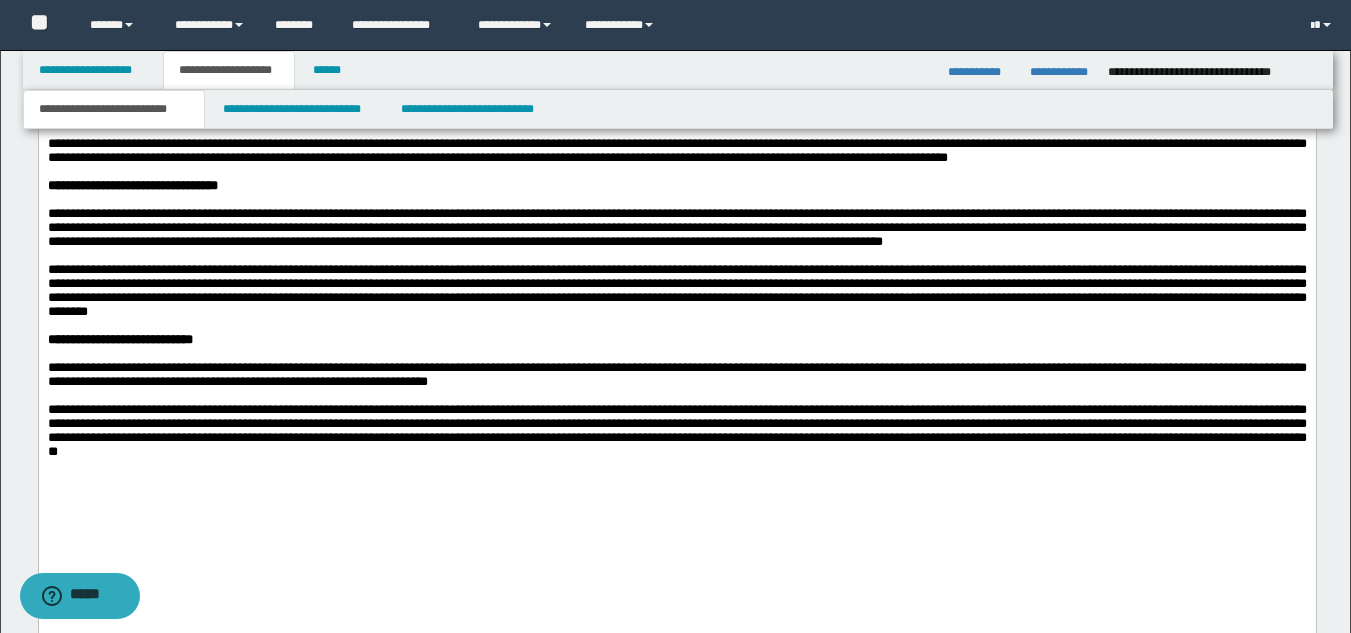 click on "**********" at bounding box center [676, -139] 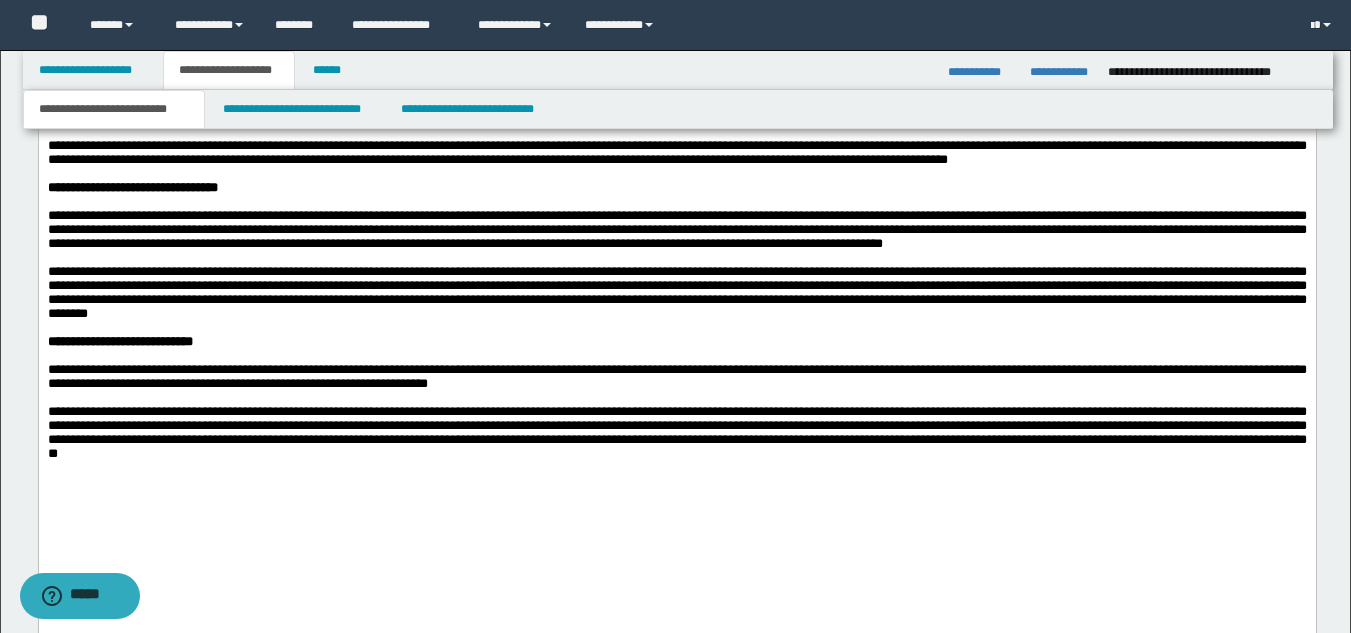 drag, startPoint x: 628, startPoint y: 439, endPoint x: 6, endPoint y: 293, distance: 638.90533 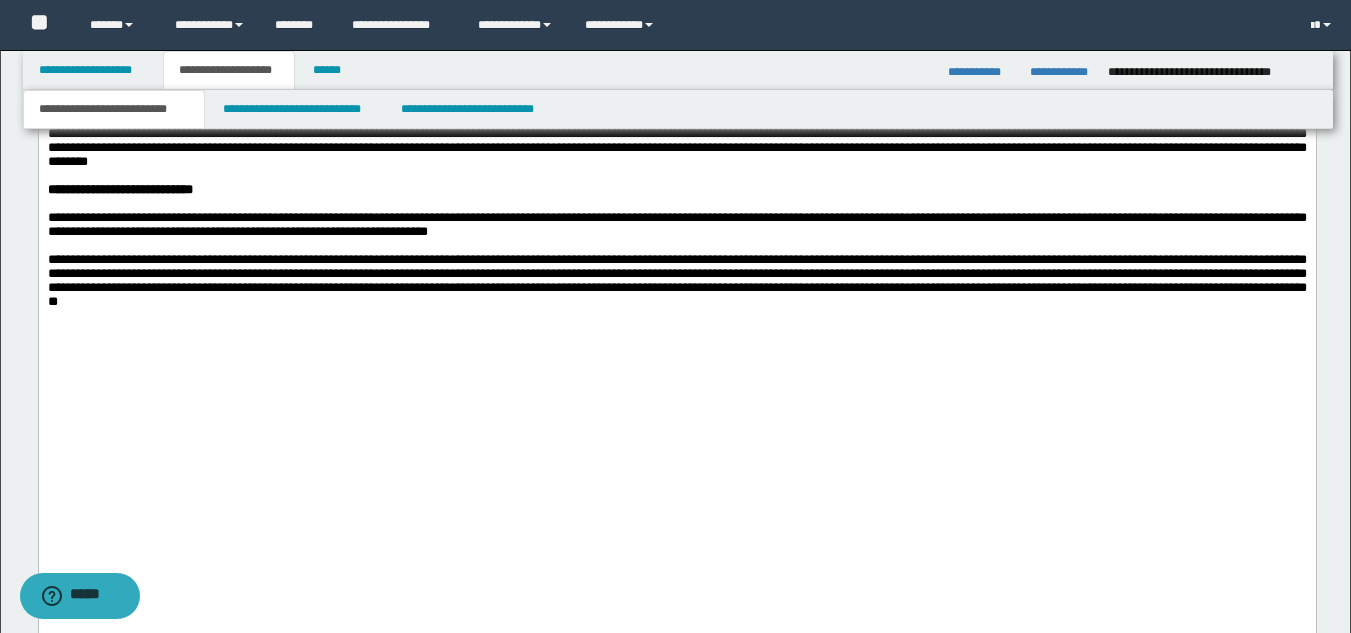click on "**********" at bounding box center (676, -186) 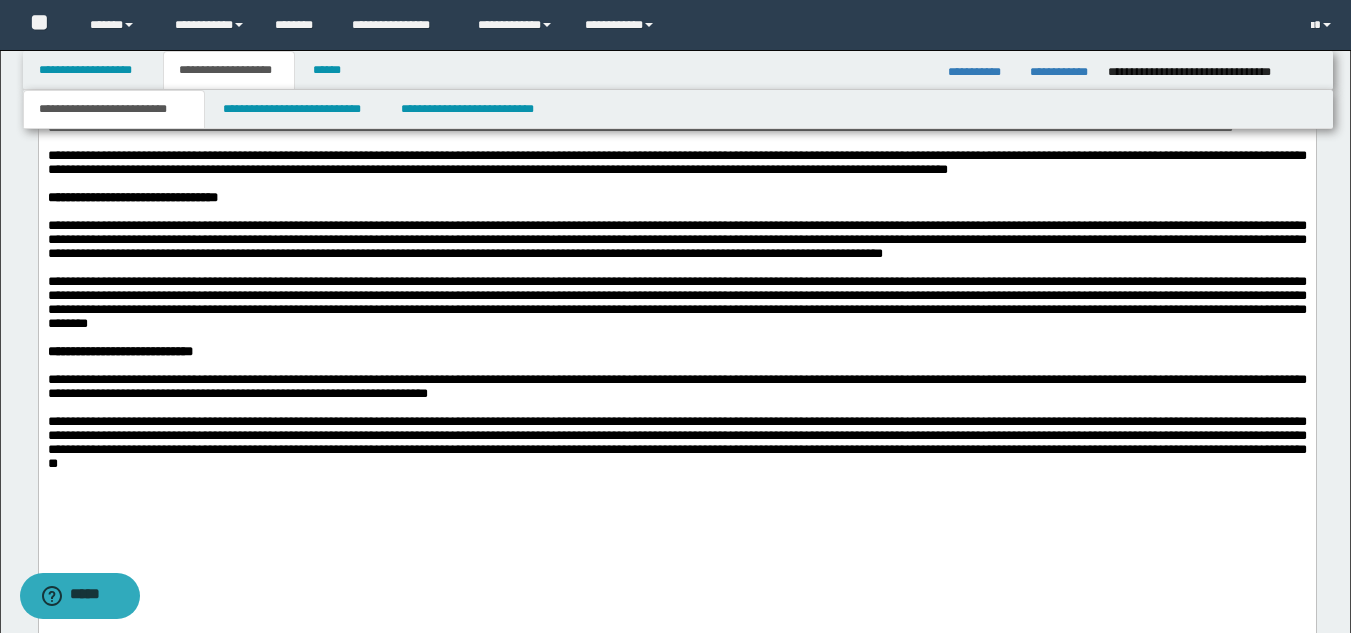 click on "**********" at bounding box center [676, -764] 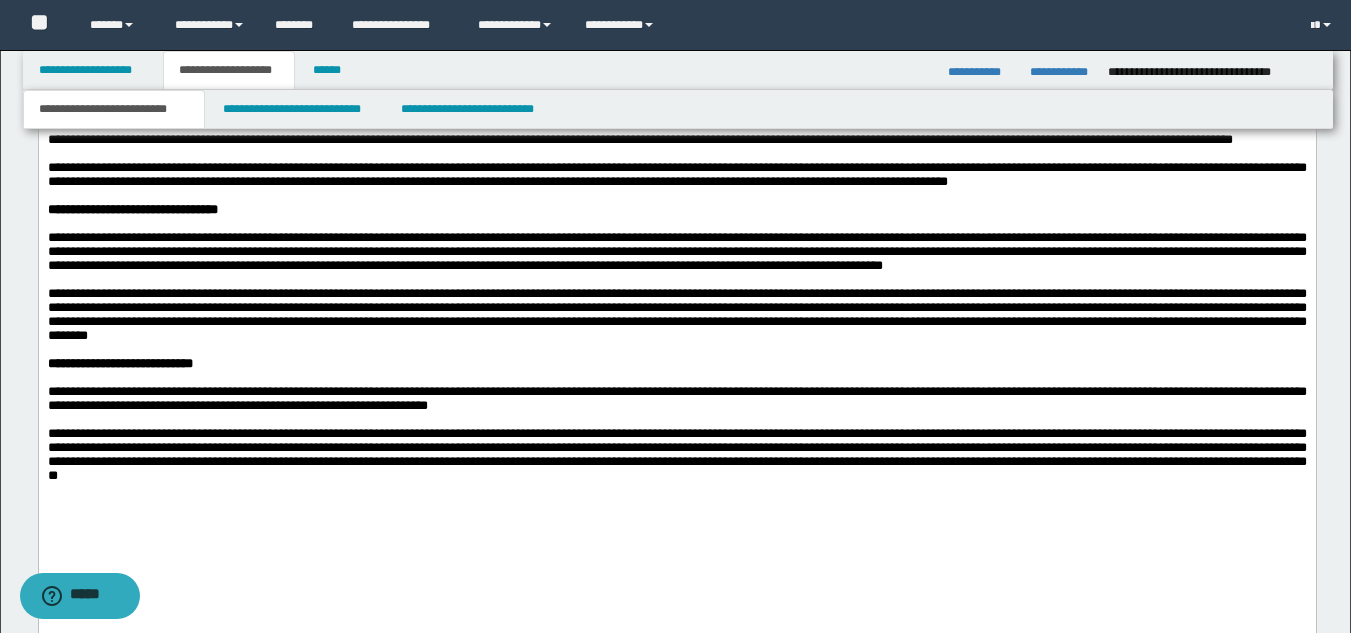 click at bounding box center [49, -88] 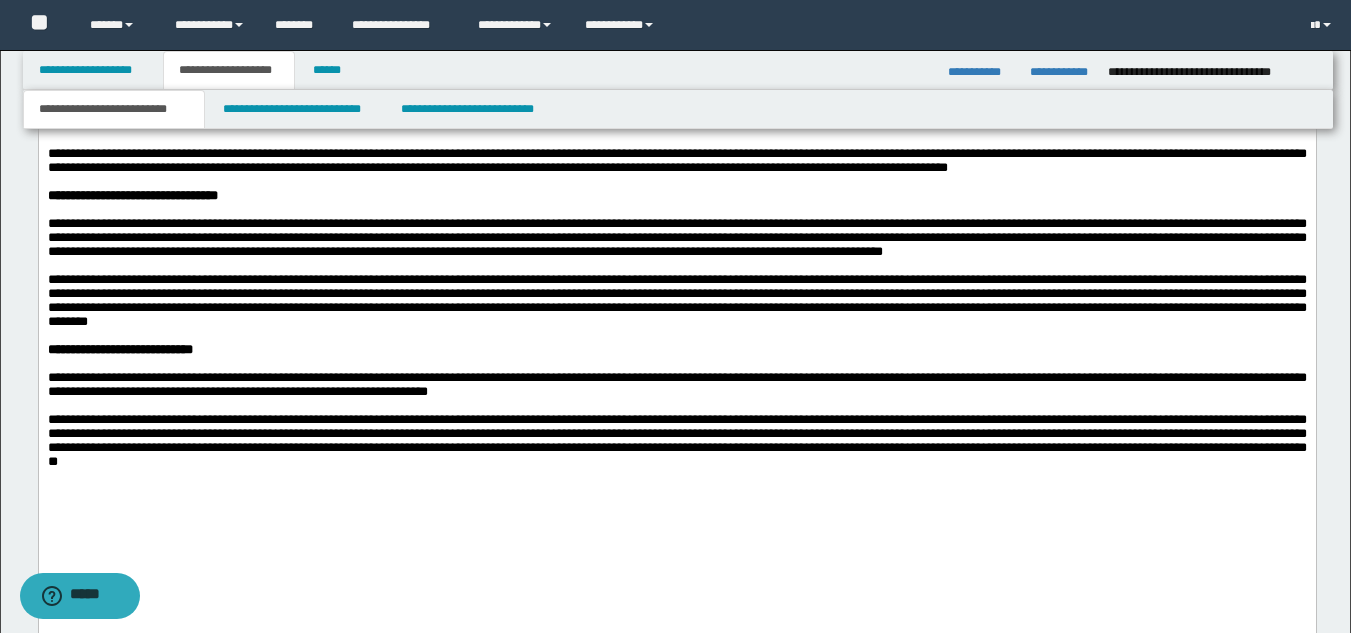 drag, startPoint x: 45, startPoint y: 290, endPoint x: 957, endPoint y: 442, distance: 924.5799 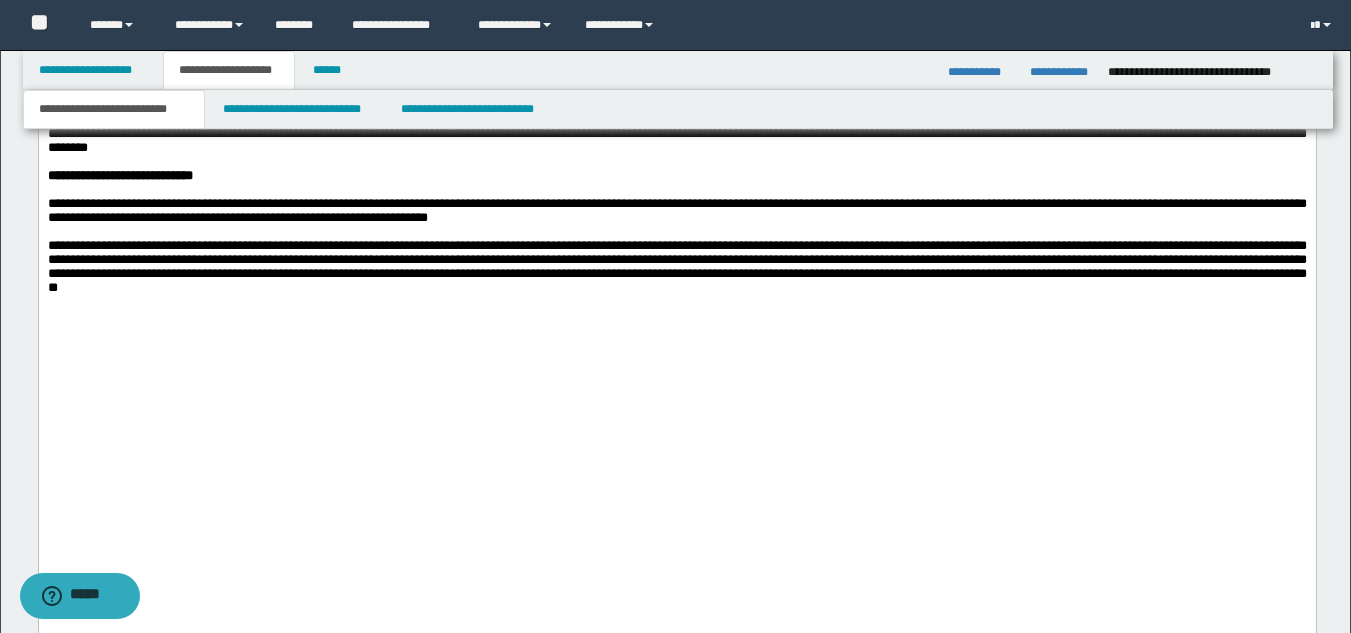 click on "**********" at bounding box center (676, -189) 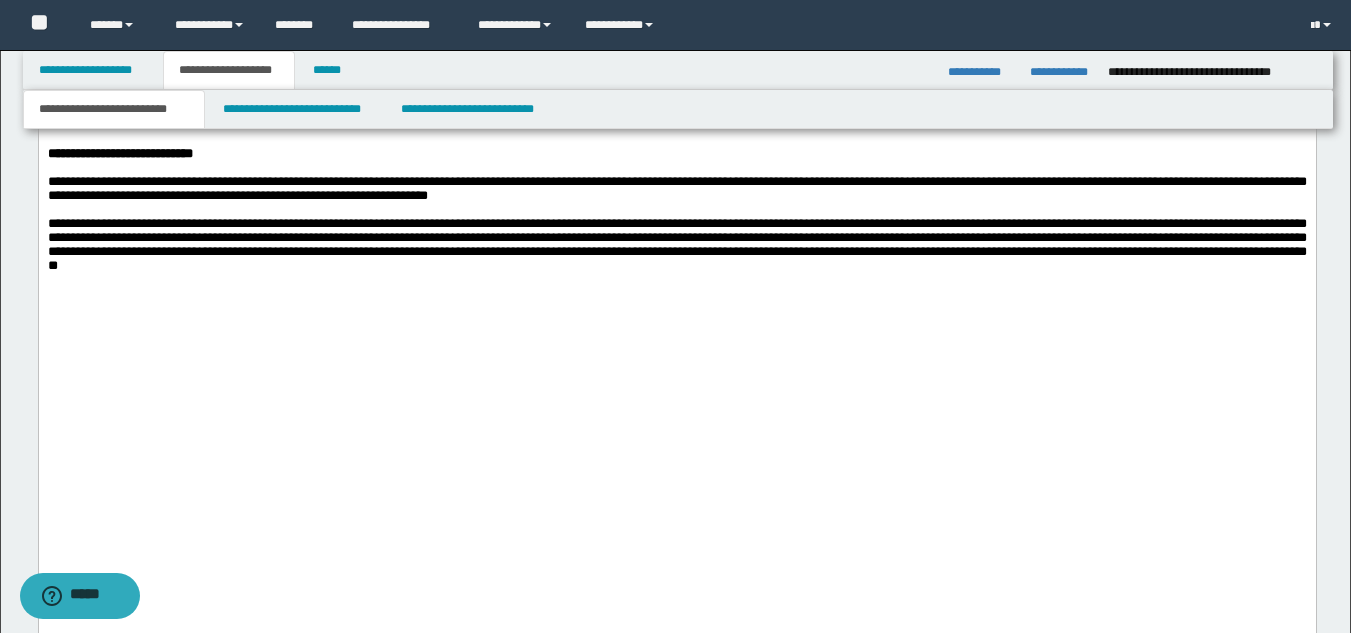 click on "**********" at bounding box center (676, -200) 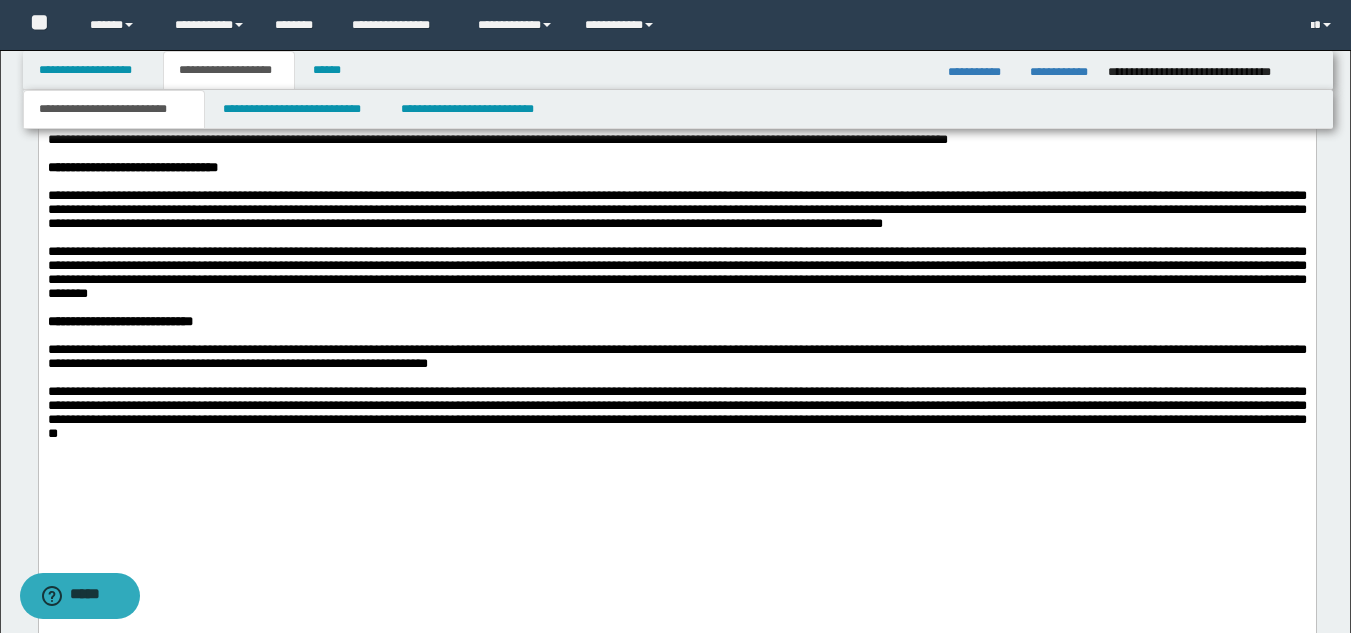 click on "**********" at bounding box center (676, -203) 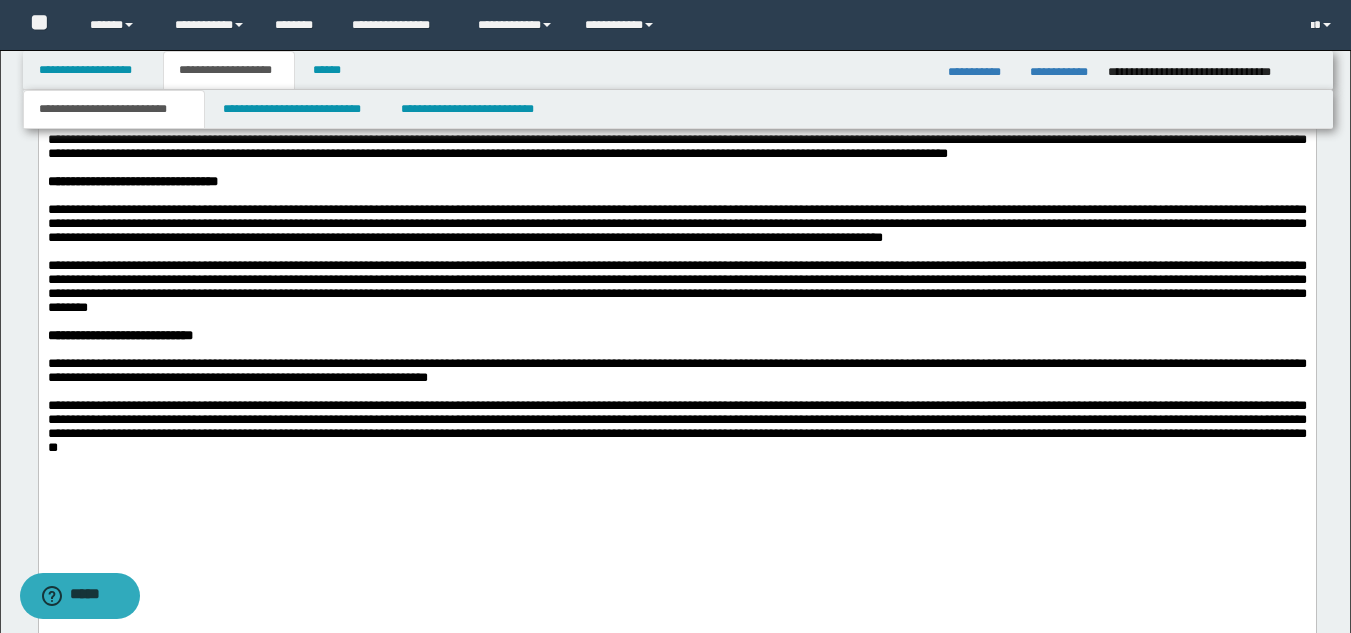 click on "**********" at bounding box center [676, -143] 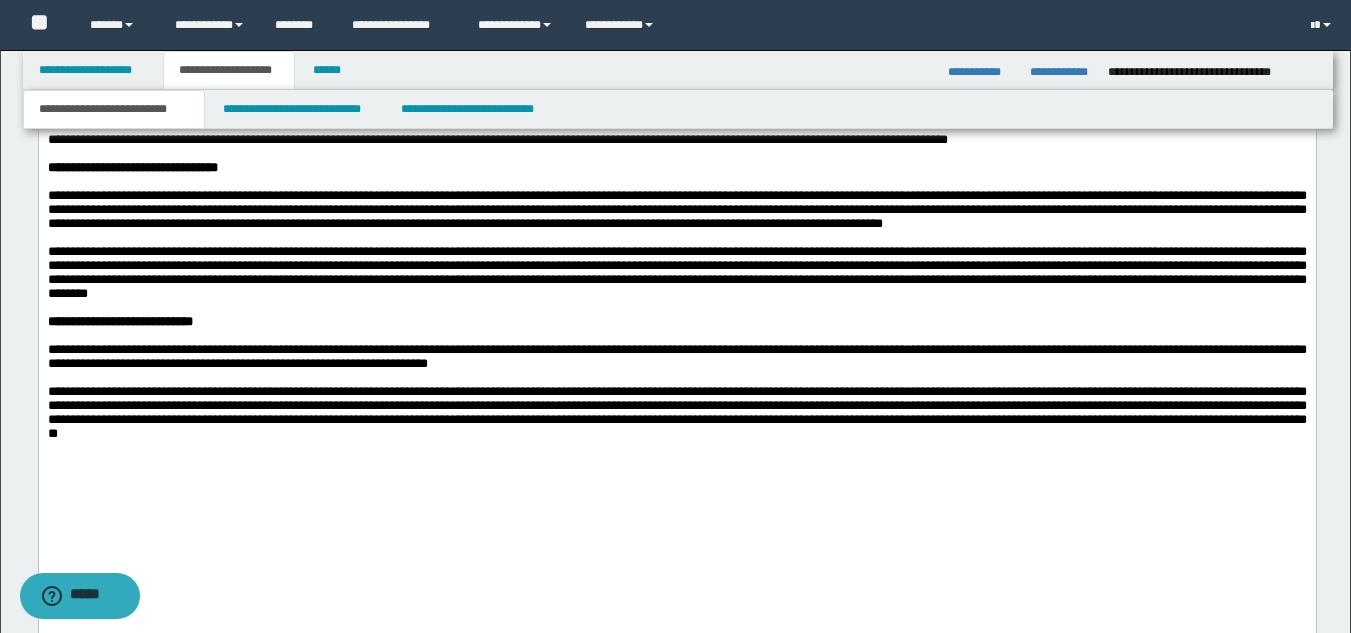 click on "**********" at bounding box center [676, -779] 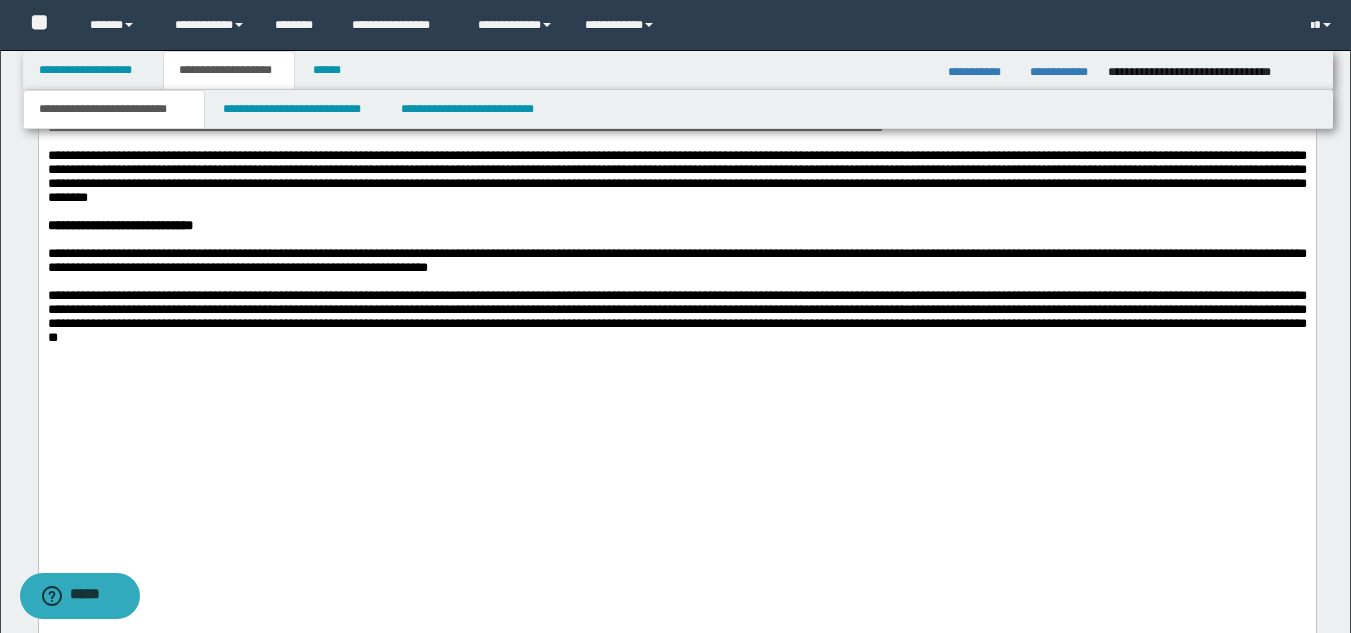 click on "**********" at bounding box center [676, -12] 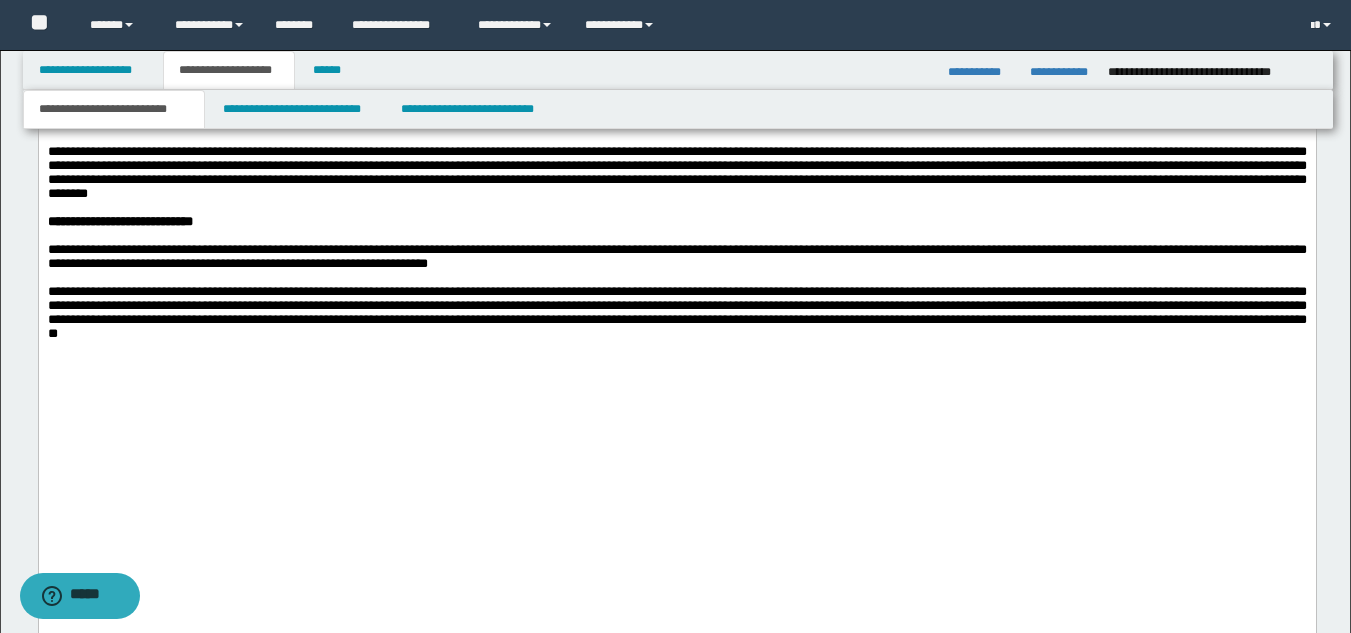 click on "**********" at bounding box center (676, -16) 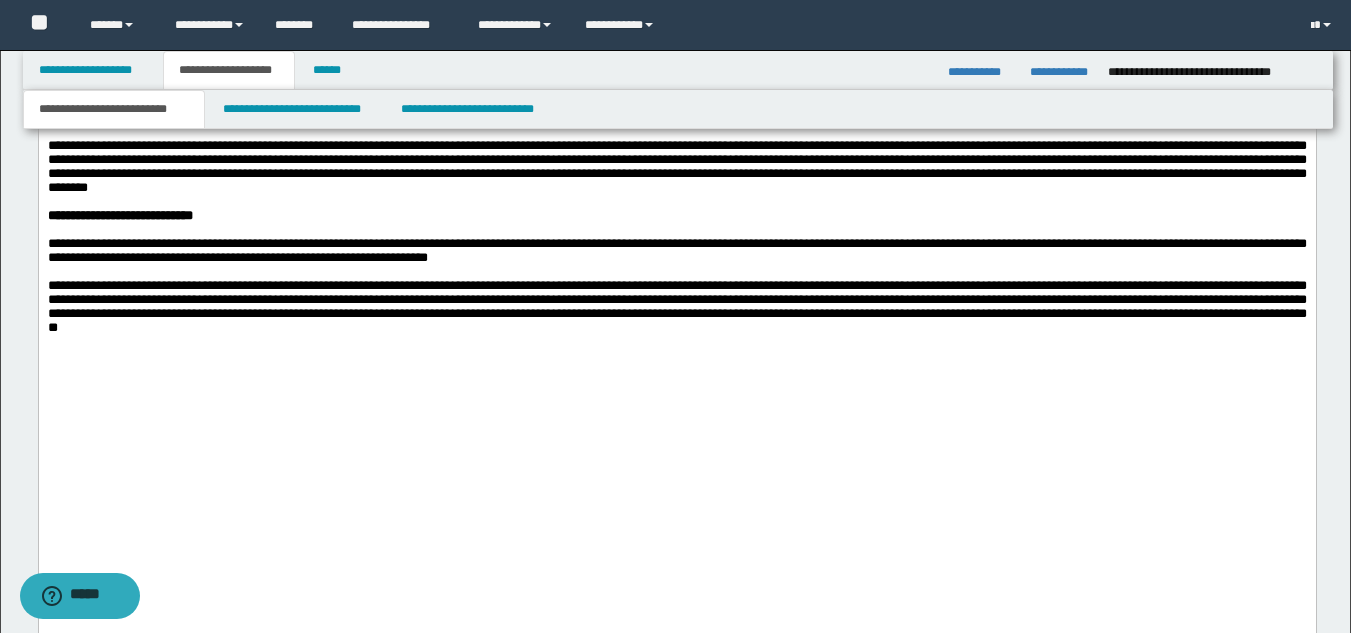 click on "**********" at bounding box center [676, -22] 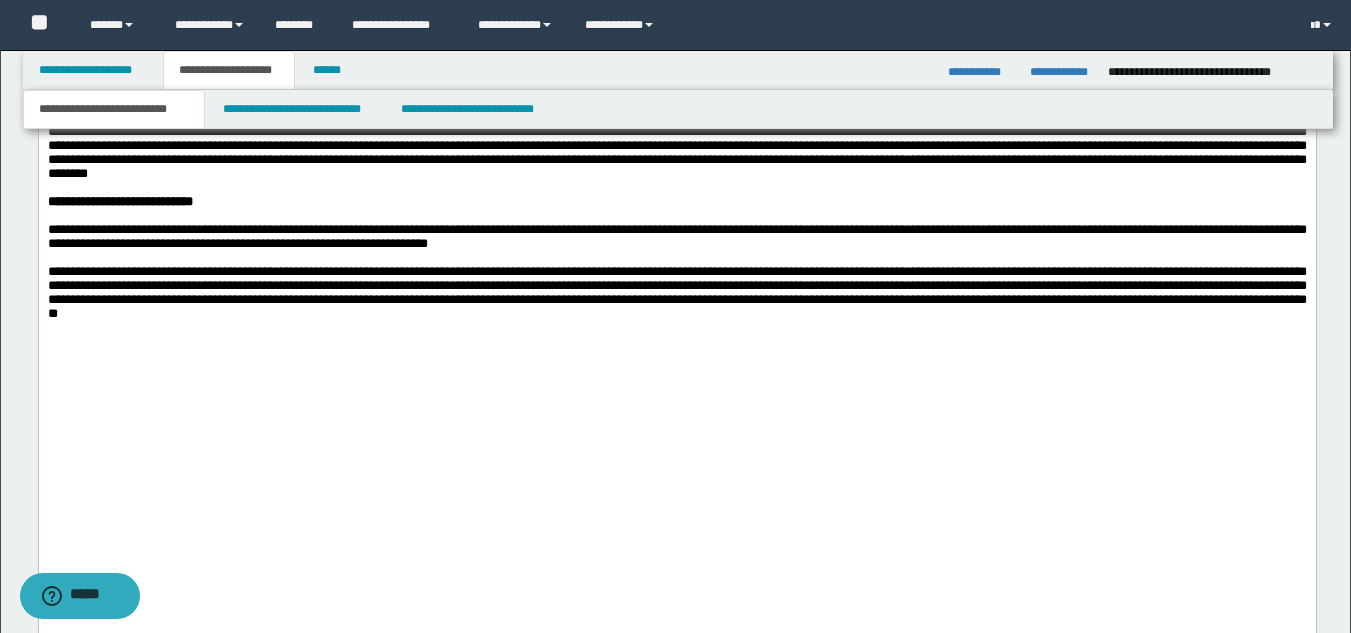 click on "**********" at bounding box center (676, -889) 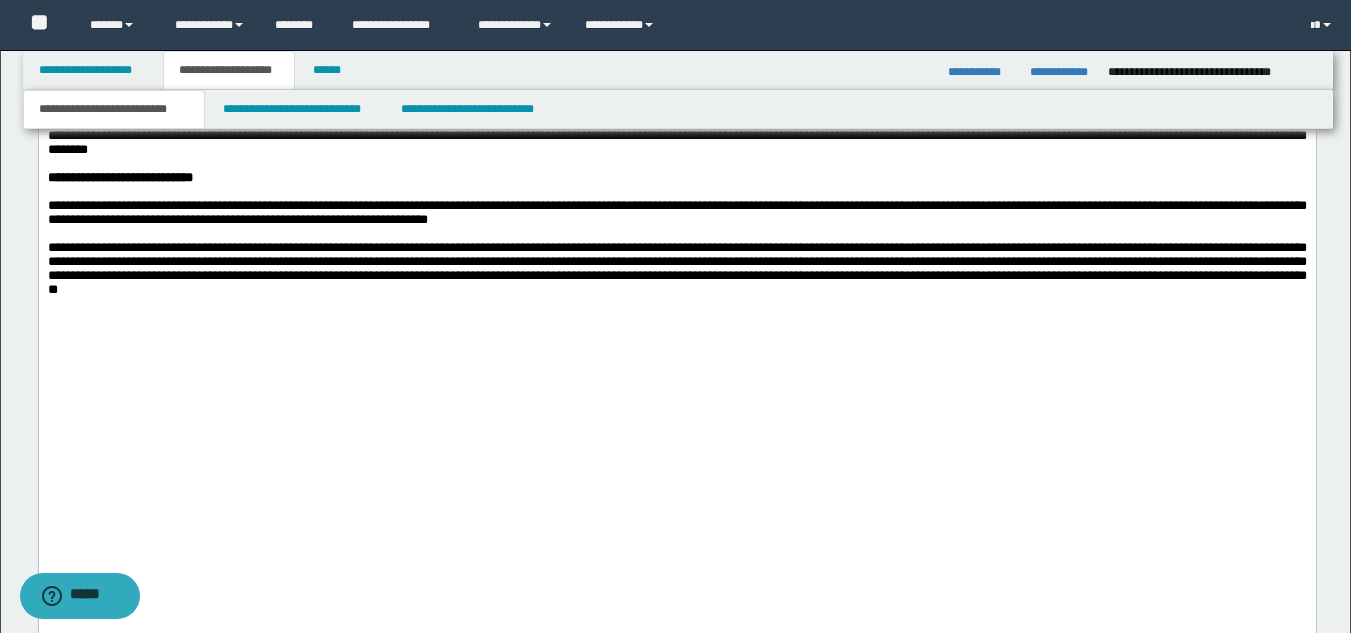 click on "**********" at bounding box center (676, -901) 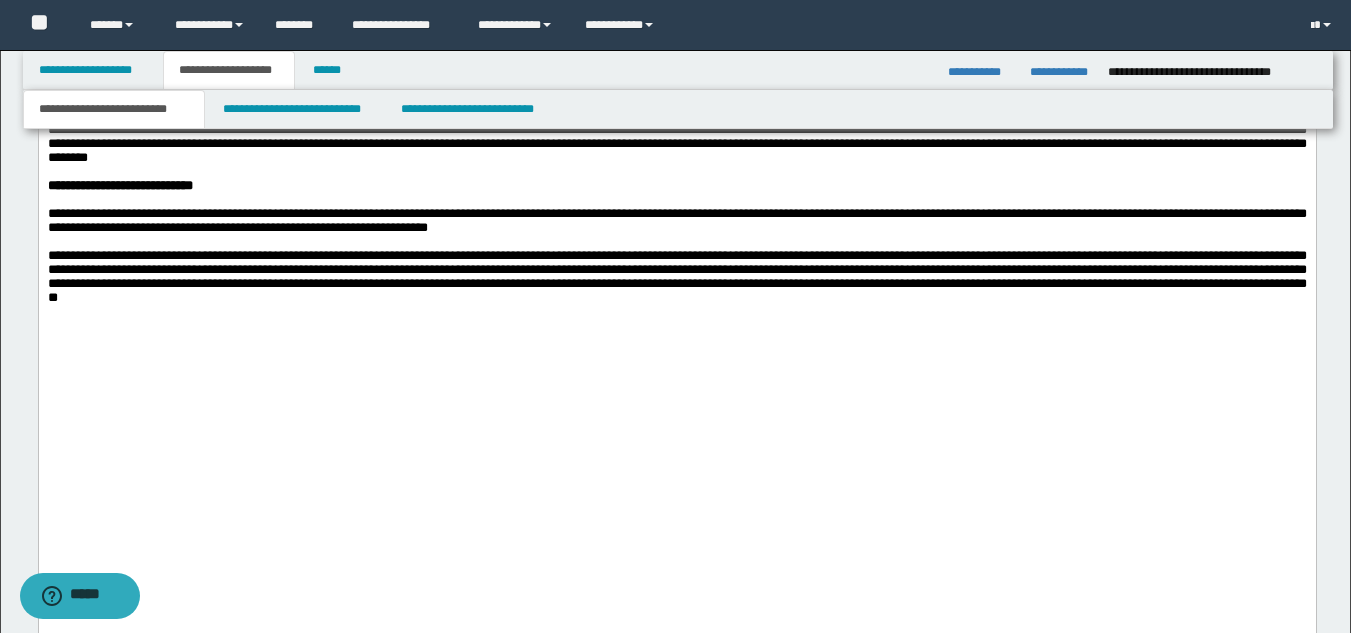 click on "**********" at bounding box center [676, -897] 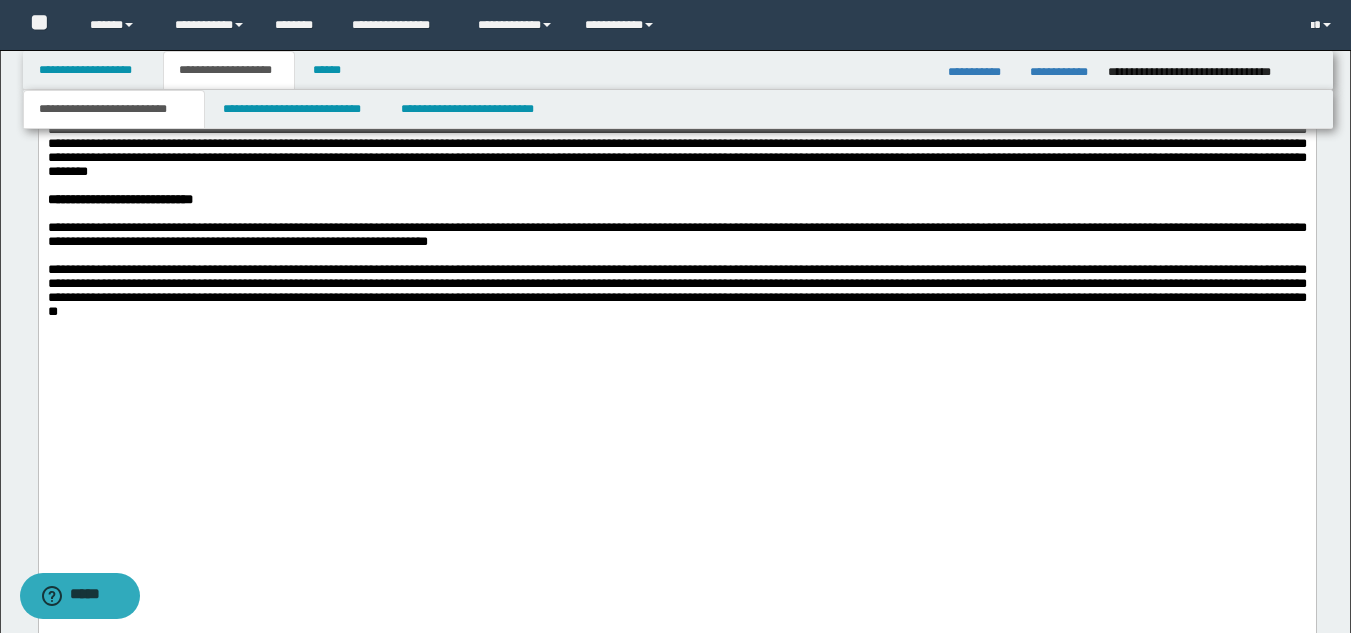 click on "**********" at bounding box center (676, -890) 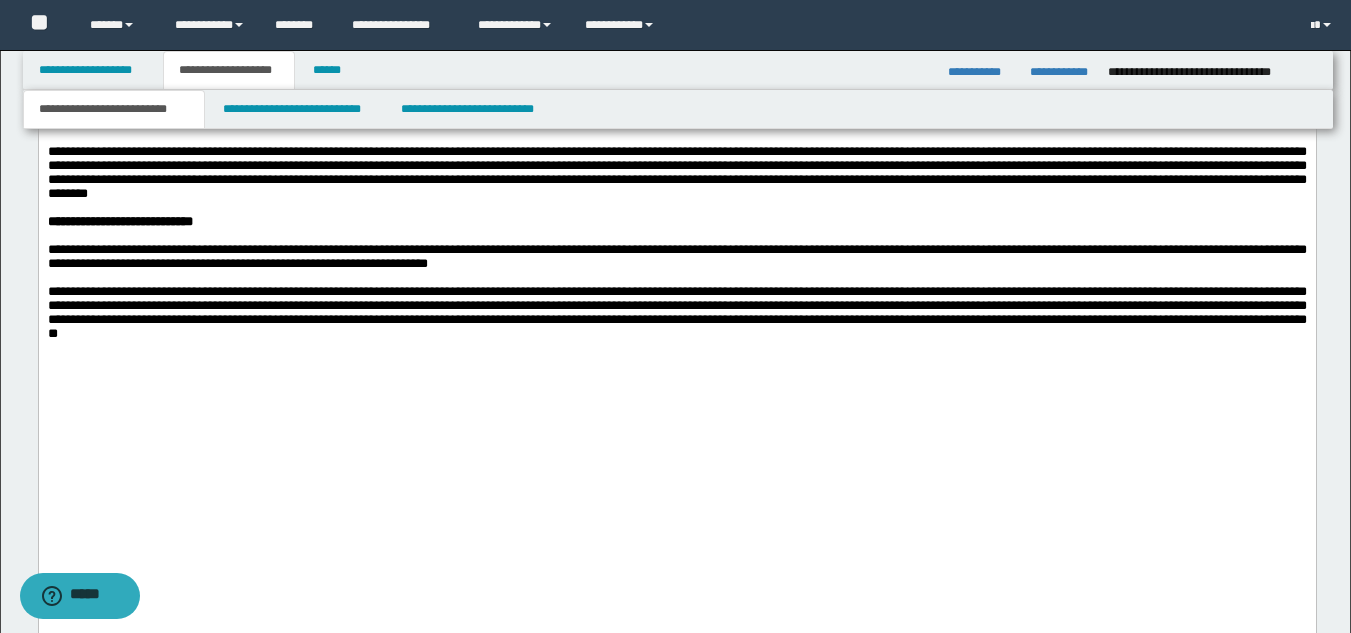 click on "**********" at bounding box center (676, -24) 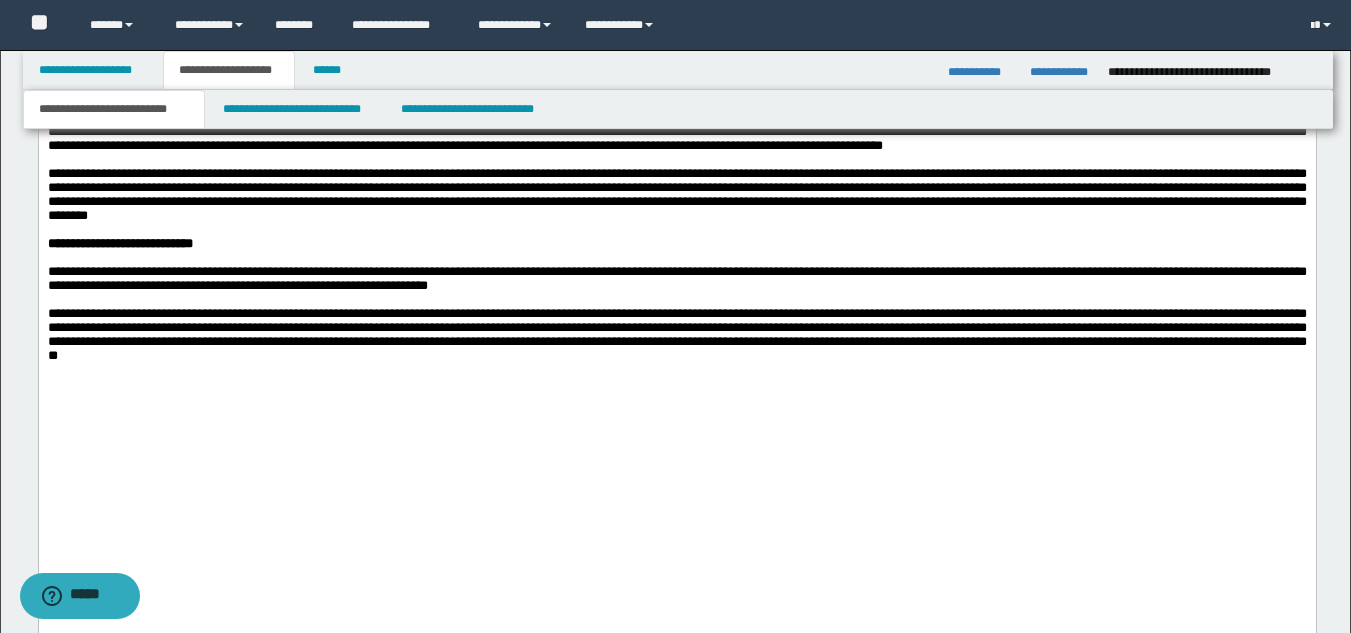 click on "**********" at bounding box center (676, -868) 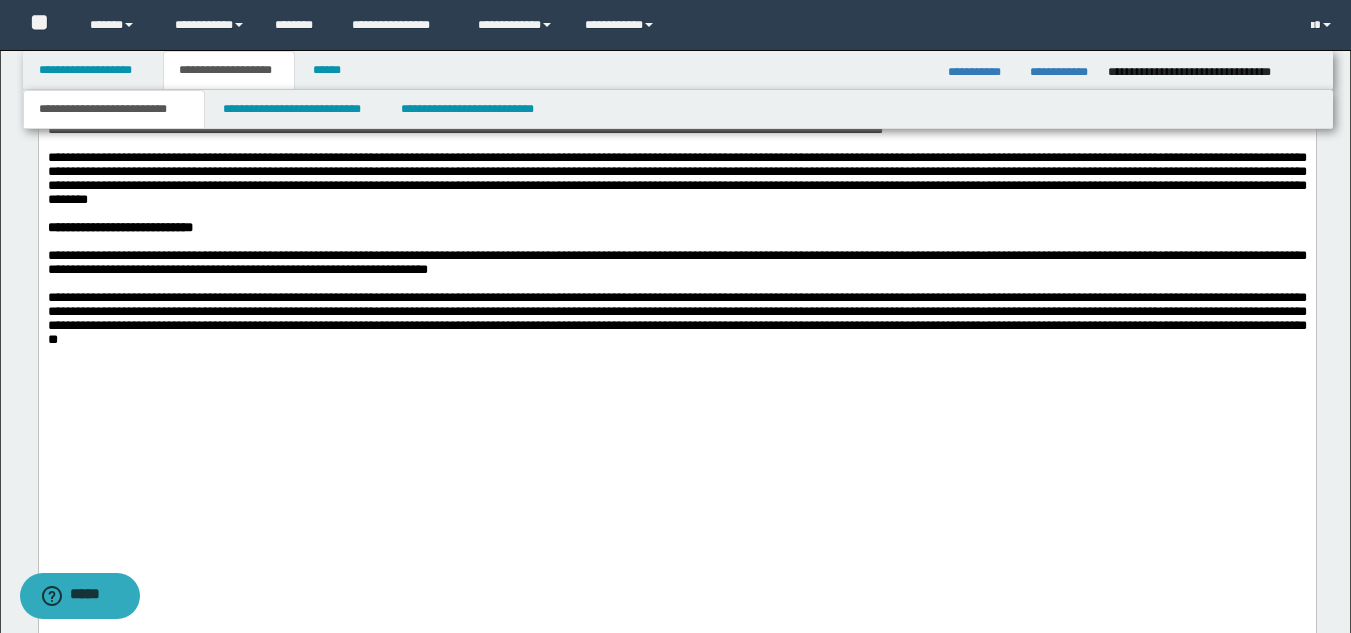 click on "**********" at bounding box center [676, -28] 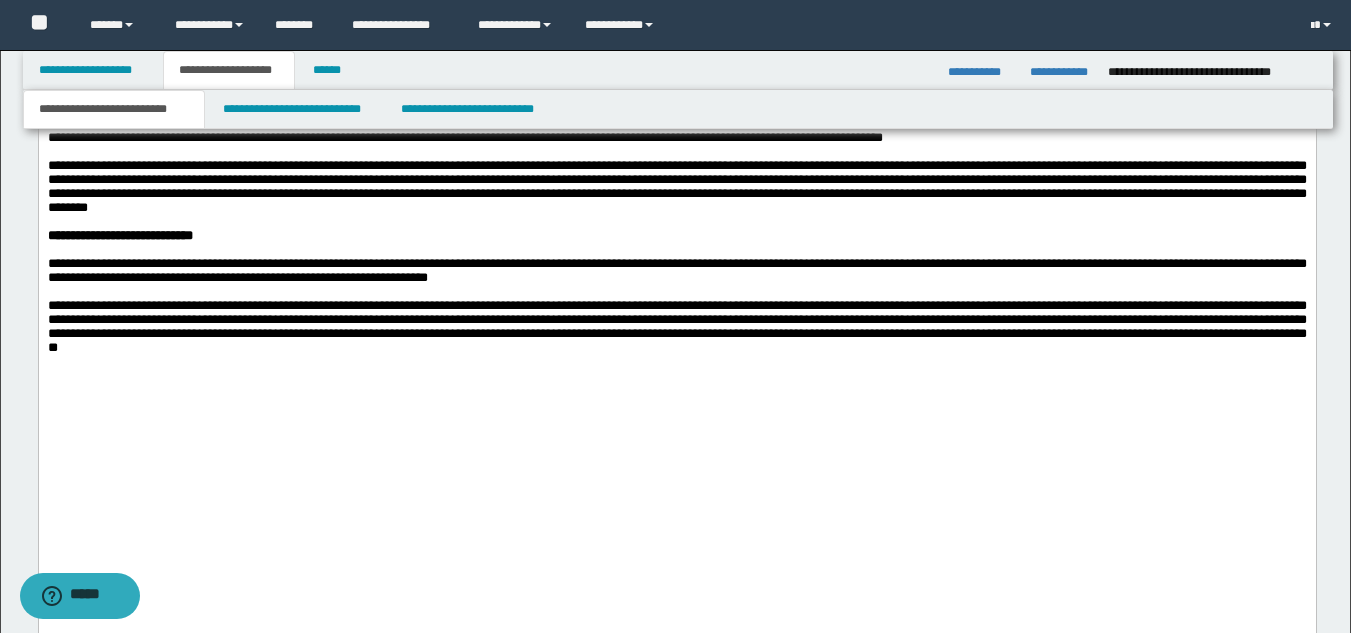 click on "**********" at bounding box center [676, -12] 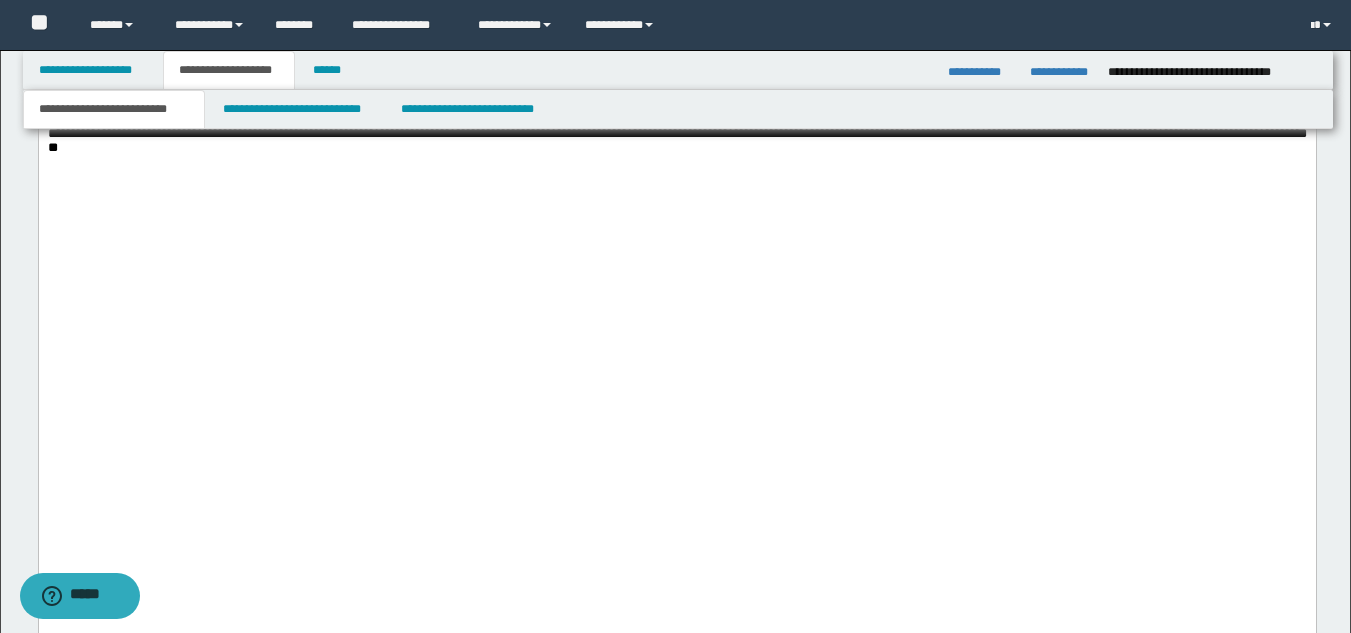 click at bounding box center [676, -47] 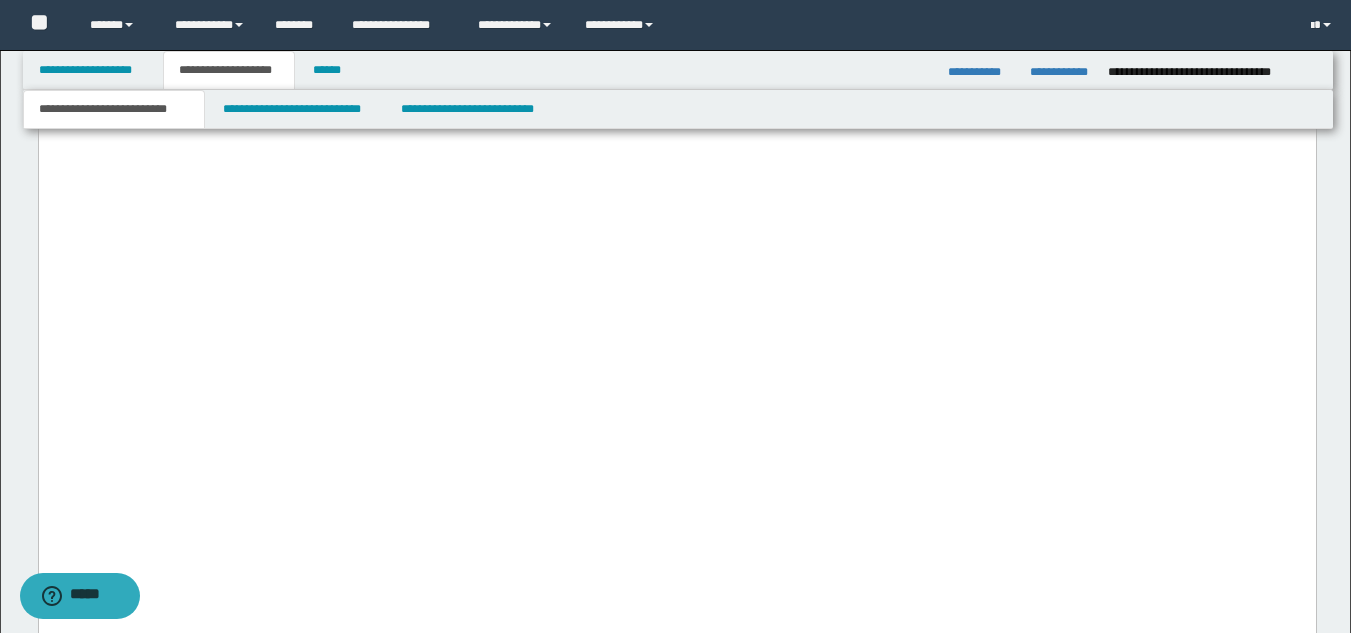 click on "**********" at bounding box center [676, -63] 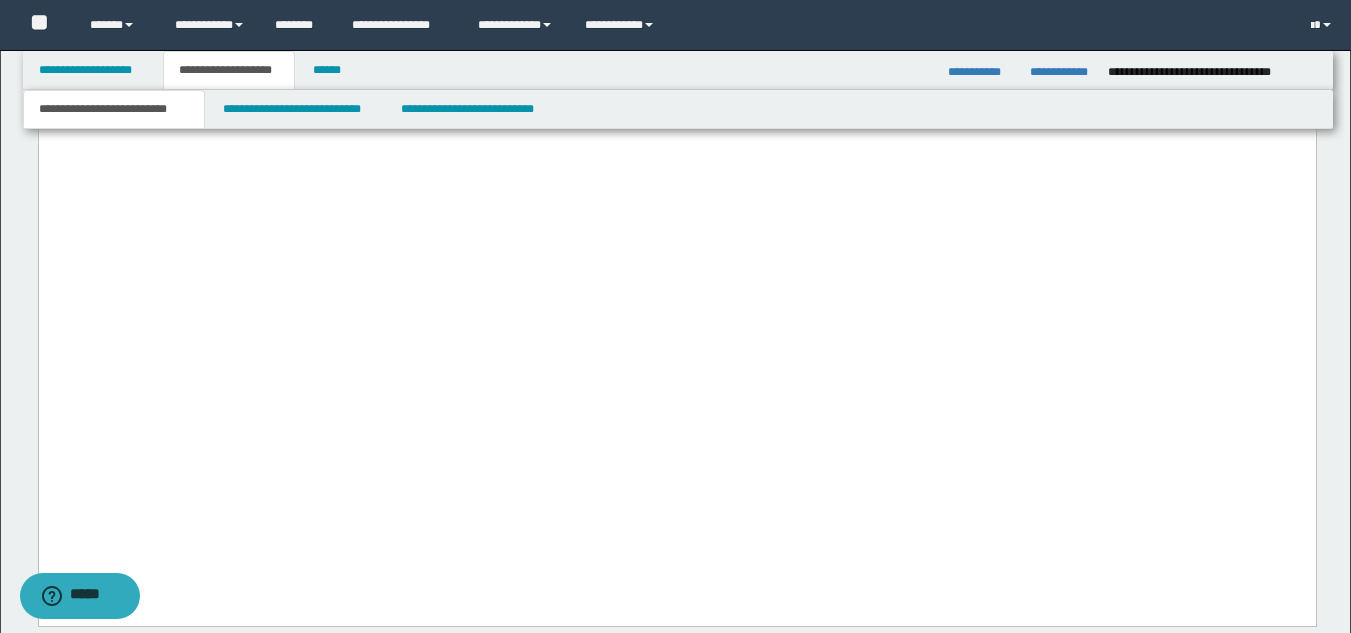 scroll, scrollTop: 3703, scrollLeft: 0, axis: vertical 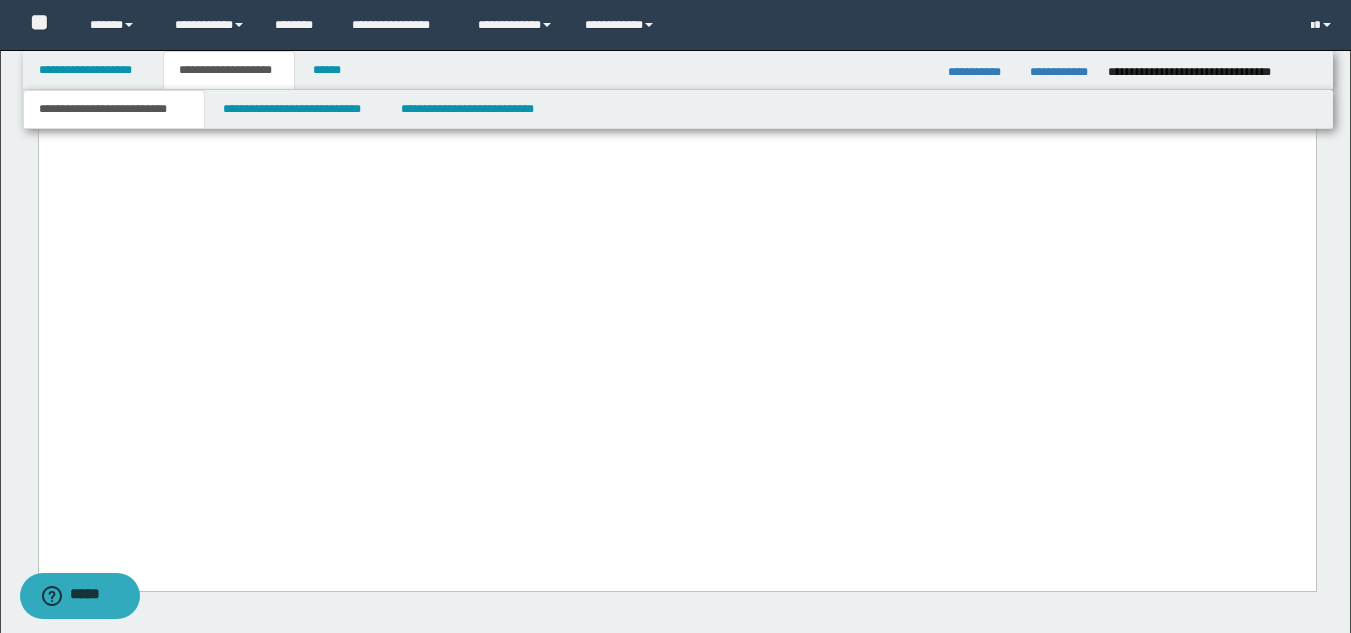 click on "**********" at bounding box center (676, -73) 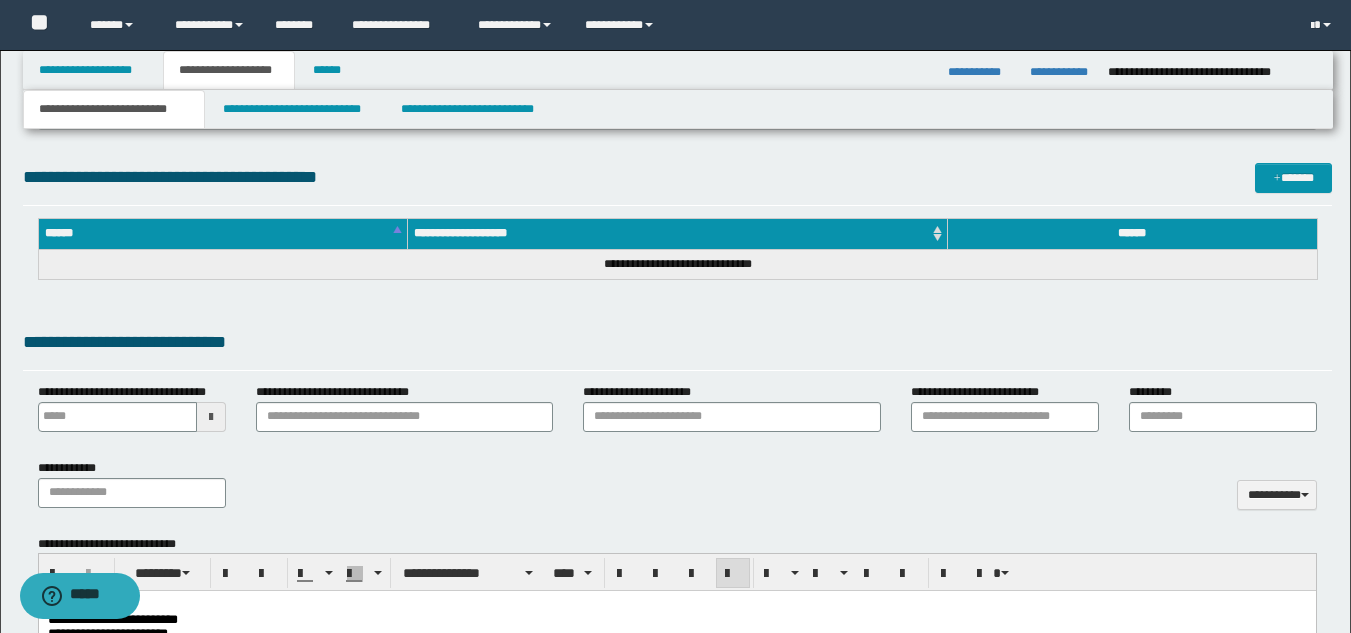 scroll, scrollTop: 803, scrollLeft: 0, axis: vertical 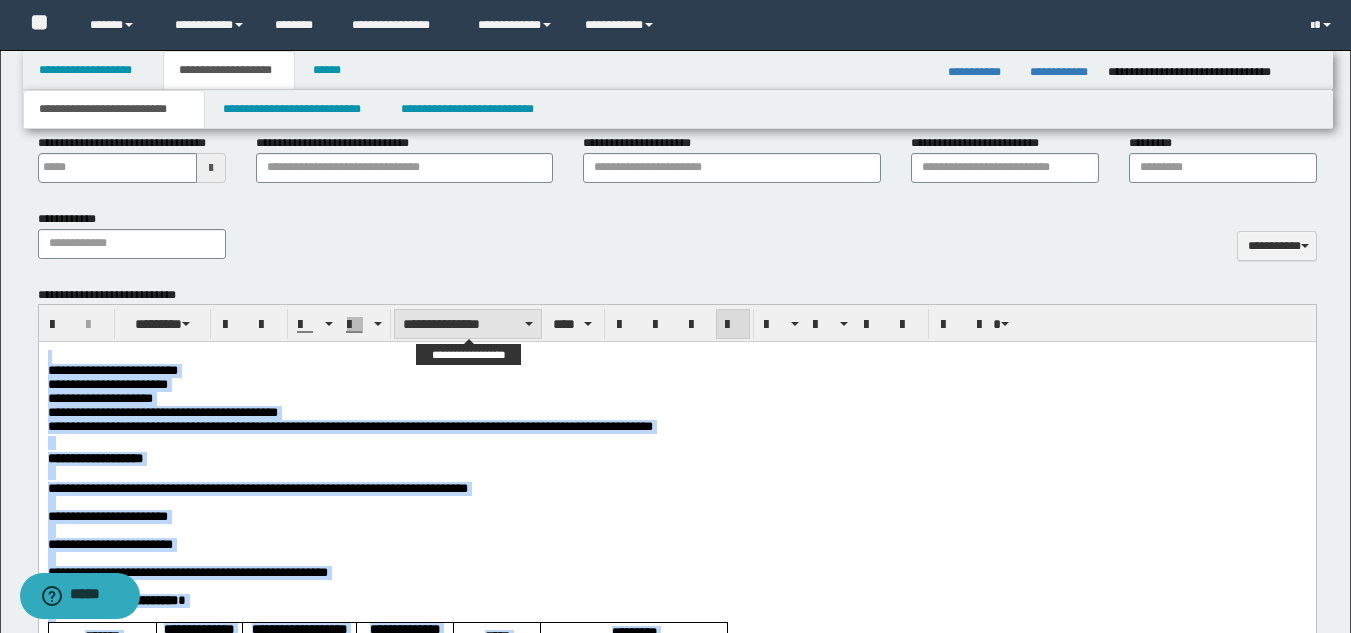 click on "**********" at bounding box center (468, 324) 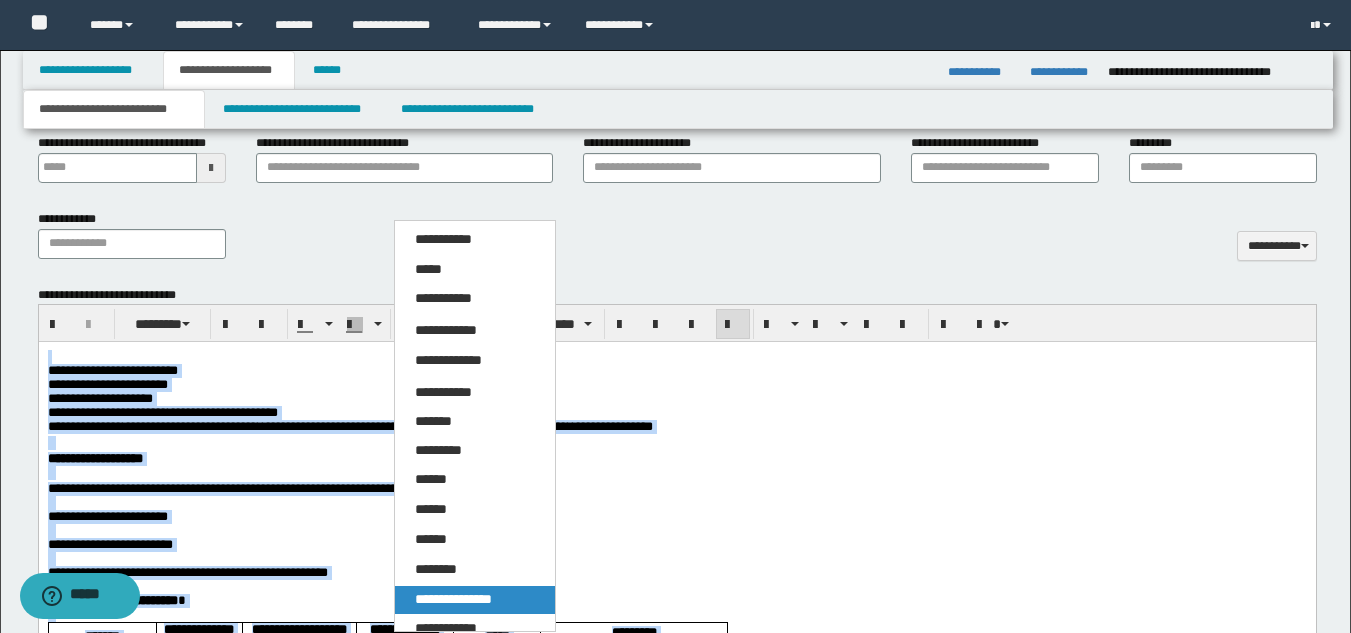 click on "**********" at bounding box center (453, 599) 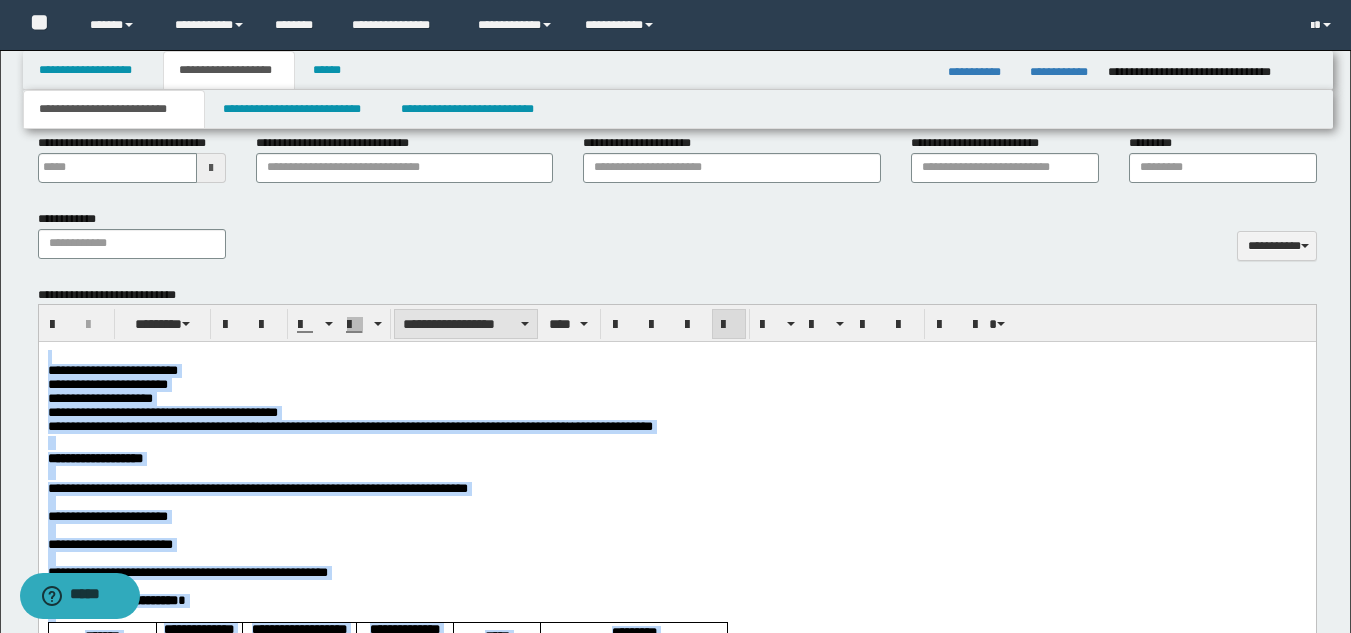 click on "**********" at bounding box center (466, 324) 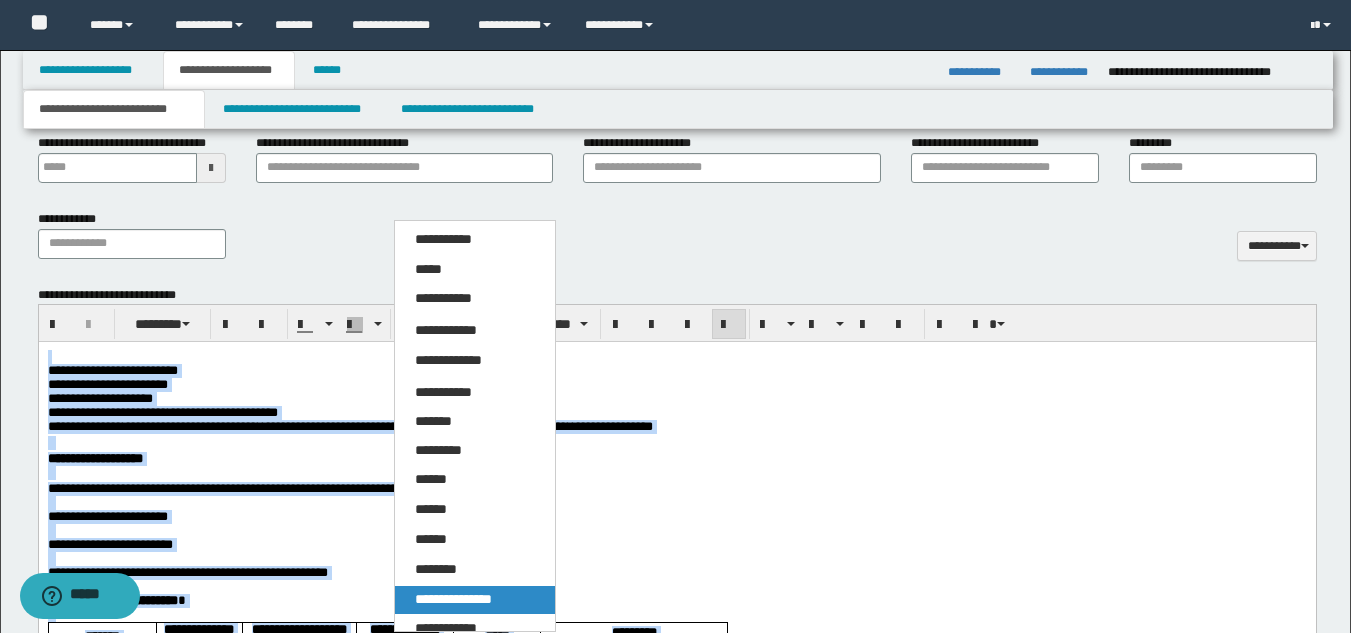 click on "**********" at bounding box center [453, 599] 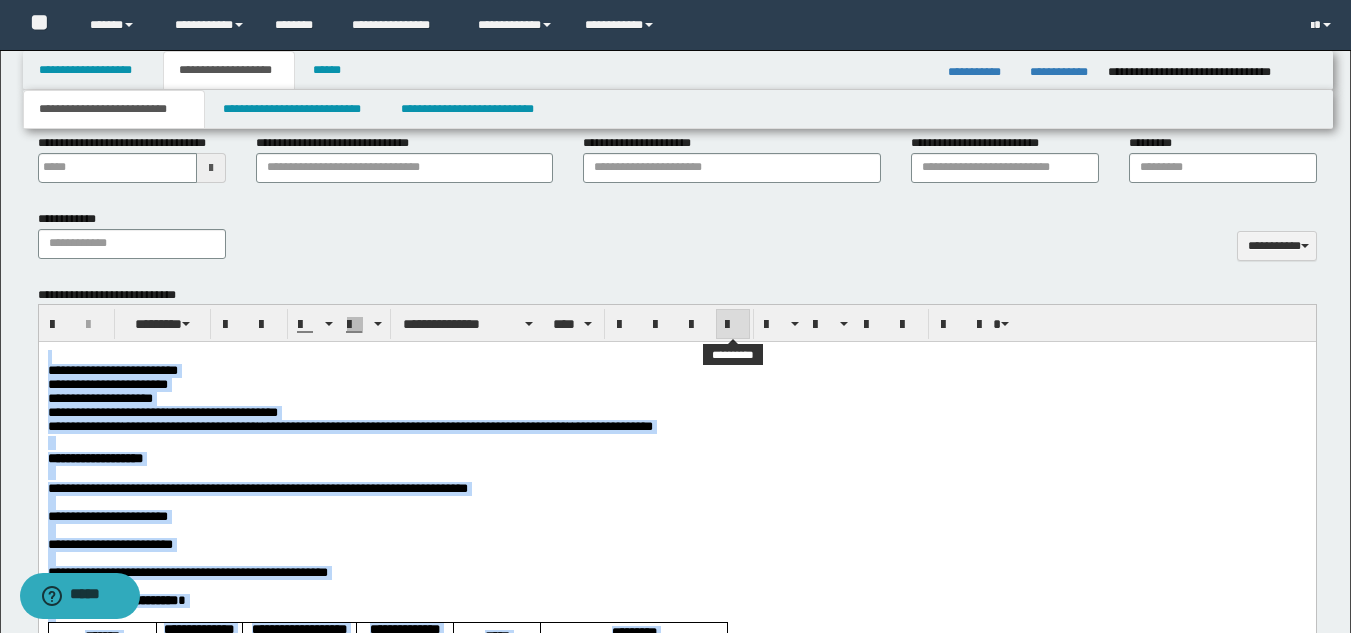 click at bounding box center (733, 325) 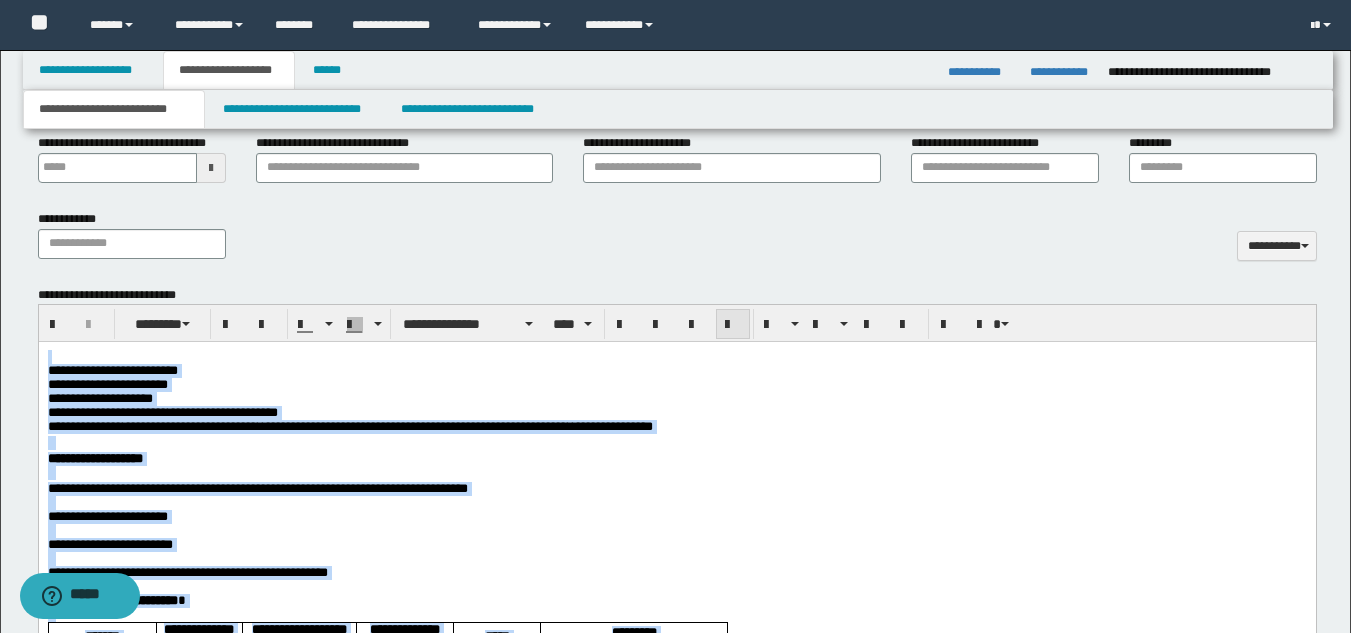 drag, startPoint x: 736, startPoint y: 327, endPoint x: 687, endPoint y: 1, distance: 329.66196 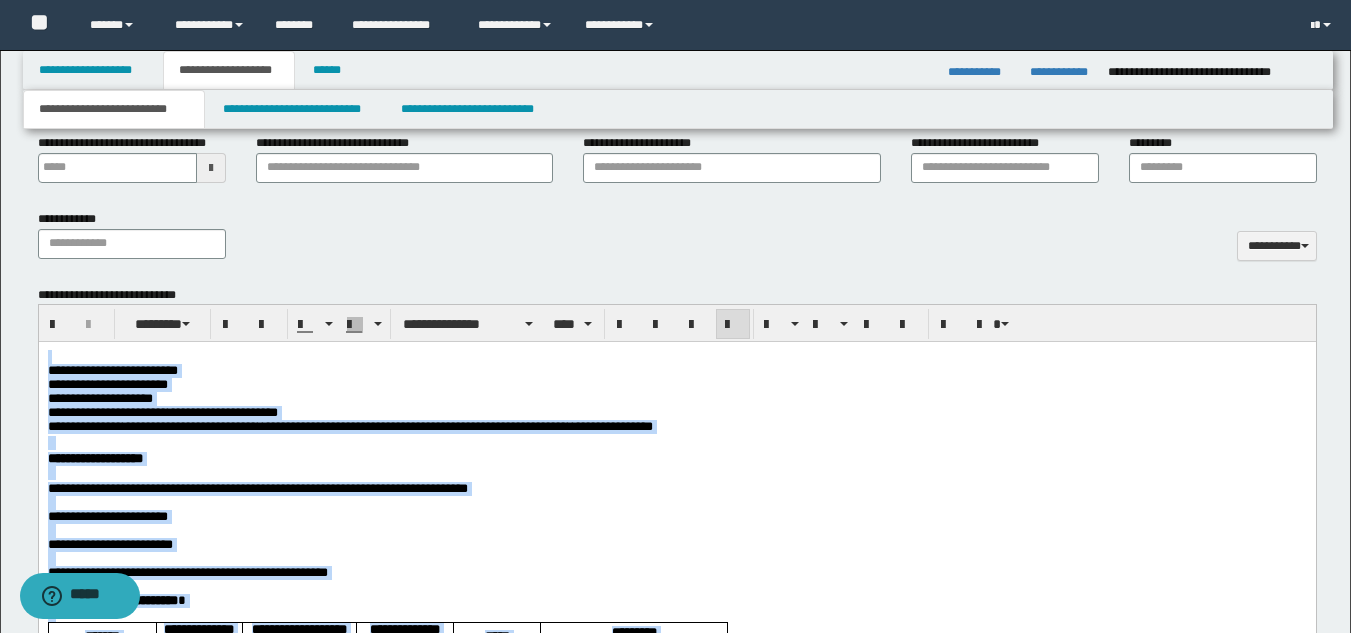 click on "**********" at bounding box center [676, 413] 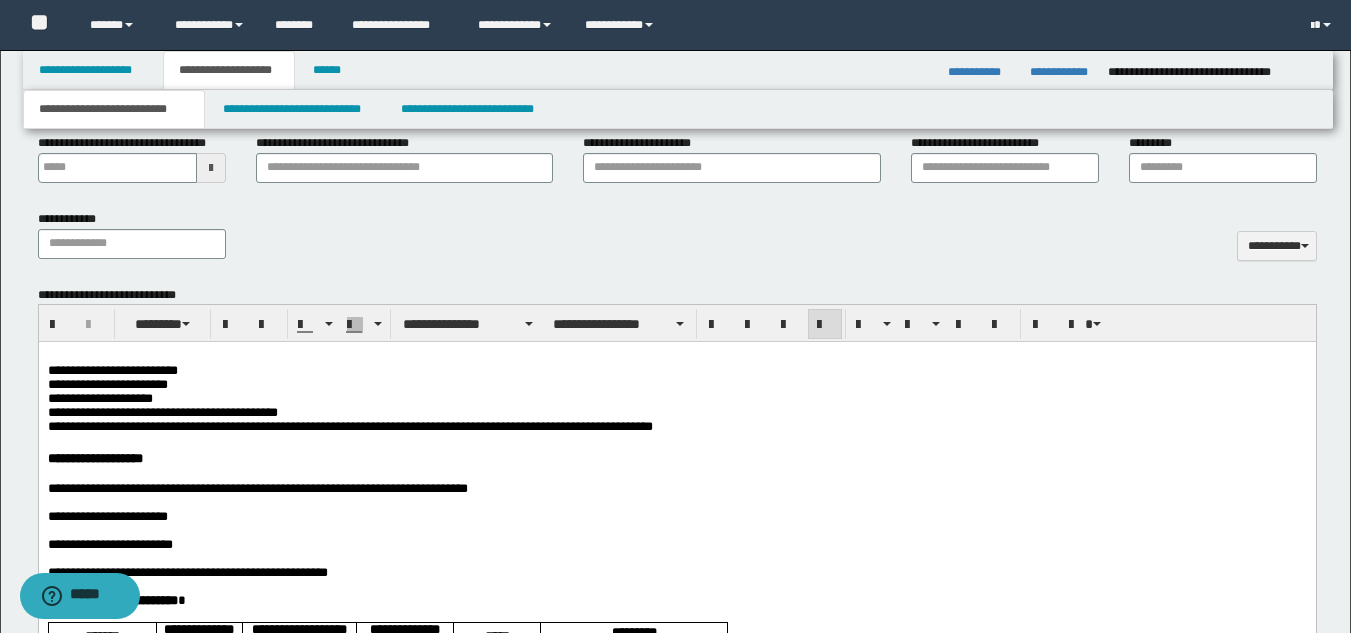 click at bounding box center (676, 474) 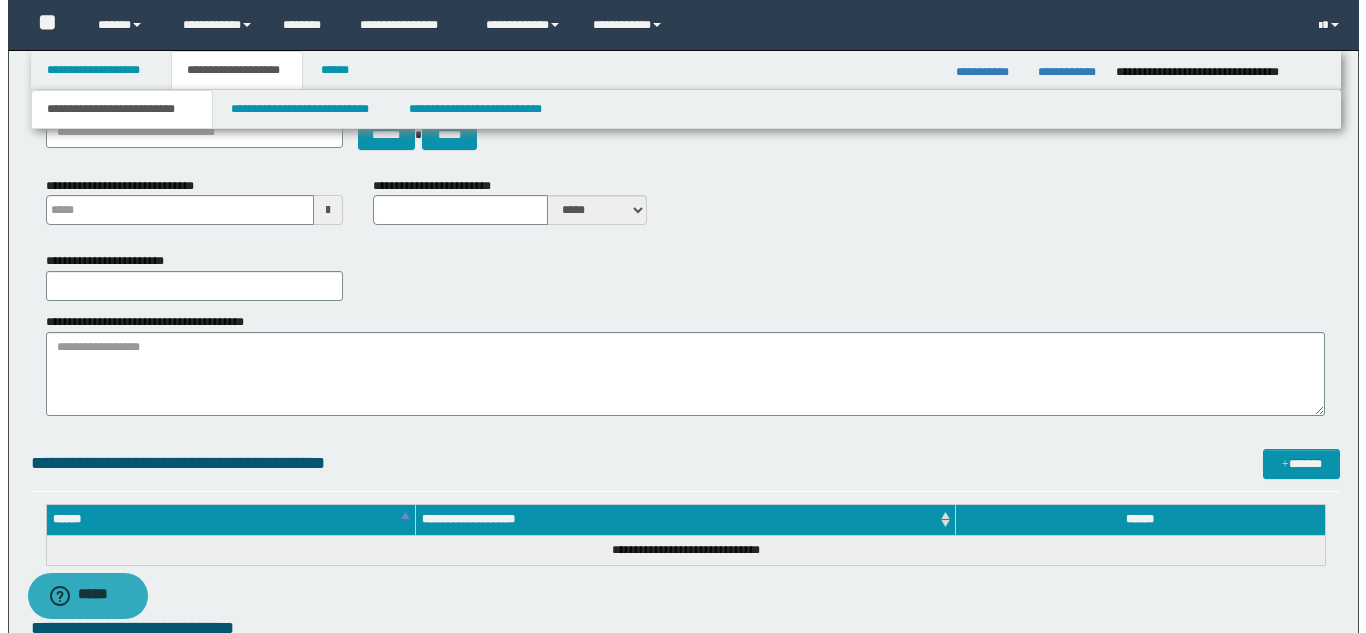 scroll, scrollTop: 0, scrollLeft: 0, axis: both 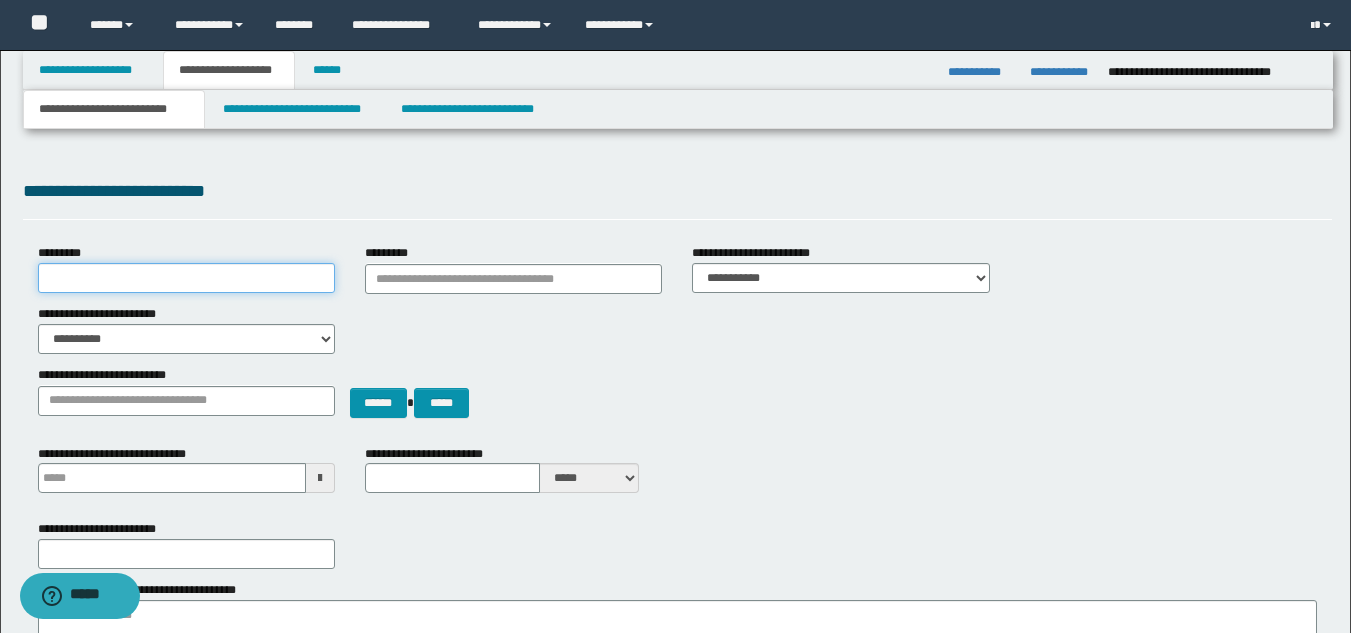 click on "*********" at bounding box center (186, 278) 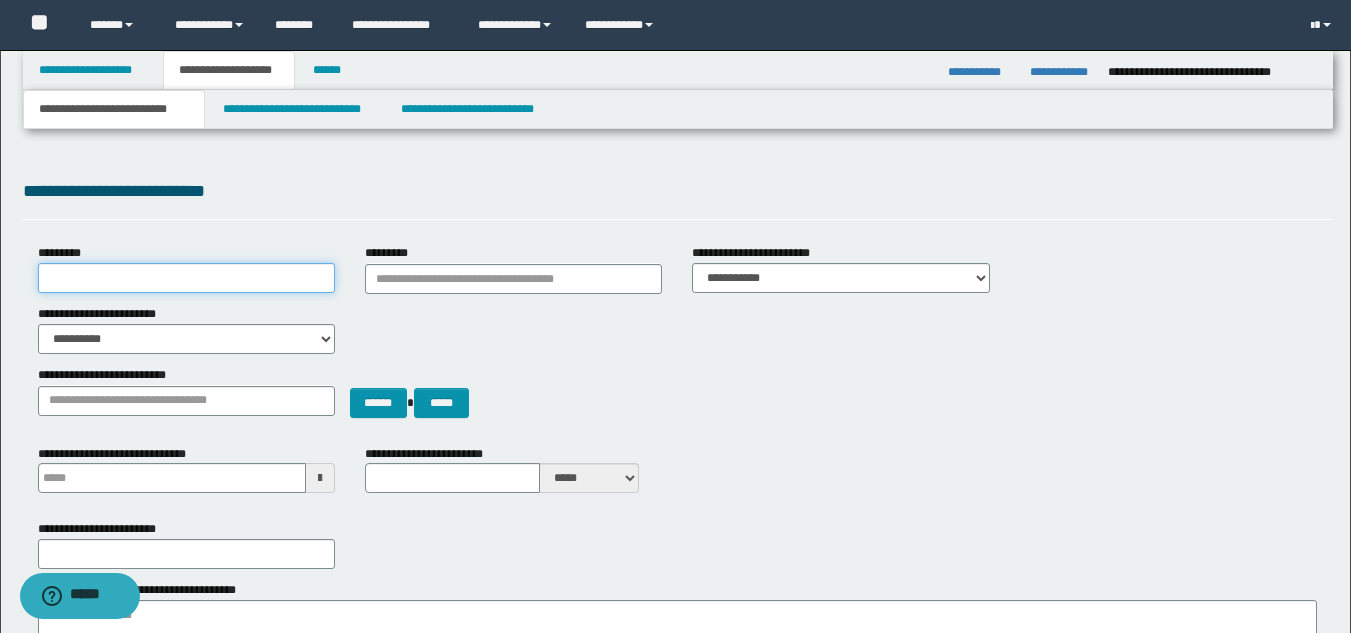 type on "*" 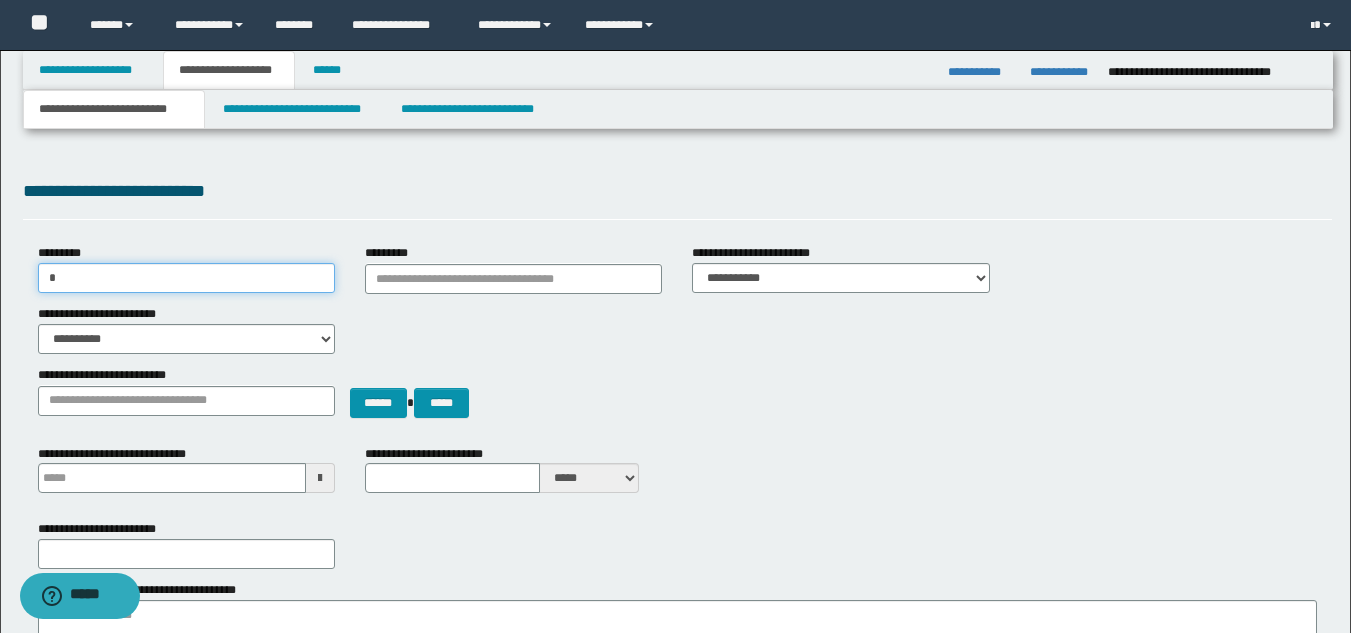 type on "**********" 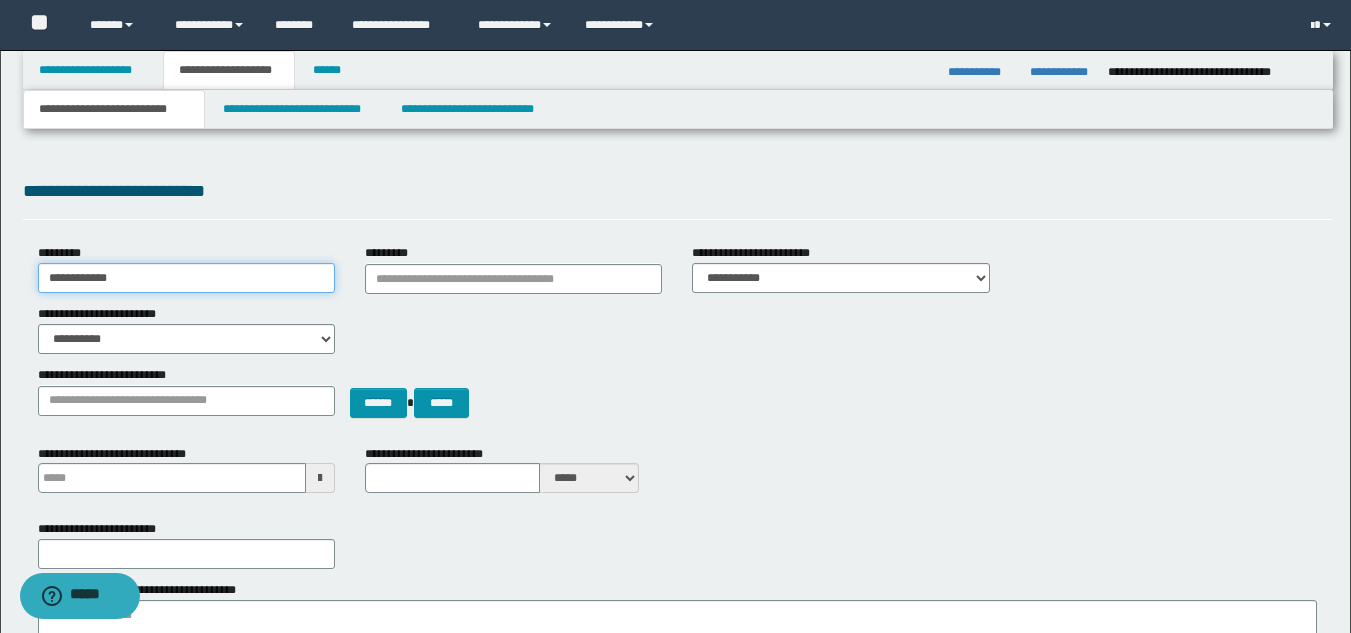 type 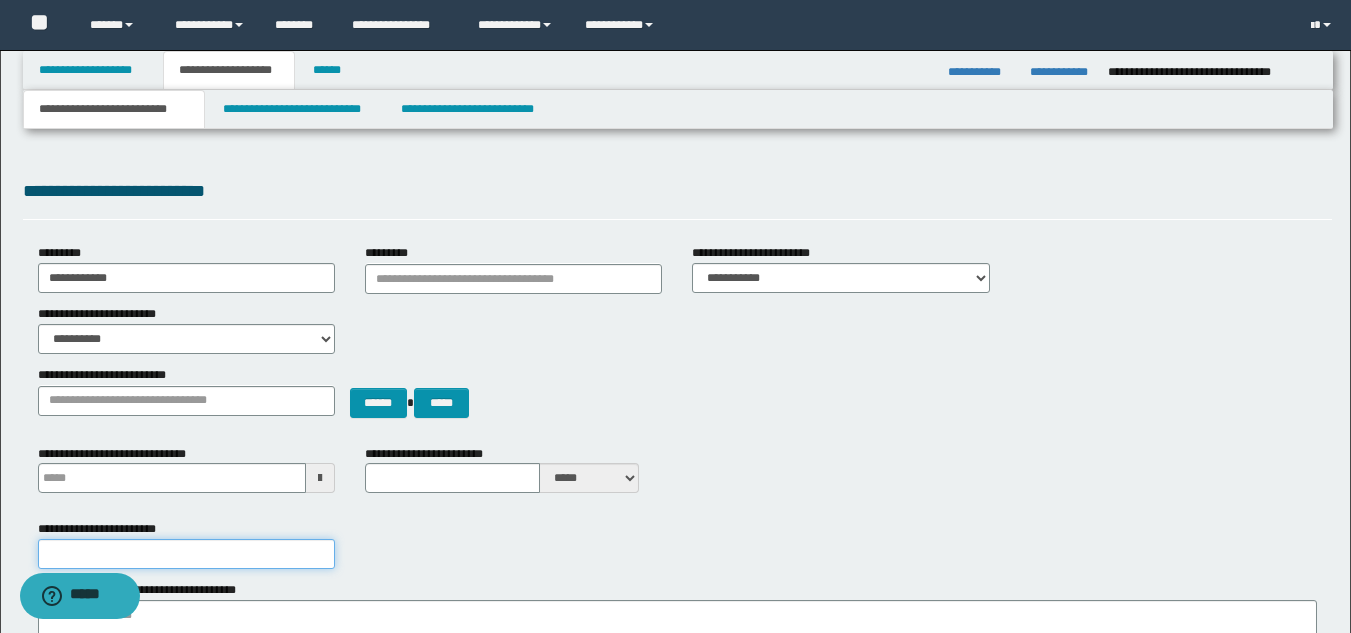 click on "**********" at bounding box center (186, 554) 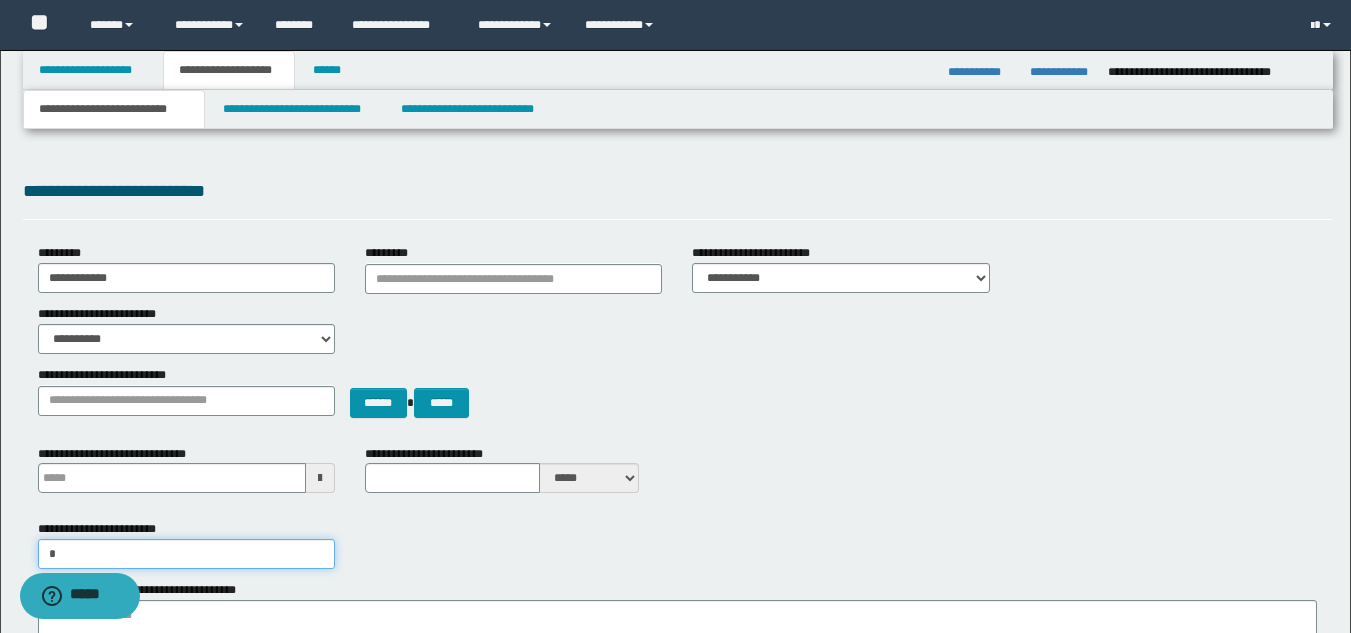 type on "**********" 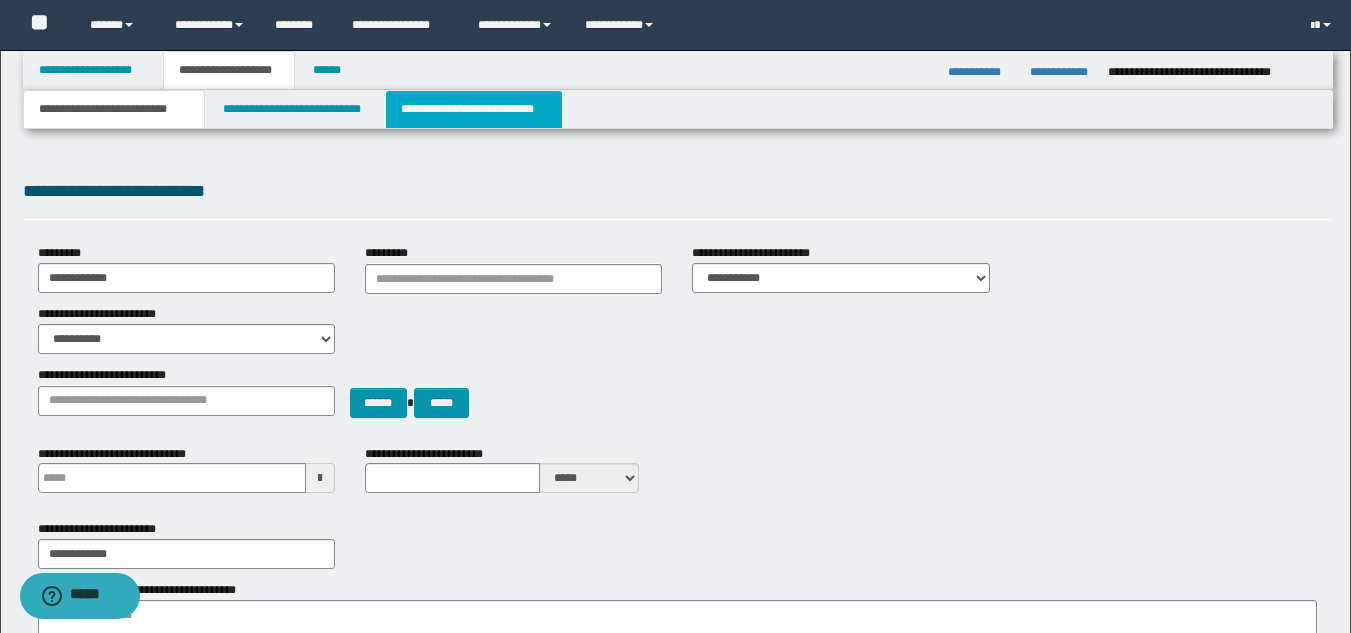 click on "**********" at bounding box center (474, 109) 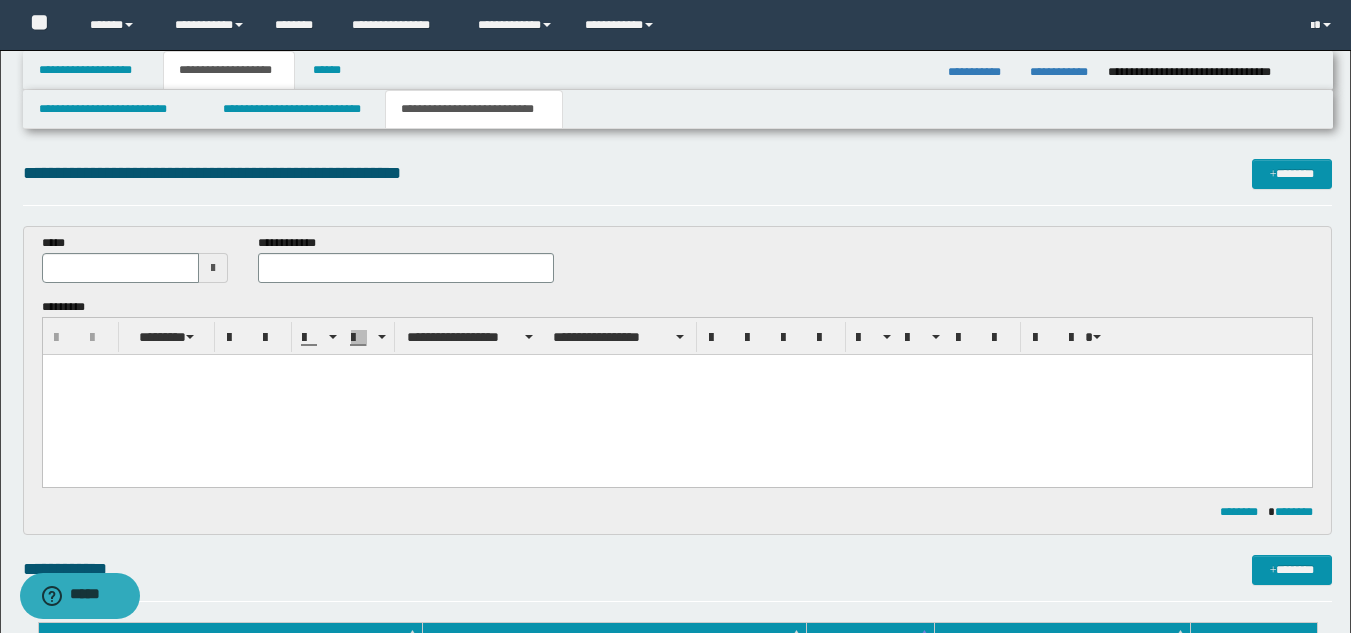 scroll, scrollTop: 0, scrollLeft: 0, axis: both 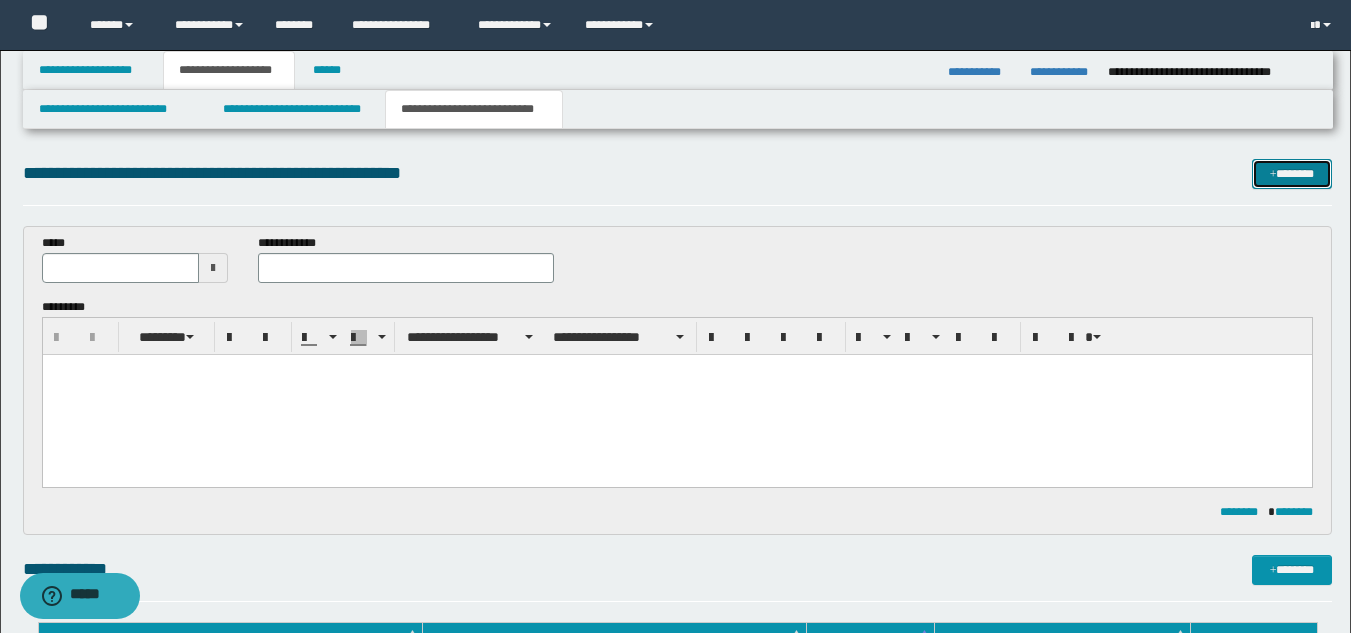 click at bounding box center (1273, 175) 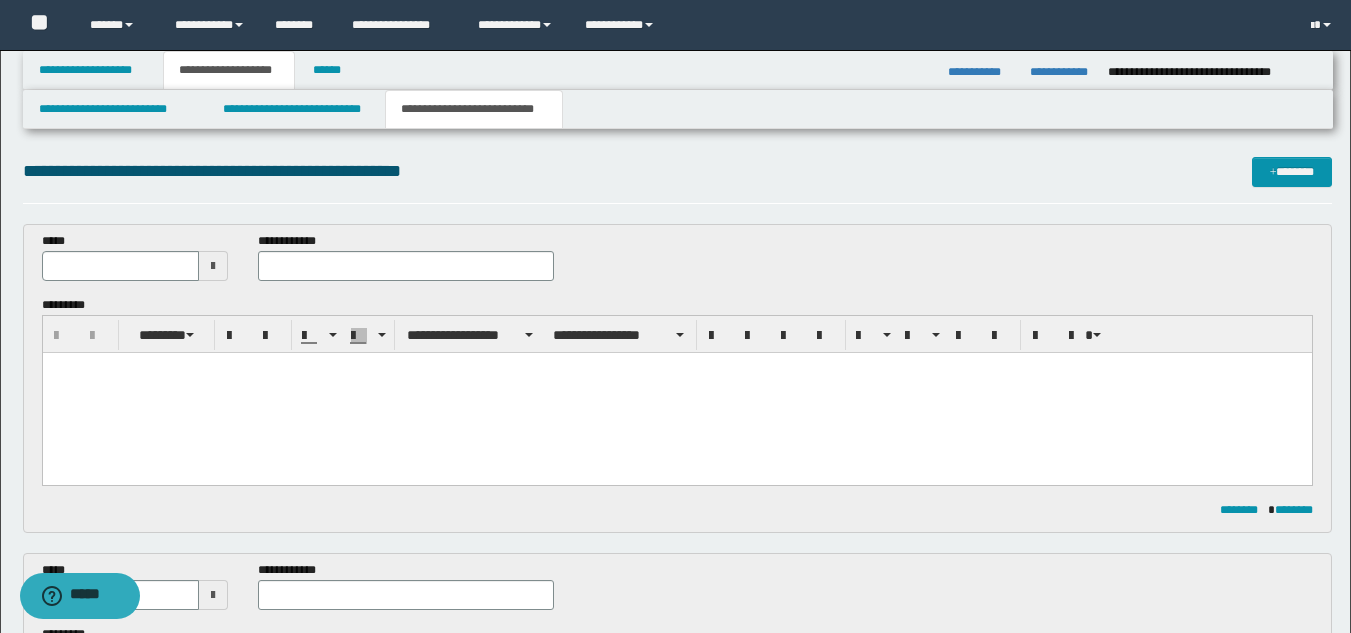 scroll, scrollTop: 0, scrollLeft: 0, axis: both 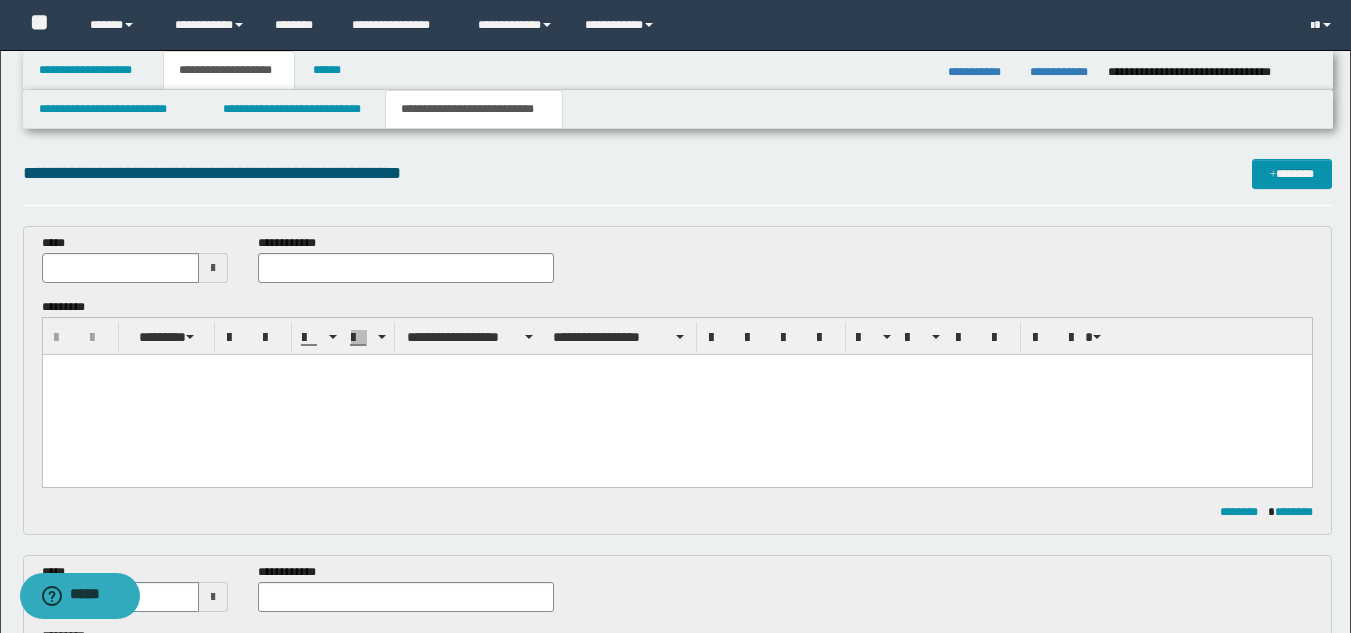 click at bounding box center [213, 268] 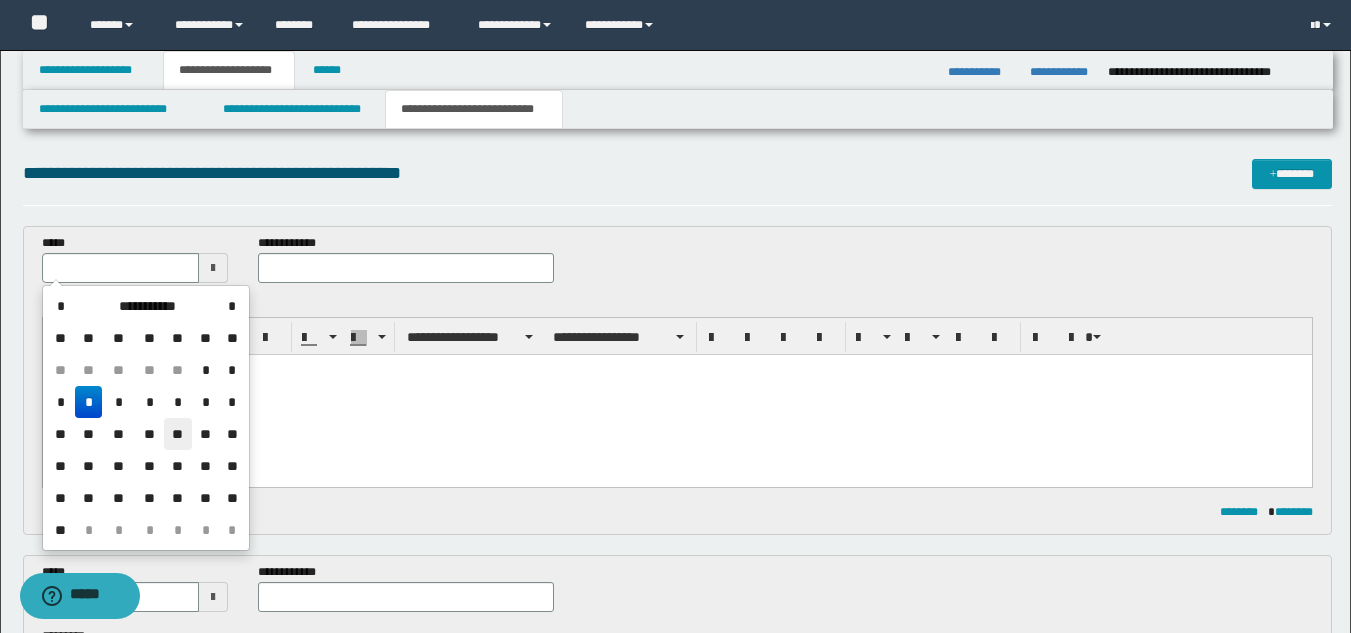 click on "**" at bounding box center (178, 434) 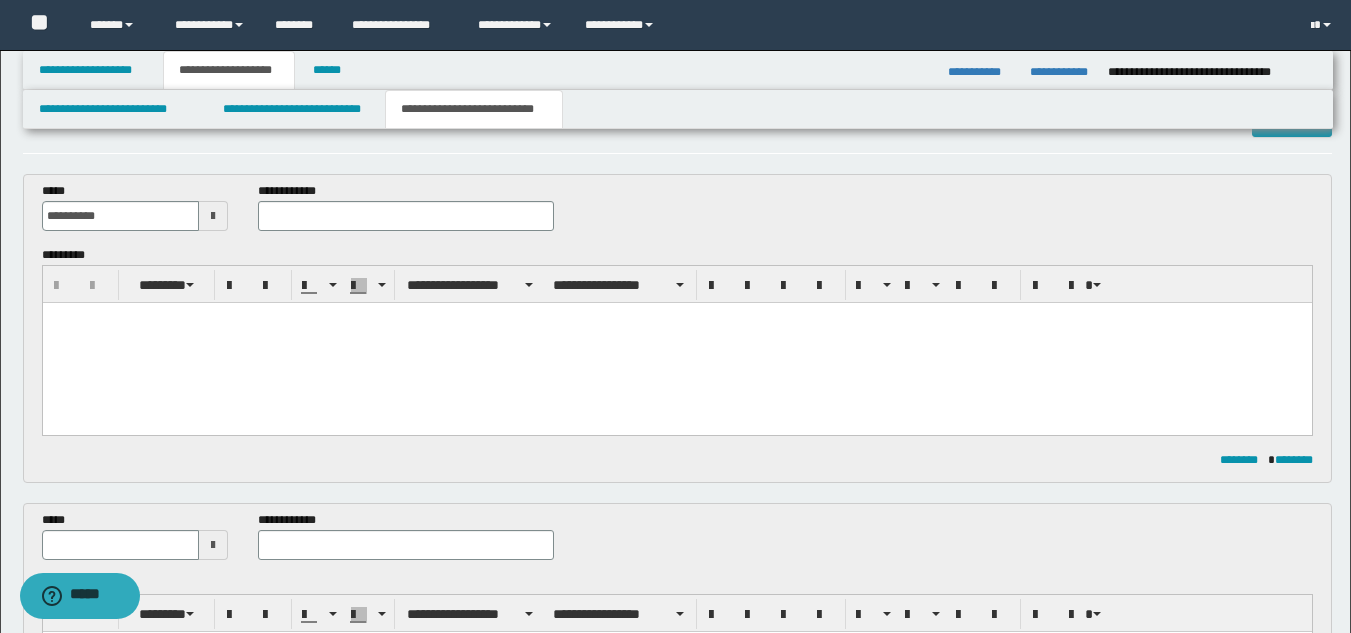 scroll, scrollTop: 100, scrollLeft: 0, axis: vertical 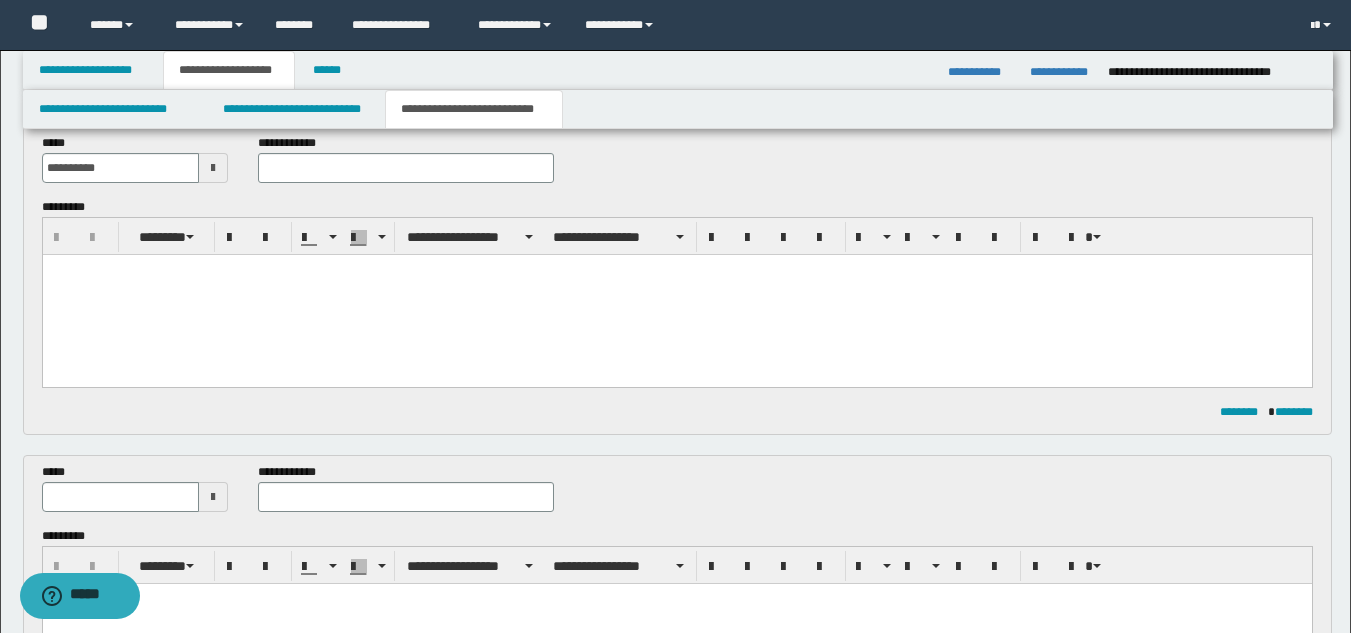 click at bounding box center (213, 497) 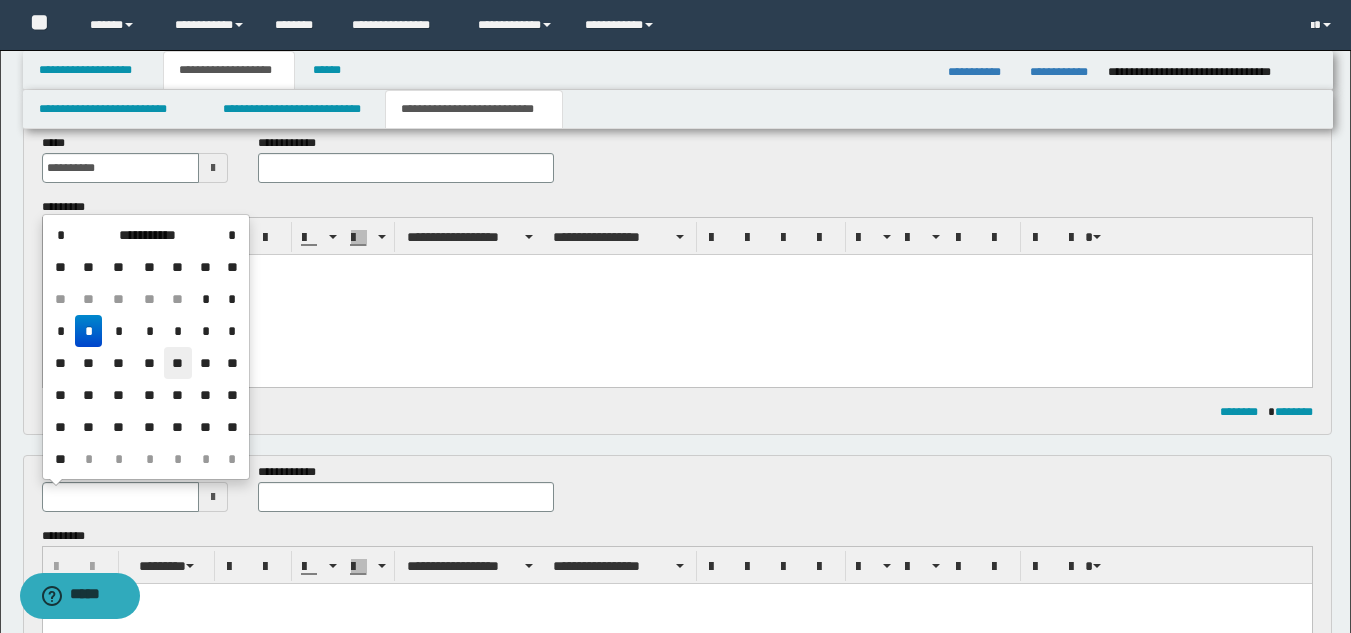 click on "**" at bounding box center (178, 363) 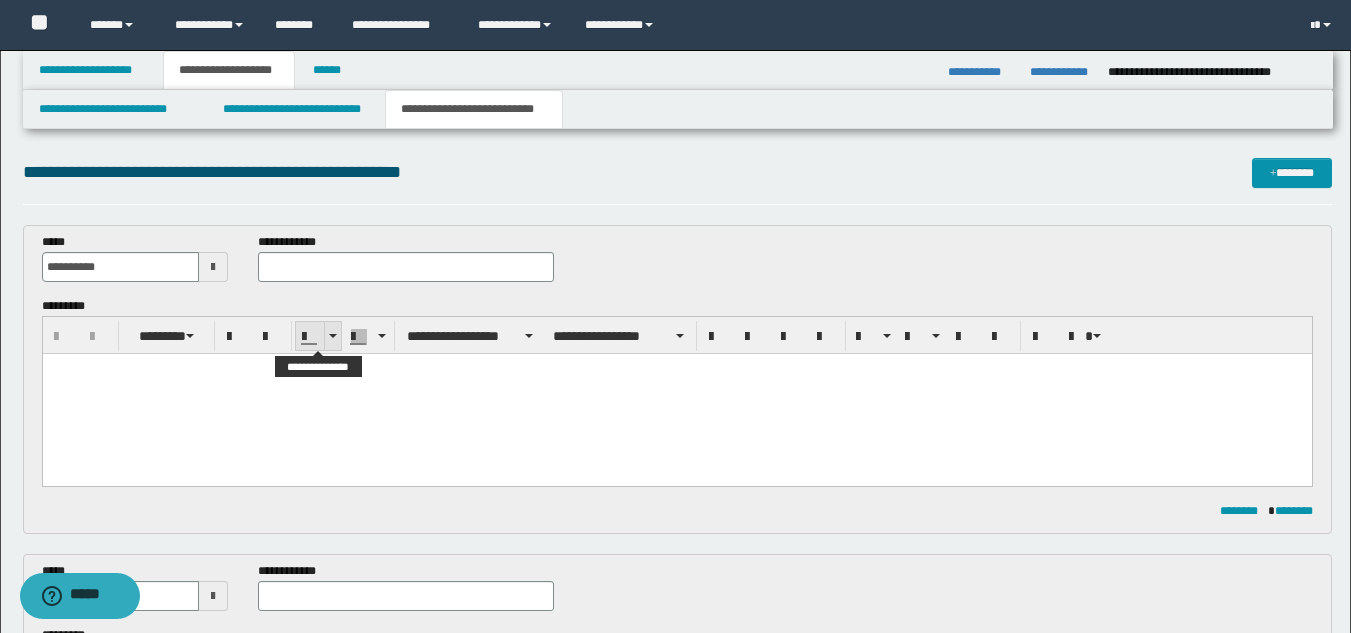 scroll, scrollTop: 0, scrollLeft: 0, axis: both 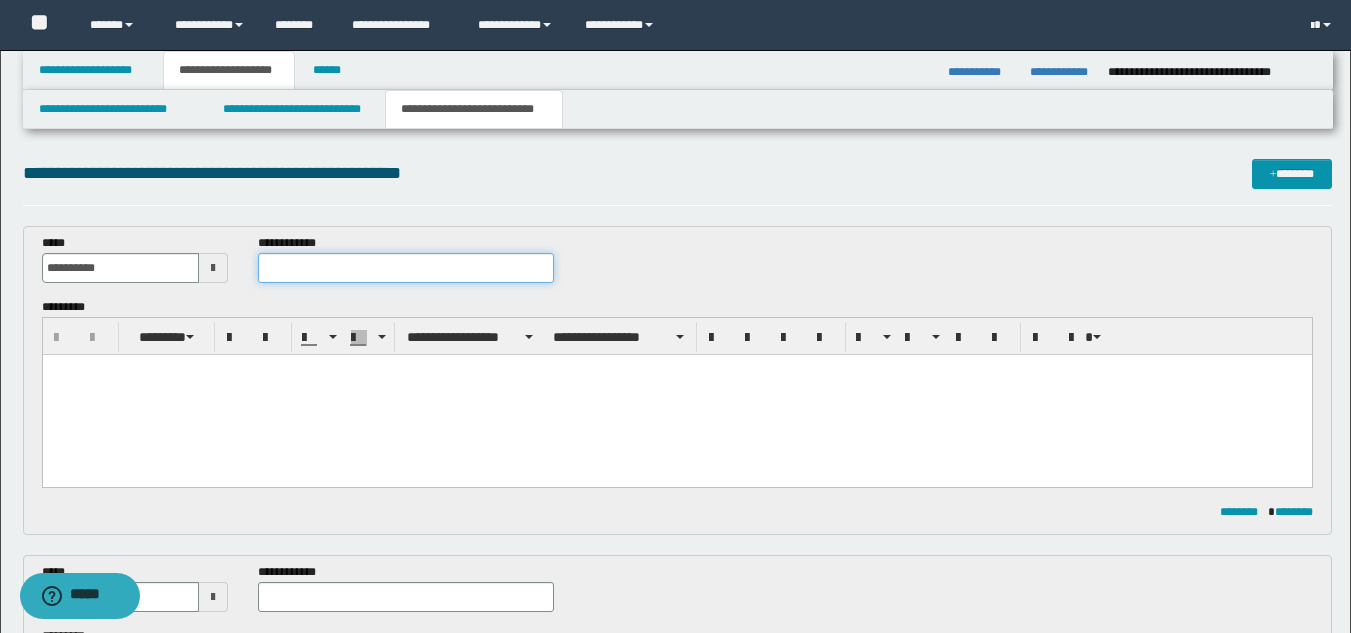 click at bounding box center (405, 268) 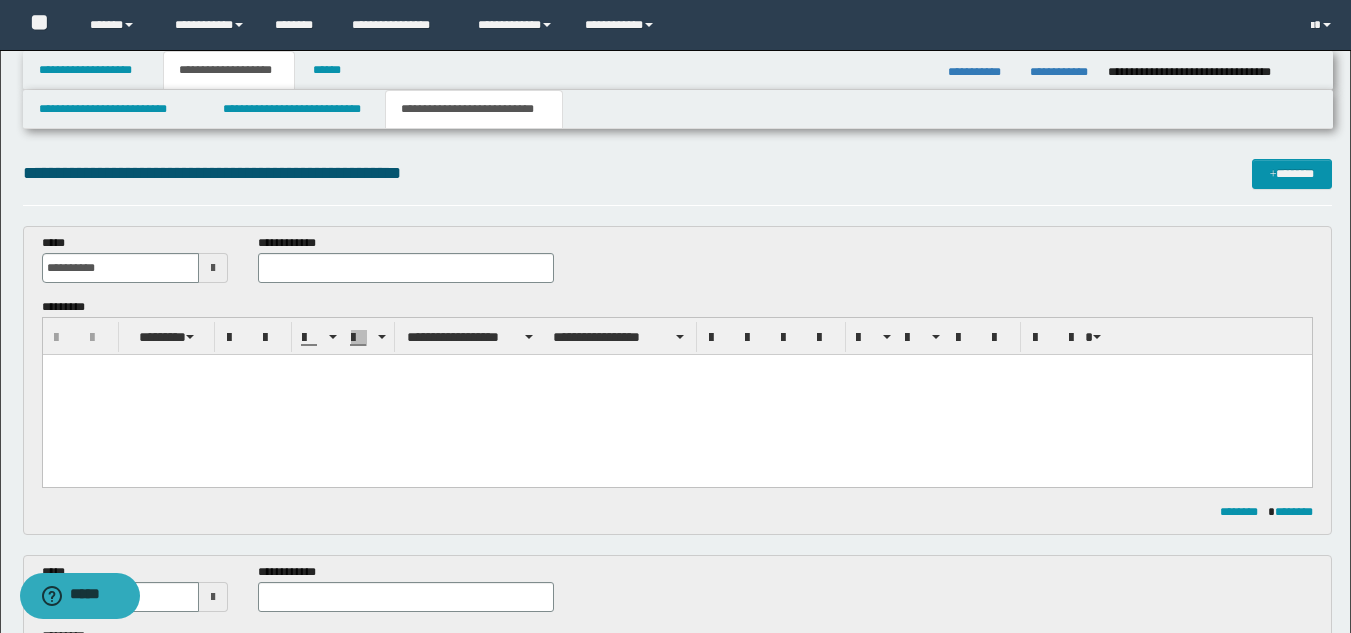 click at bounding box center [676, 395] 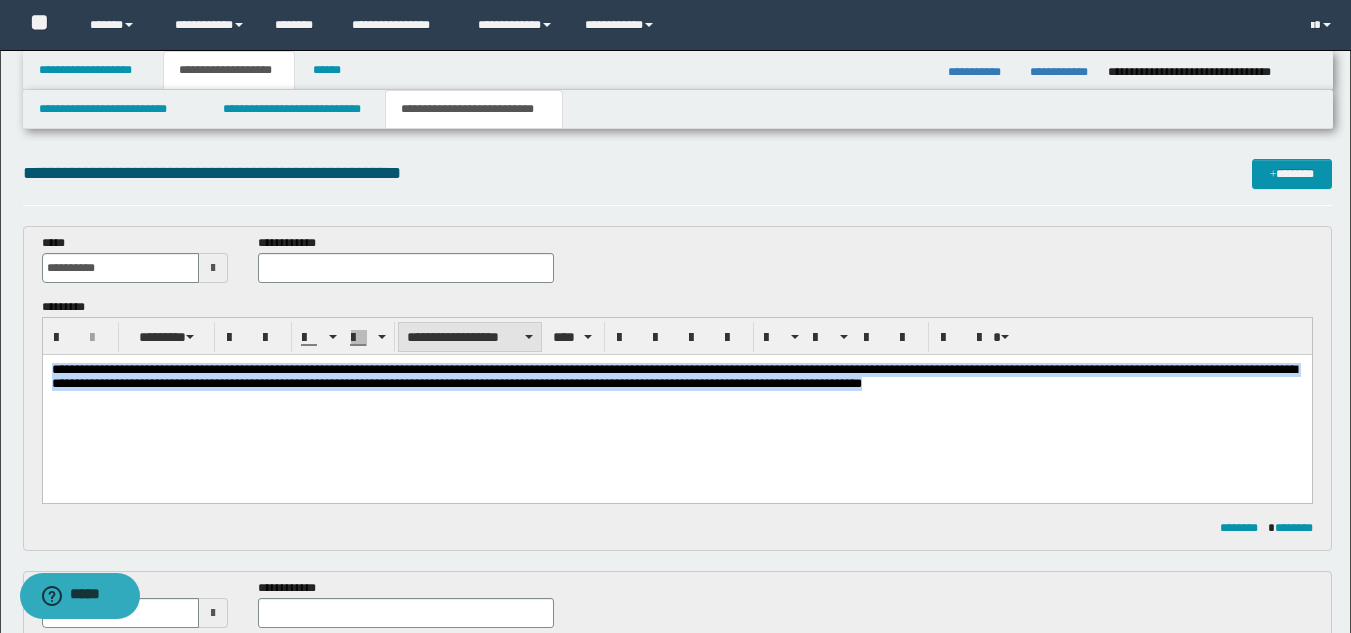 click on "**********" at bounding box center [470, 337] 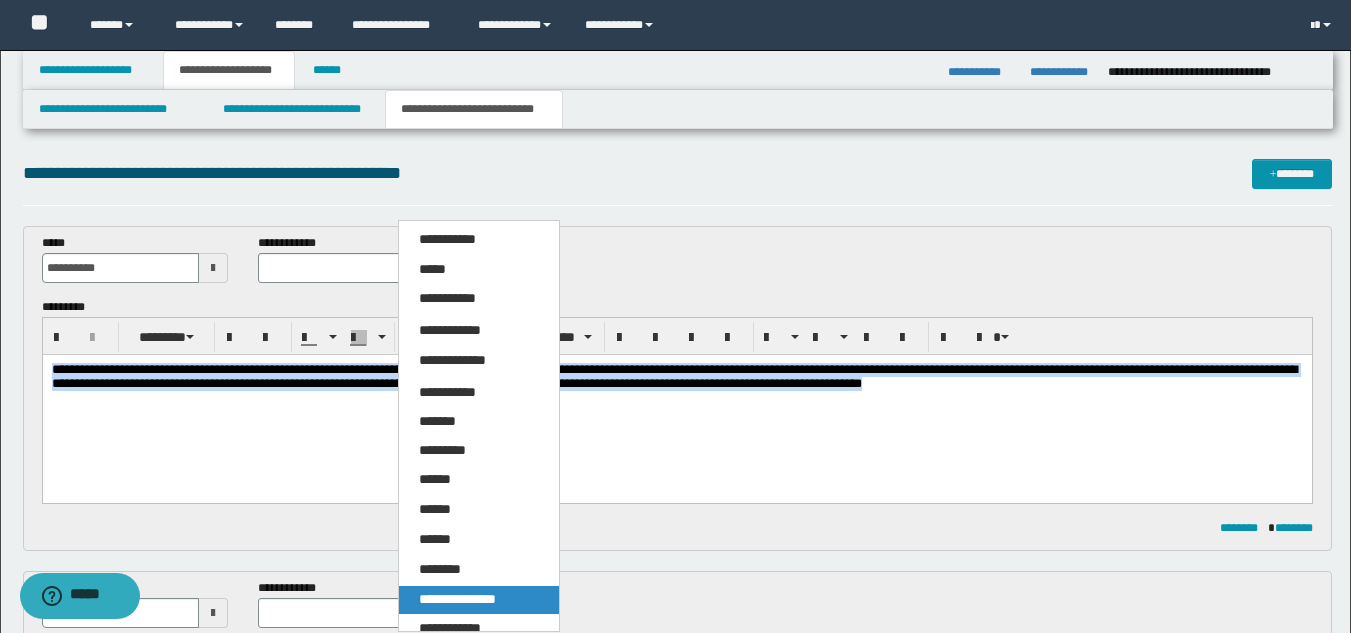 click on "**********" at bounding box center [457, 599] 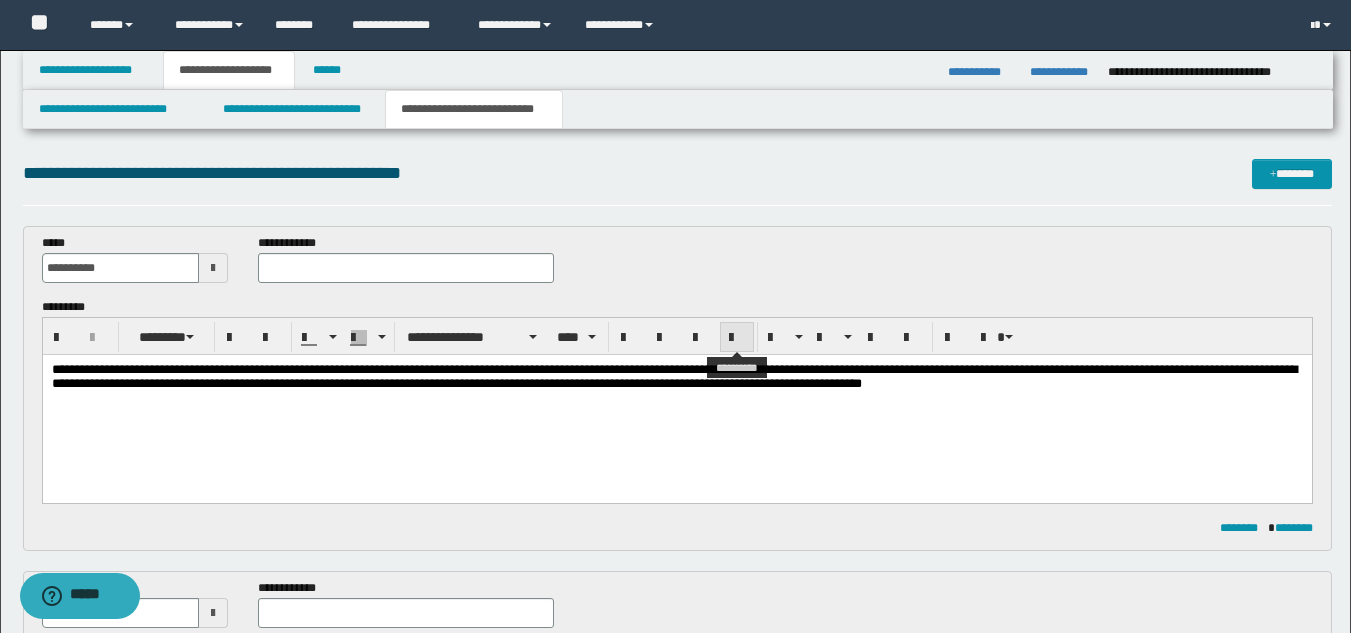 click at bounding box center [737, 338] 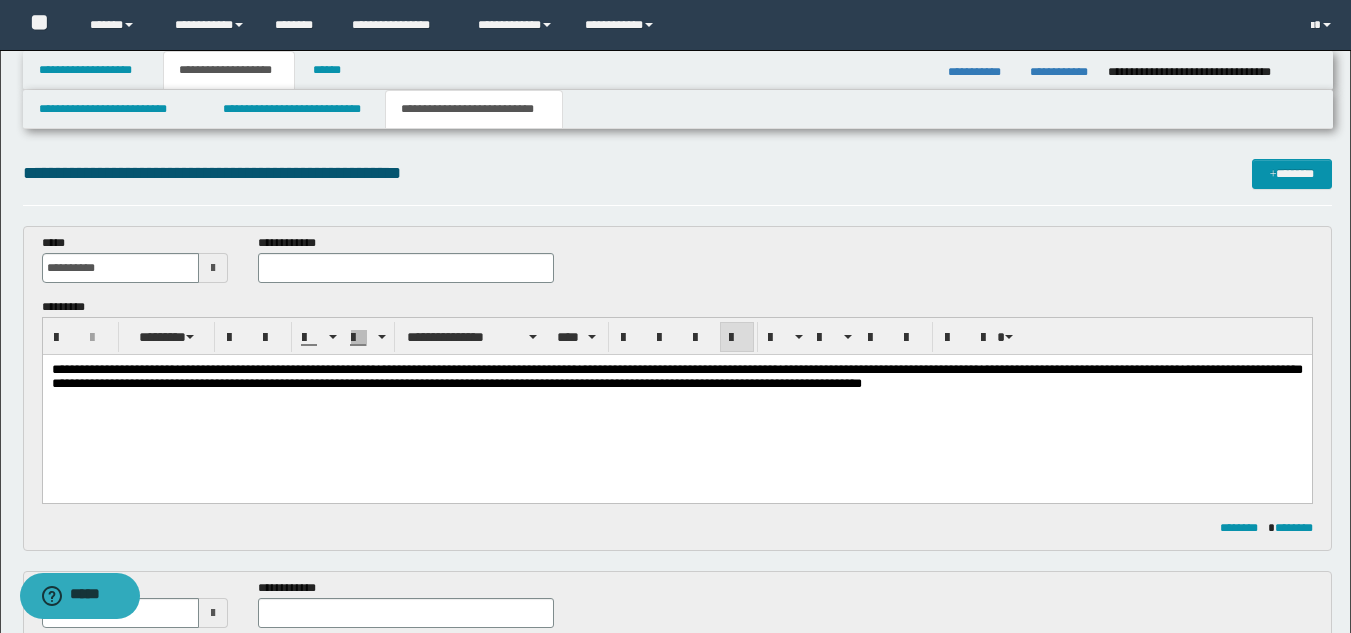 click on "**********" at bounding box center [676, 402] 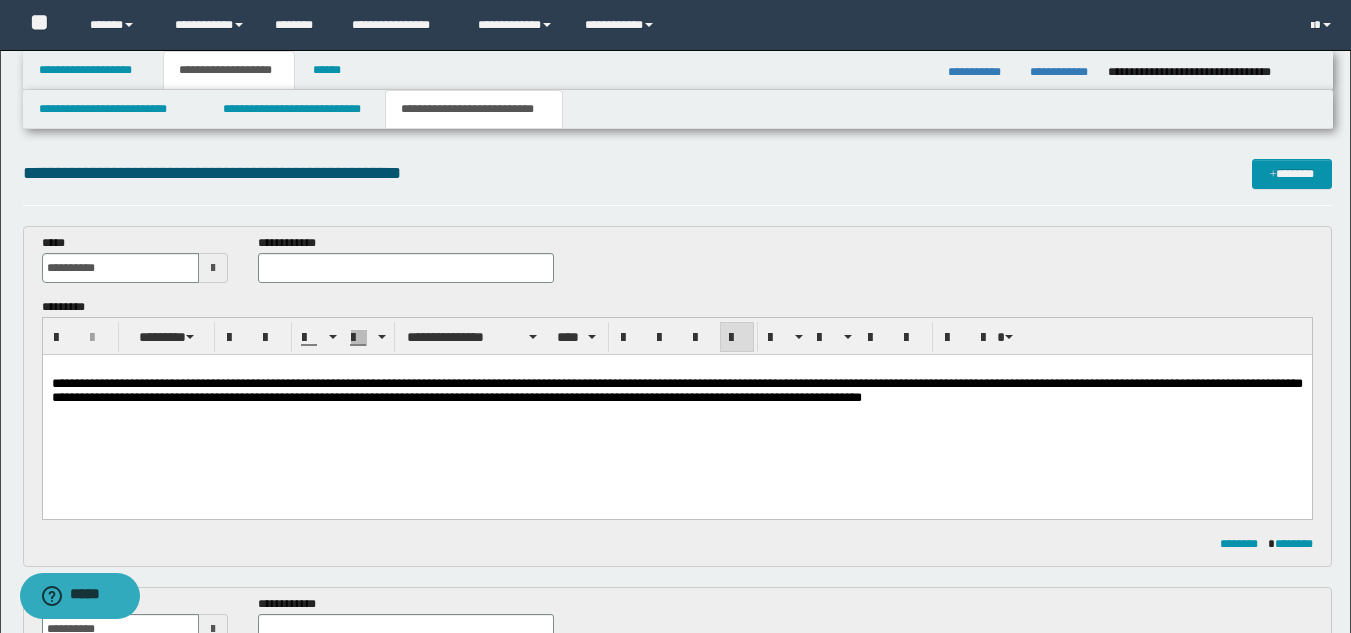 click at bounding box center [405, 268] 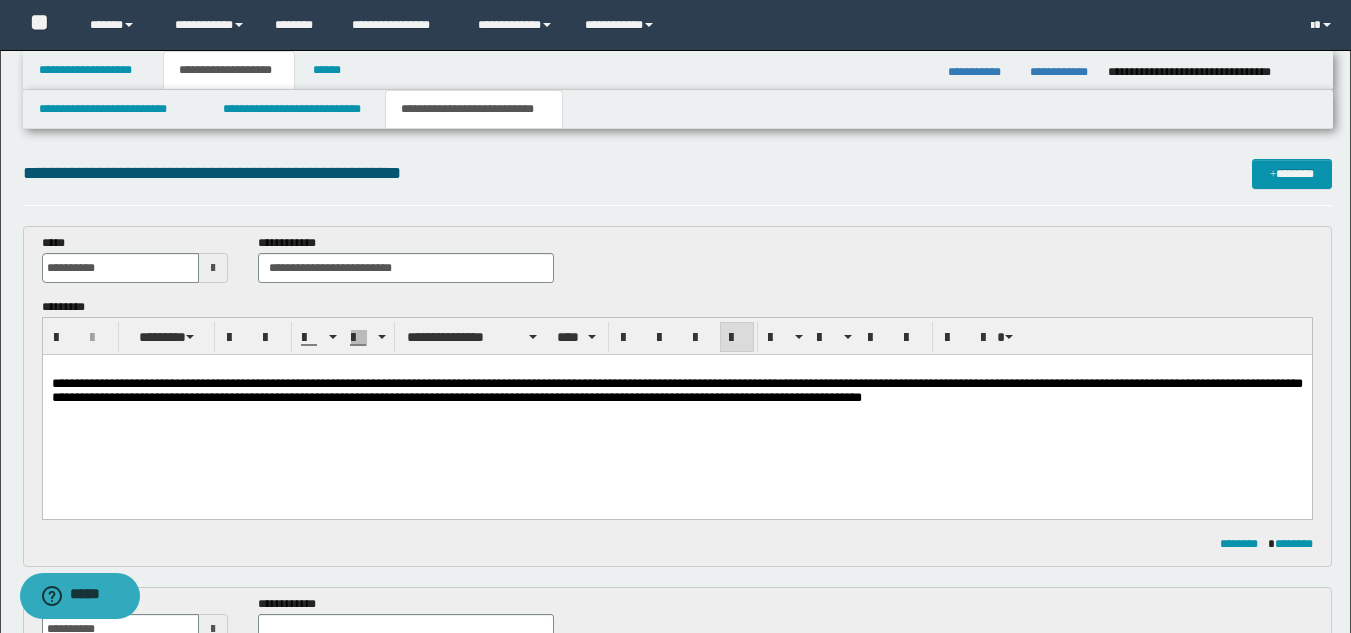 type on "**********" 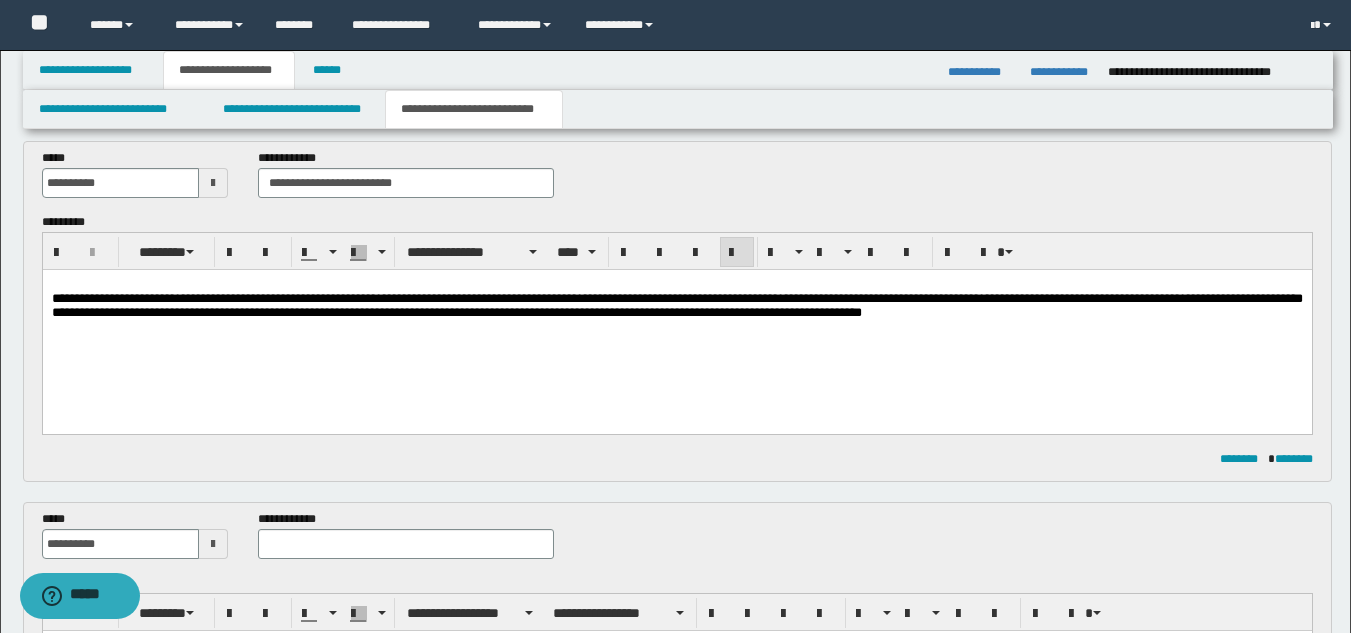 scroll, scrollTop: 200, scrollLeft: 0, axis: vertical 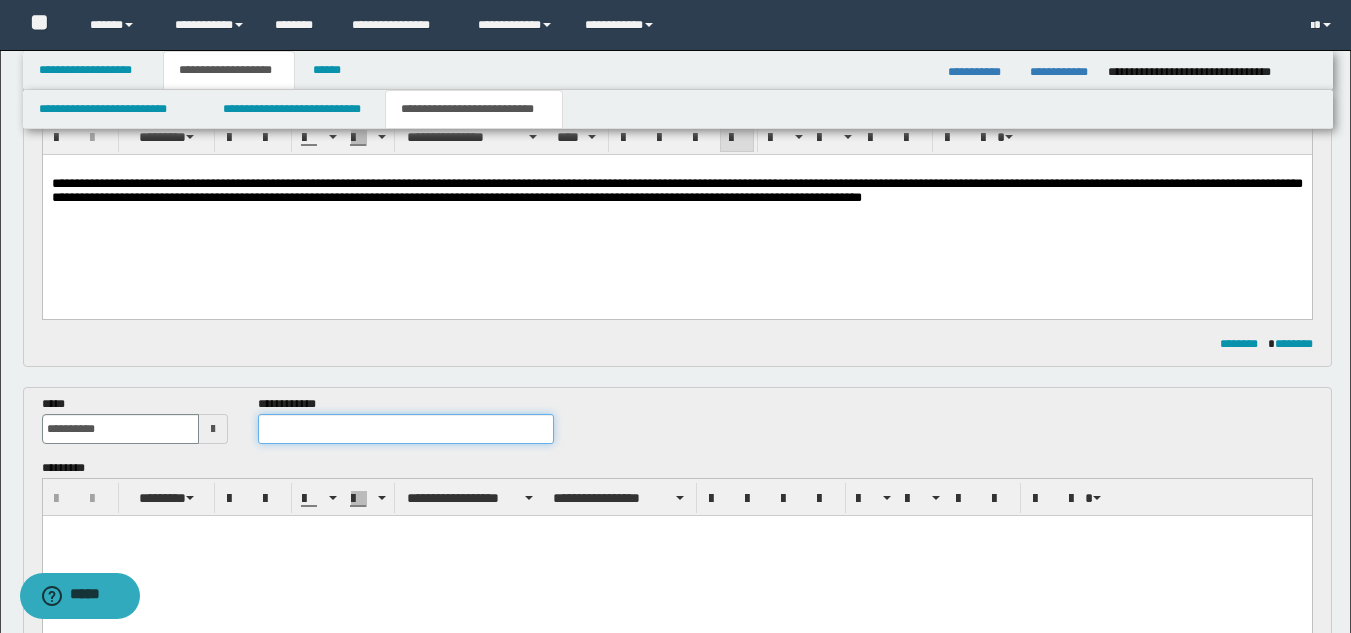 click at bounding box center [405, 429] 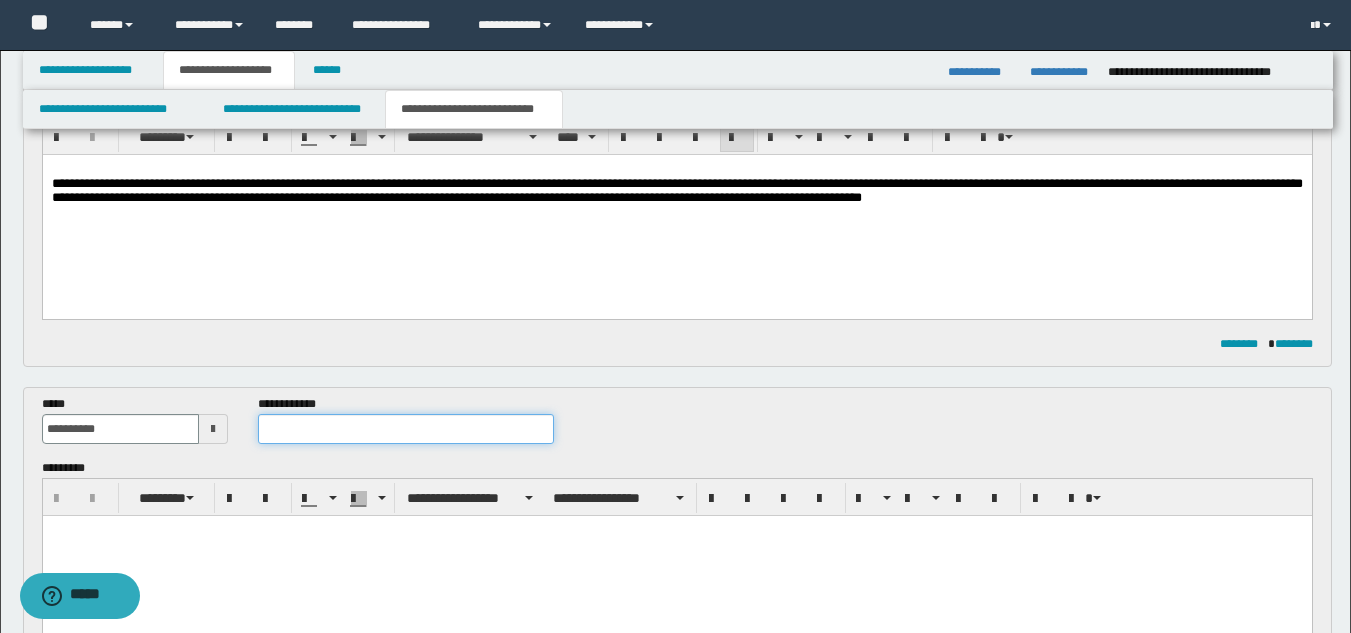 paste on "**********" 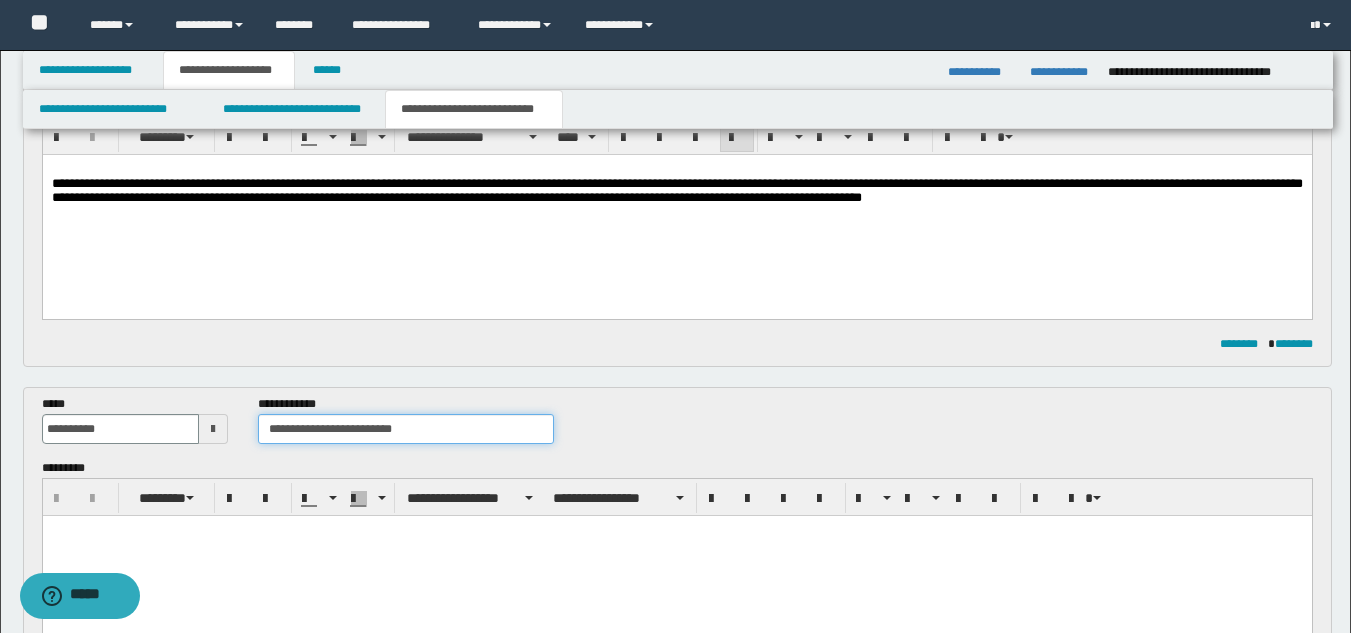 type on "**********" 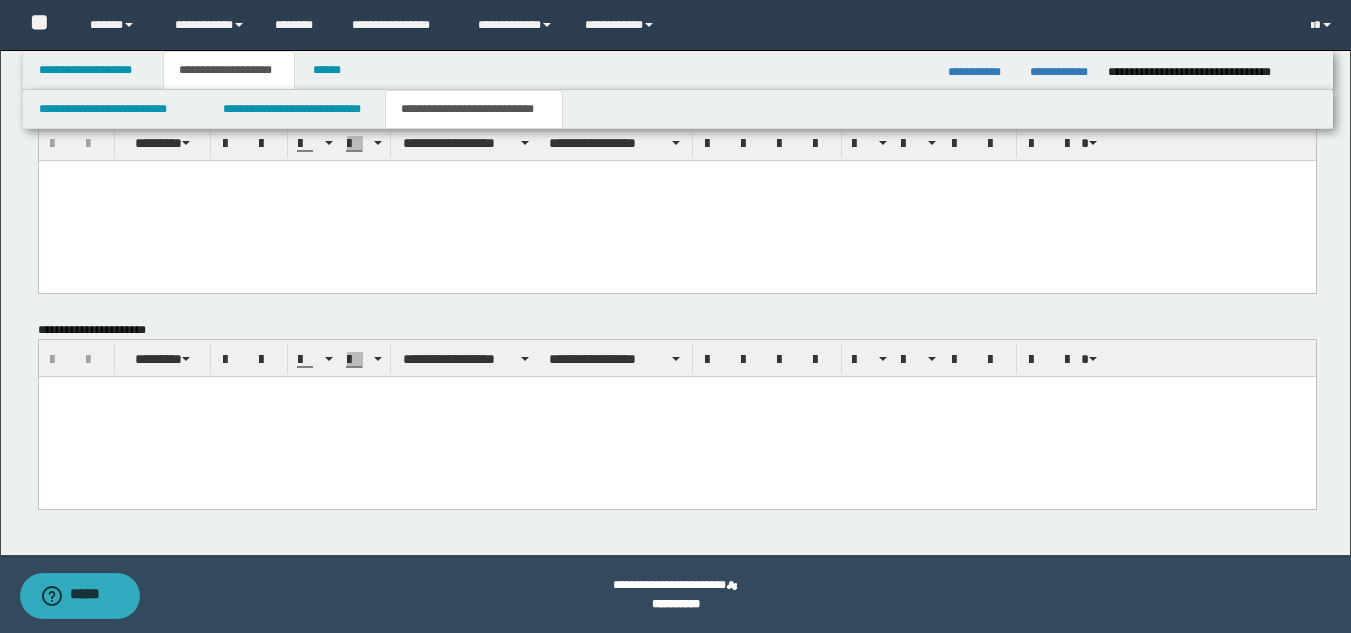 scroll, scrollTop: 1246, scrollLeft: 0, axis: vertical 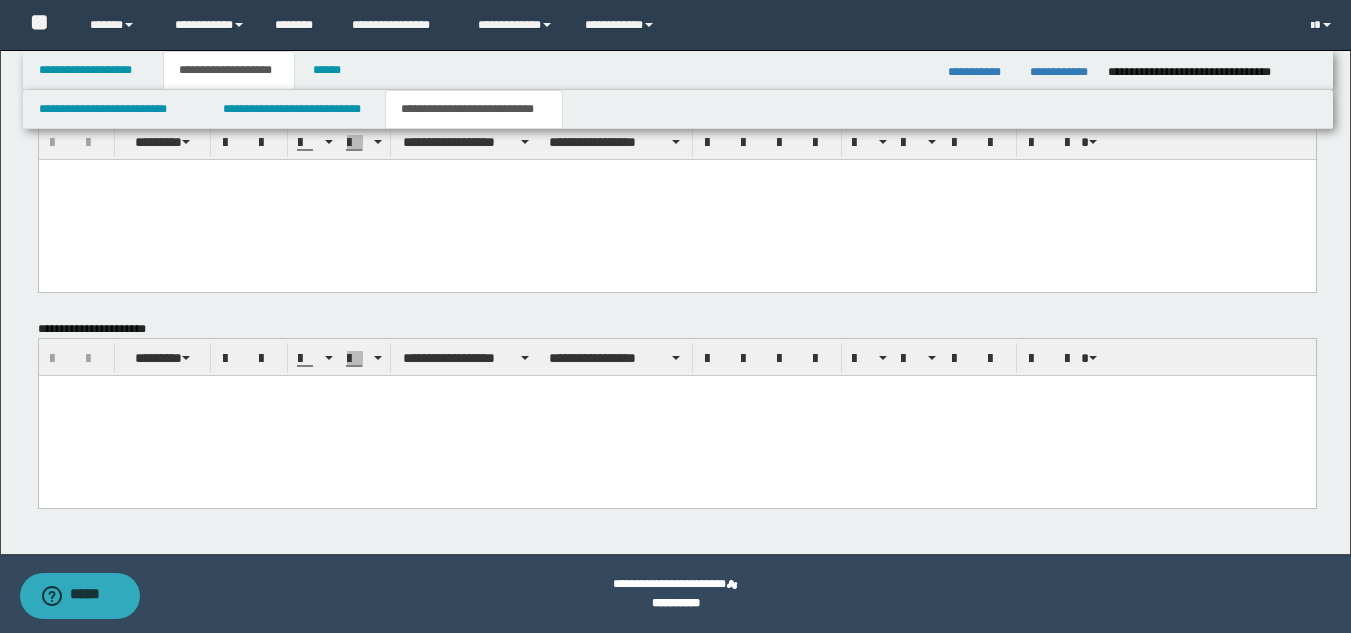 click at bounding box center [676, 416] 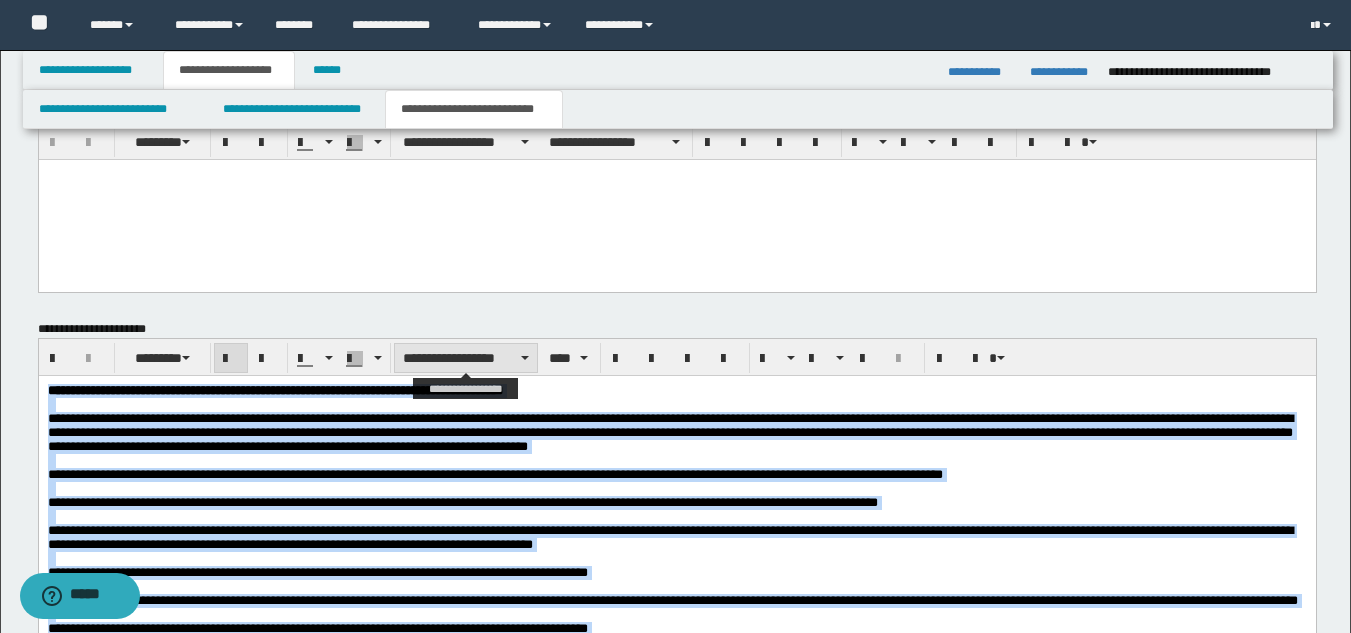 click on "**********" at bounding box center [466, 358] 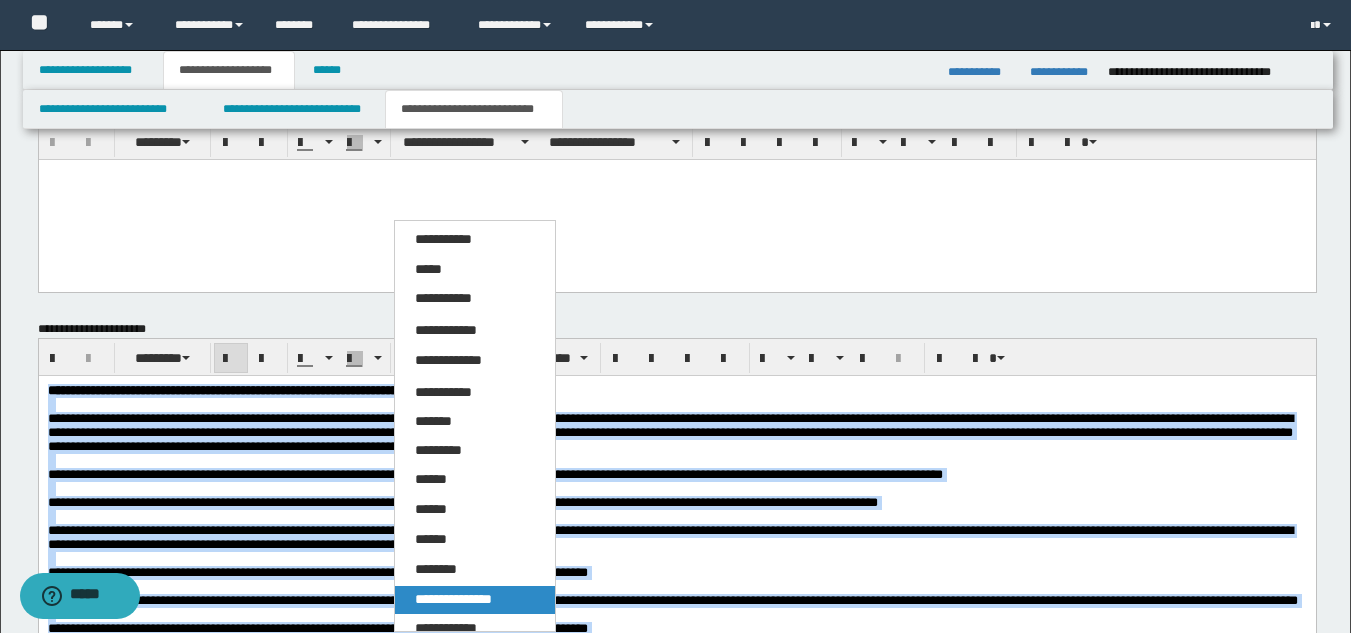 drag, startPoint x: 478, startPoint y: 602, endPoint x: 528, endPoint y: 132, distance: 472.6521 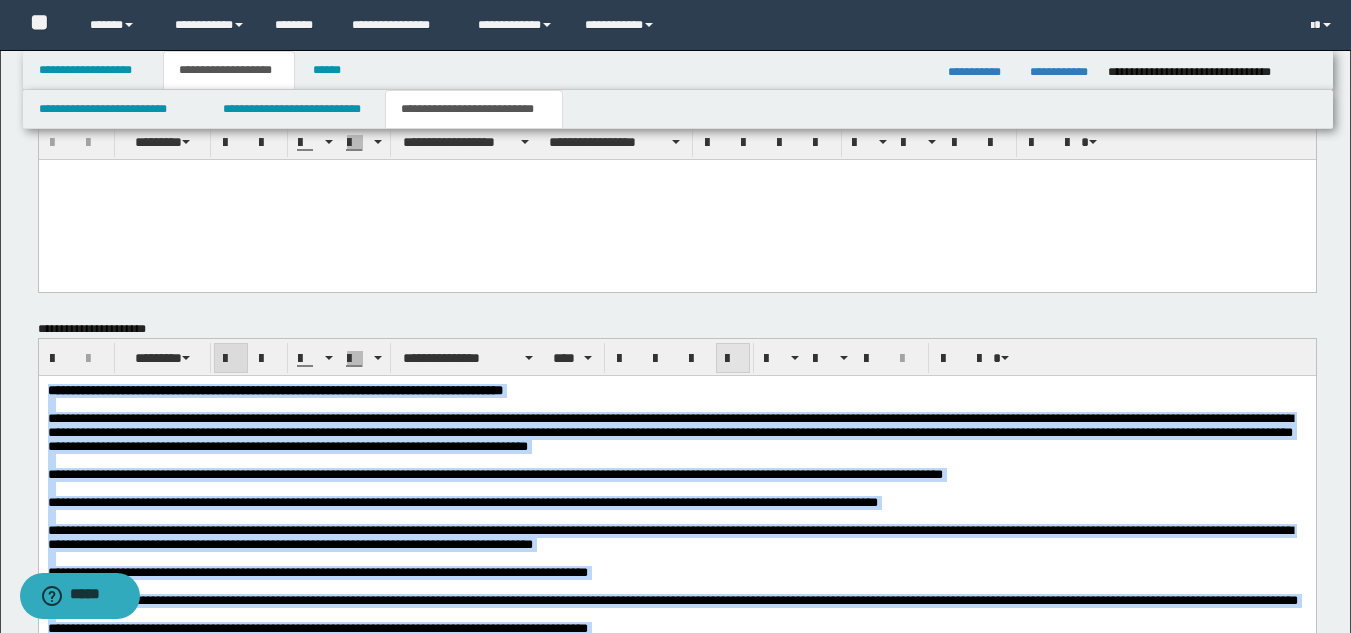click at bounding box center (733, 359) 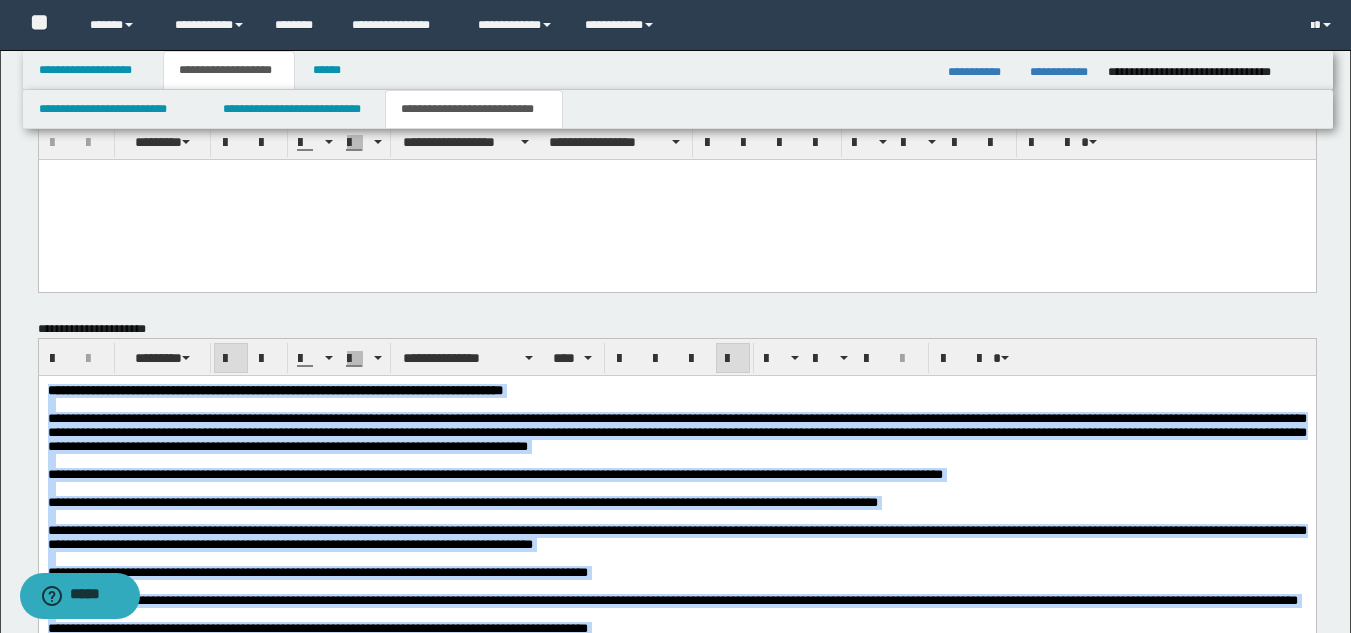drag, startPoint x: 691, startPoint y: 406, endPoint x: 644, endPoint y: 415, distance: 47.853943 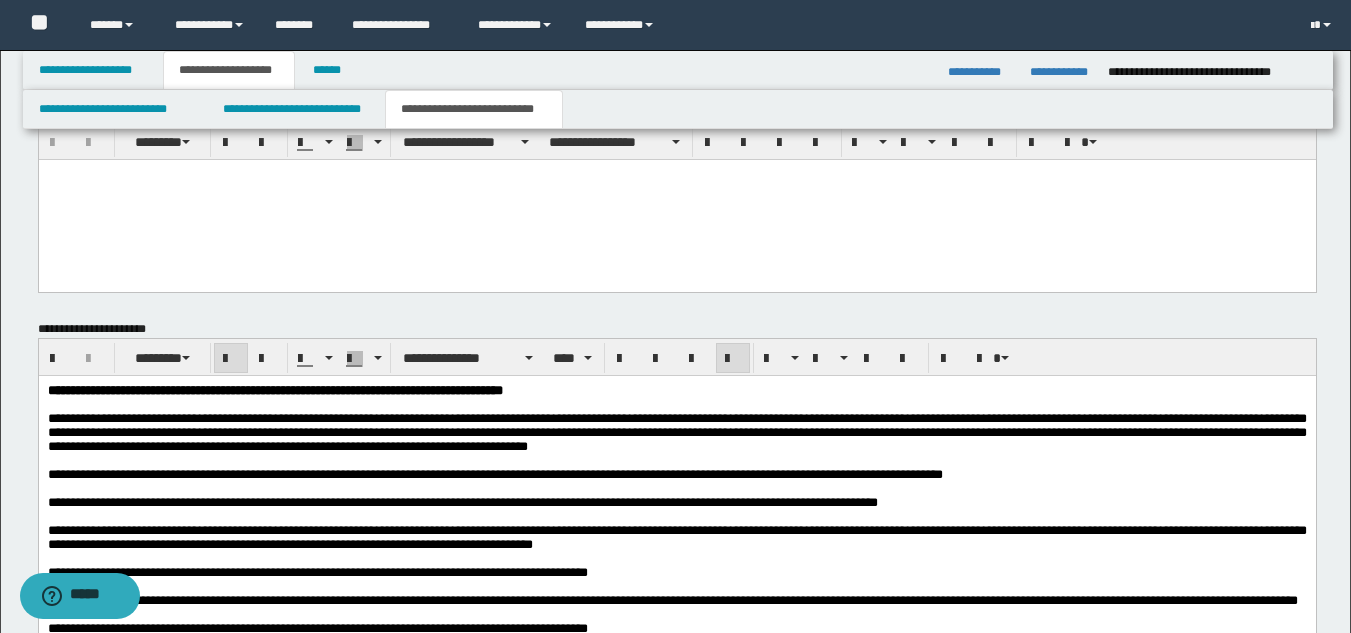 click on "**********" at bounding box center [274, 390] 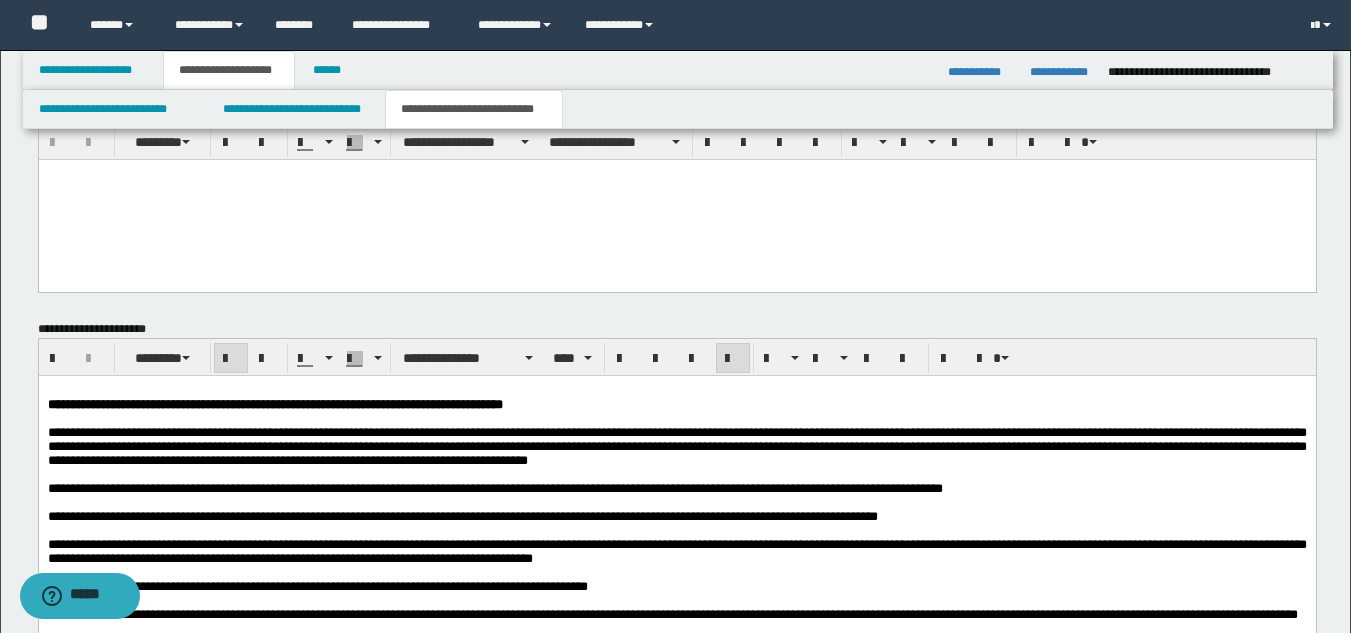 click on "**********" at bounding box center [676, 446] 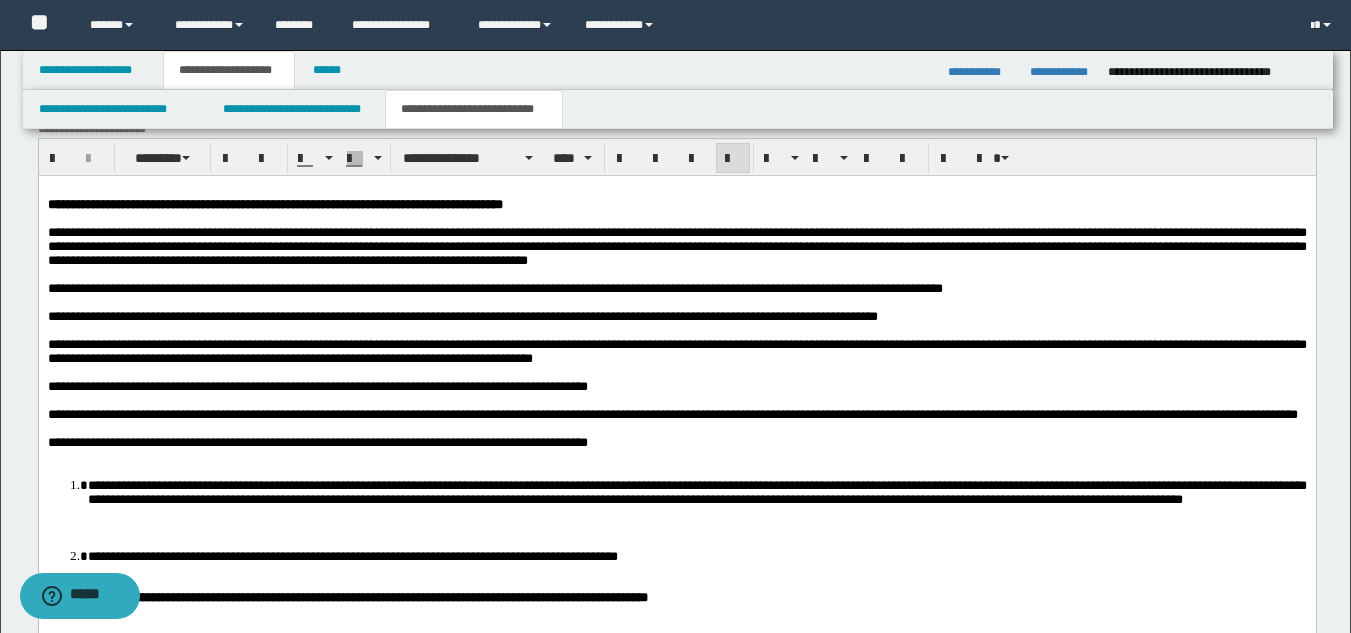 scroll, scrollTop: 1646, scrollLeft: 0, axis: vertical 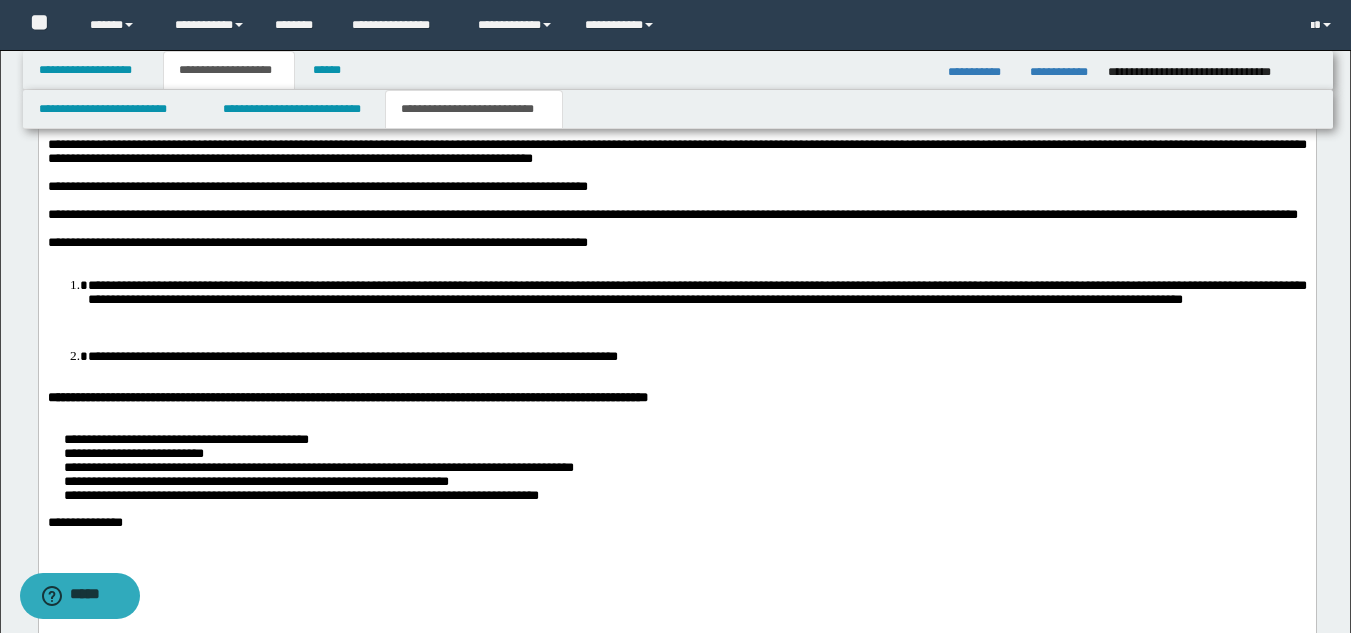 click on "**********" at bounding box center [696, 293] 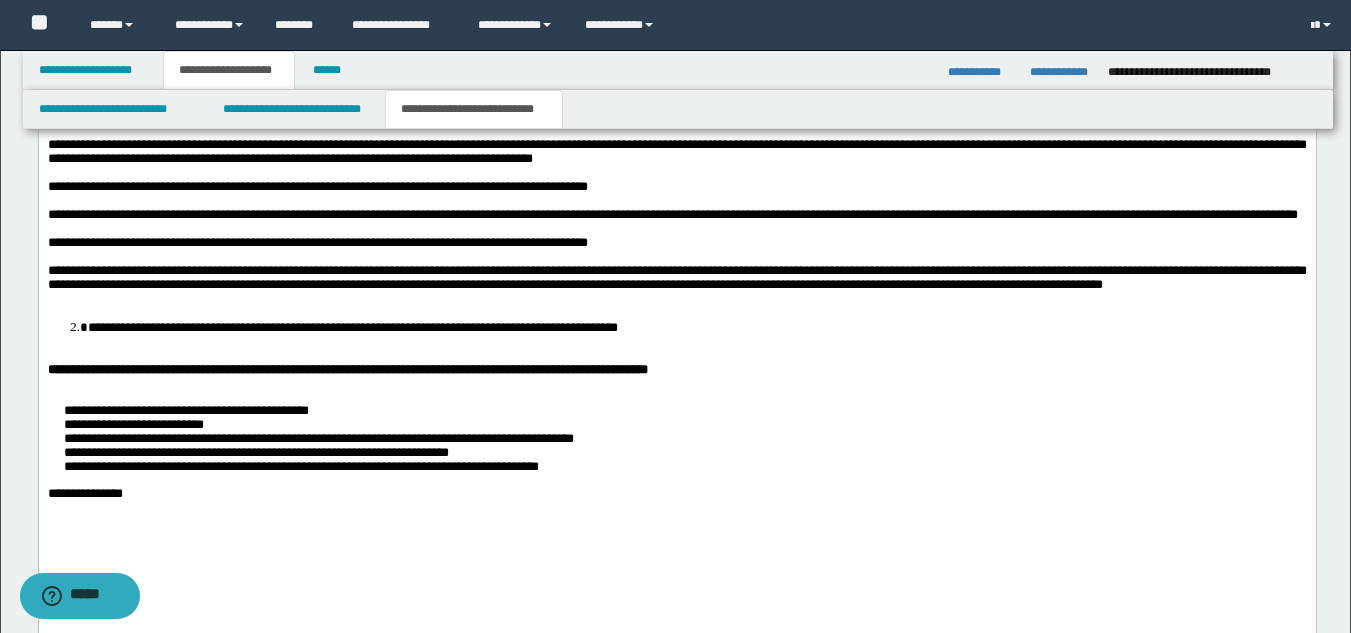 click on "**********" at bounding box center [696, 328] 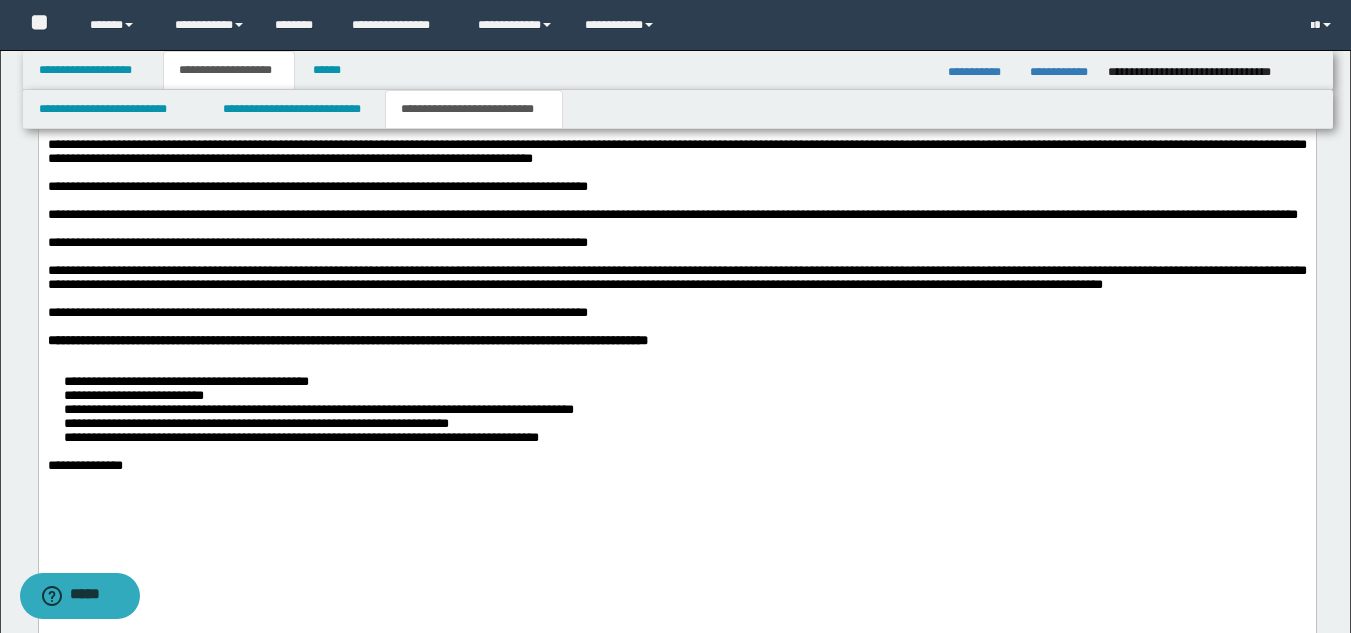 click on "**********" at bounding box center (676, 411) 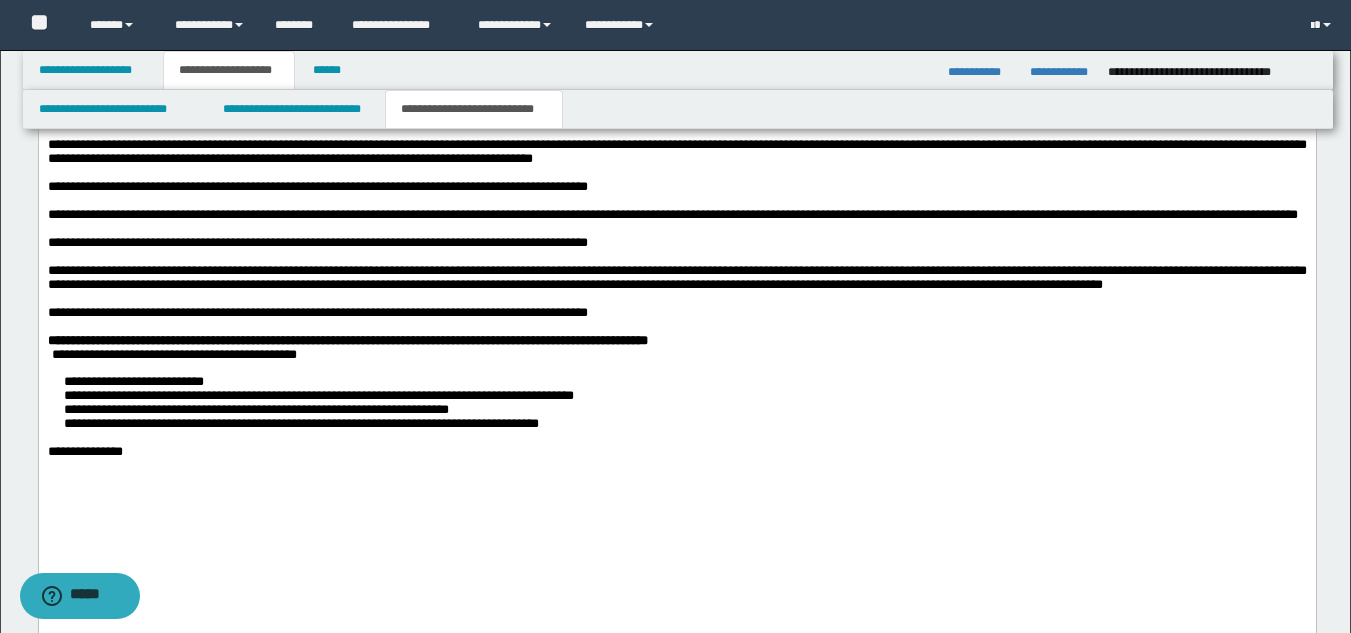 click on "**********" at bounding box center (676, 404) 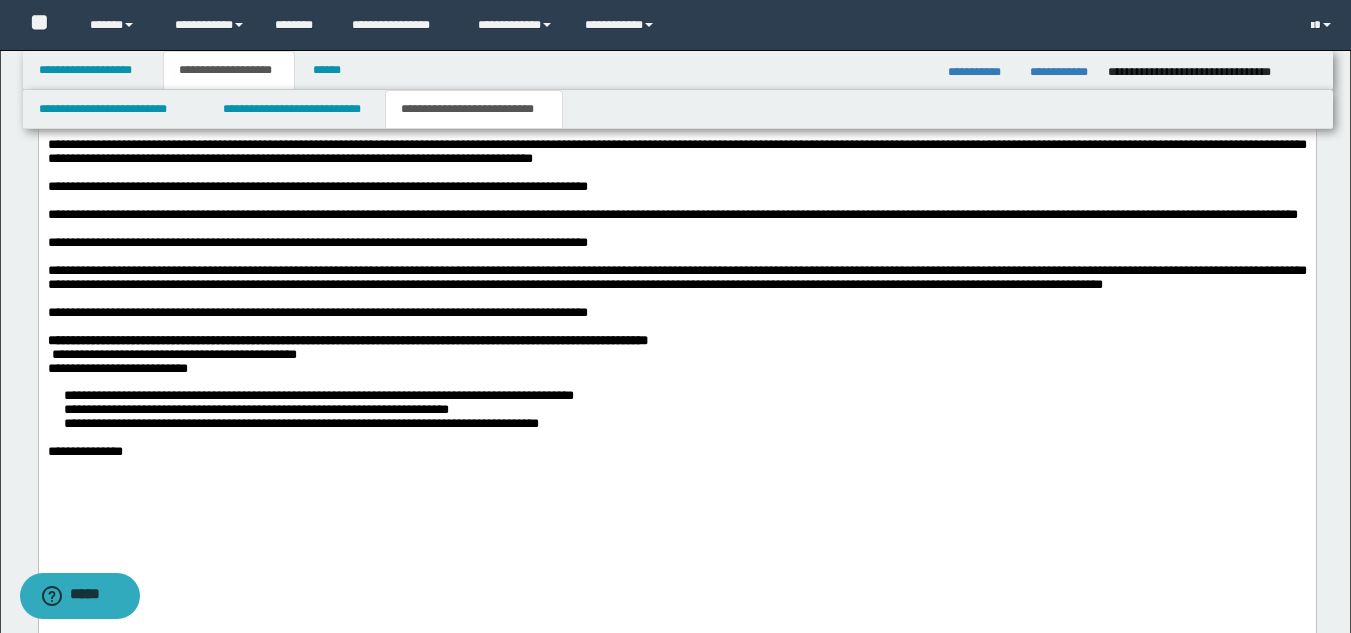 click on "**********" at bounding box center [676, 411] 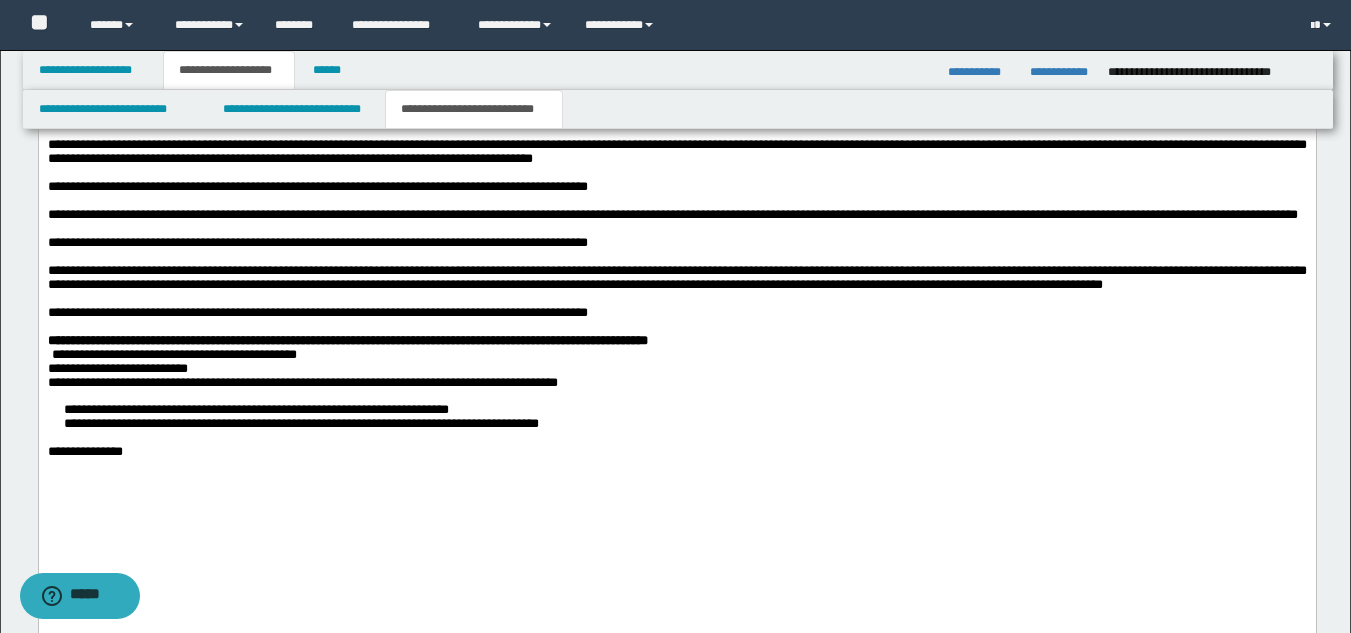 click on "**********" at bounding box center [676, 418] 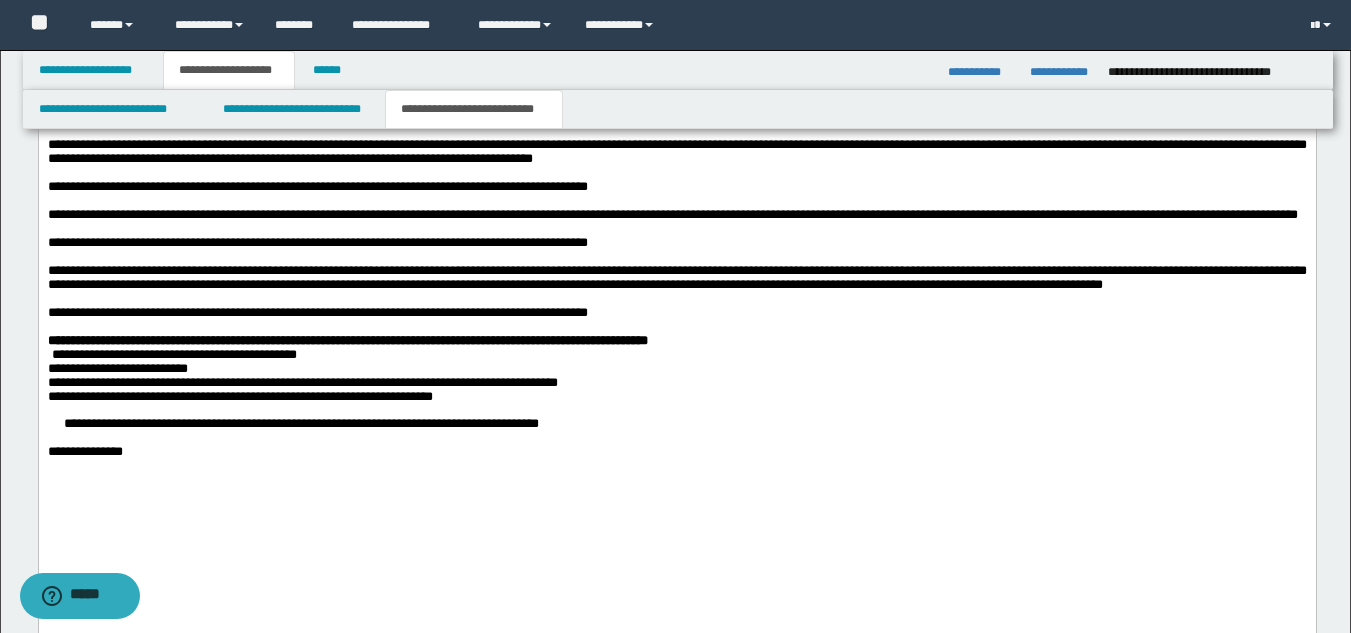 click on "**********" at bounding box center [676, 425] 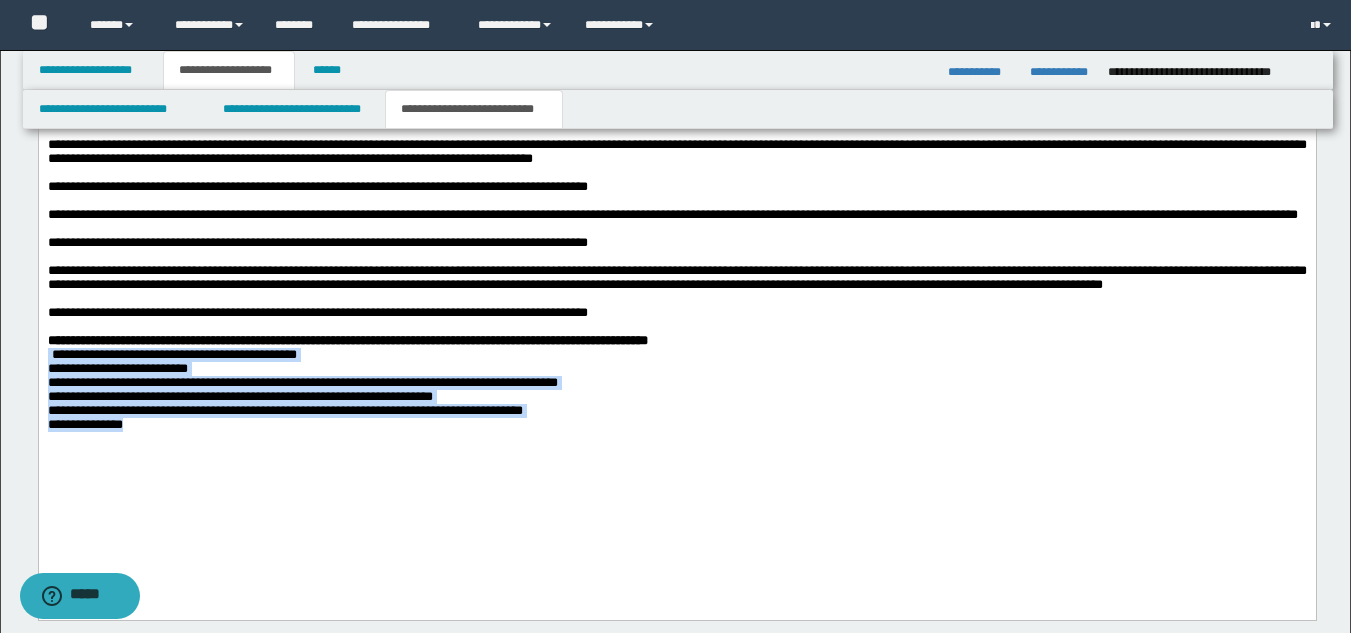 drag, startPoint x: 139, startPoint y: 510, endPoint x: 43, endPoint y: 424, distance: 128.88754 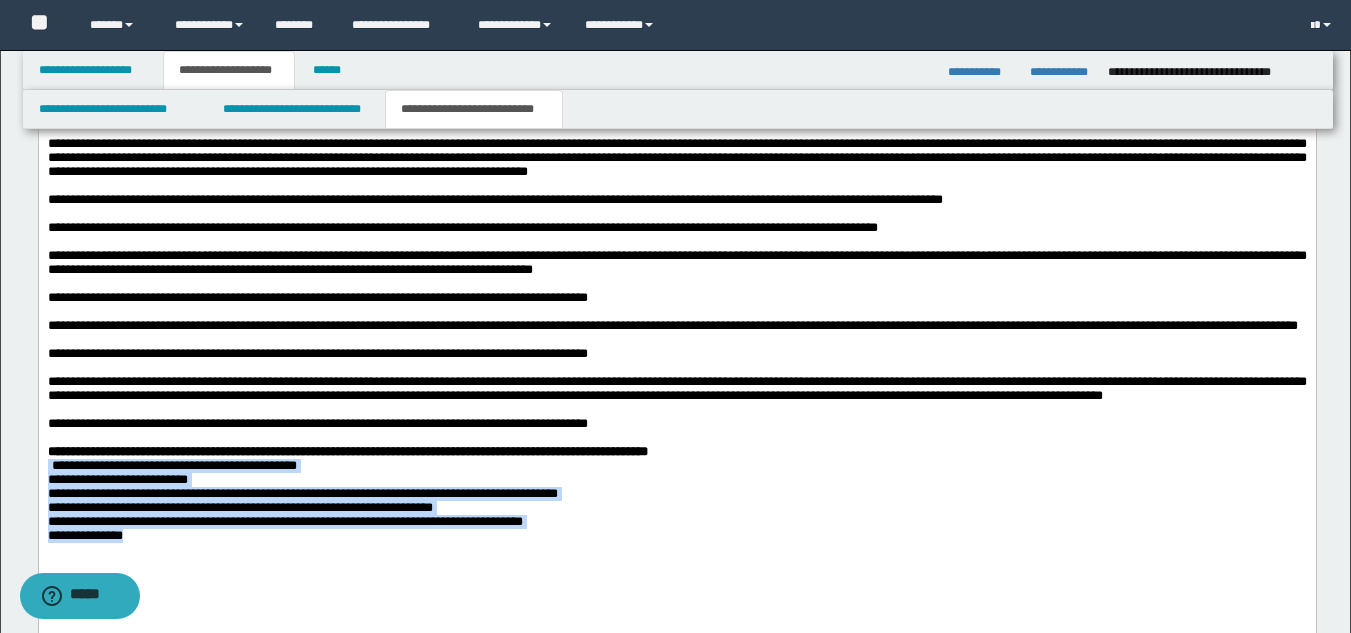 scroll, scrollTop: 1446, scrollLeft: 0, axis: vertical 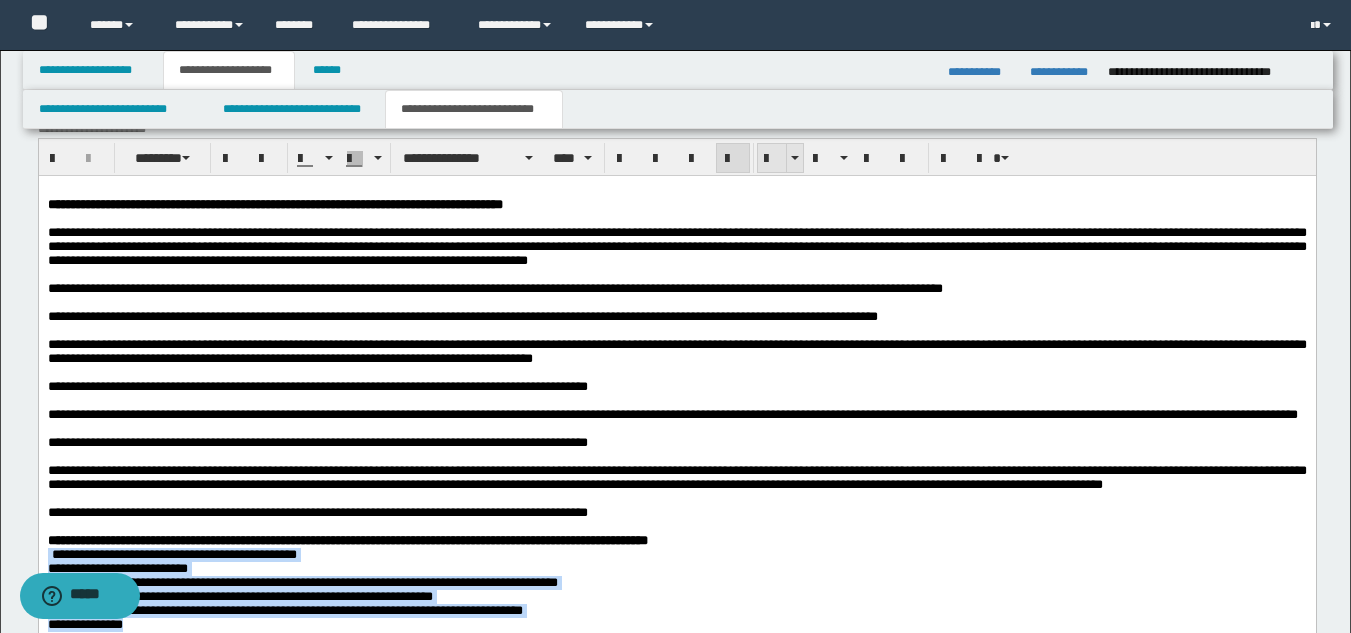 drag, startPoint x: 770, startPoint y: 164, endPoint x: 633, endPoint y: 166, distance: 137.0146 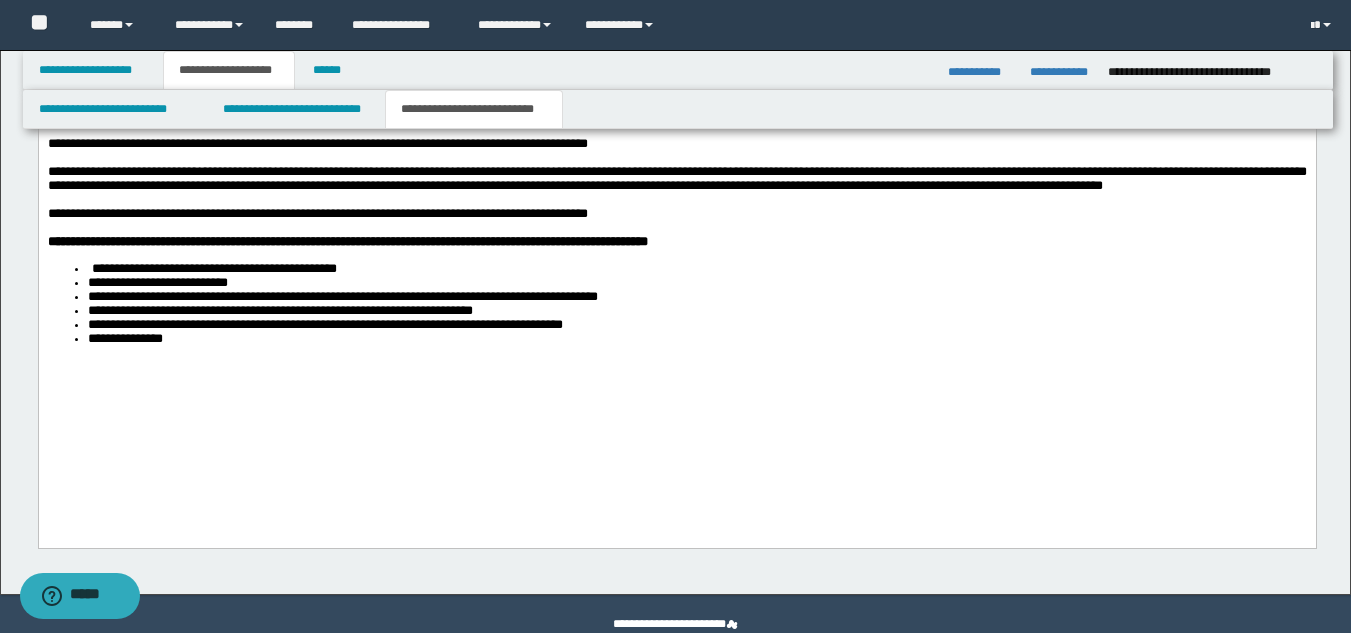 scroll, scrollTop: 1746, scrollLeft: 0, axis: vertical 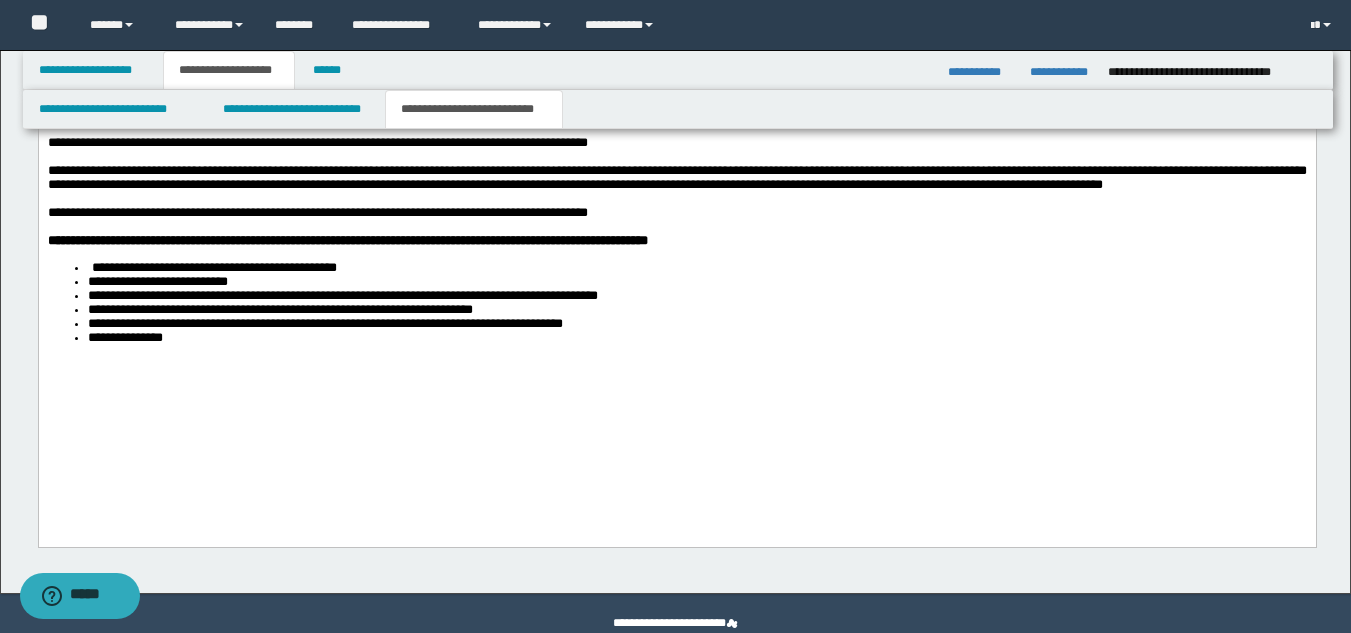 click on "**********" at bounding box center [696, 339] 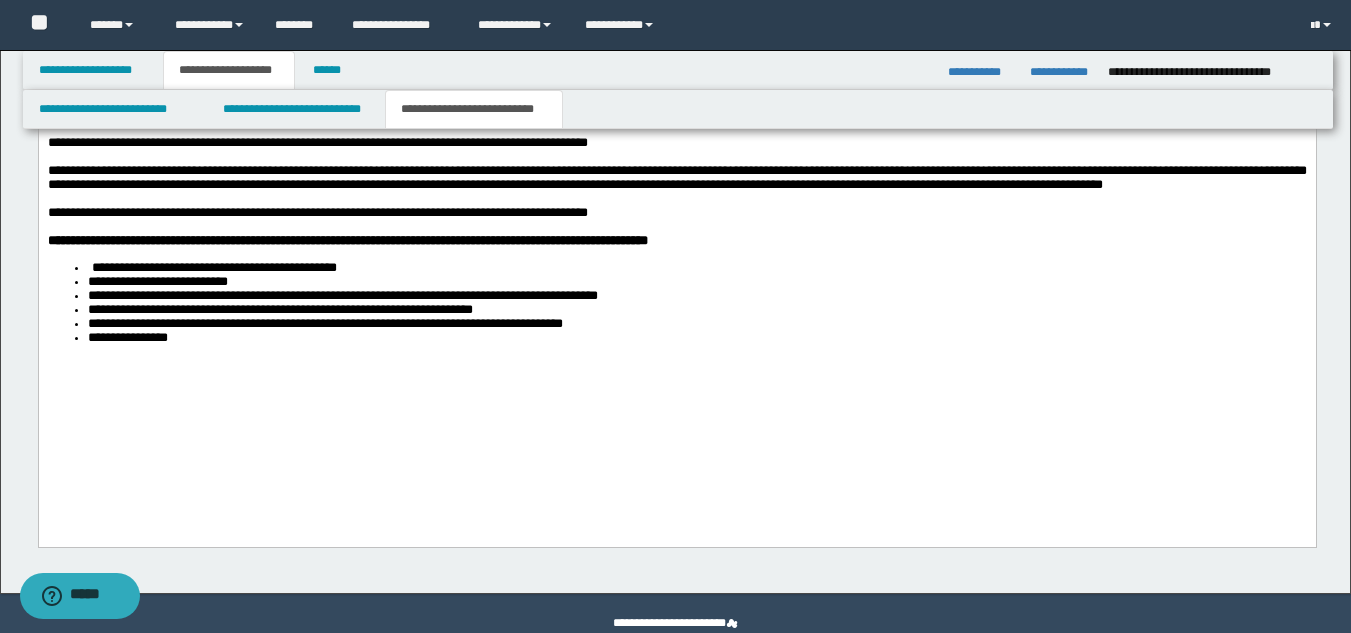 click on "**********" at bounding box center [676, 147] 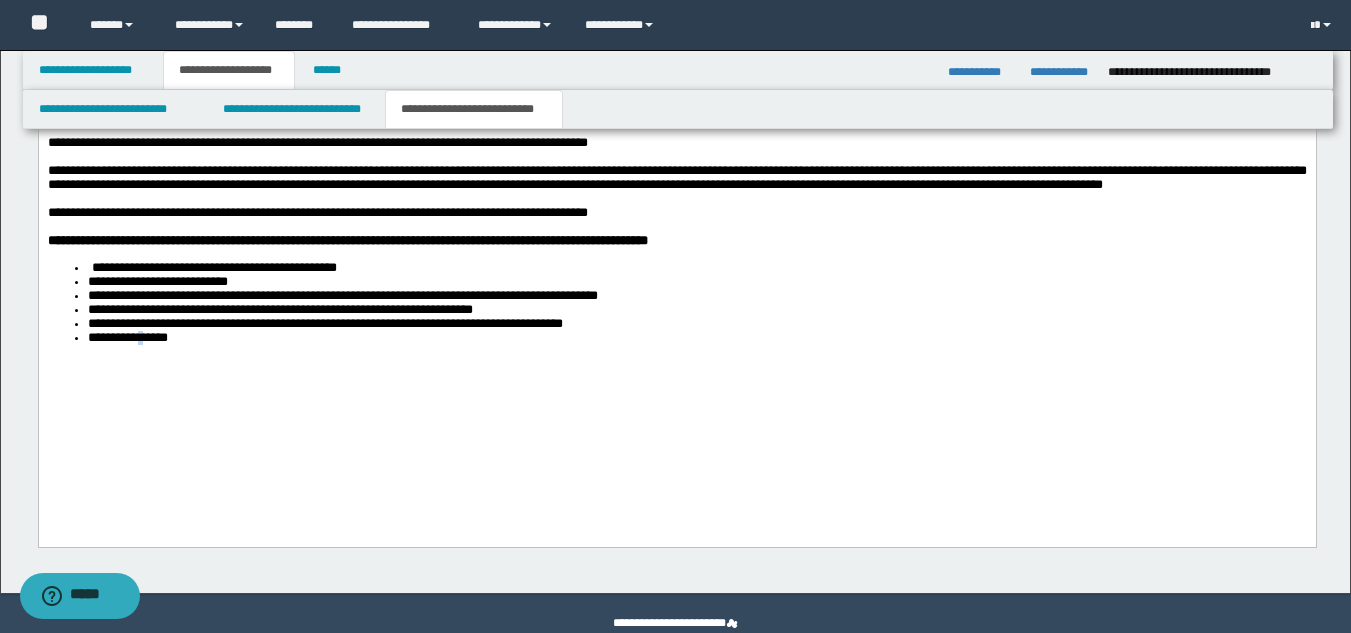 click on "**********" at bounding box center (676, 147) 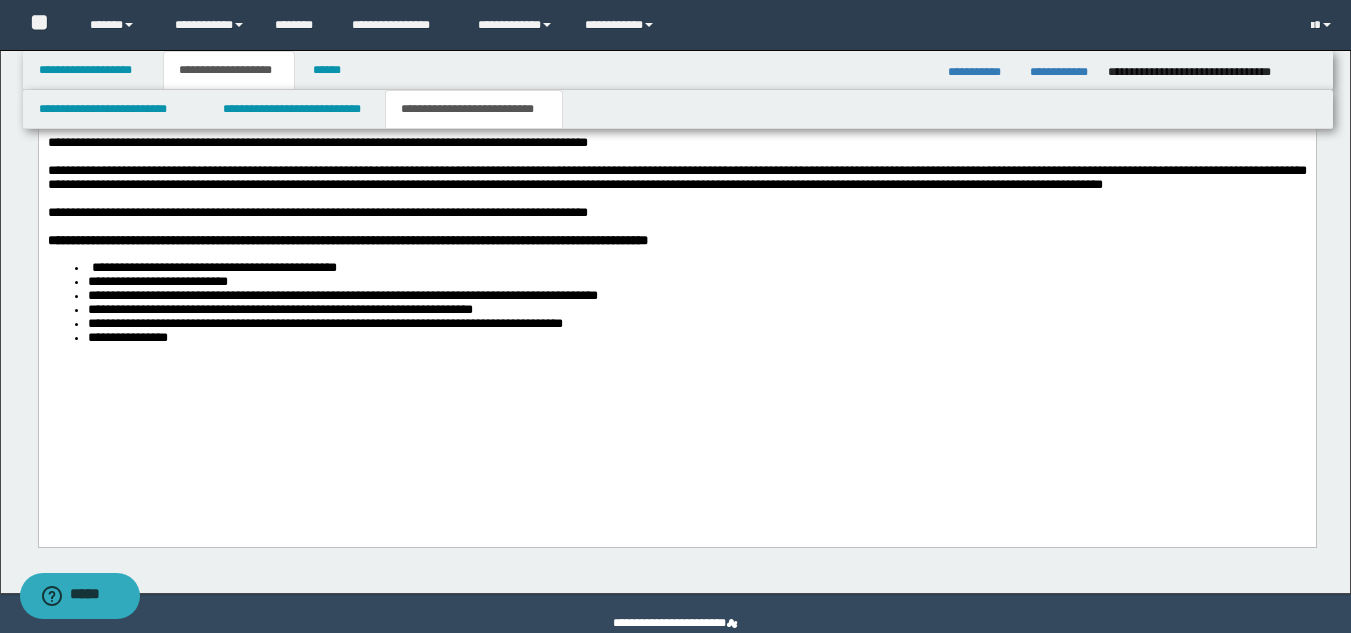 click on "**********" at bounding box center (676, 147) 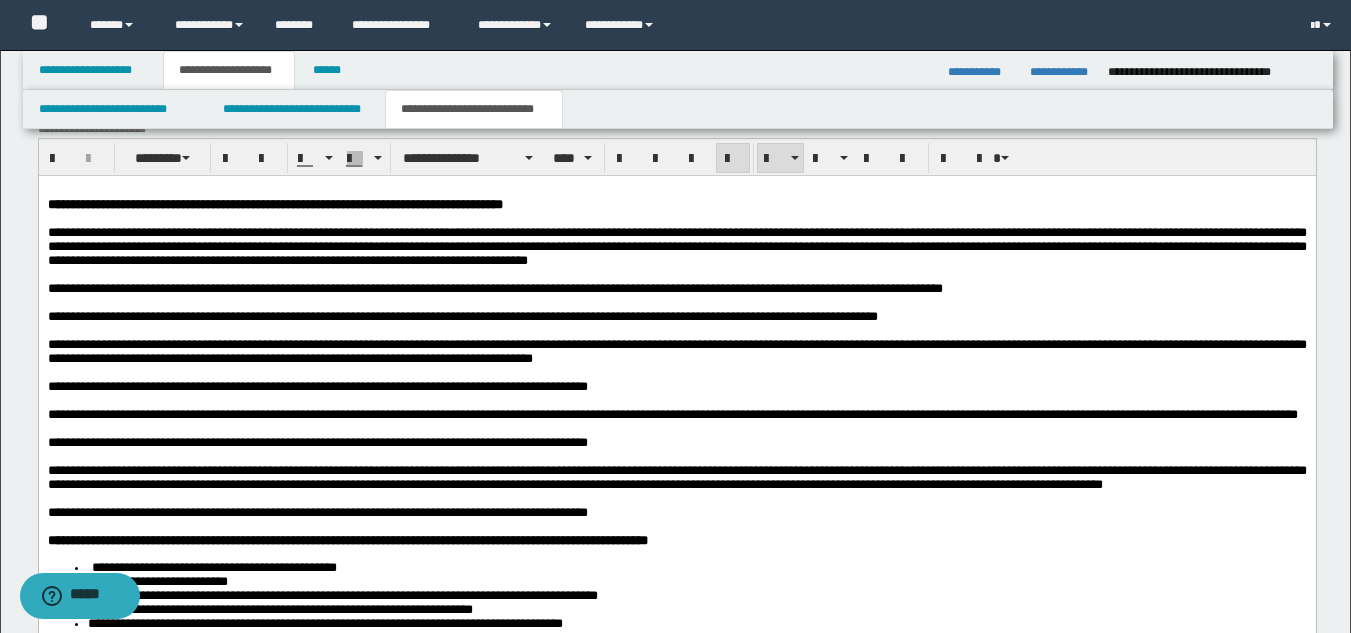 click on "**********" at bounding box center [672, 414] 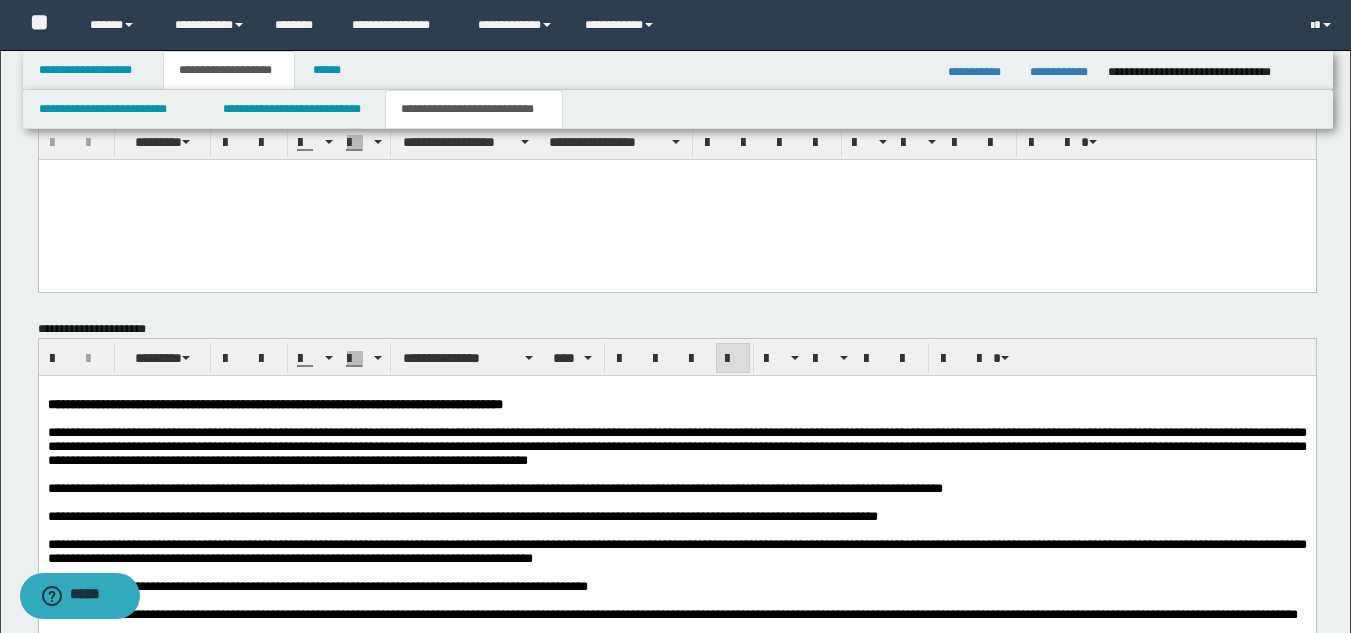 click on "**********" at bounding box center [494, 488] 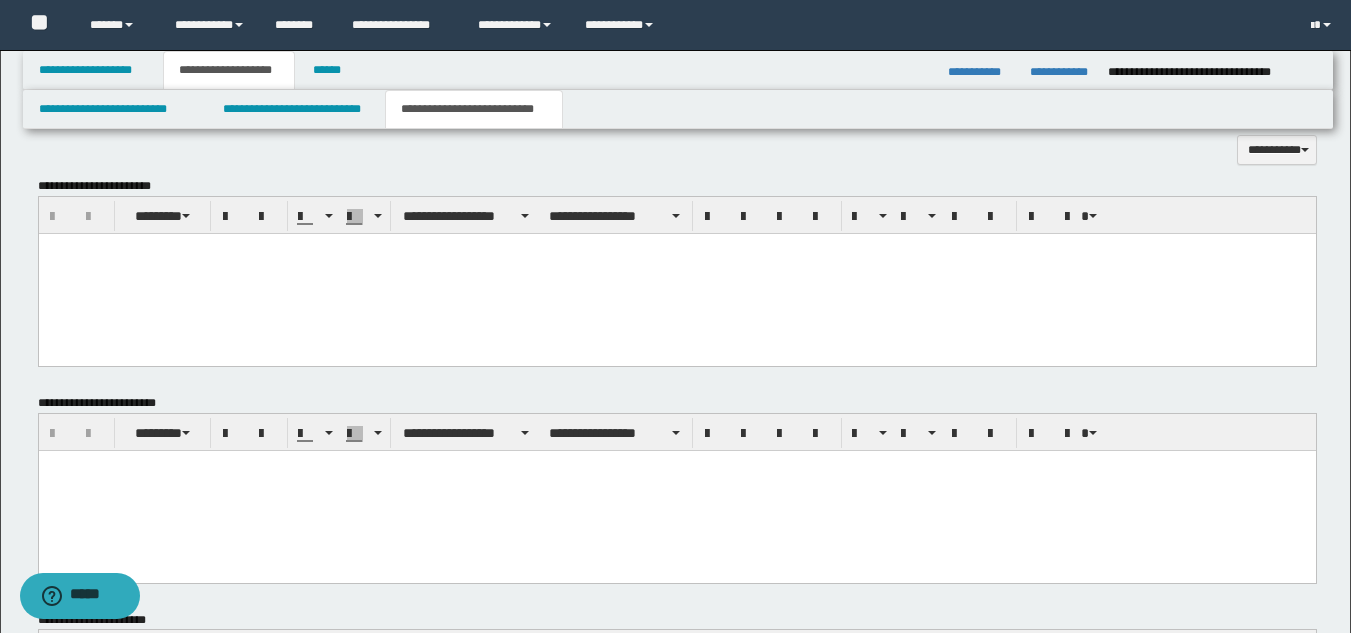 scroll, scrollTop: 946, scrollLeft: 0, axis: vertical 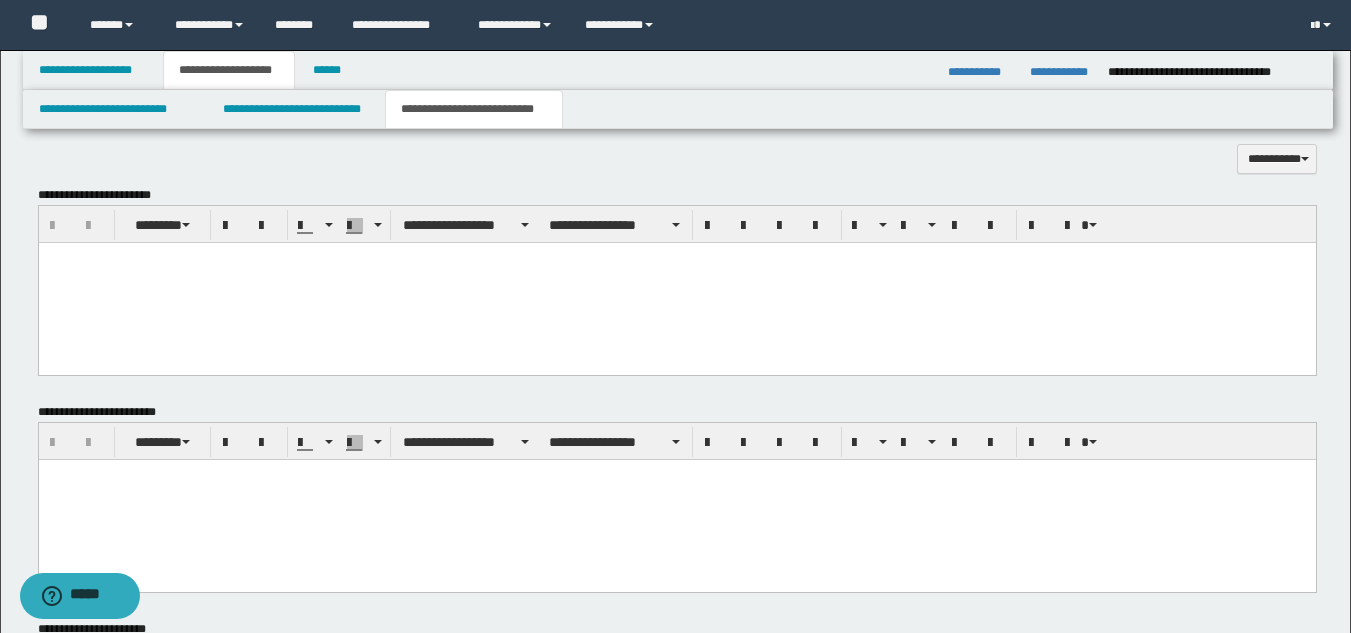 click at bounding box center [676, 282] 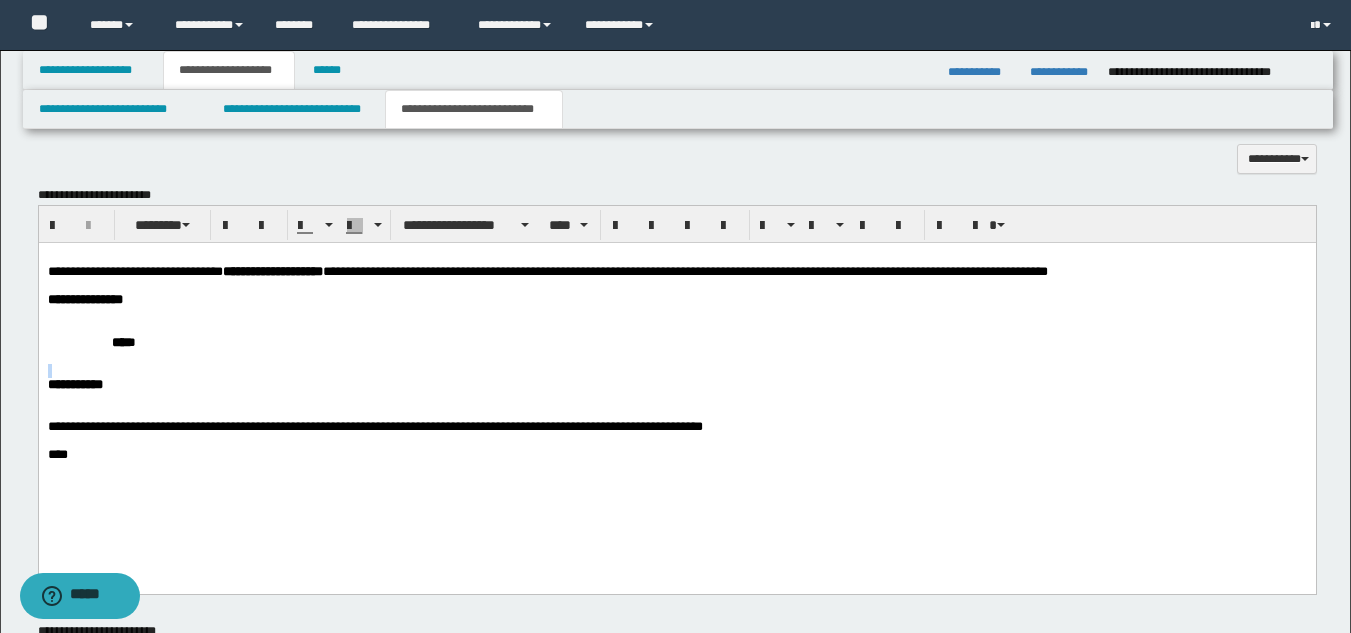 drag, startPoint x: 366, startPoint y: 358, endPoint x: 415, endPoint y: 330, distance: 56.435802 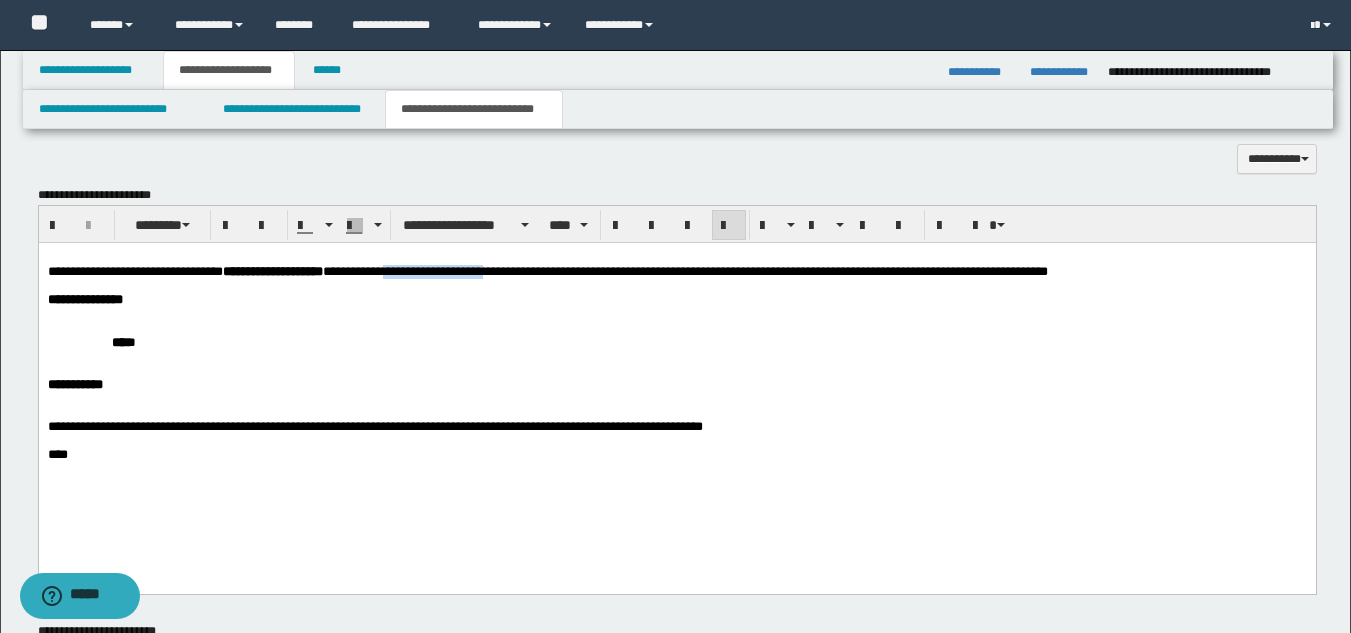 drag, startPoint x: 469, startPoint y: 273, endPoint x: 588, endPoint y: 275, distance: 119.01681 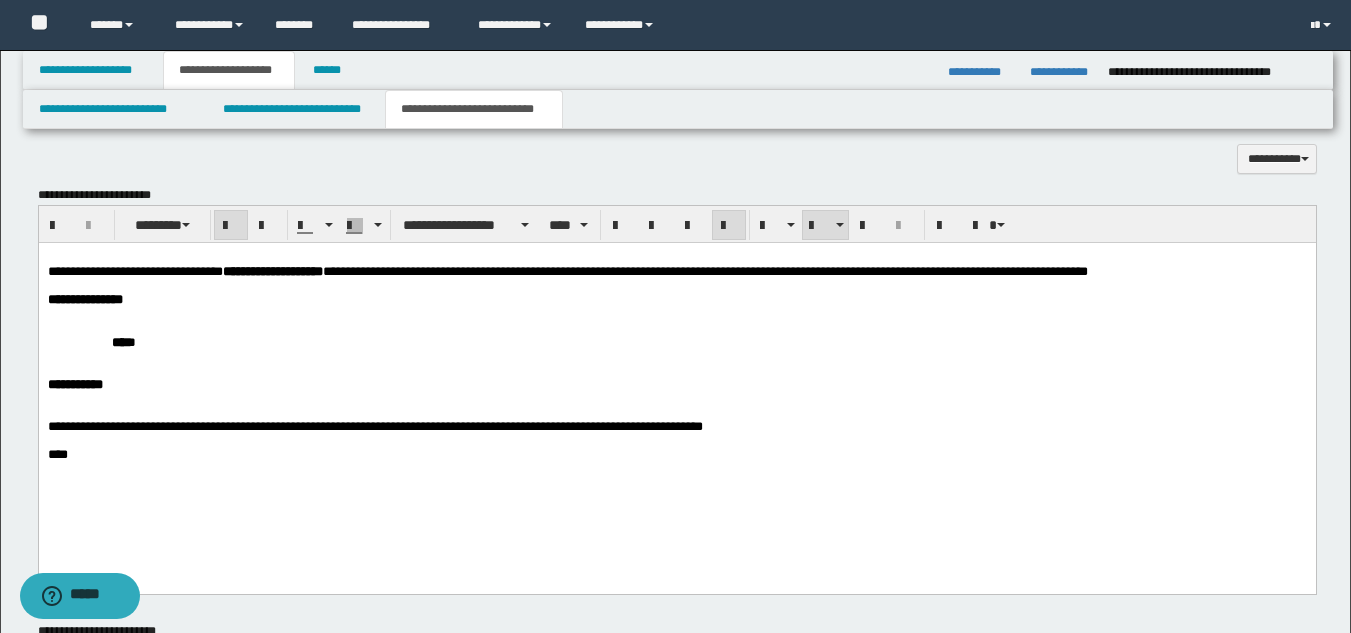 click on "****" at bounding box center [720, 341] 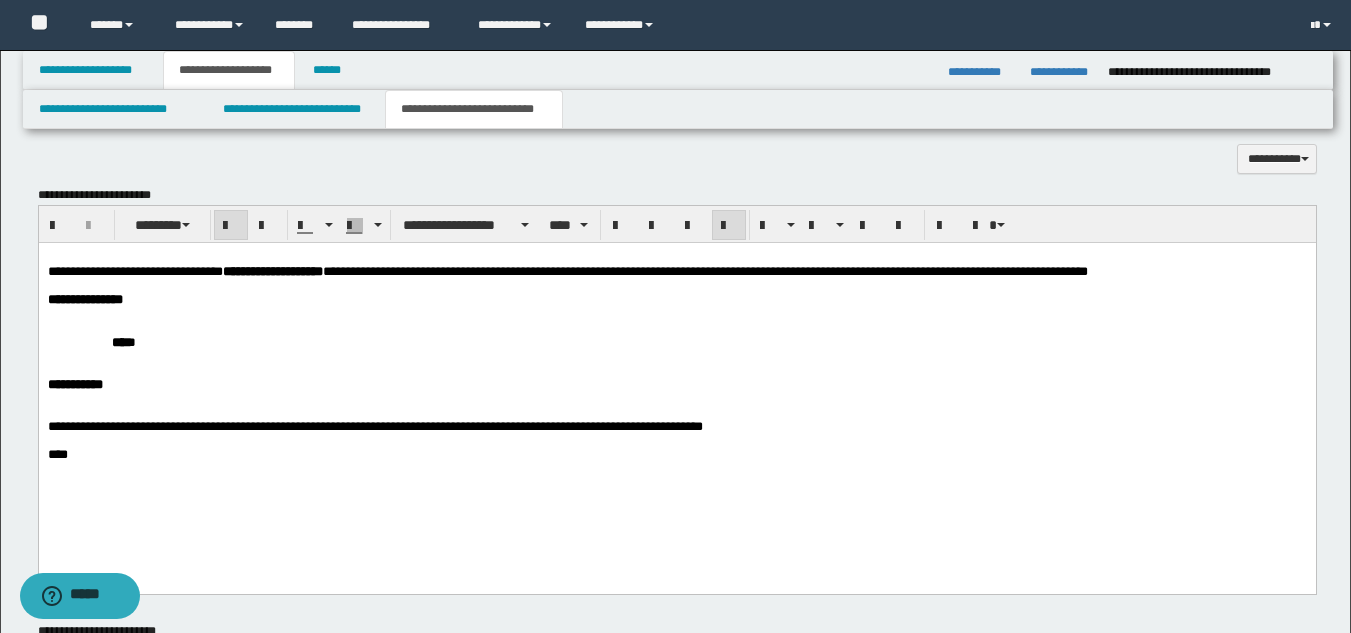 click on "**********" at bounding box center [676, 299] 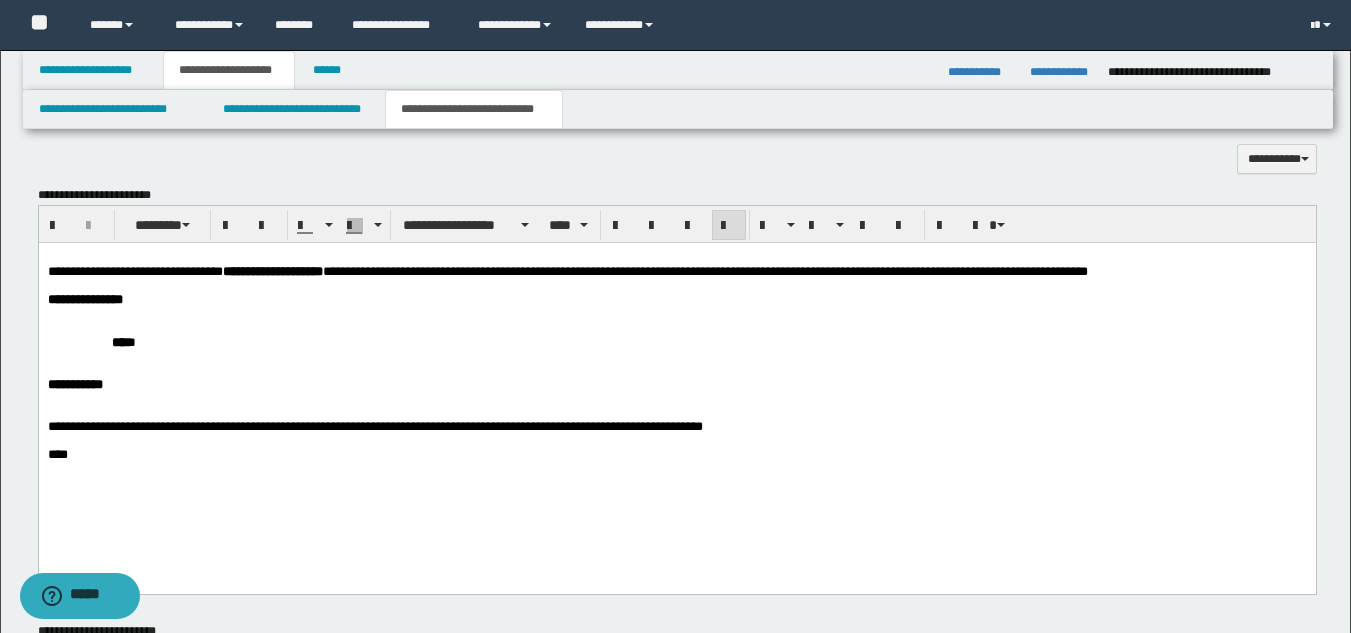 click at bounding box center [676, 285] 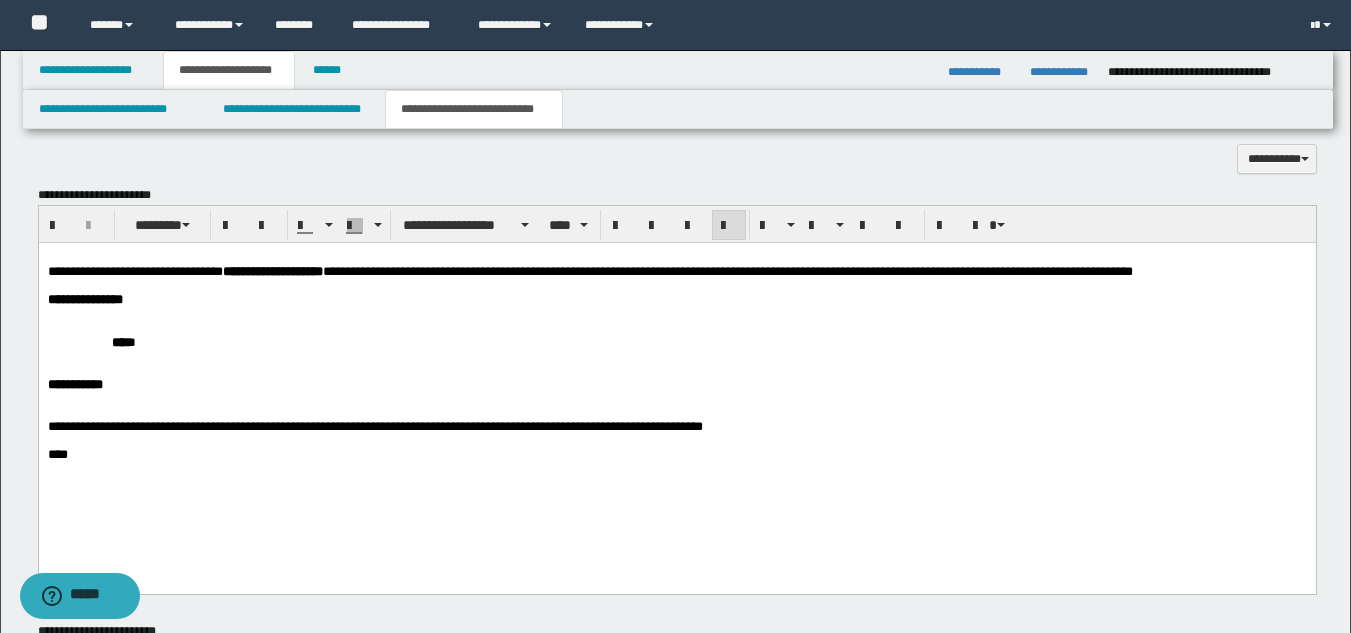 click at bounding box center [676, 313] 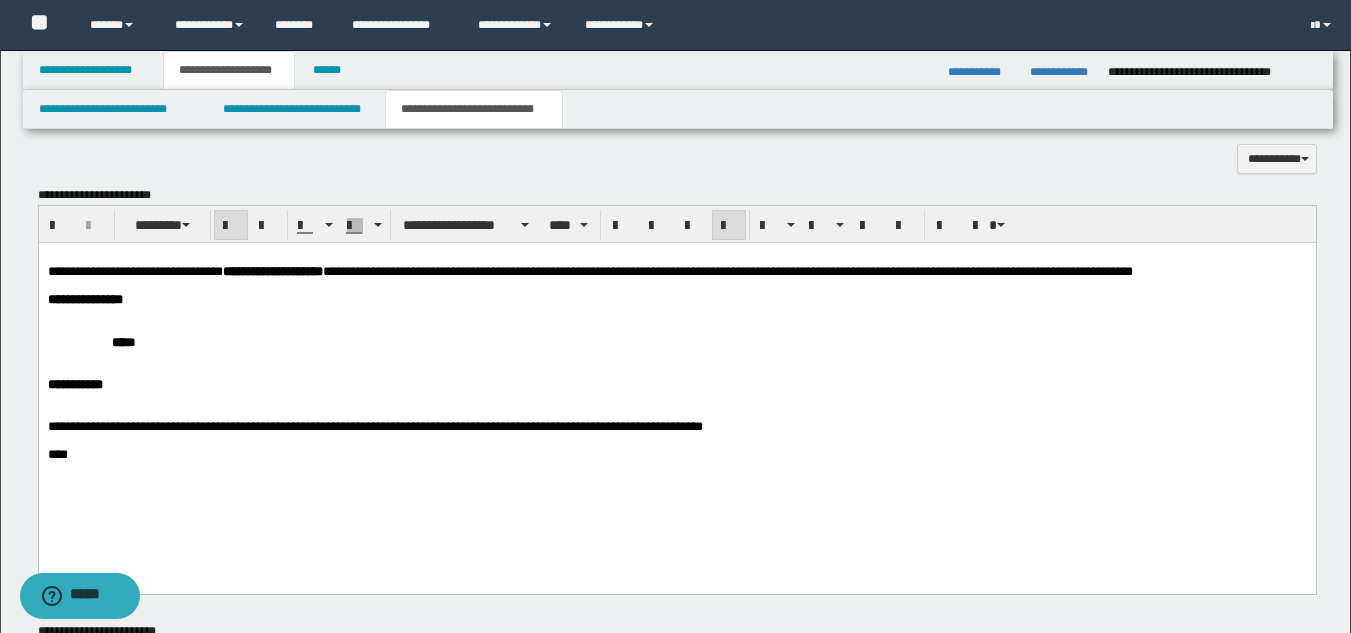 click on "**********" at bounding box center [589, 270] 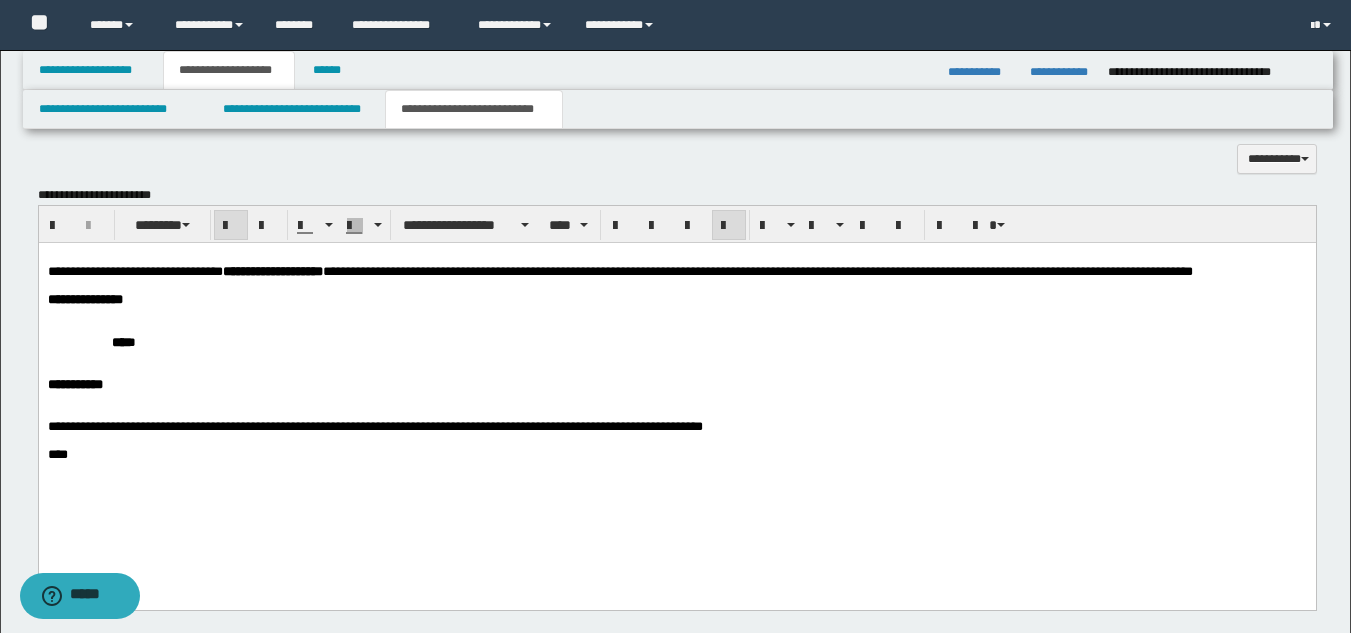 click on "**********" at bounding box center (676, 299) 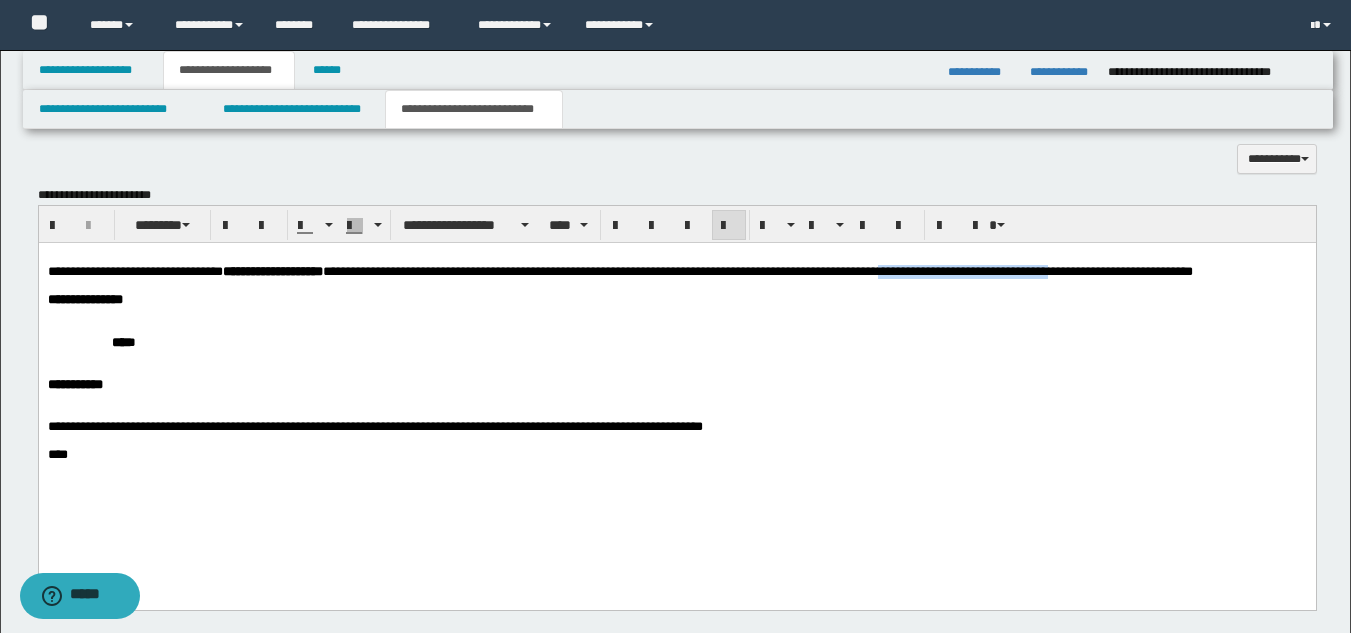 drag, startPoint x: 1016, startPoint y: 275, endPoint x: 1214, endPoint y: 276, distance: 198.00252 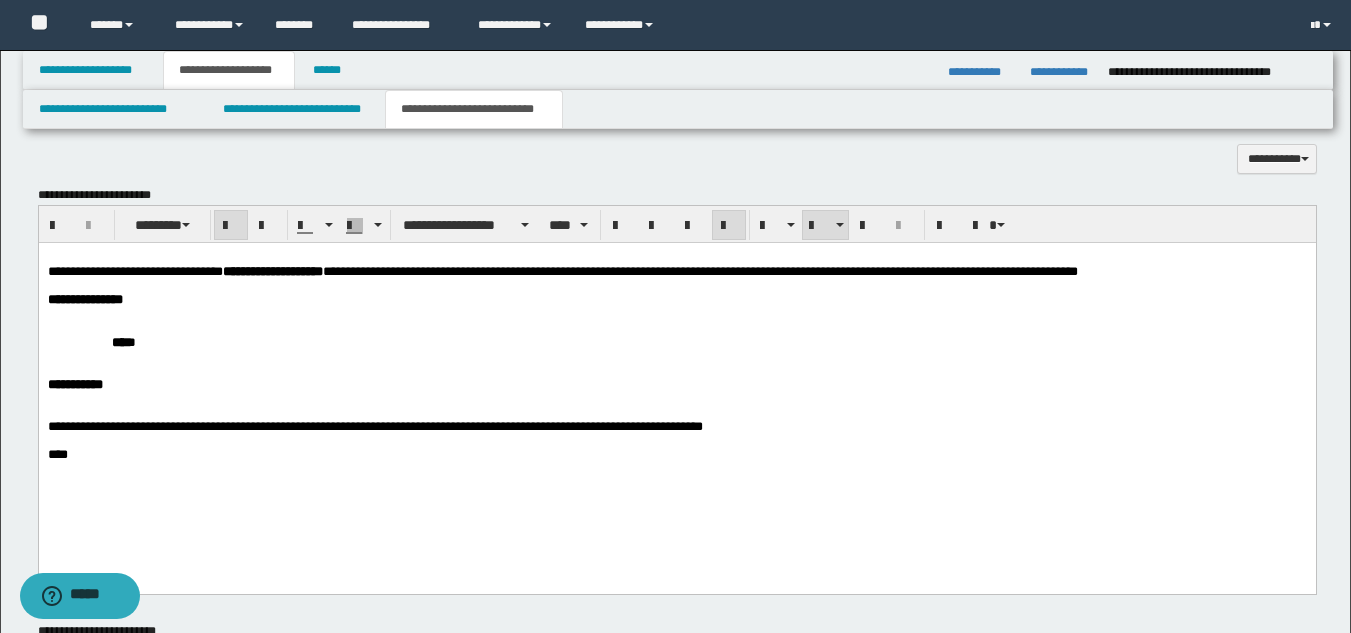 click on "****" at bounding box center (720, 341) 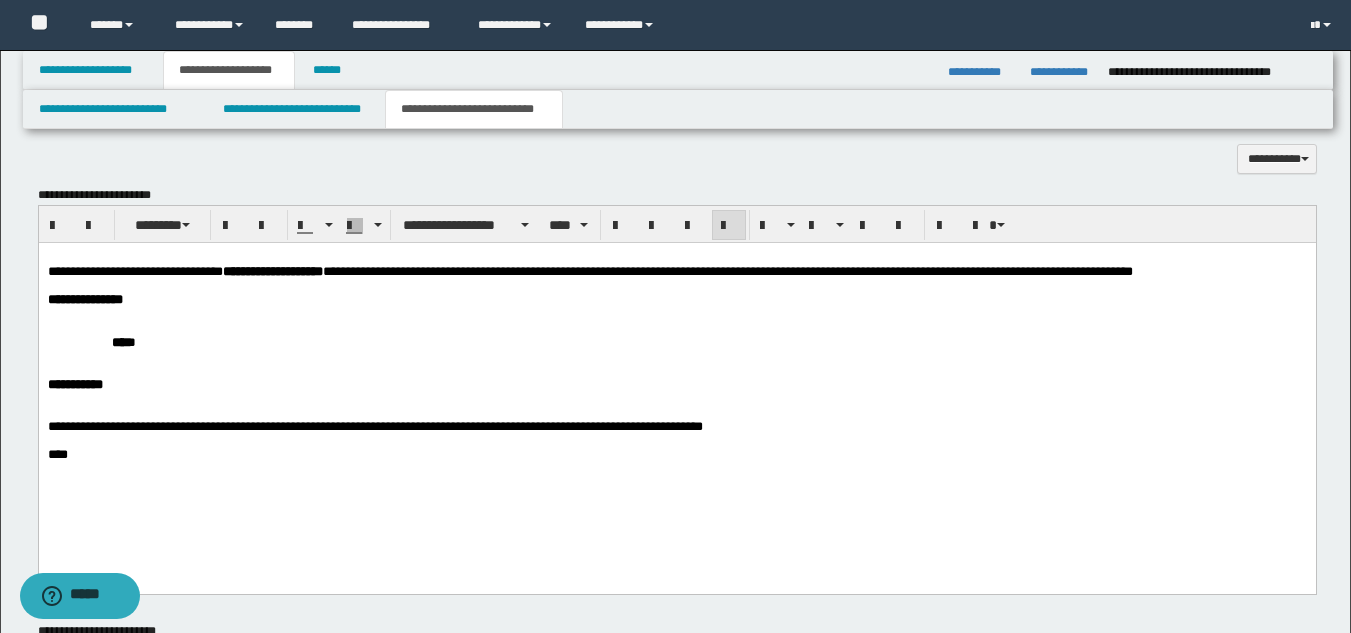 click on "**********" at bounding box center [676, 380] 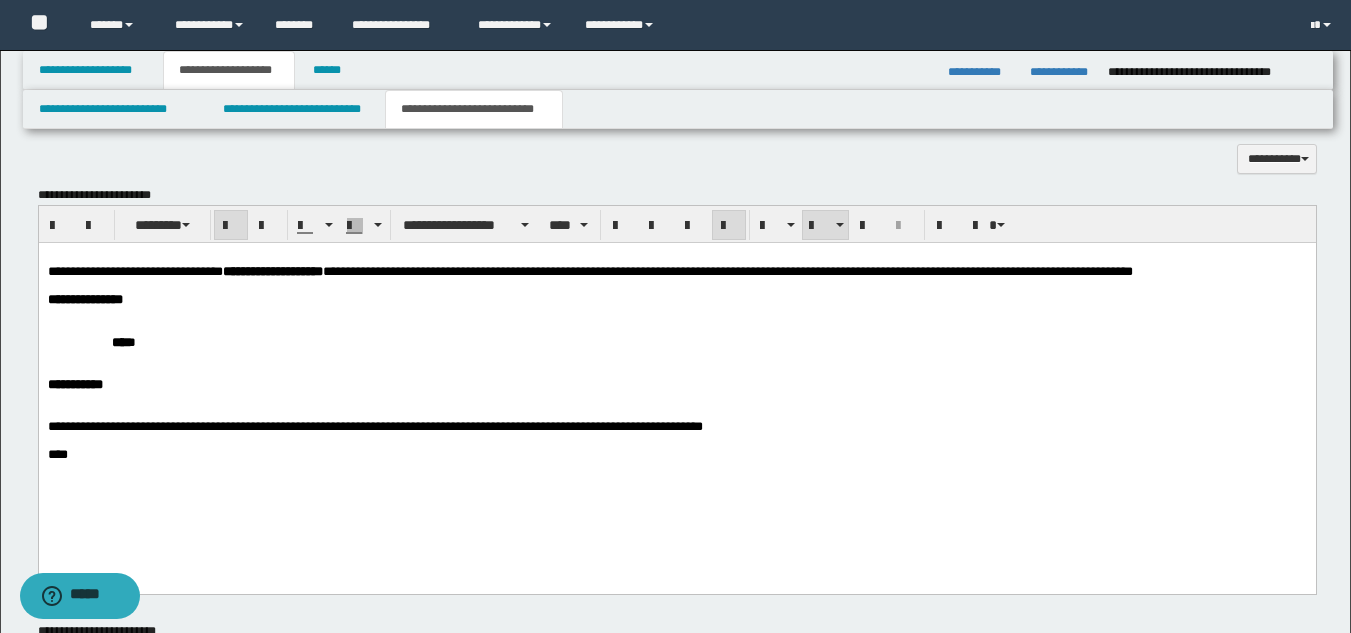 click on "**********" at bounding box center [589, 270] 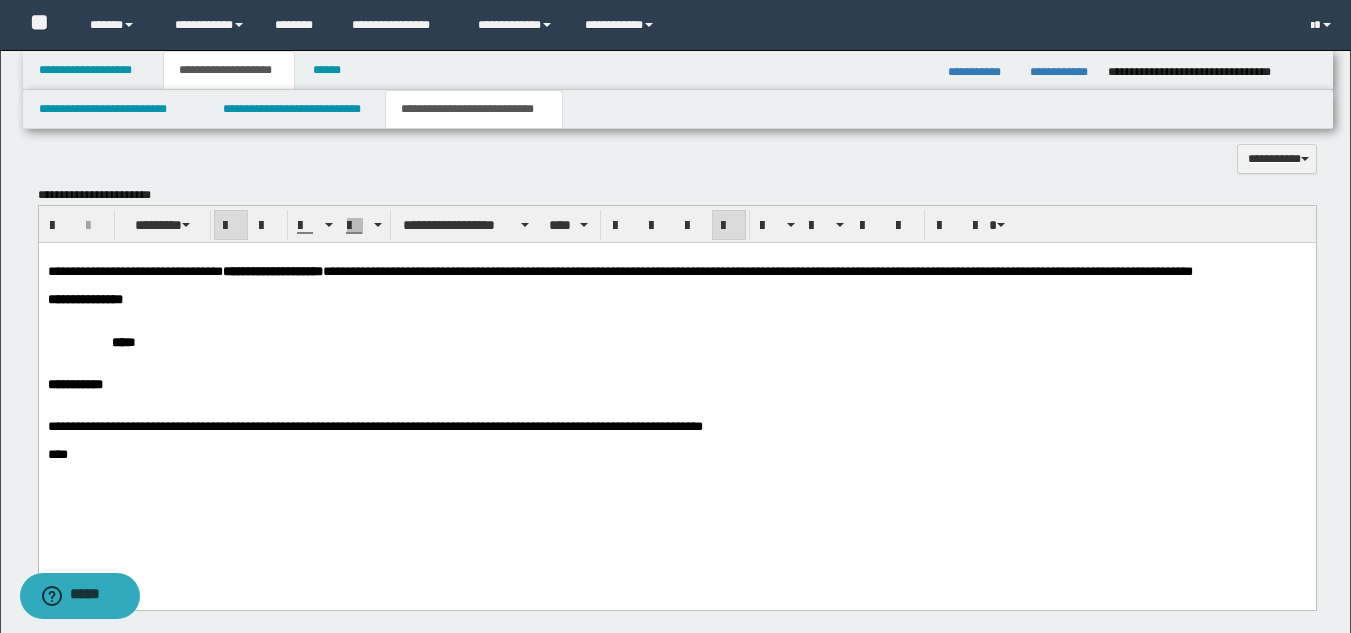 click on "**********" at bounding box center (676, 299) 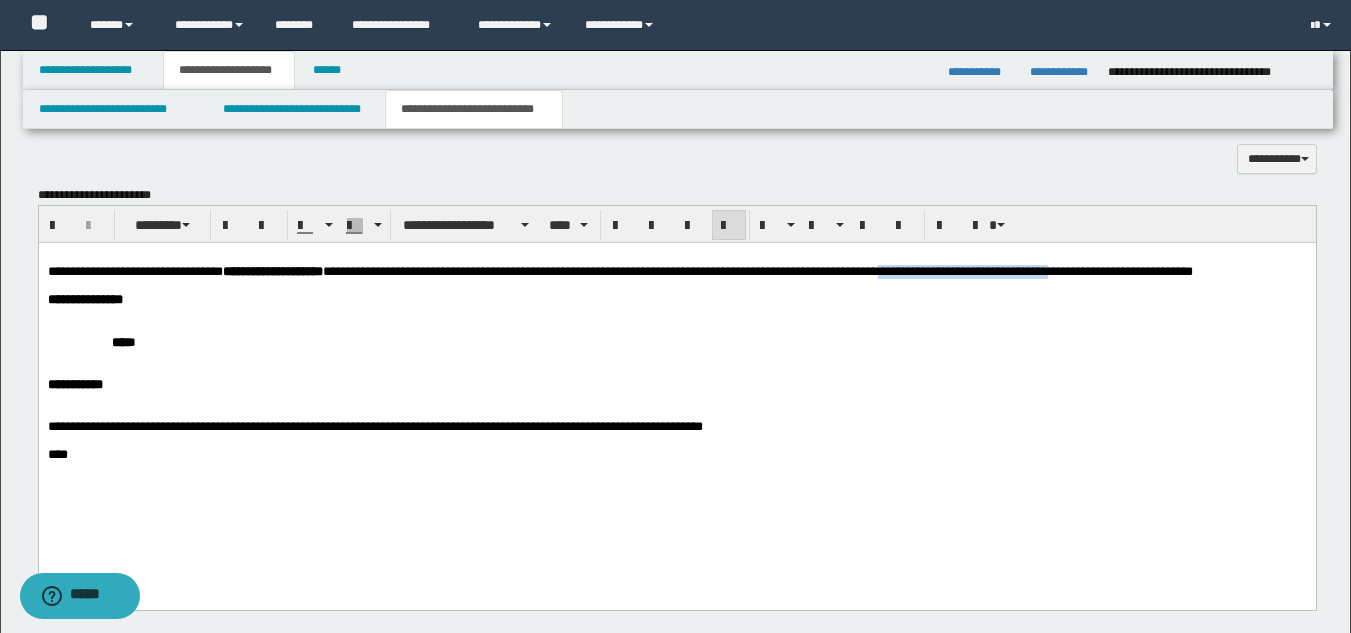 drag, startPoint x: 1017, startPoint y: 273, endPoint x: 1216, endPoint y: 276, distance: 199.02261 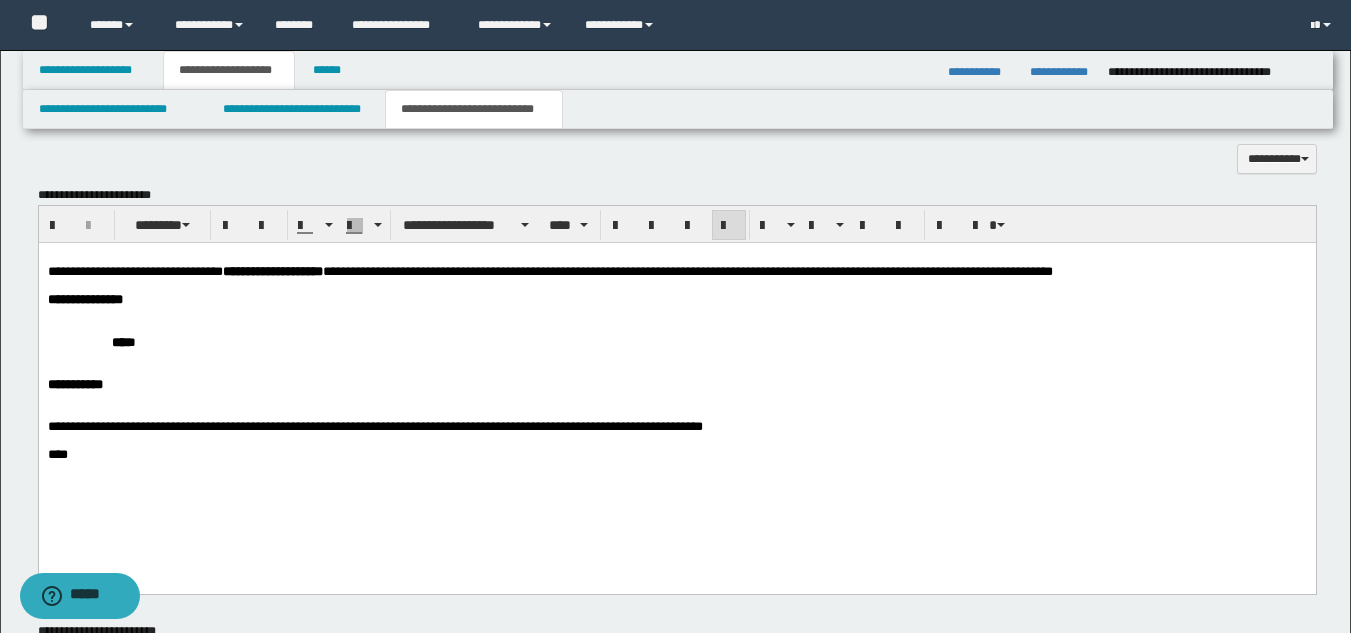 click on "**********" at bounding box center [676, 380] 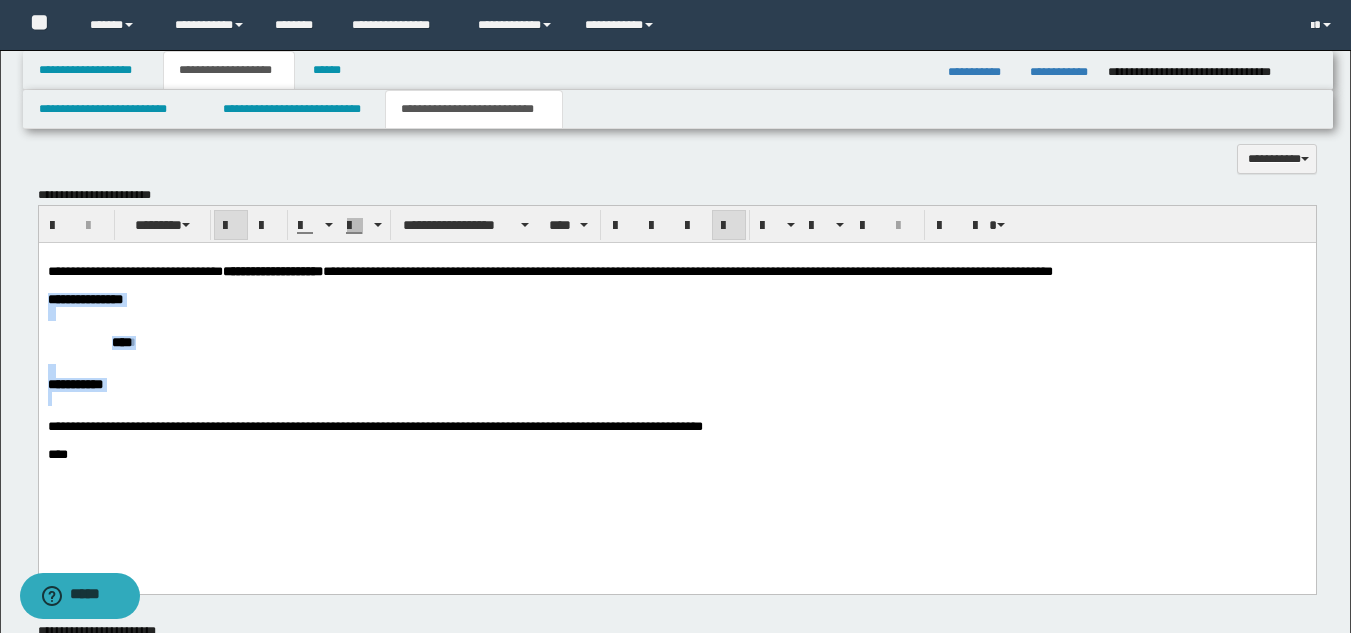 drag, startPoint x: 120, startPoint y: 392, endPoint x: 35, endPoint y: 310, distance: 118.10589 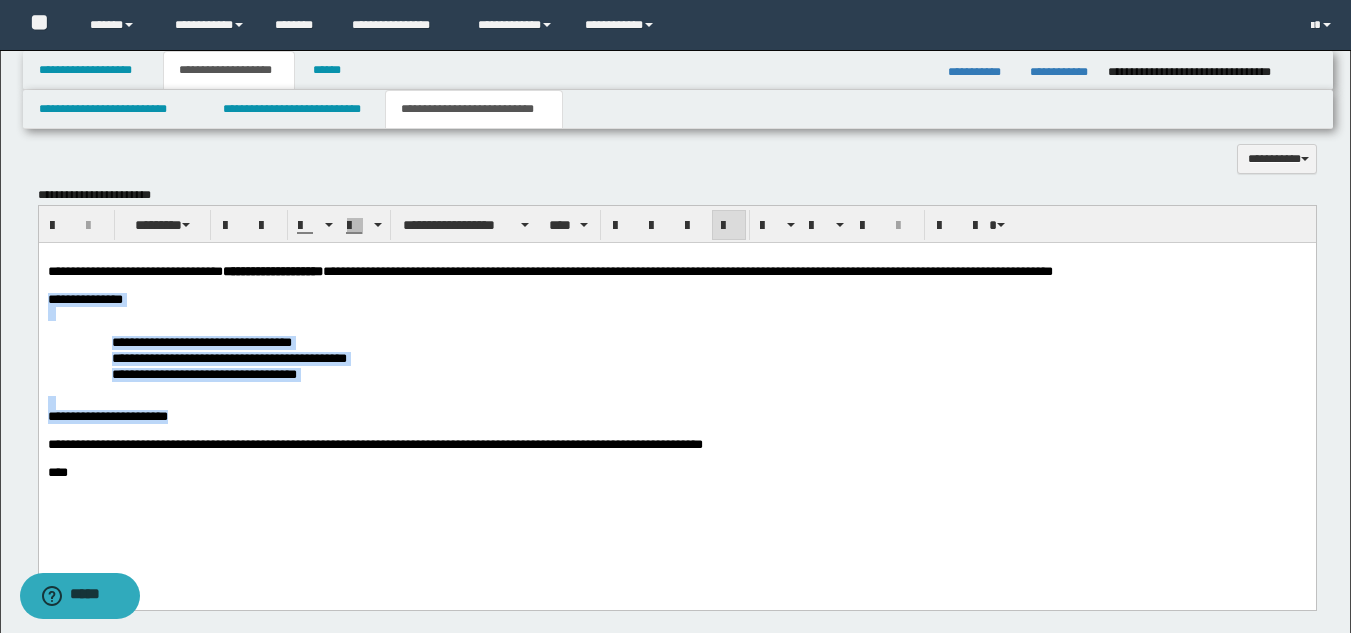 drag, startPoint x: 256, startPoint y: 426, endPoint x: 34, endPoint y: 304, distance: 253.31404 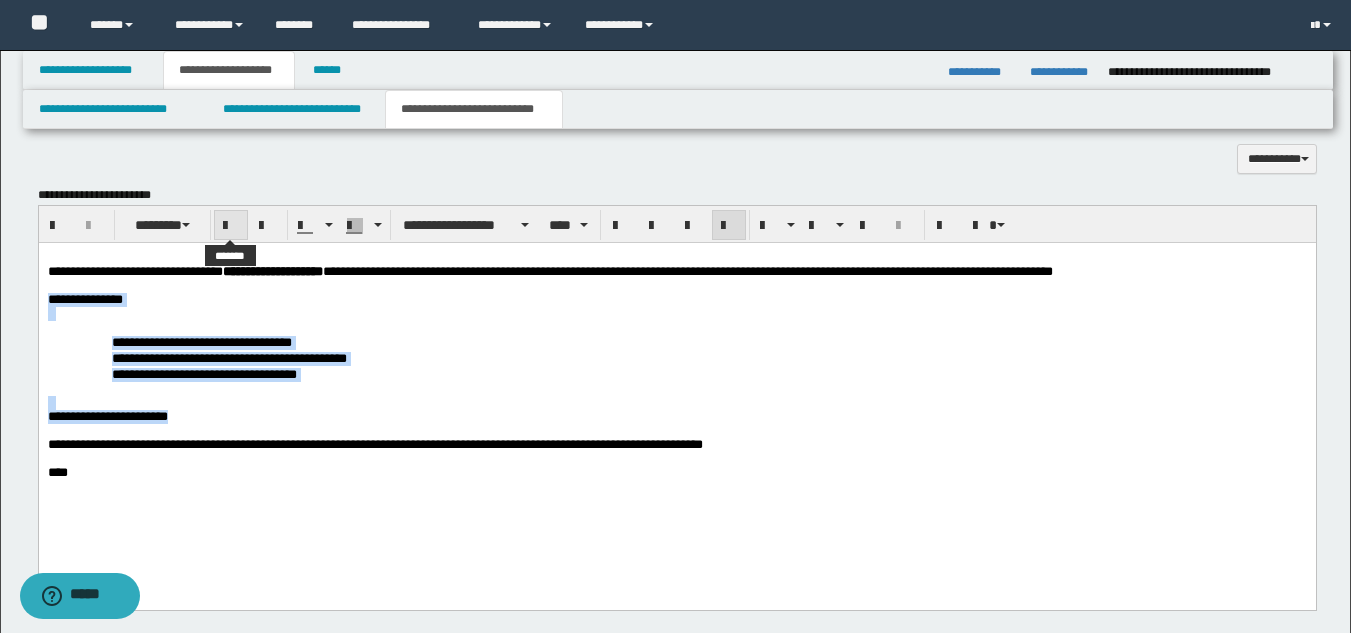 click at bounding box center [231, 225] 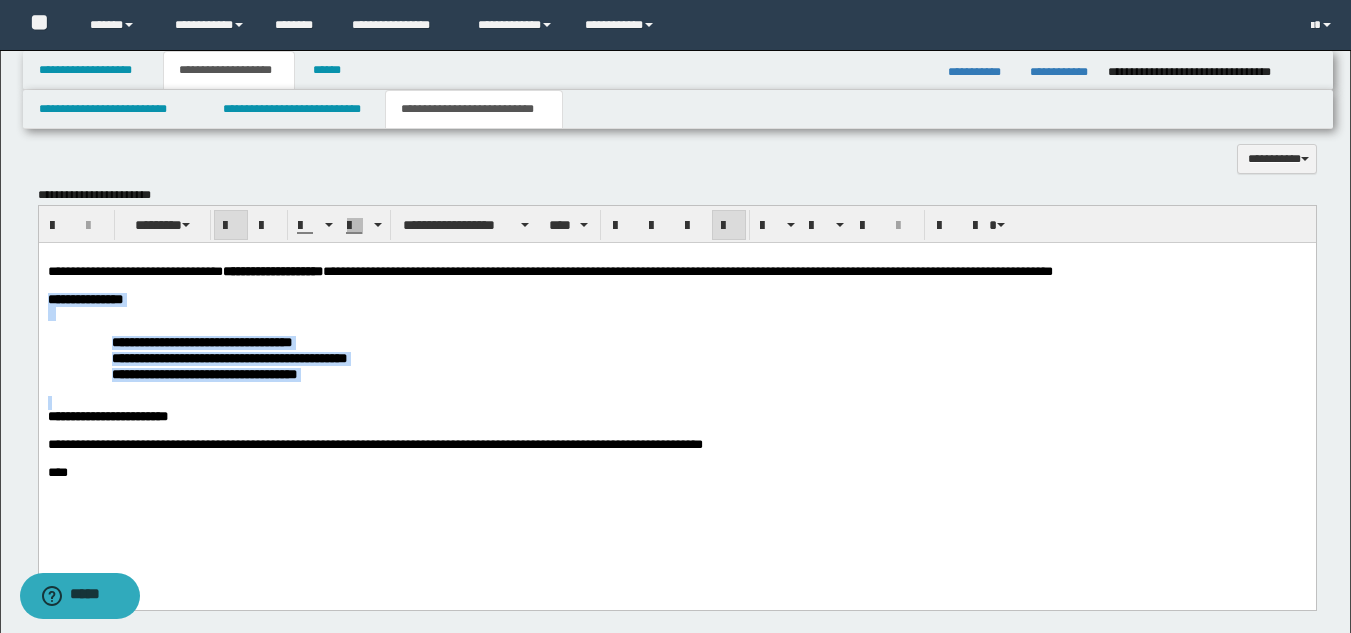 click on "**********" at bounding box center [676, 357] 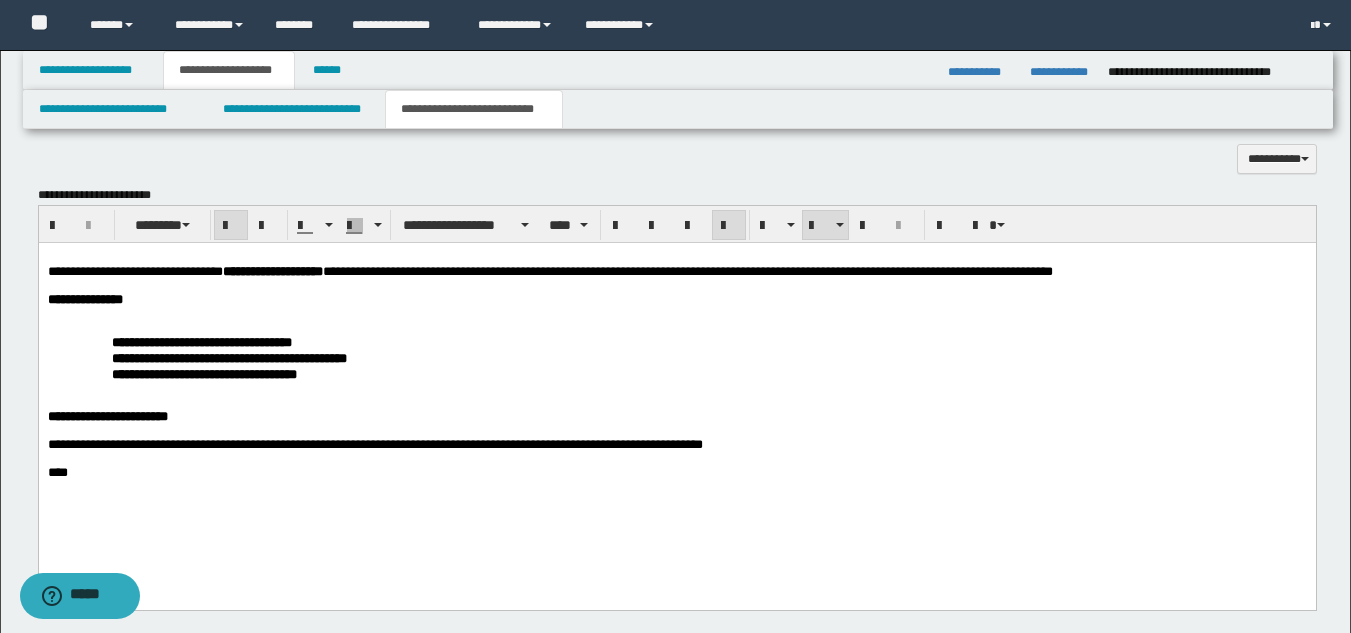 click on "**********" at bounding box center [676, 357] 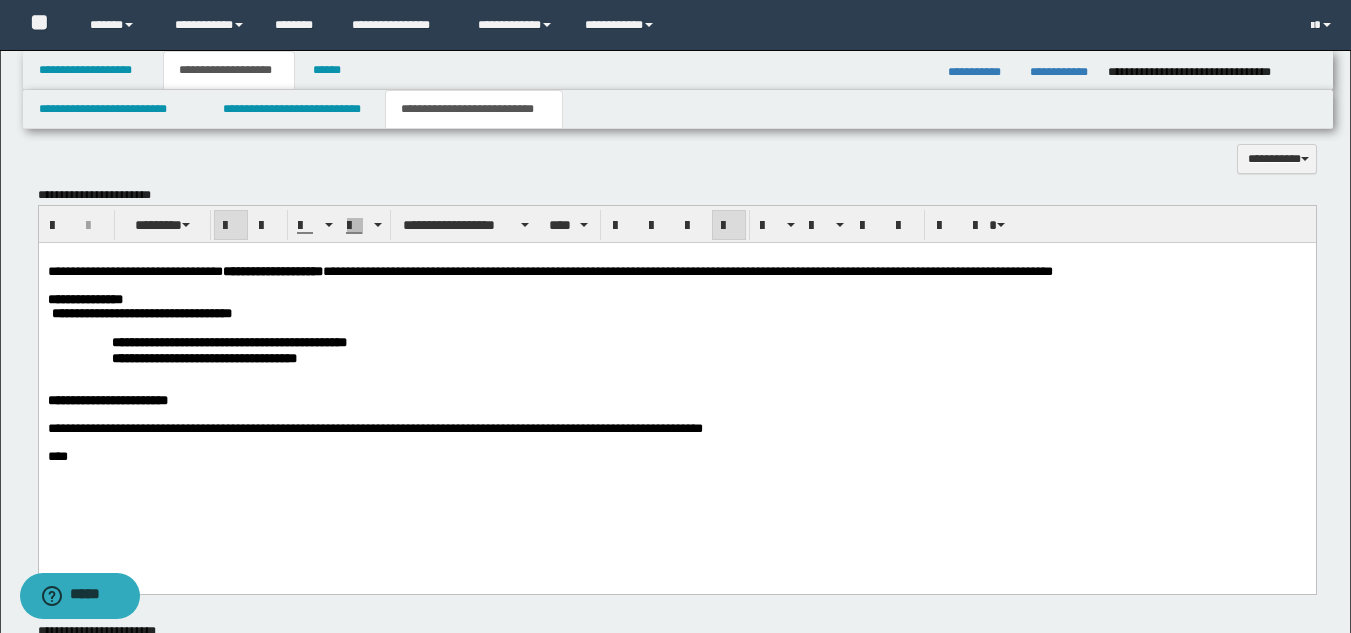 click on "**********" at bounding box center [676, 349] 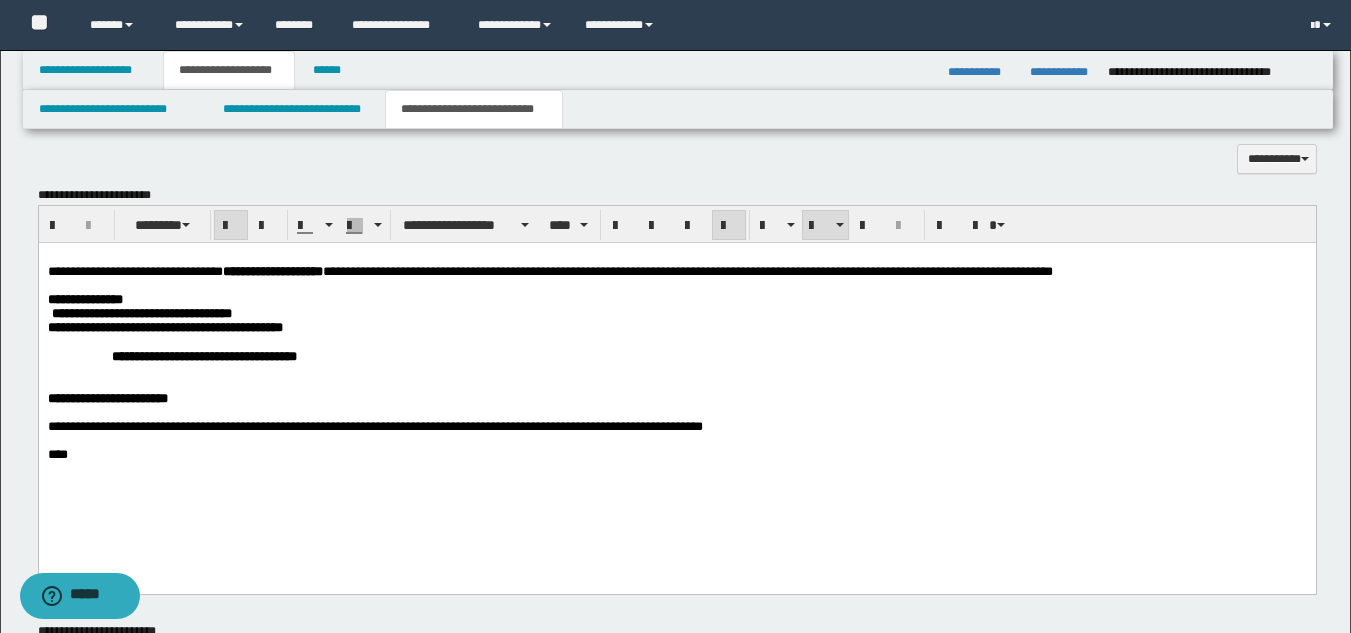 click on "**********" at bounding box center [676, 355] 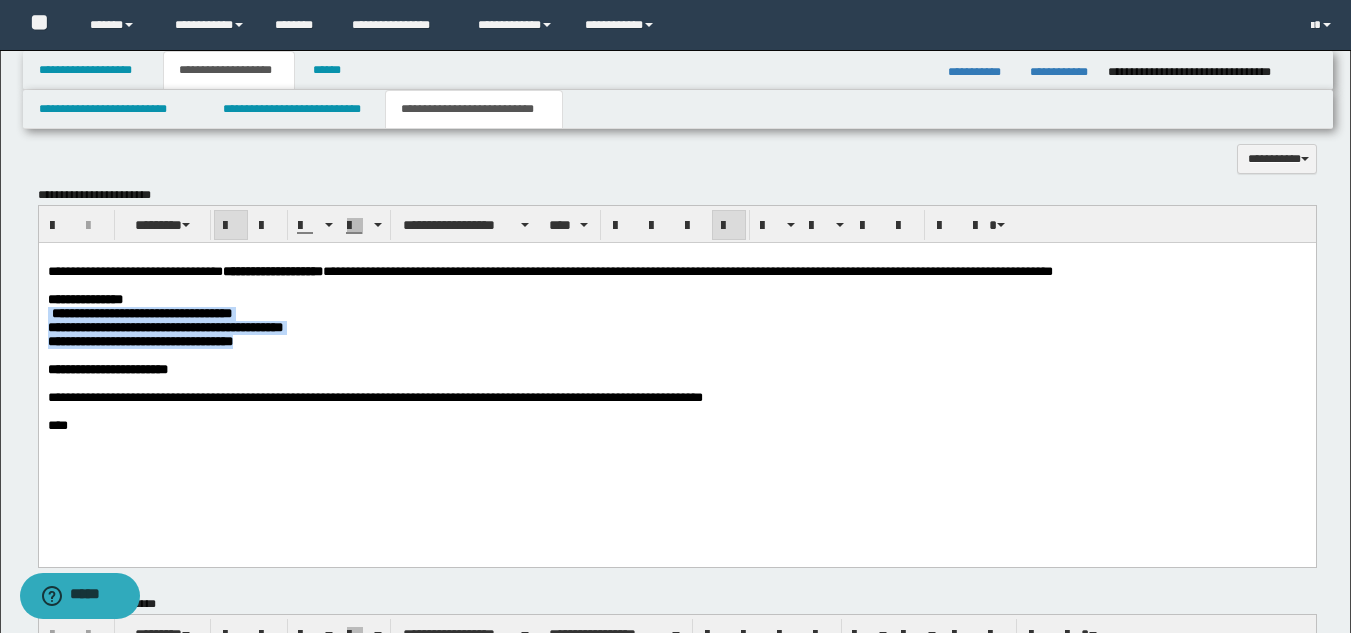 drag, startPoint x: 325, startPoint y: 357, endPoint x: 207, endPoint y: 304, distance: 129.3561 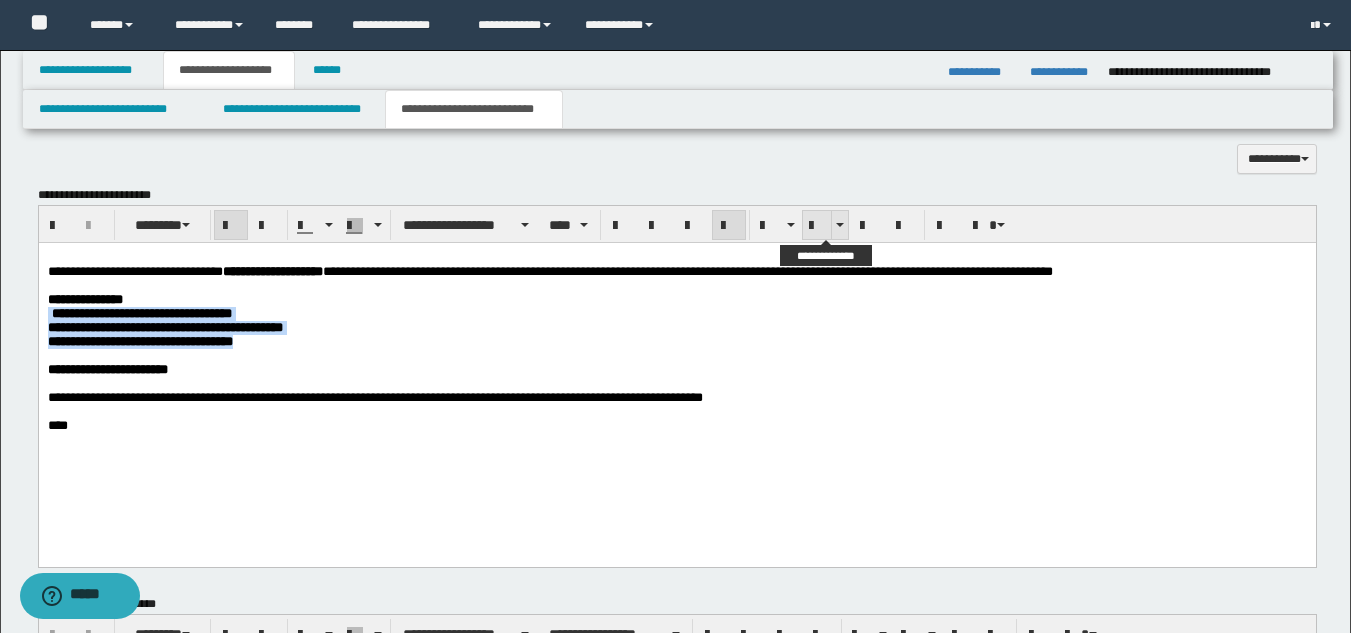 click at bounding box center [817, 226] 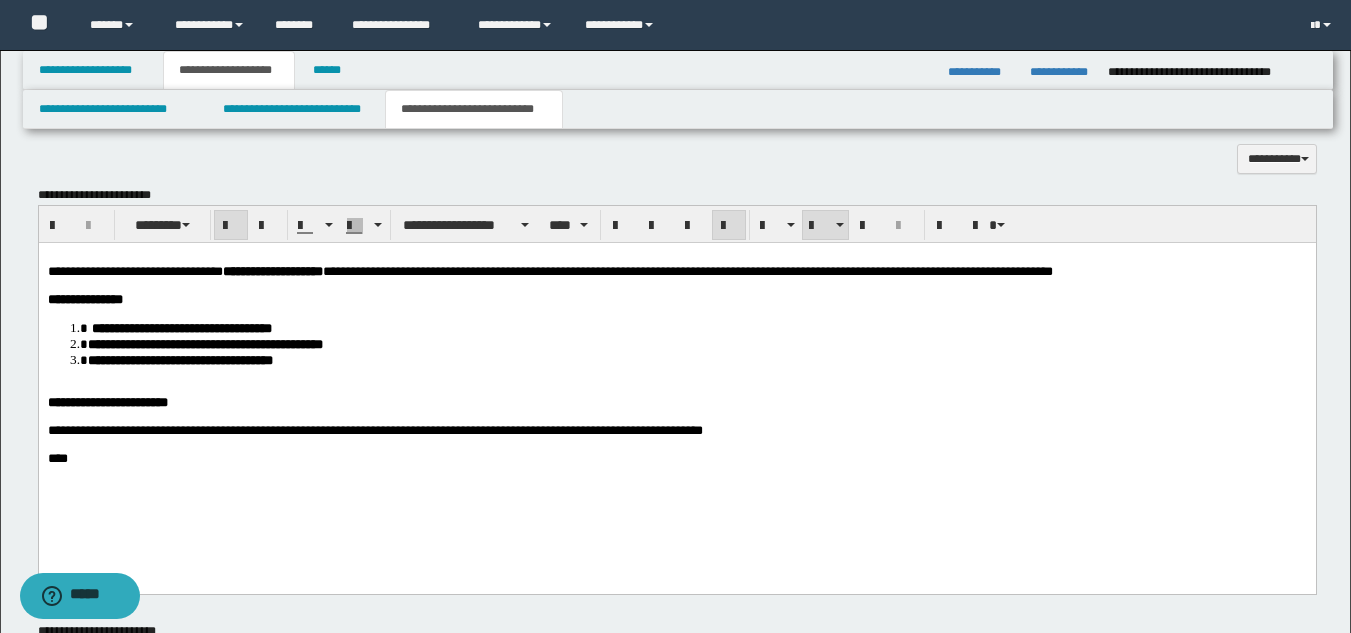 click on "**********" at bounding box center [181, 327] 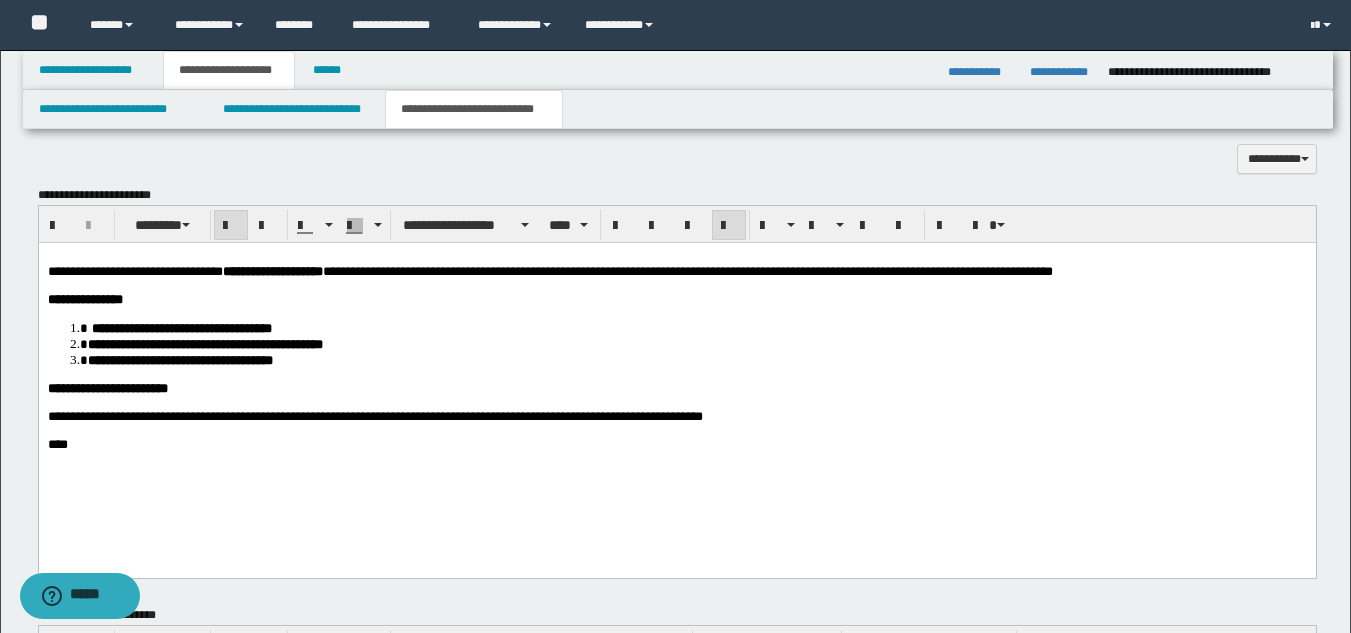 click on "**********" at bounding box center [374, 415] 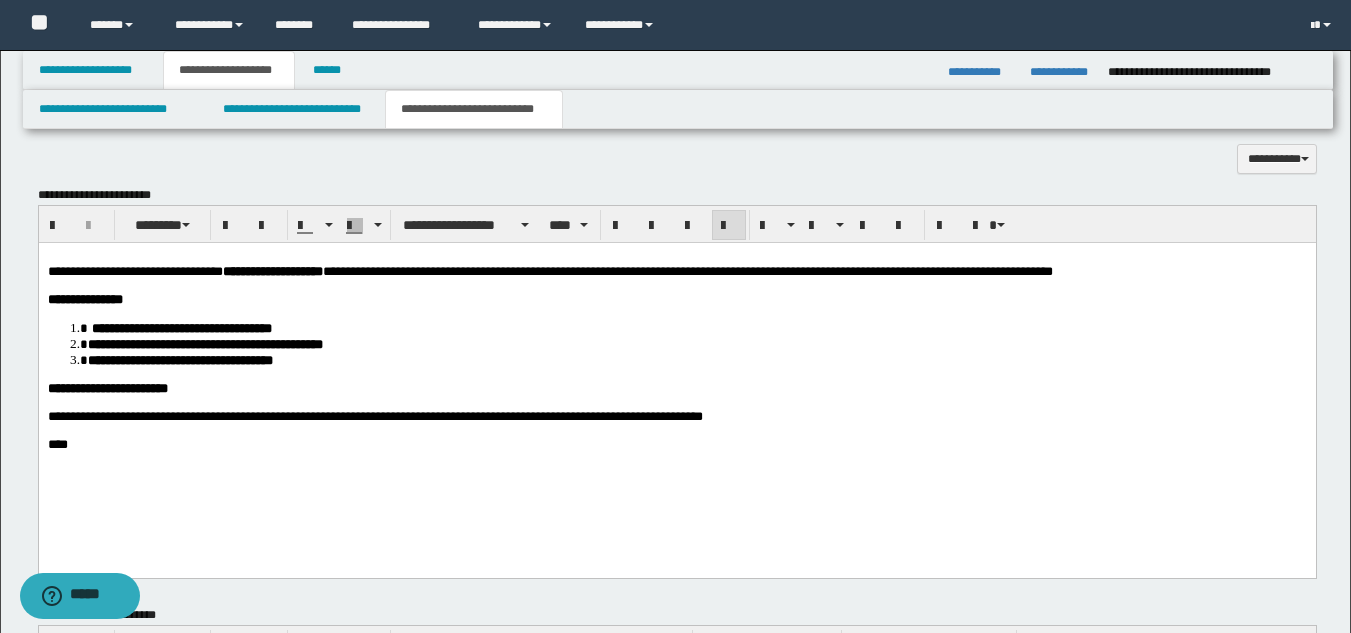 click on "**********" at bounding box center [676, 375] 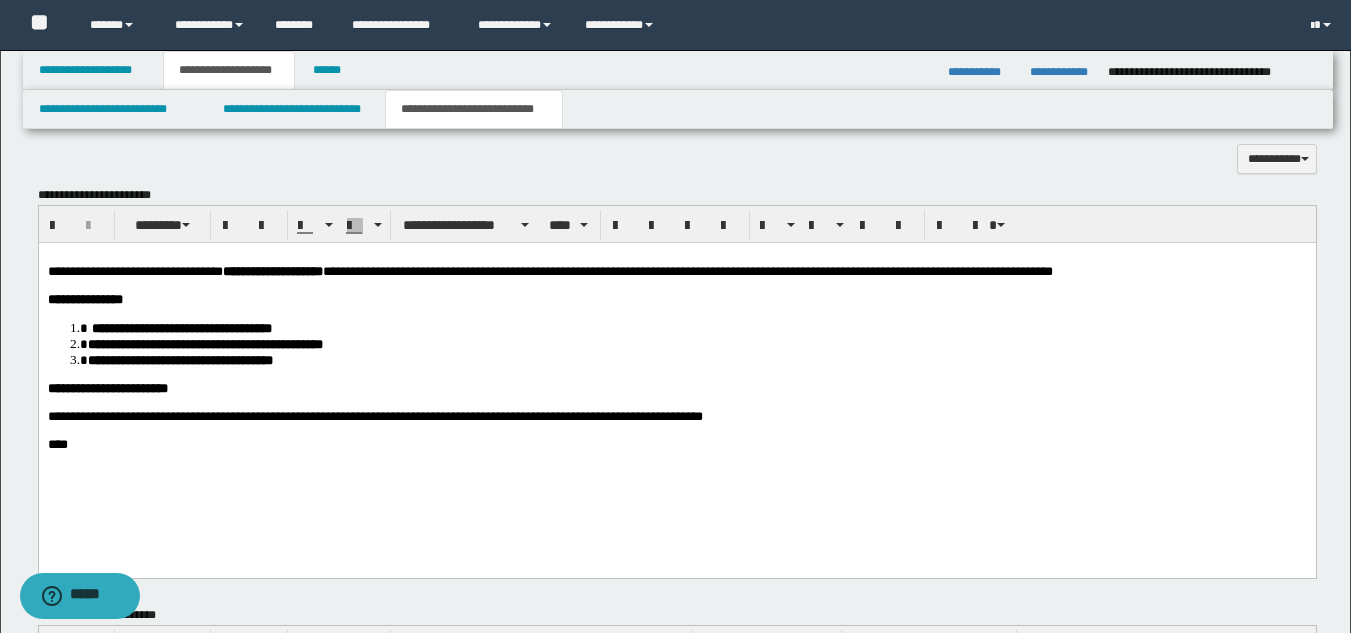 click on "**********" at bounding box center (676, 375) 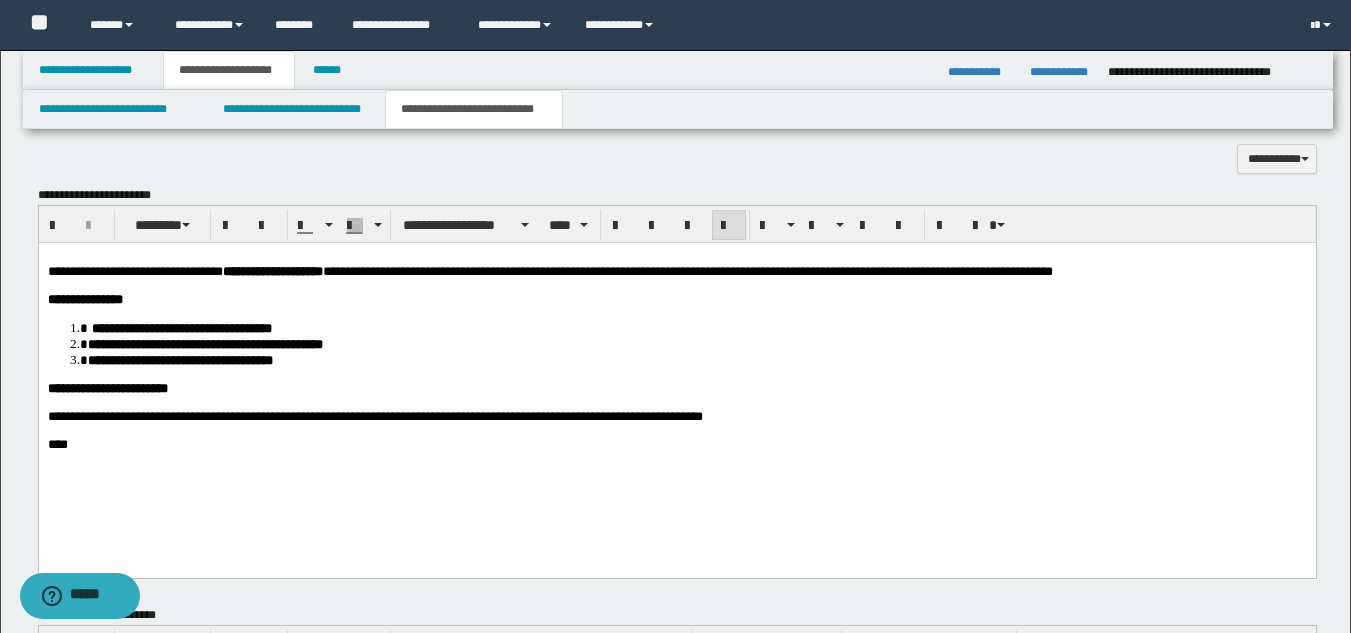 click on "**********" at bounding box center (374, 415) 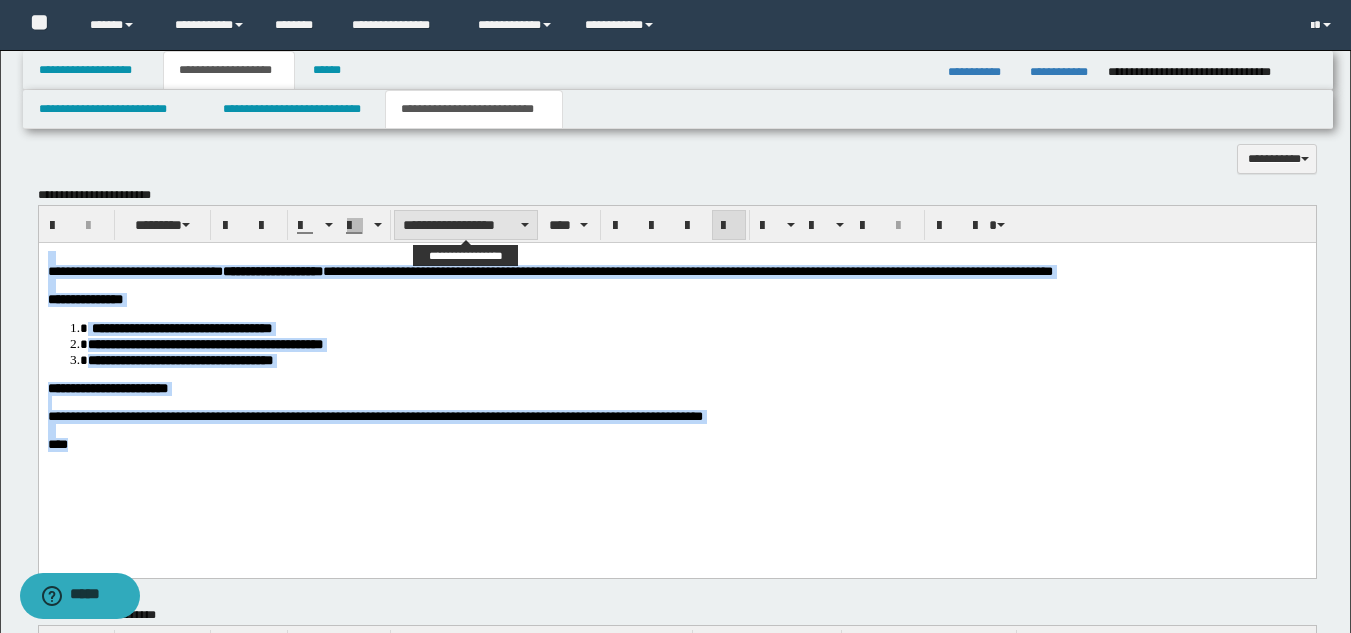 click on "**********" at bounding box center [466, 225] 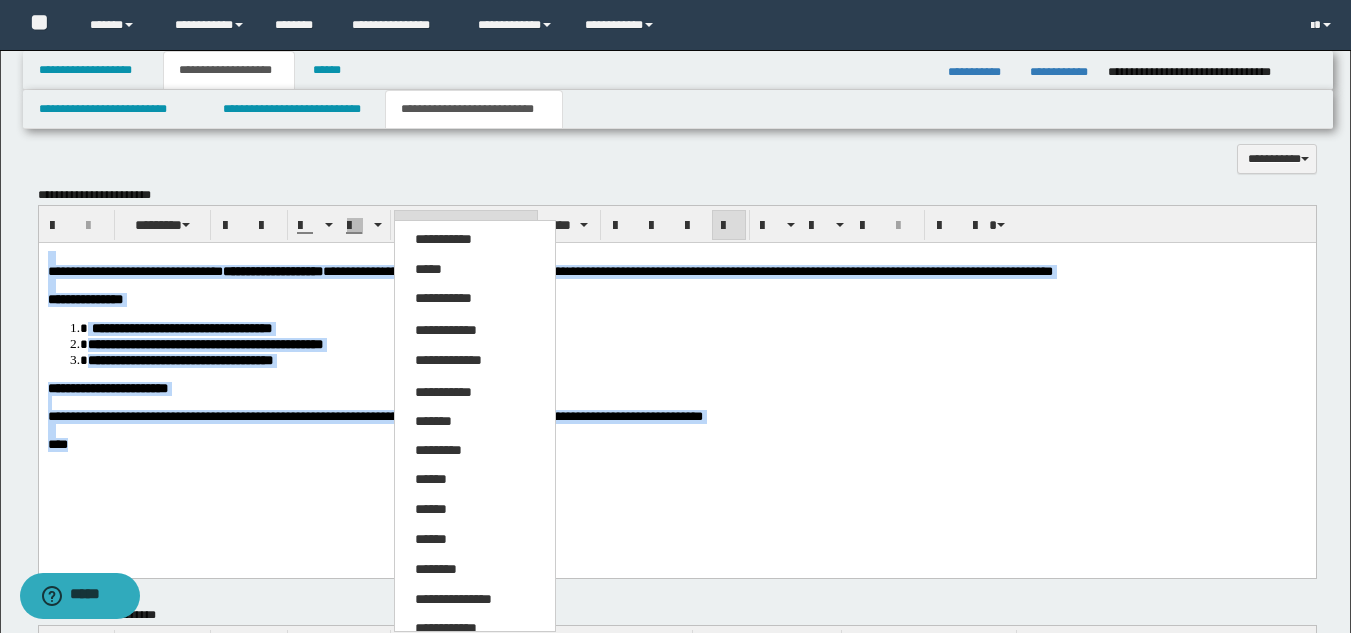 drag, startPoint x: 493, startPoint y: 595, endPoint x: 502, endPoint y: 583, distance: 15 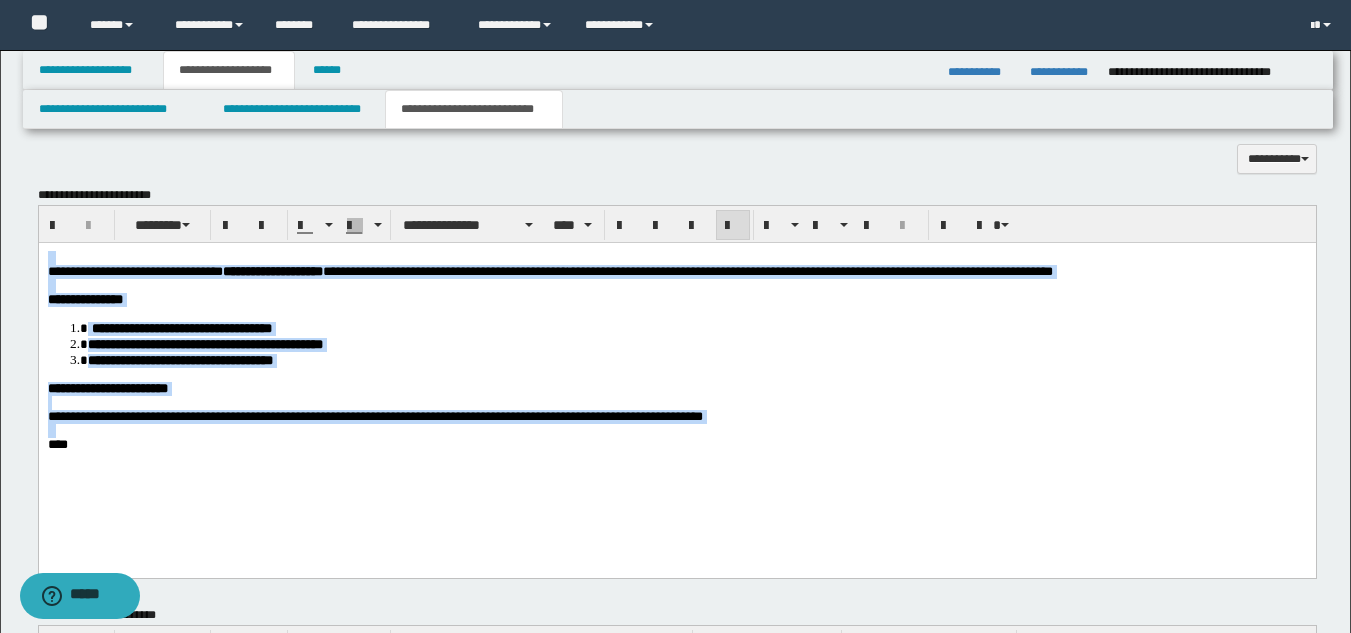 click at bounding box center [733, 226] 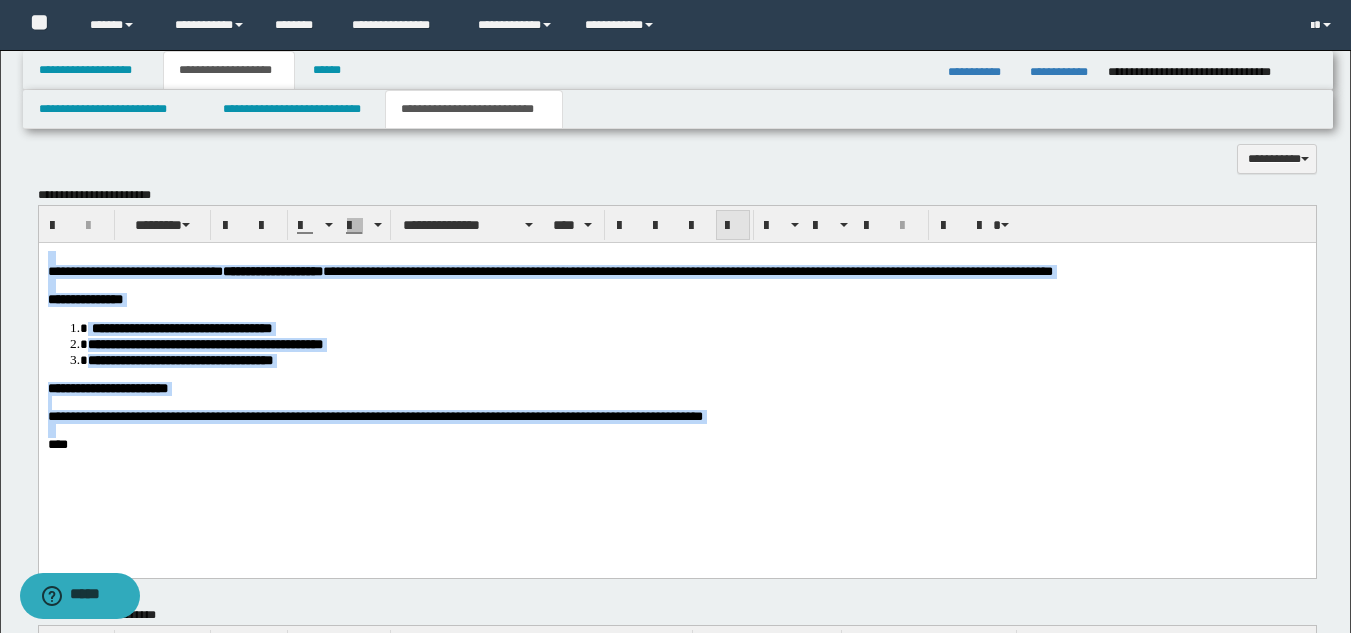 click at bounding box center [733, 226] 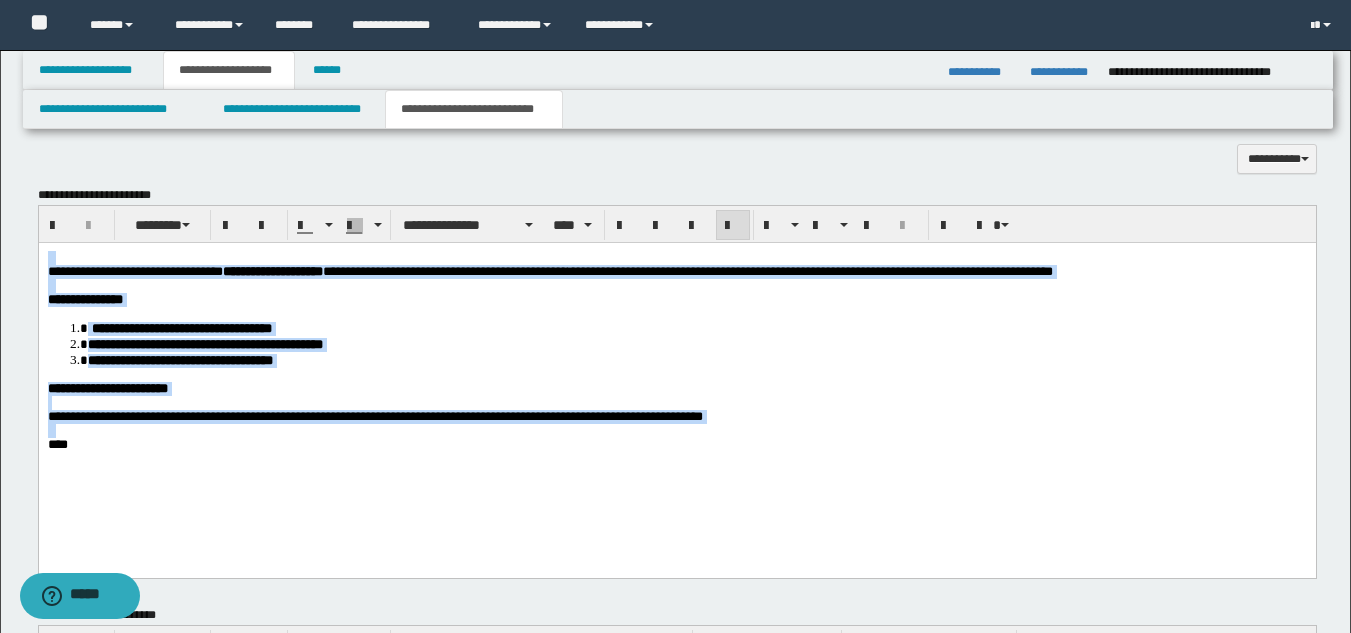 click on "**********" at bounding box center [696, 327] 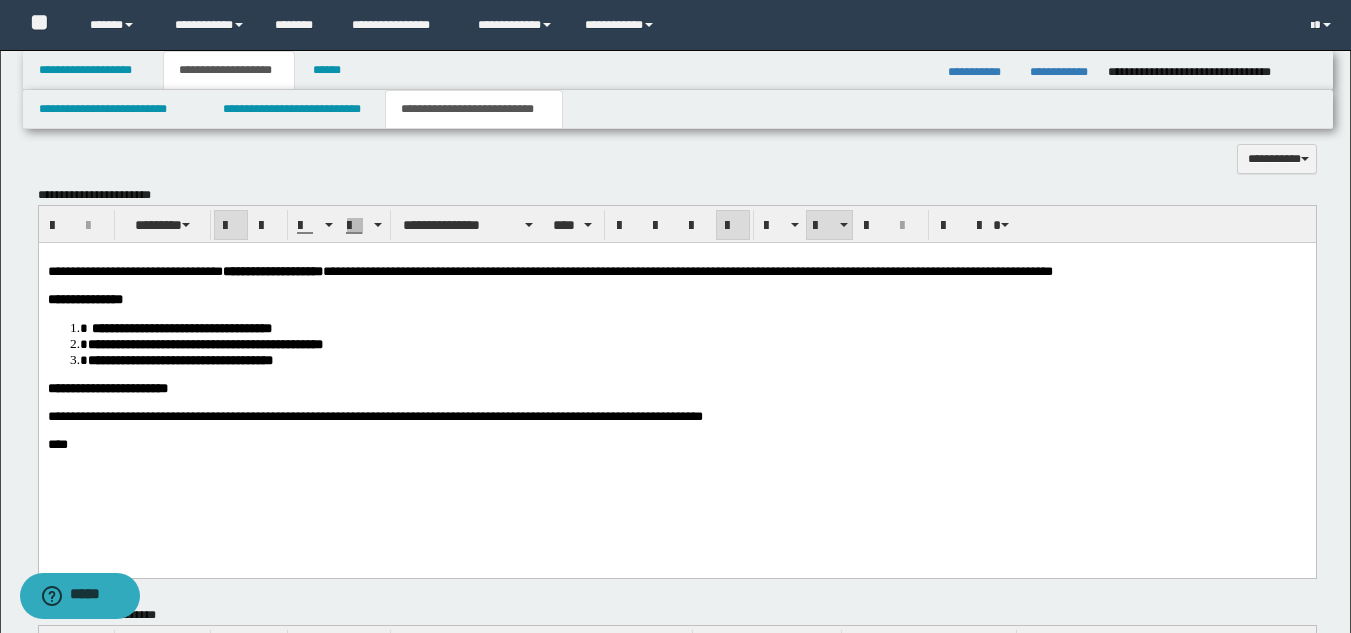 click on "**********" at bounding box center [696, 327] 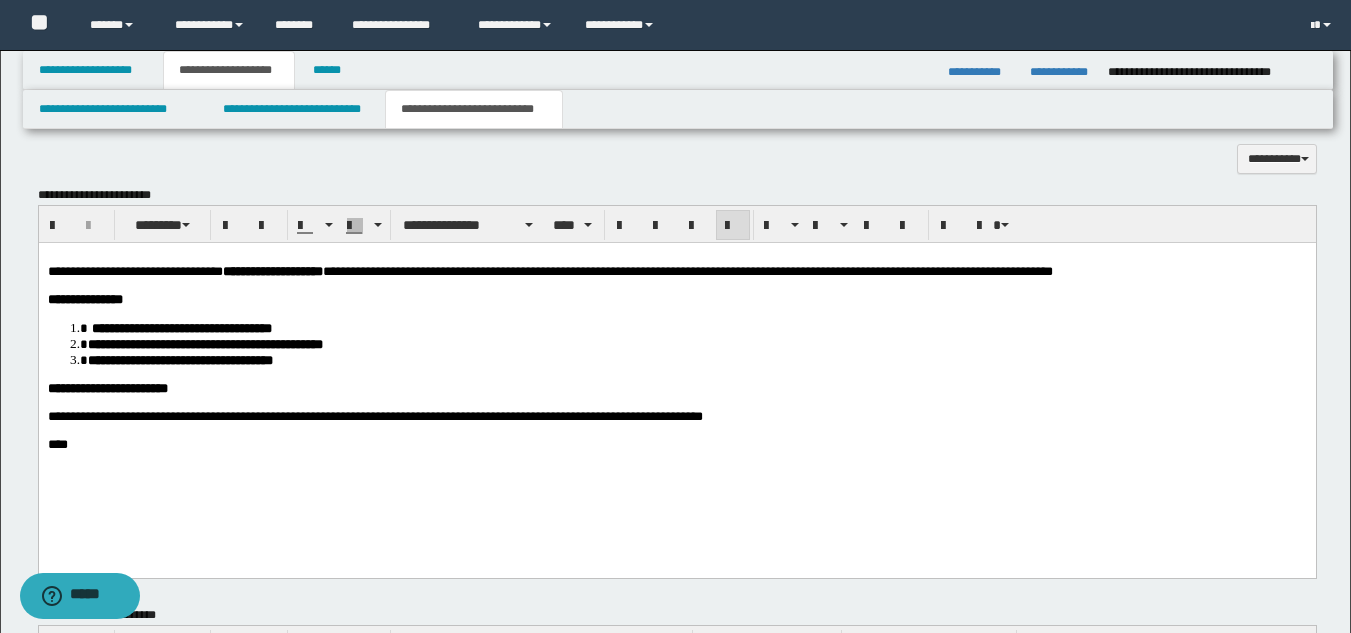 click on "**********" at bounding box center [676, 375] 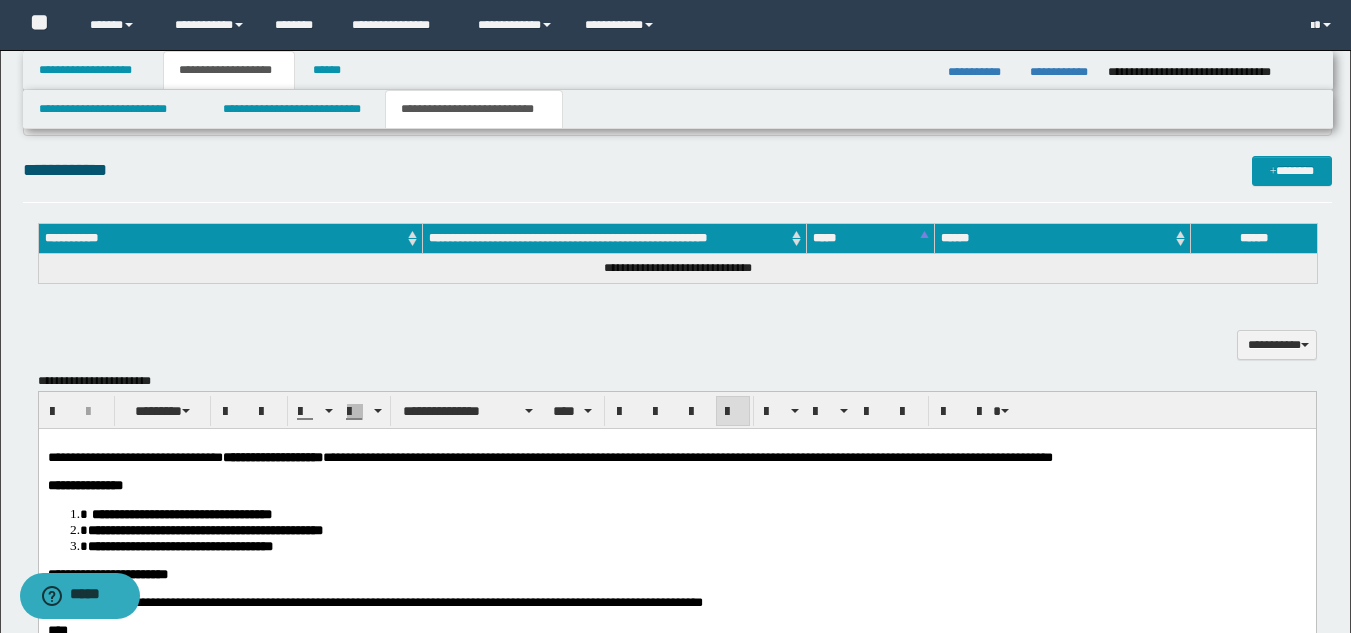 scroll, scrollTop: 746, scrollLeft: 0, axis: vertical 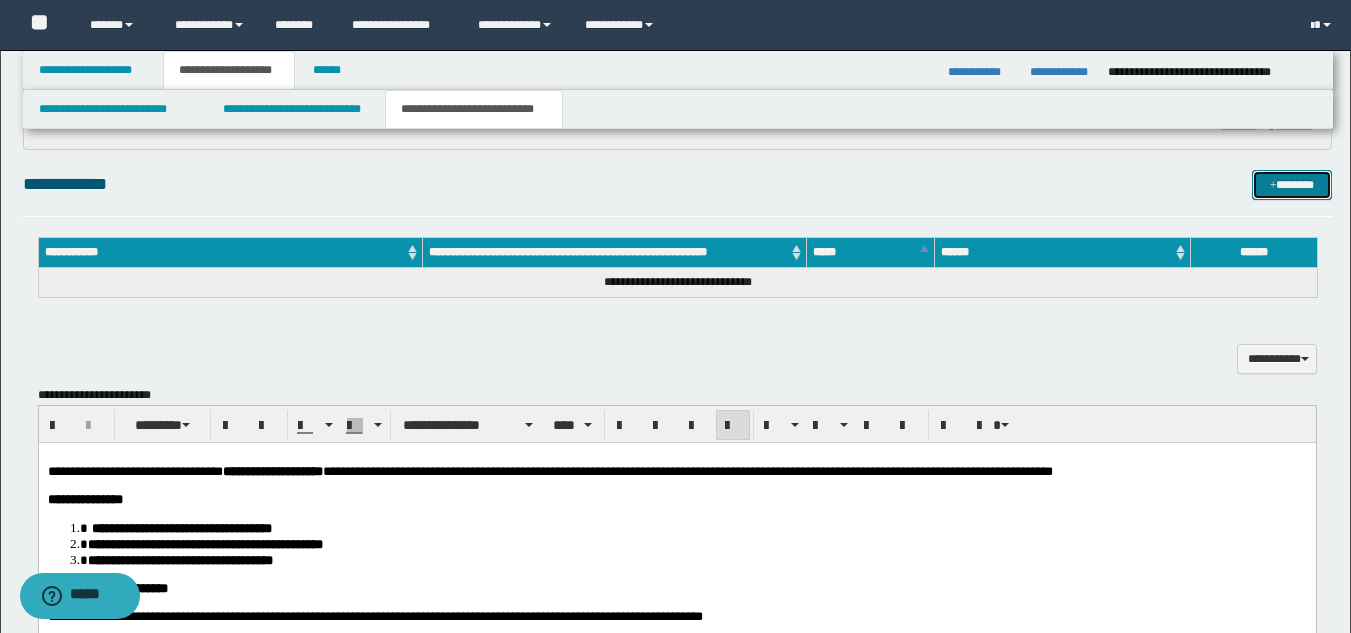 click on "*******" at bounding box center (1292, 185) 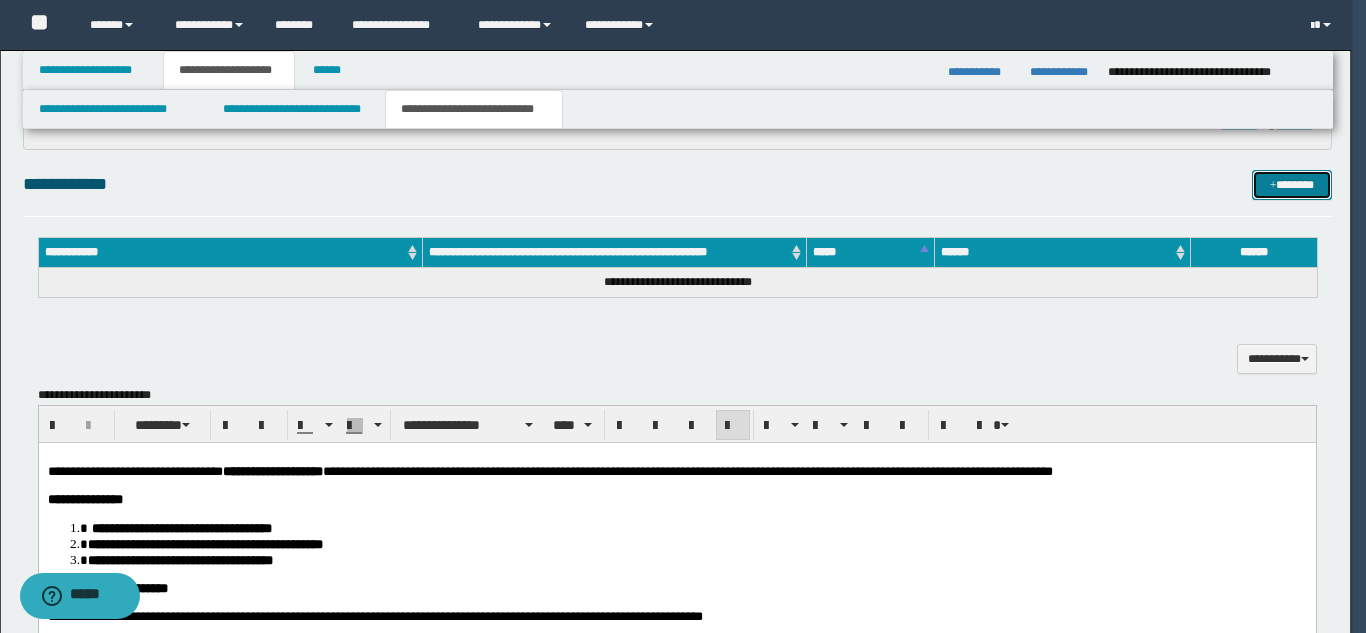 type 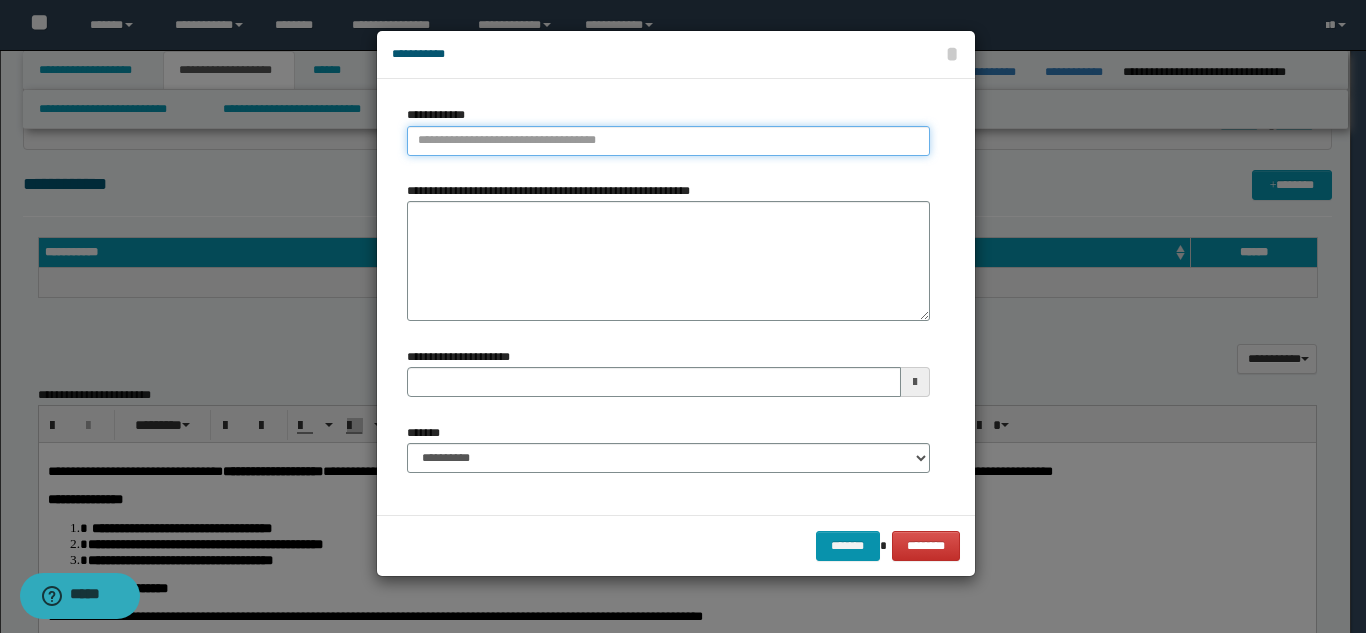 click on "**********" at bounding box center [668, 141] 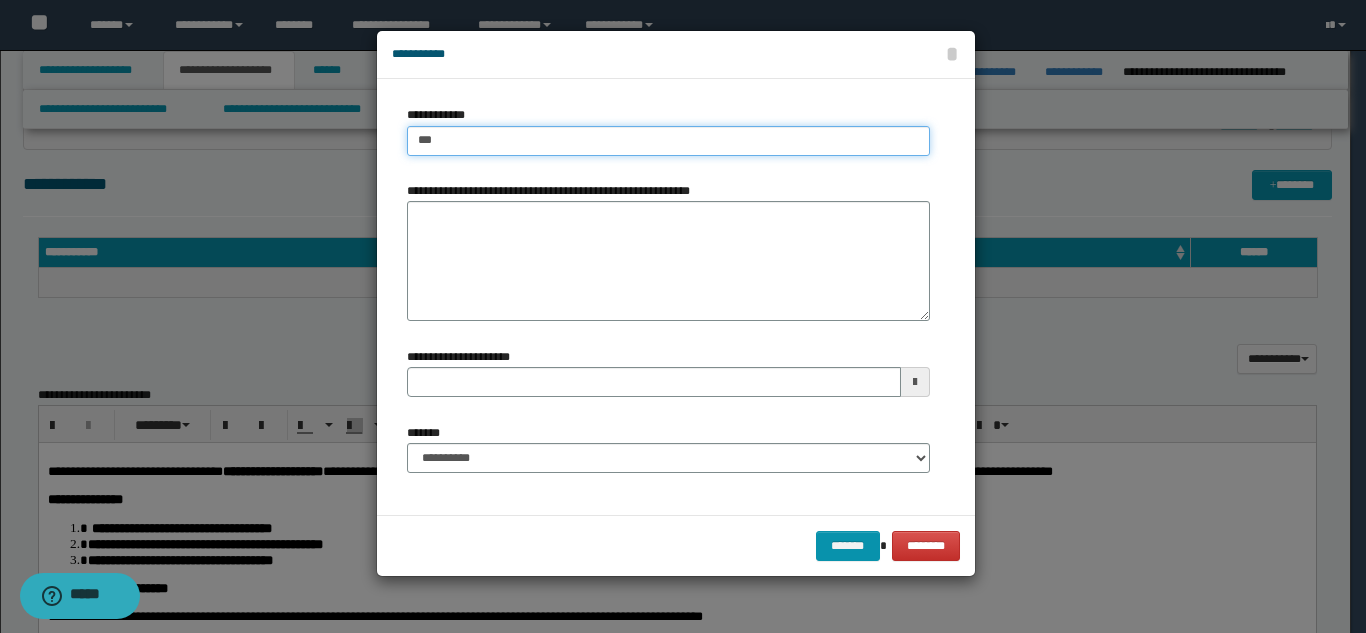 type on "****" 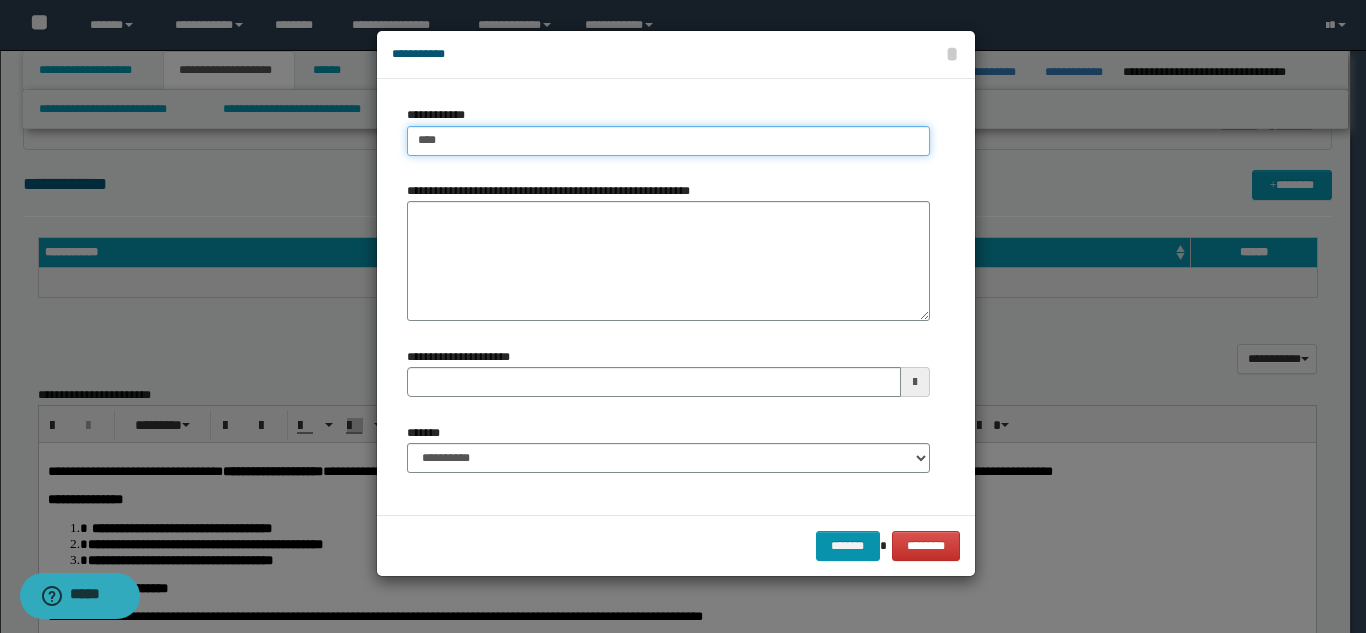 type on "****" 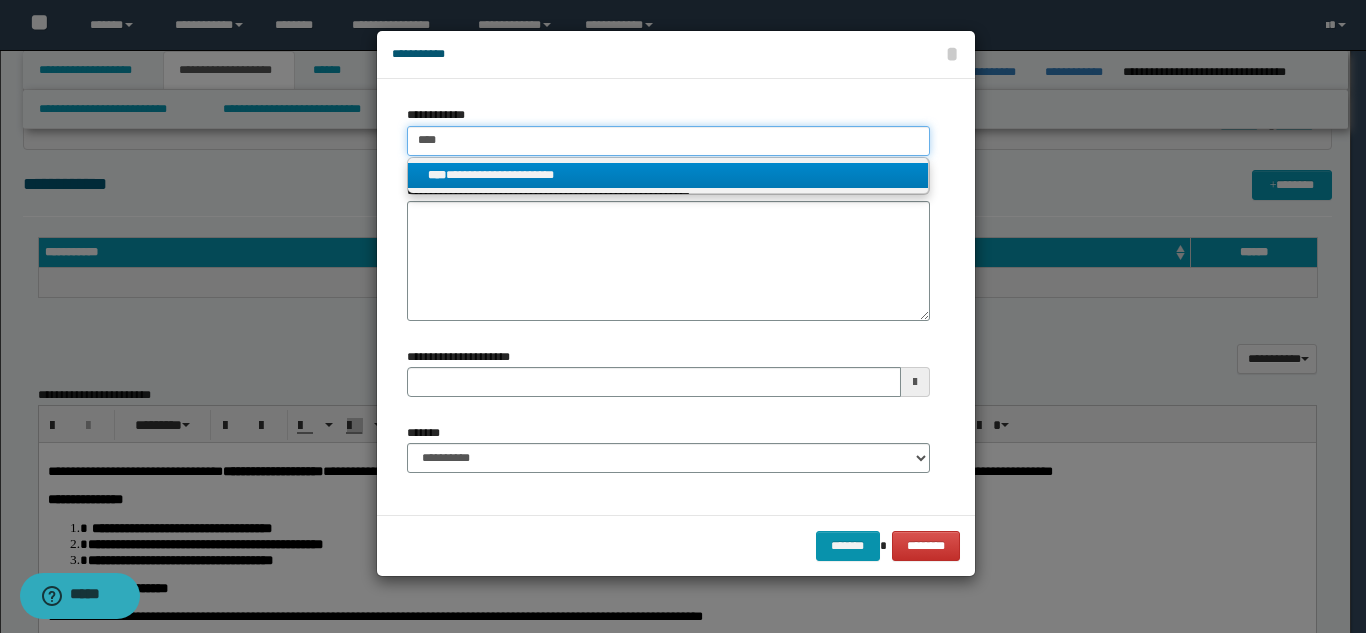 type on "****" 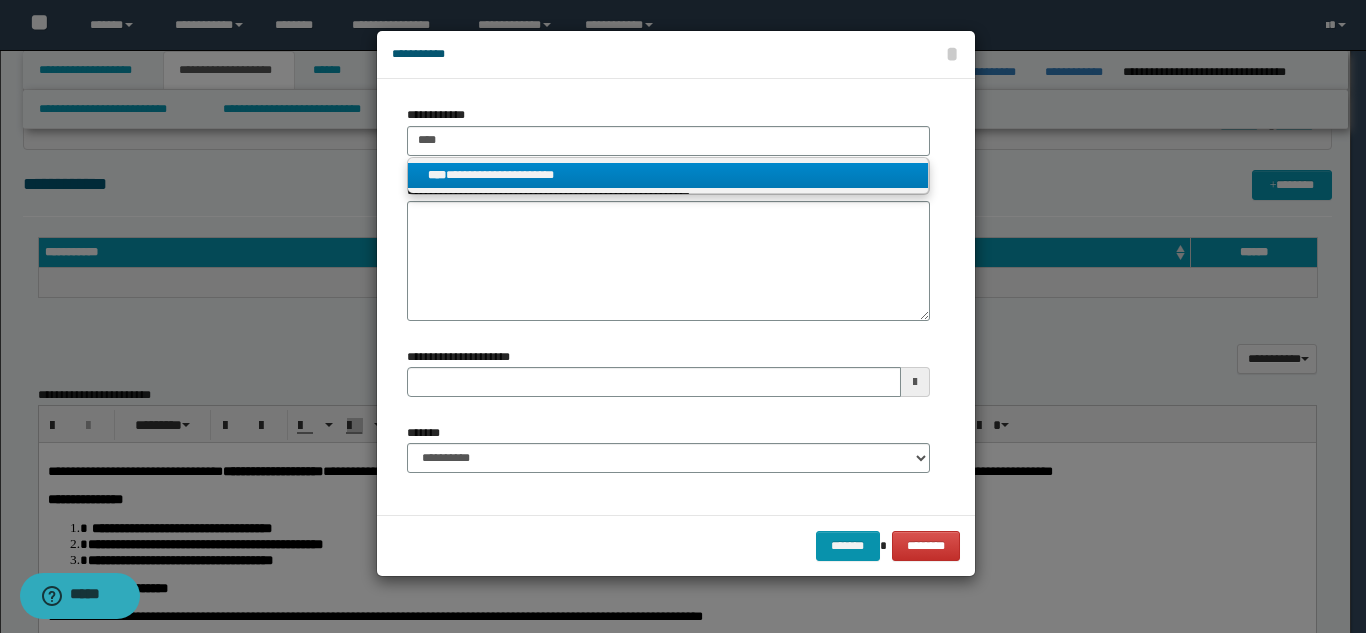 click on "**********" at bounding box center (668, 175) 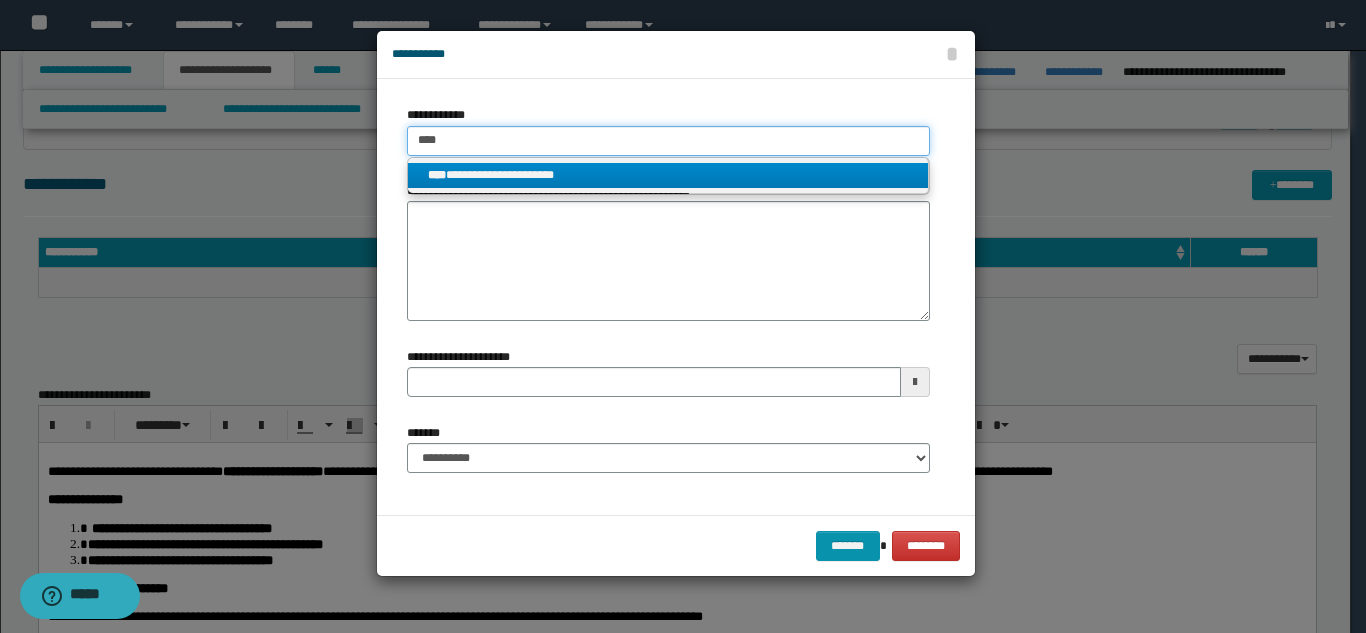 type 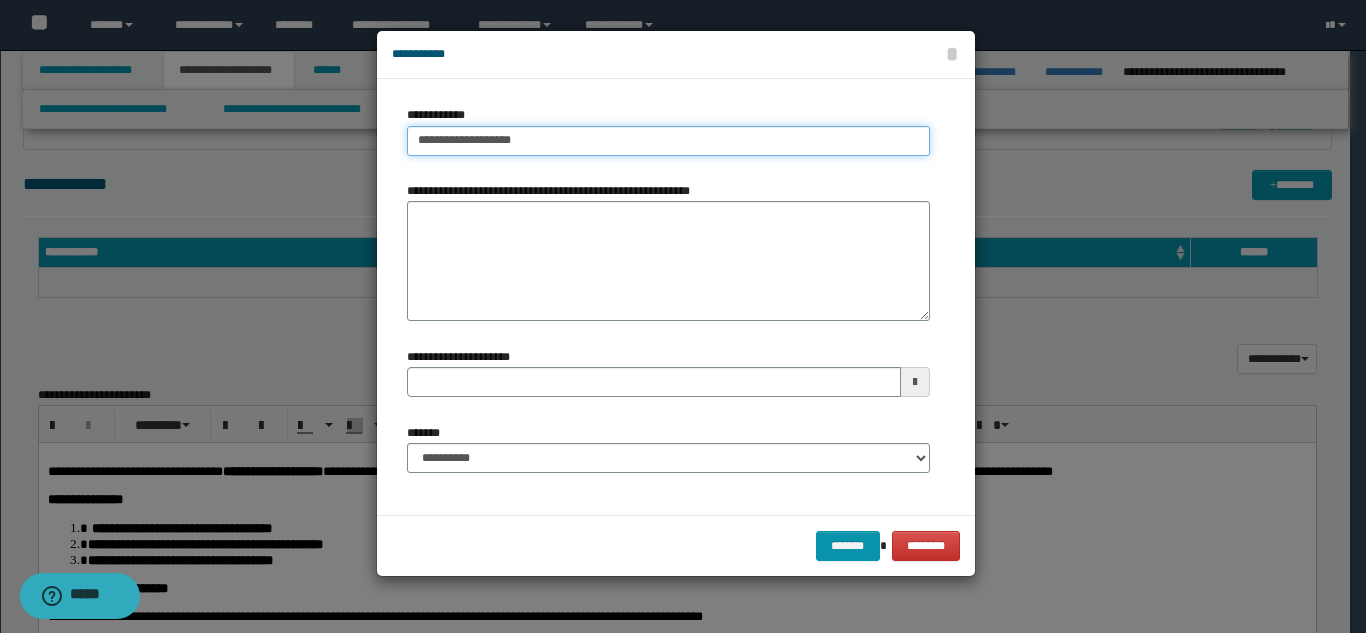 type on "**********" 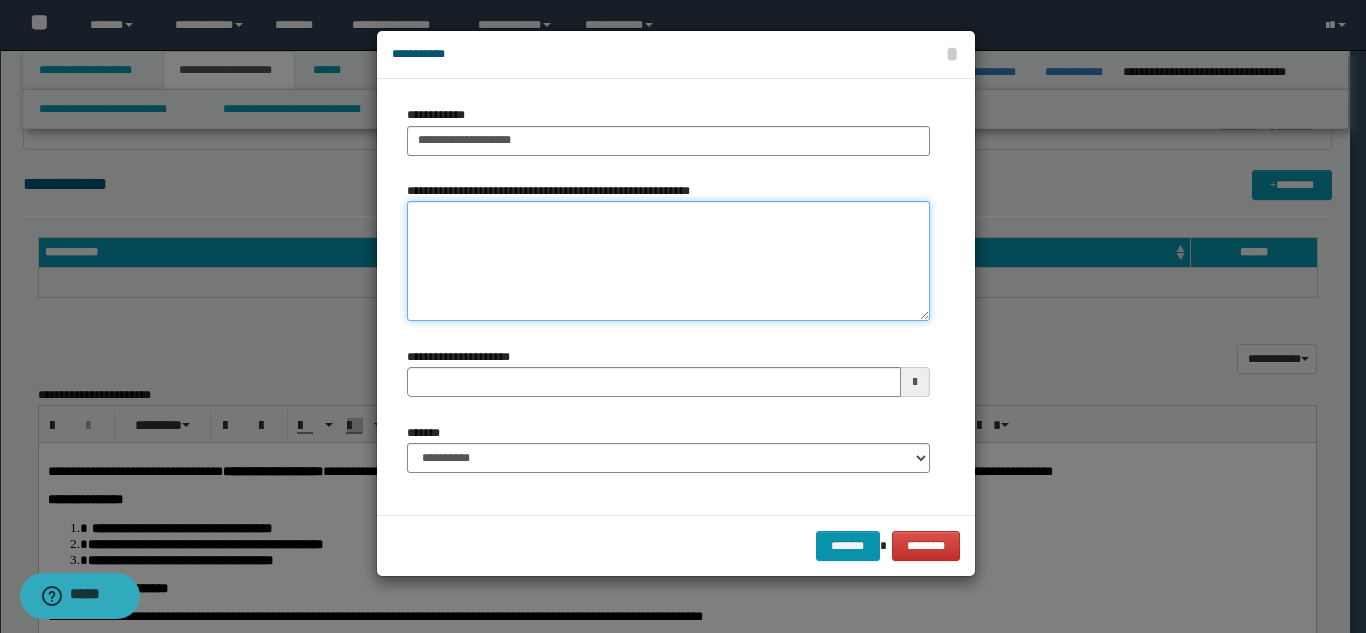 type 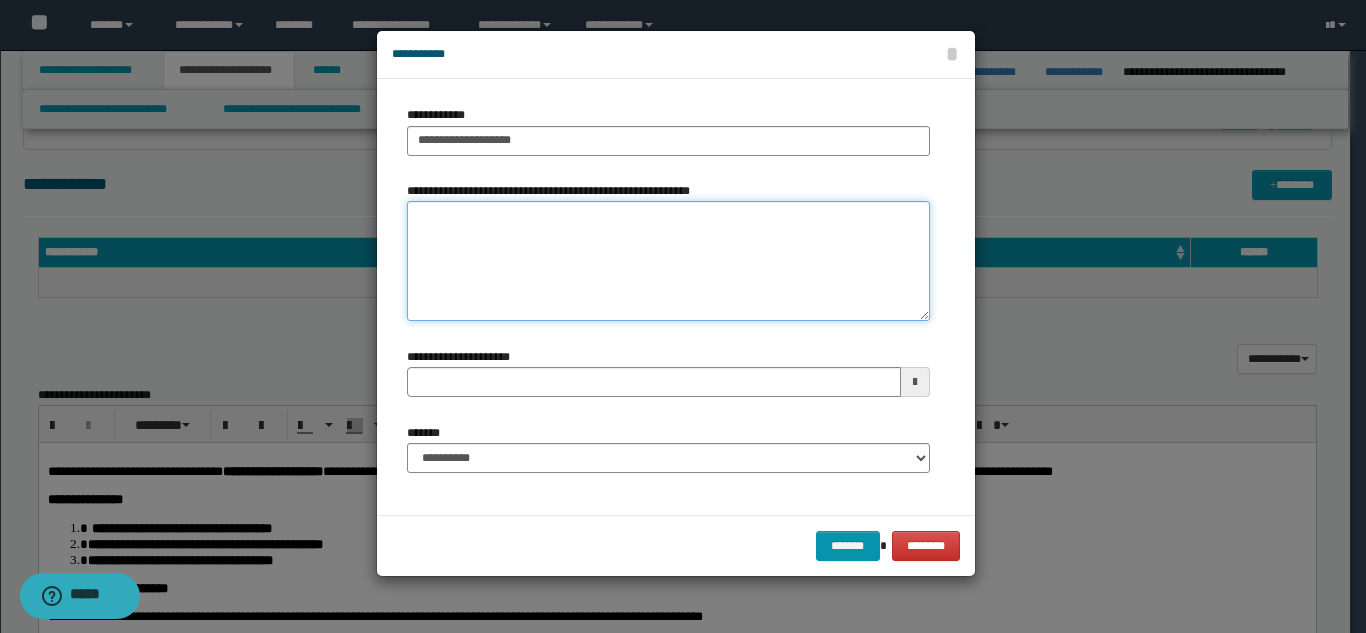click on "**********" at bounding box center [668, 261] 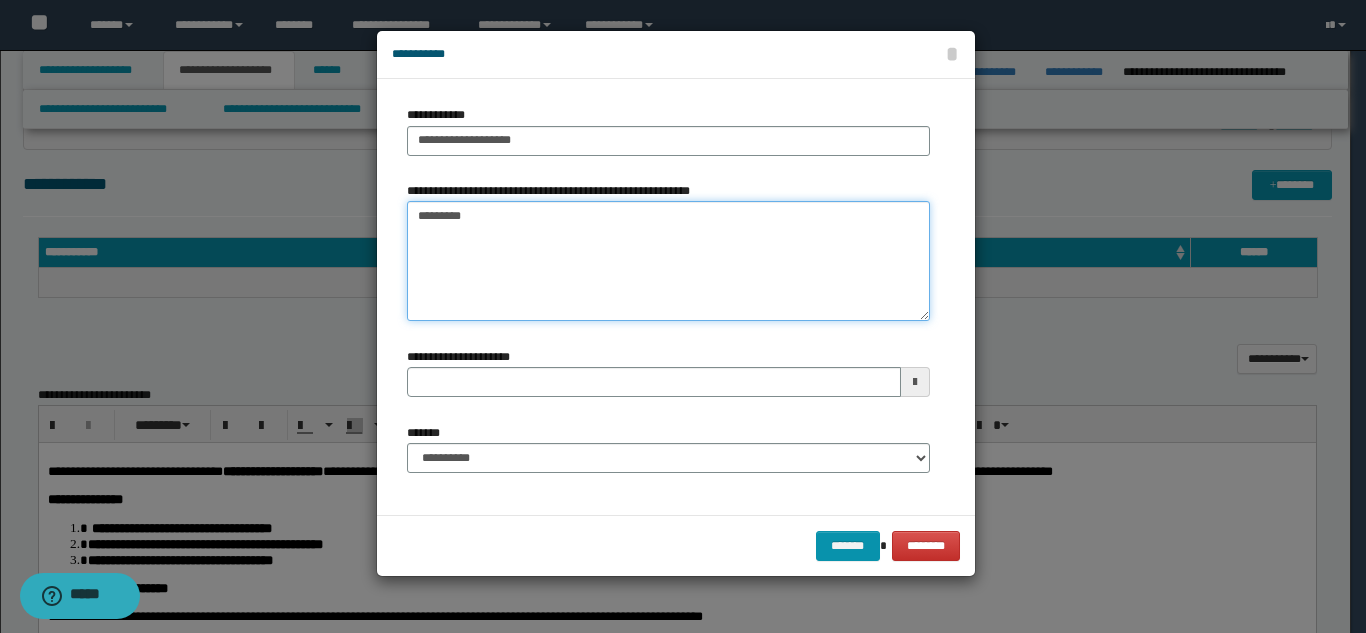type on "*********" 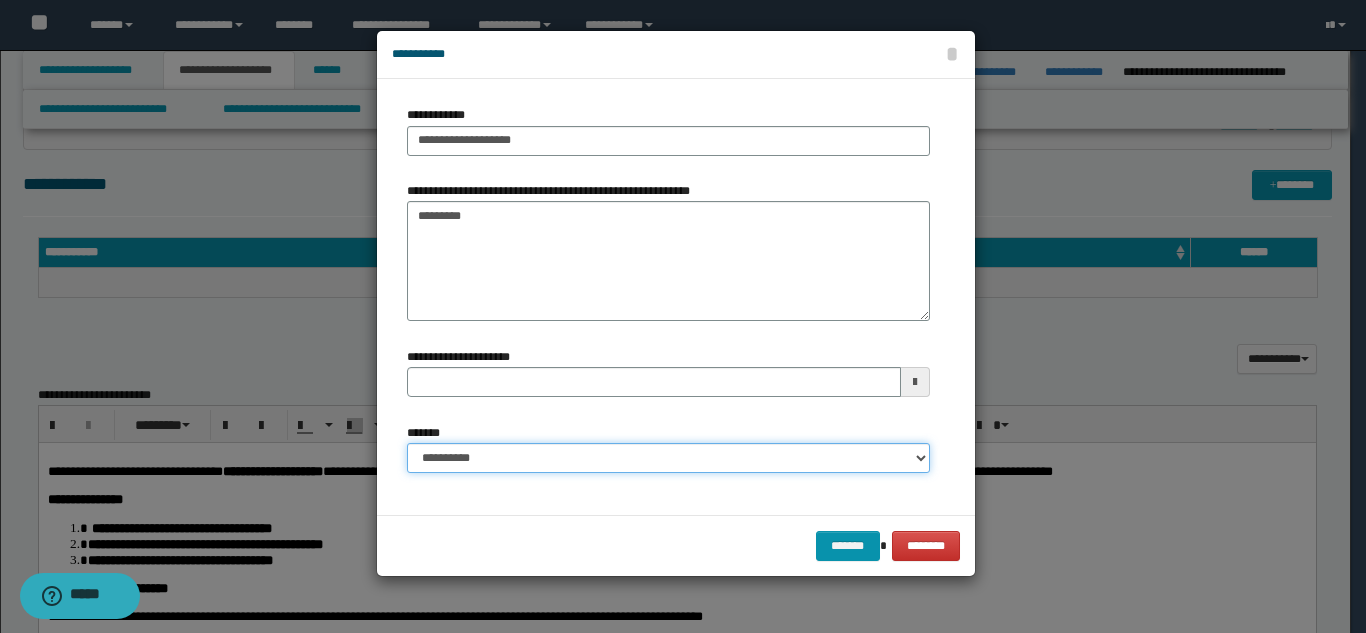 click on "**********" at bounding box center (668, 458) 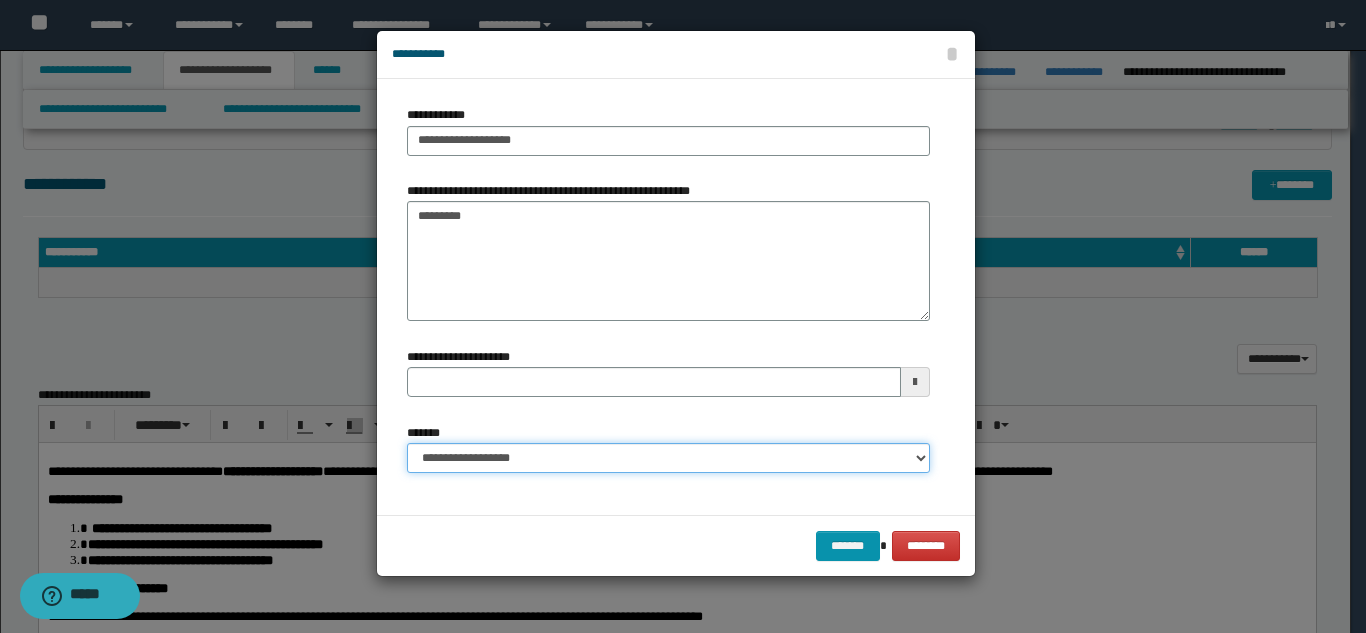 type 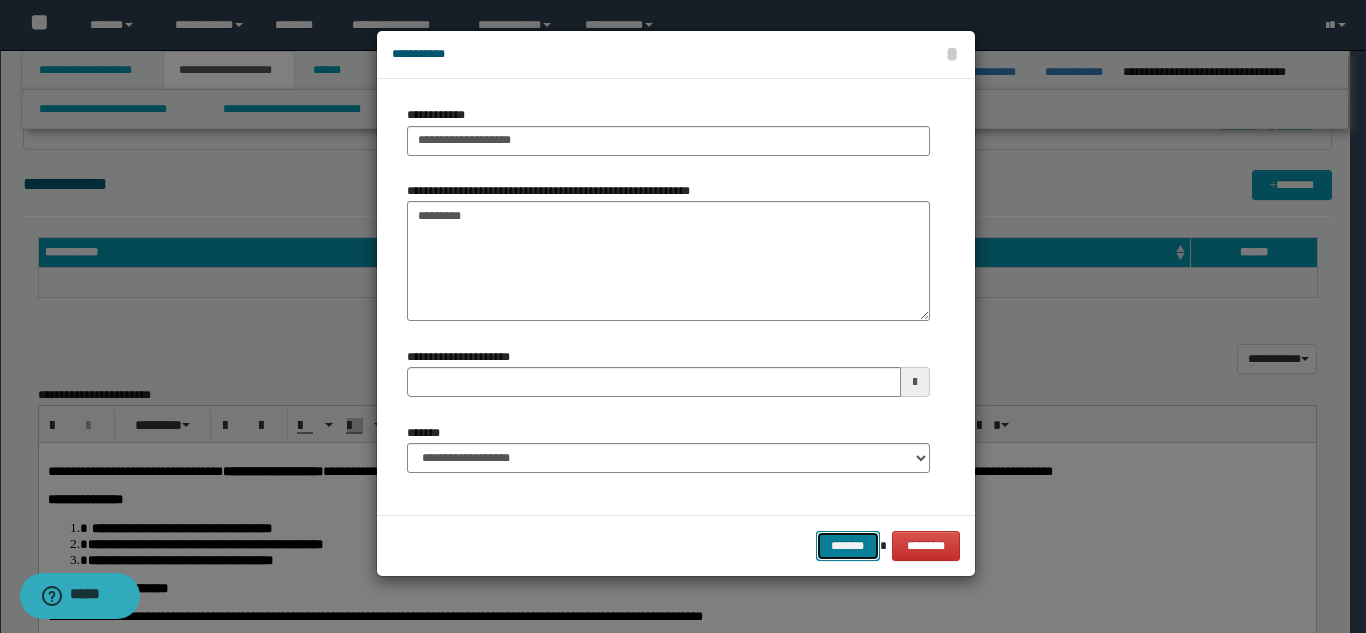 click on "*******" at bounding box center [848, 546] 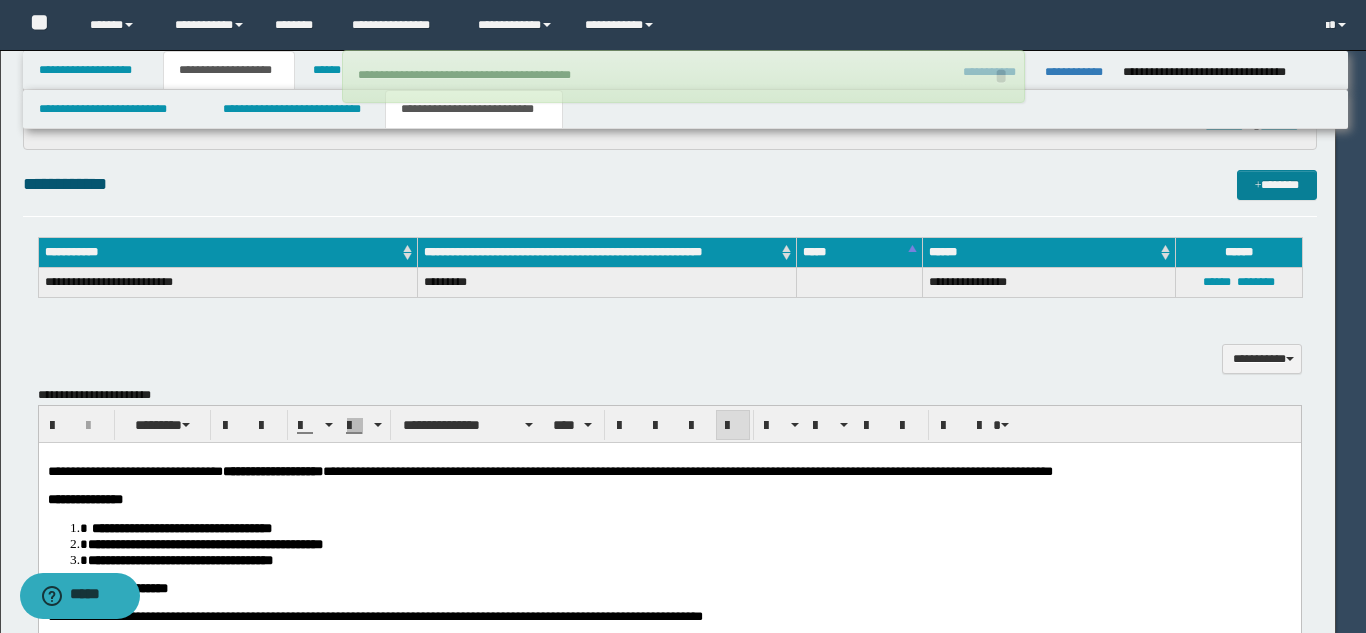 type 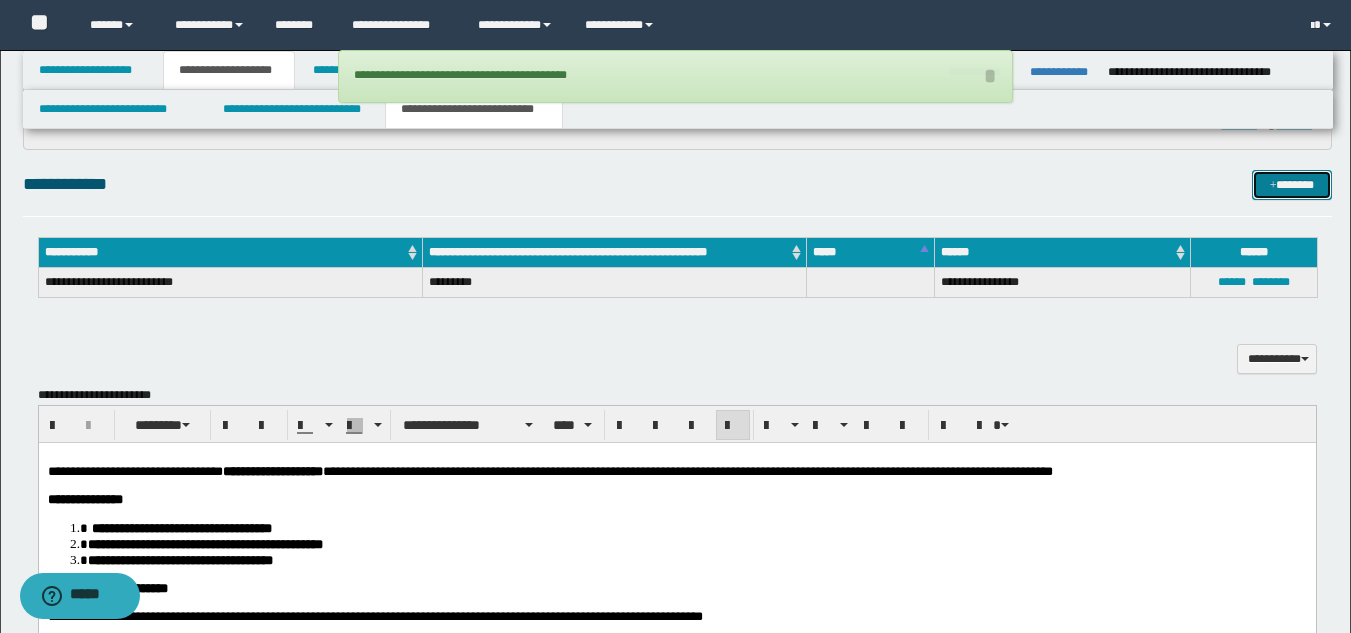click on "*******" at bounding box center [1292, 185] 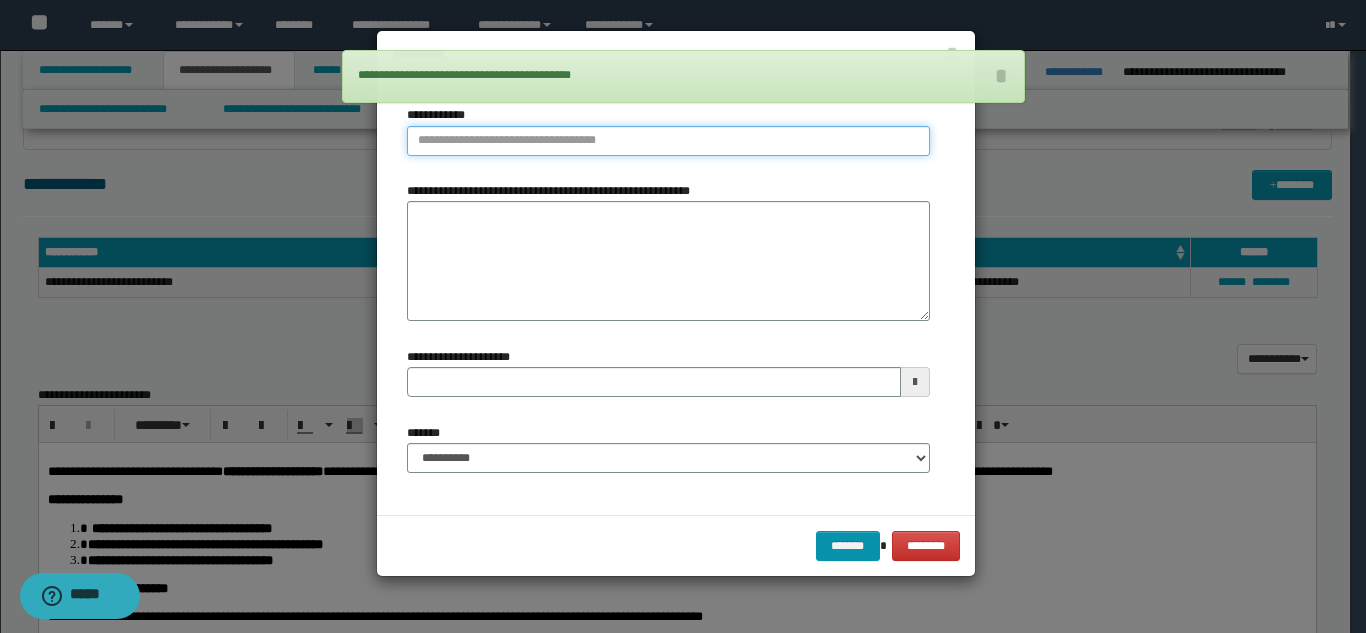 type on "**********" 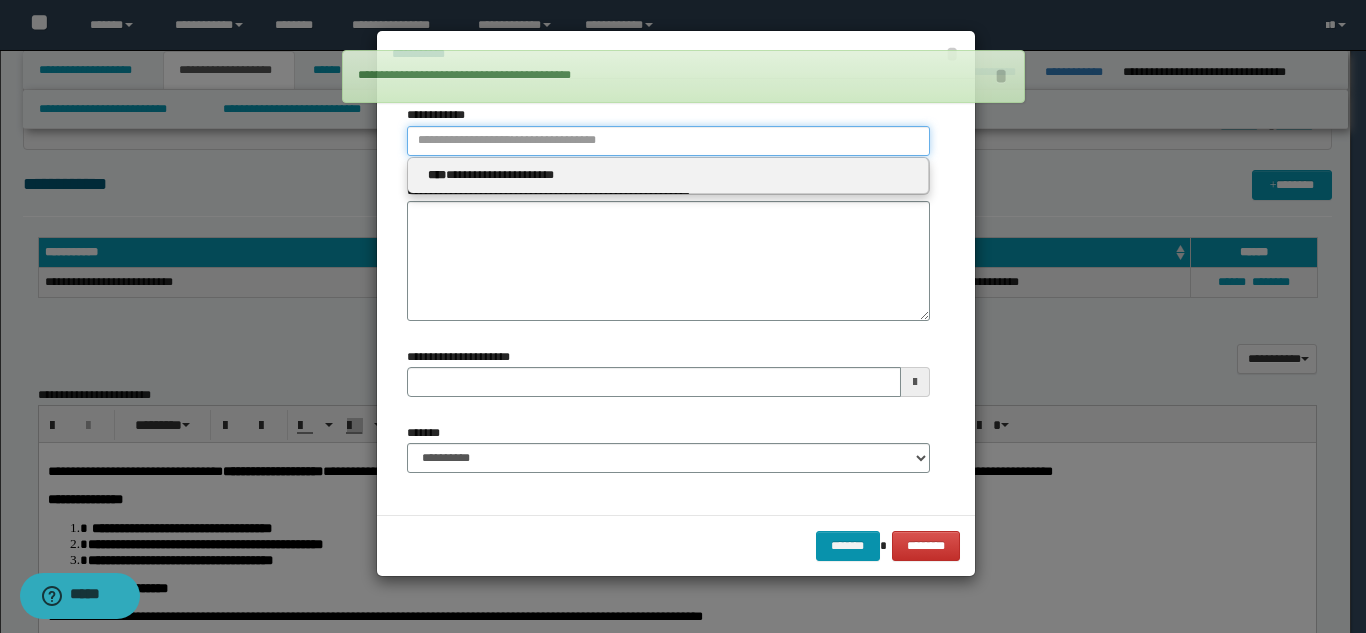 click on "**********" at bounding box center [668, 141] 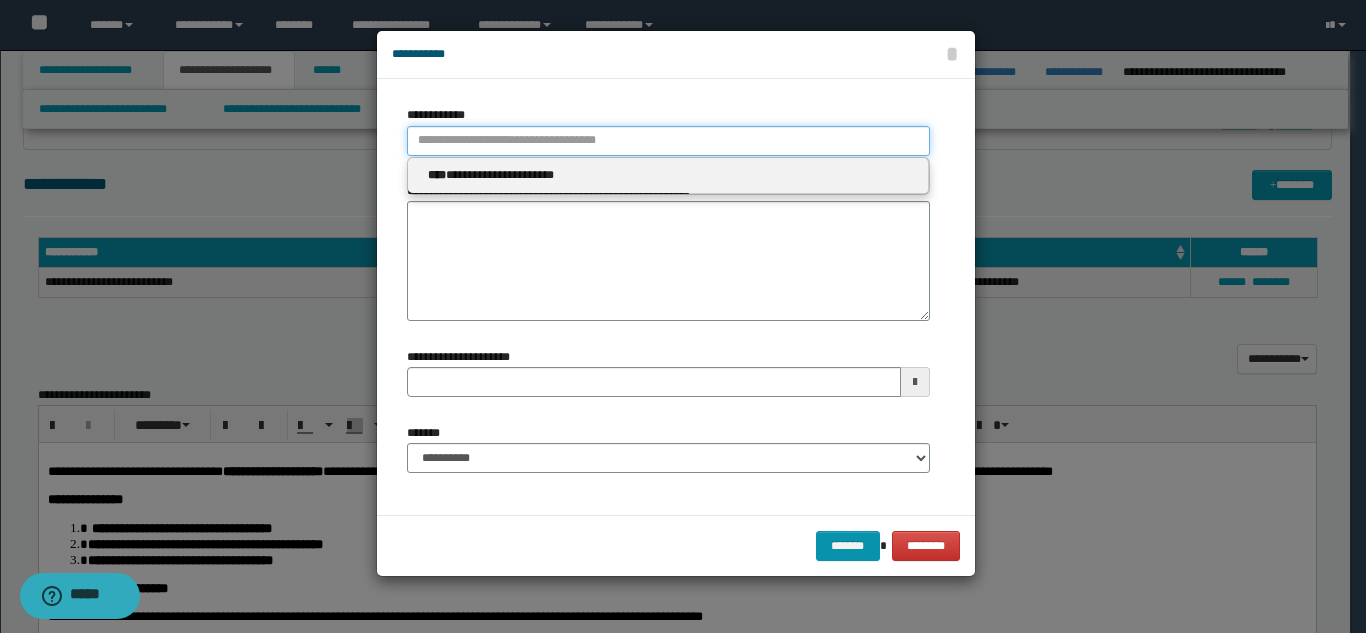 type 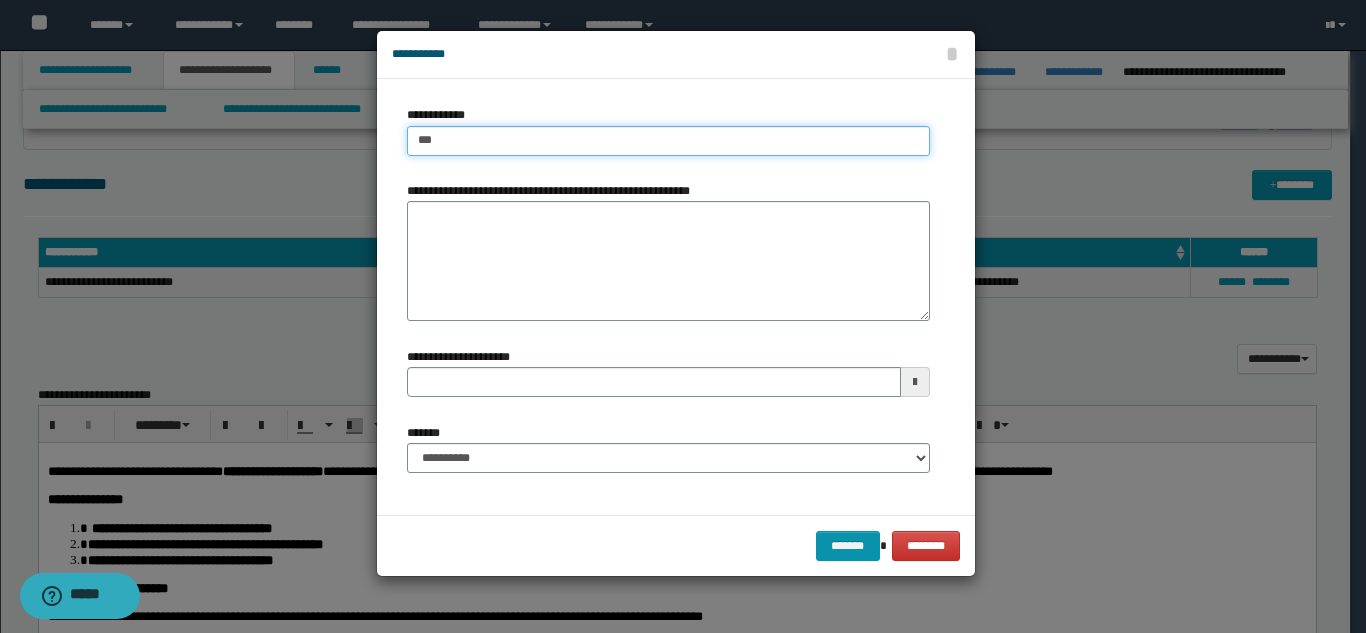 type on "****" 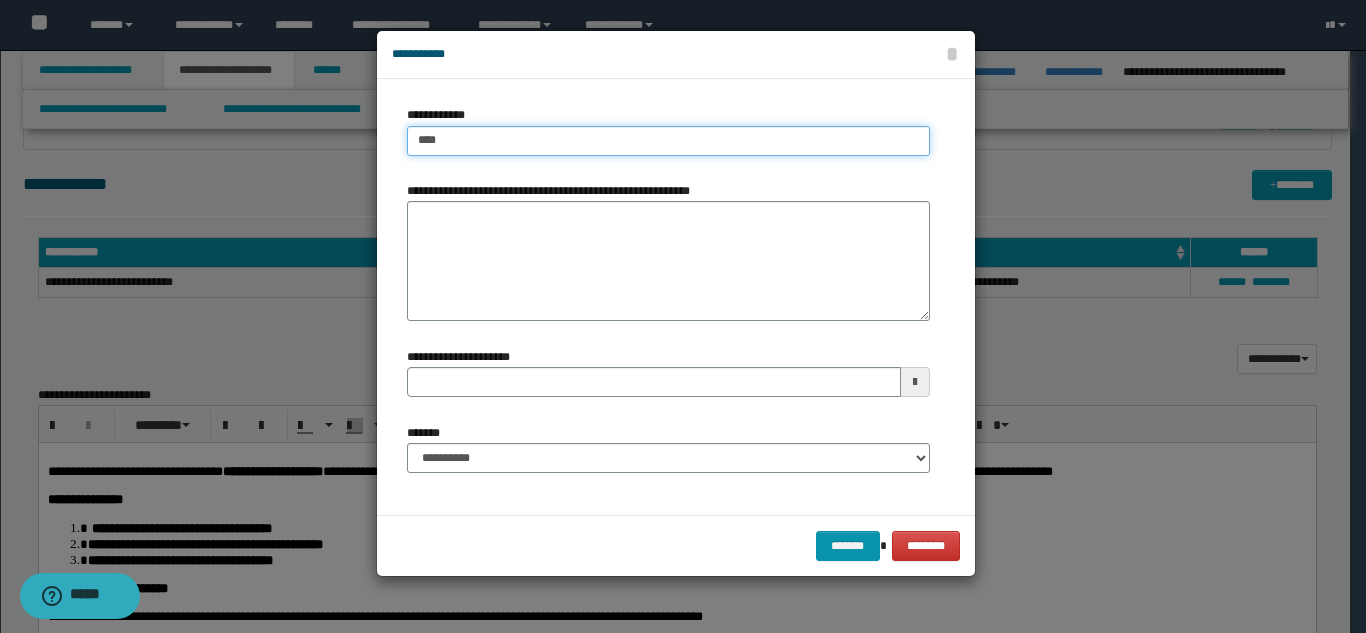 type on "****" 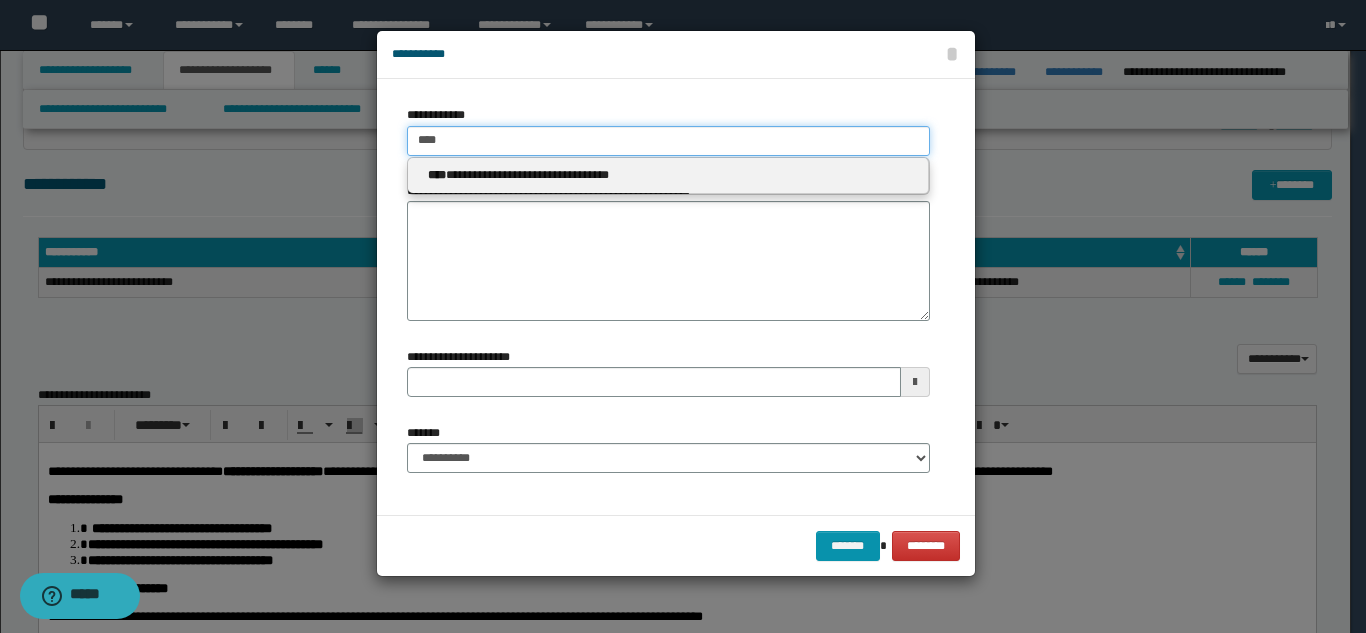 type 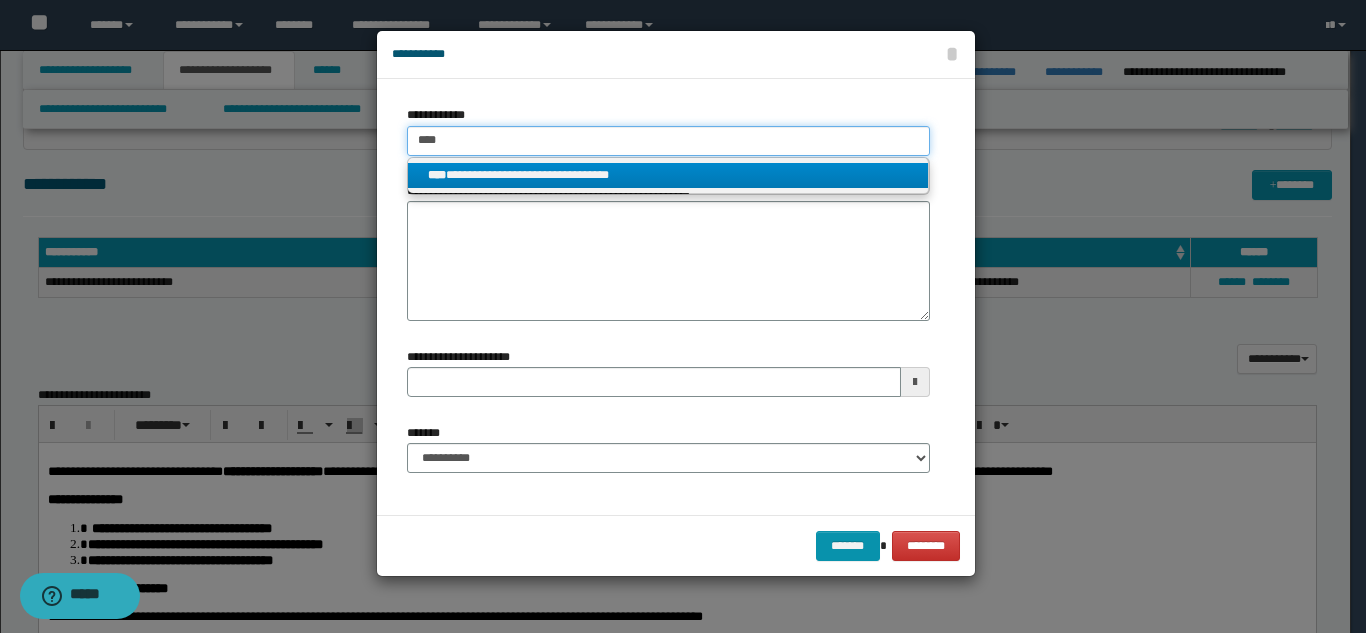 type on "****" 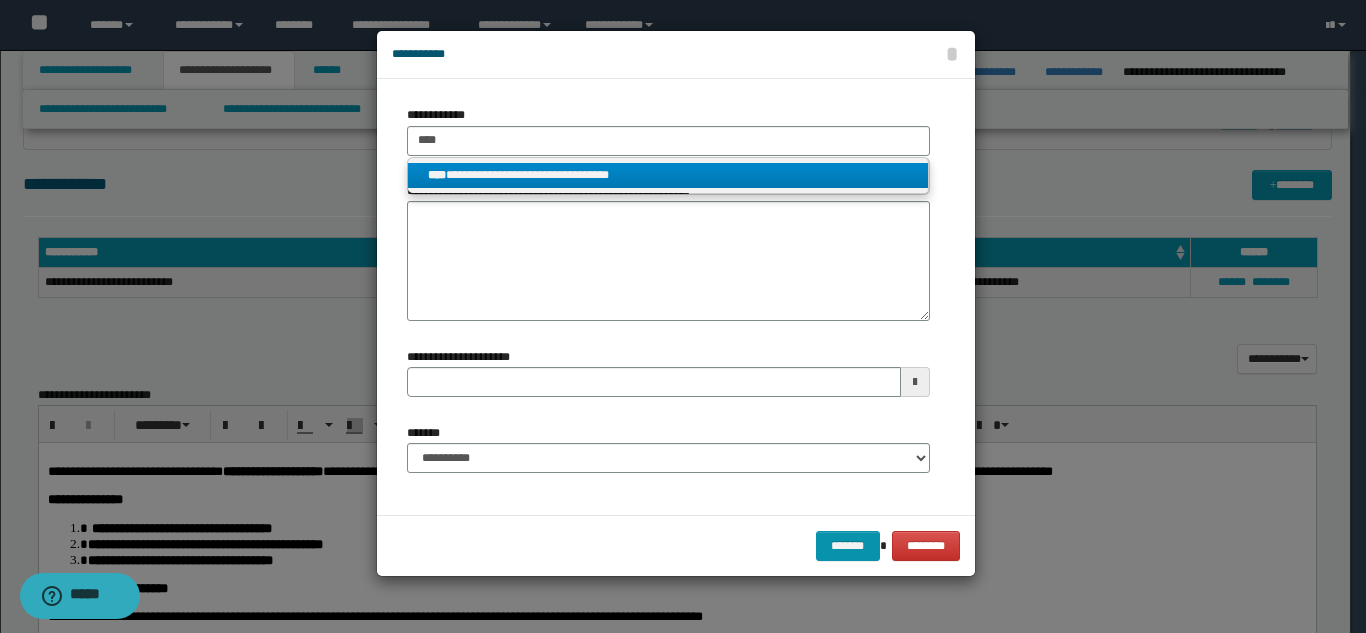 click on "**********" at bounding box center (668, 175) 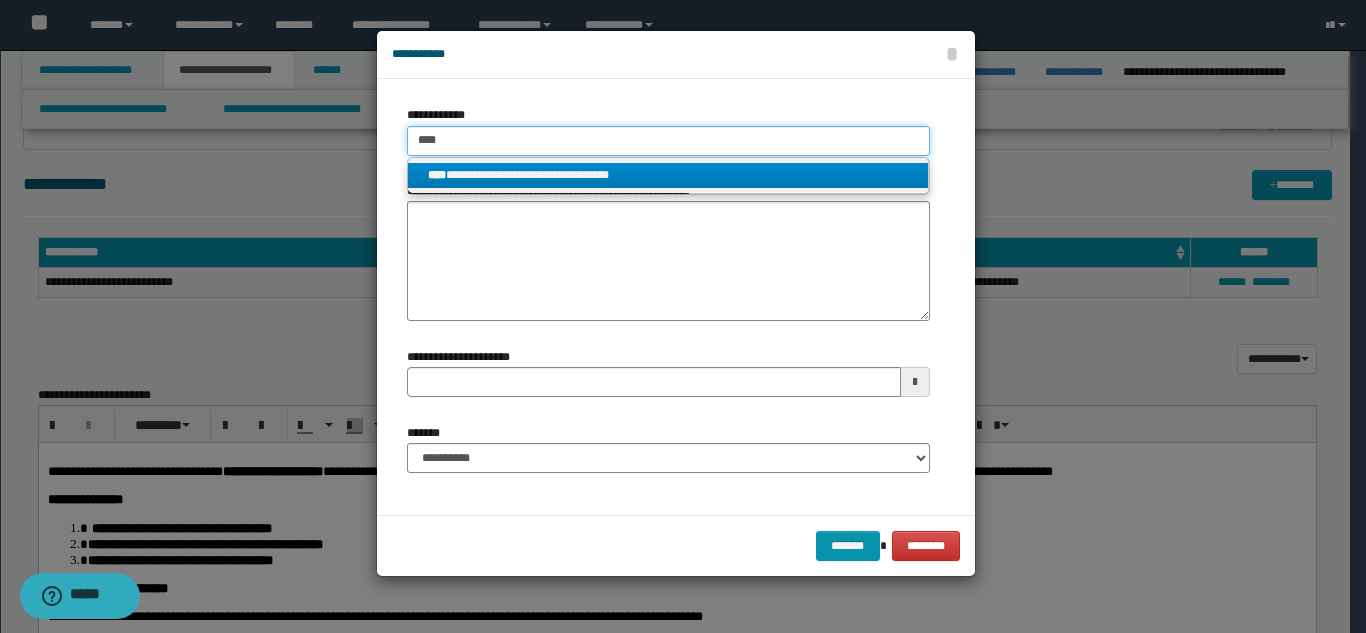 type 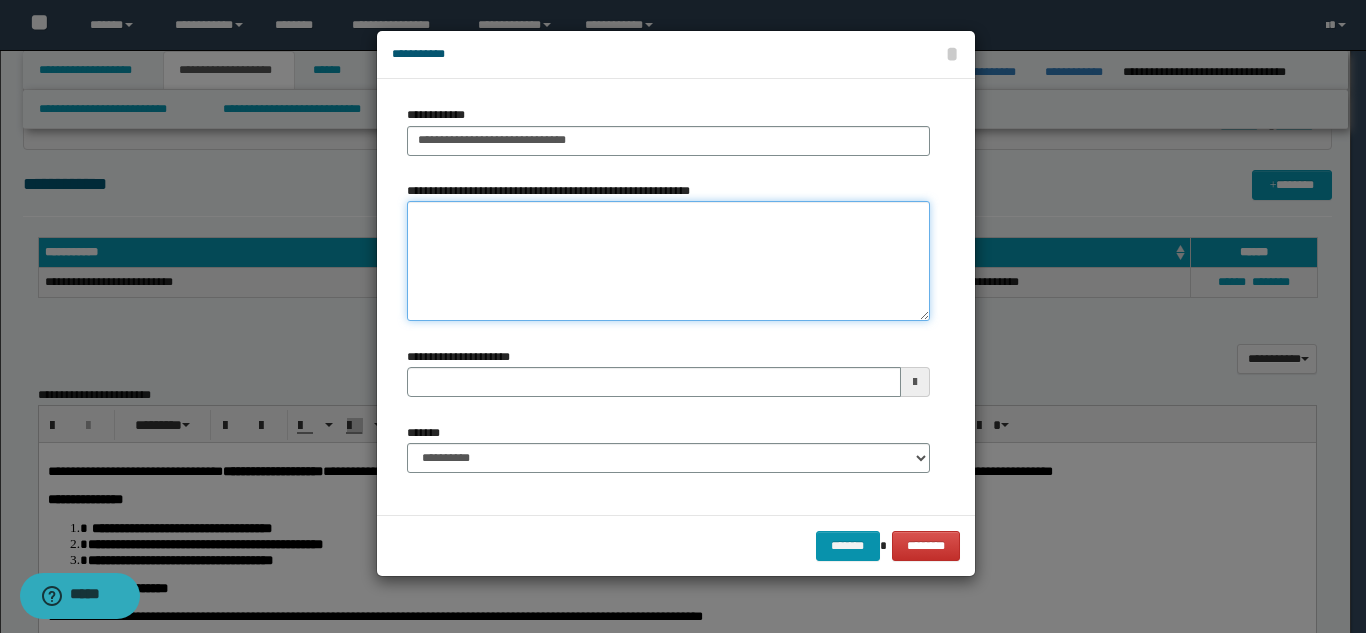 click on "**********" at bounding box center [668, 261] 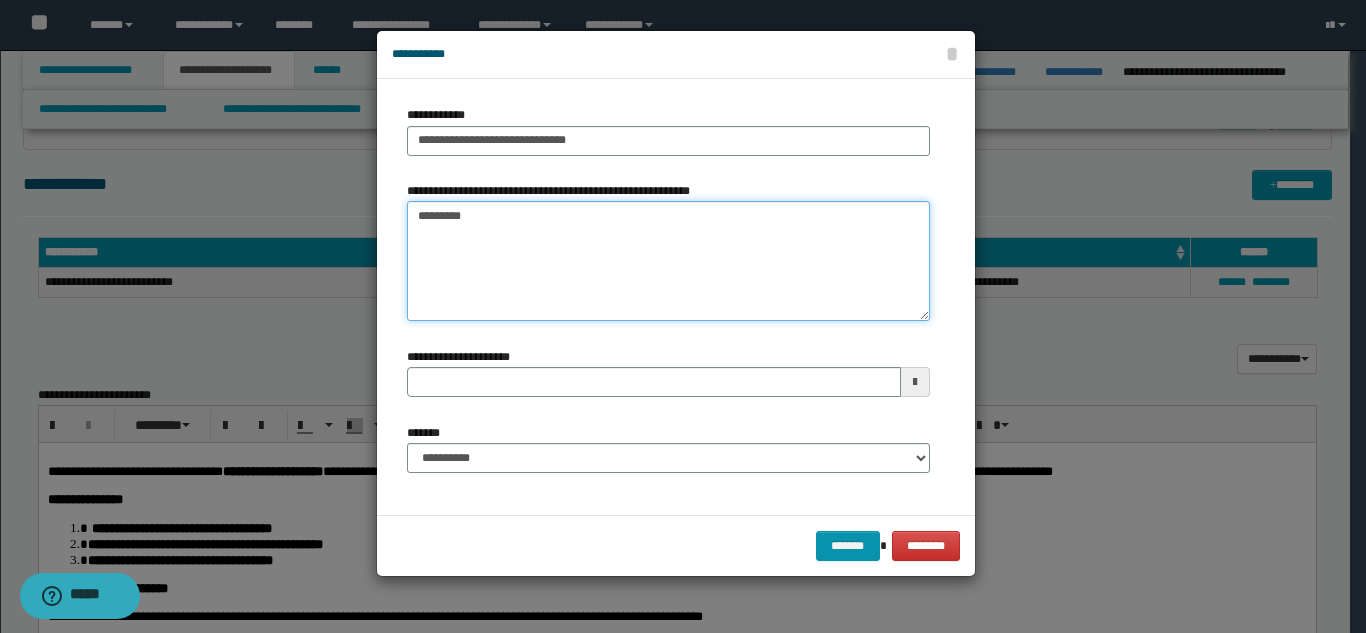 type on "*********" 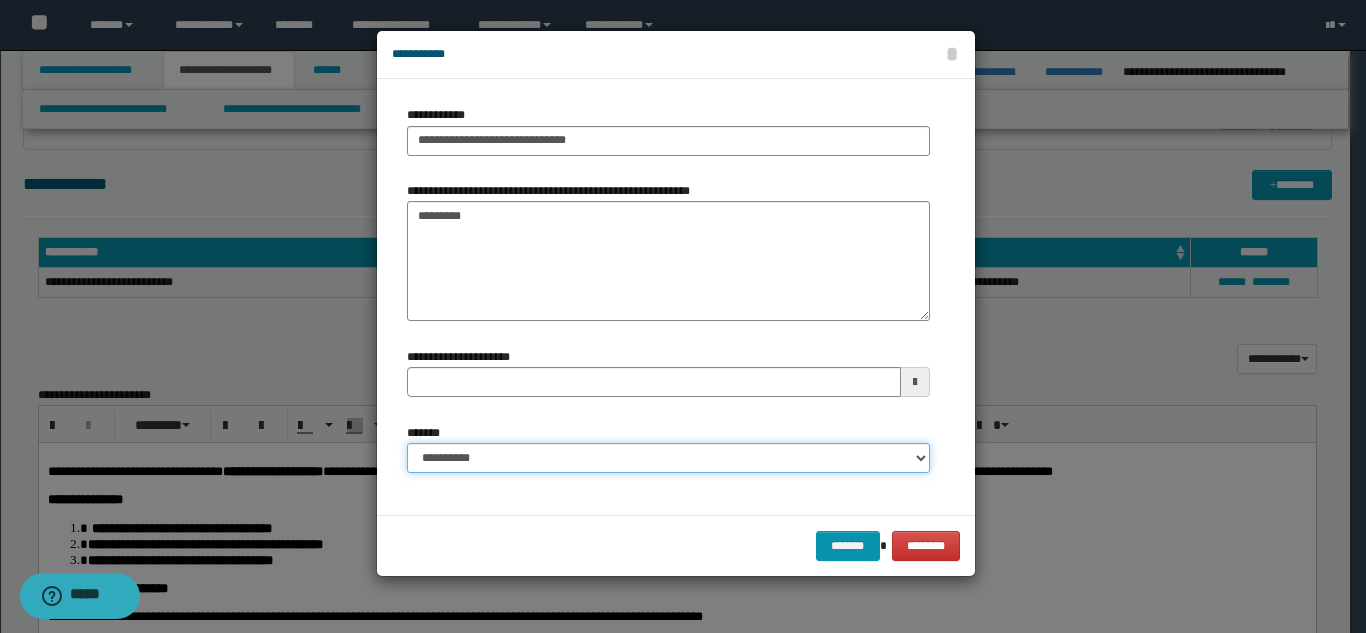 click on "**********" at bounding box center (668, 458) 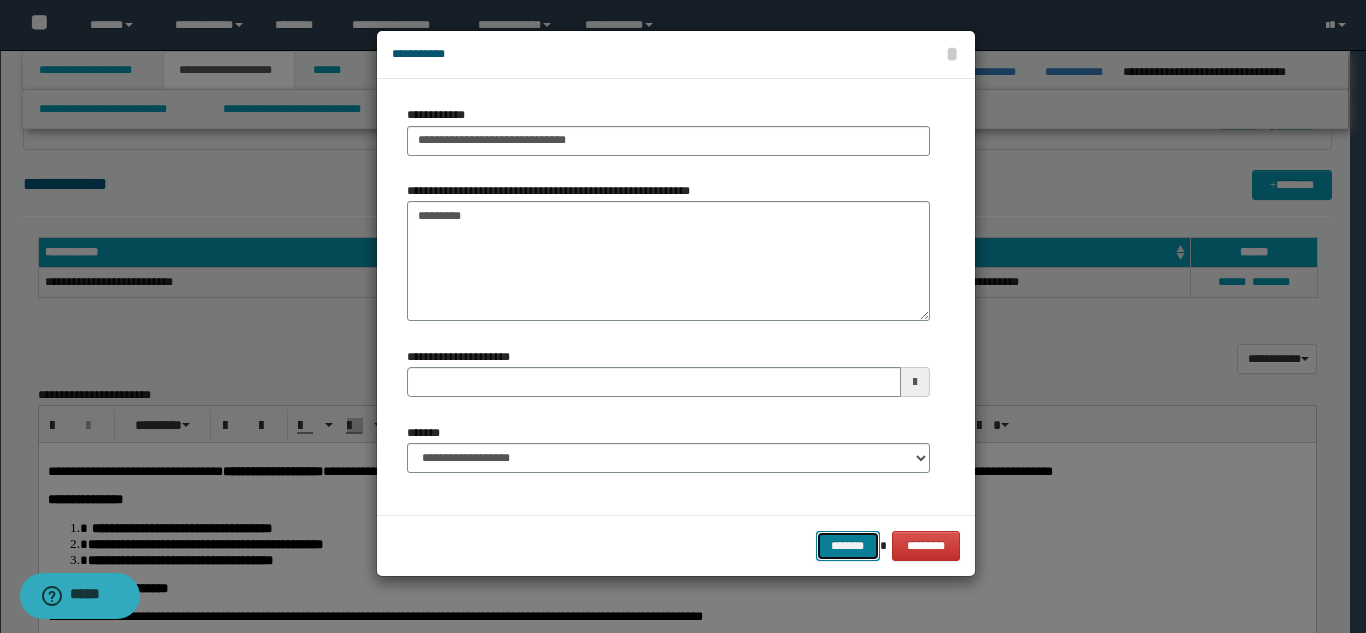 click on "*******" at bounding box center [848, 546] 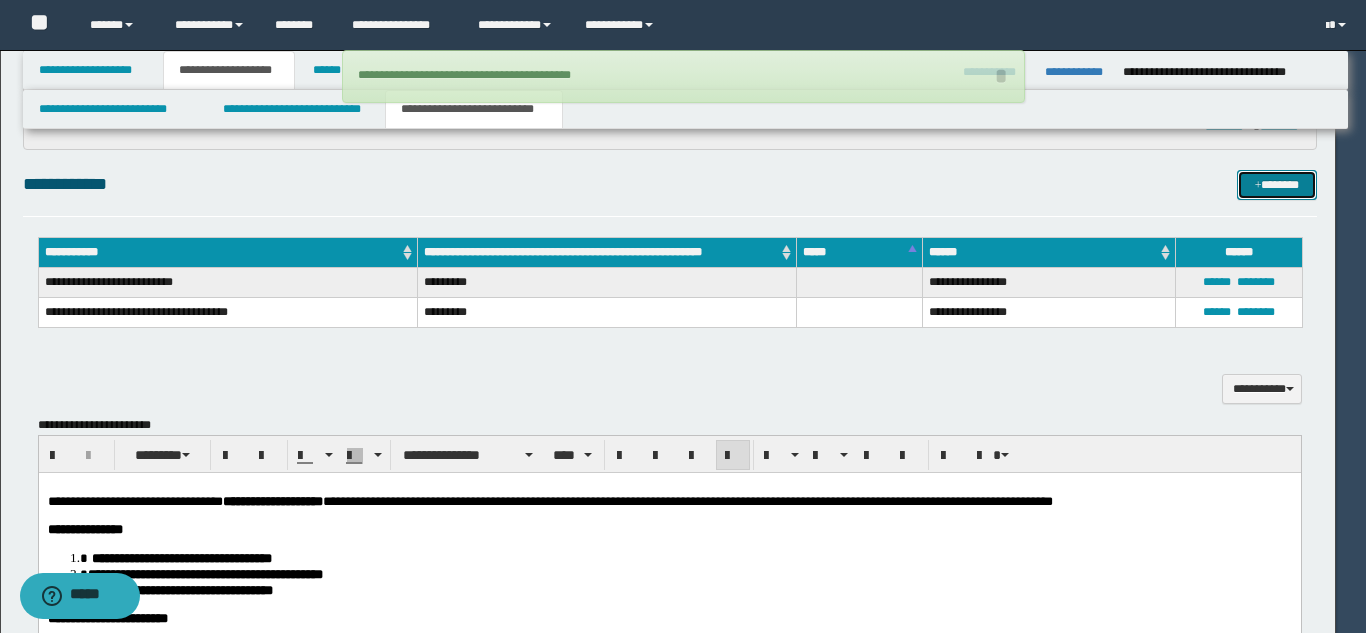 type 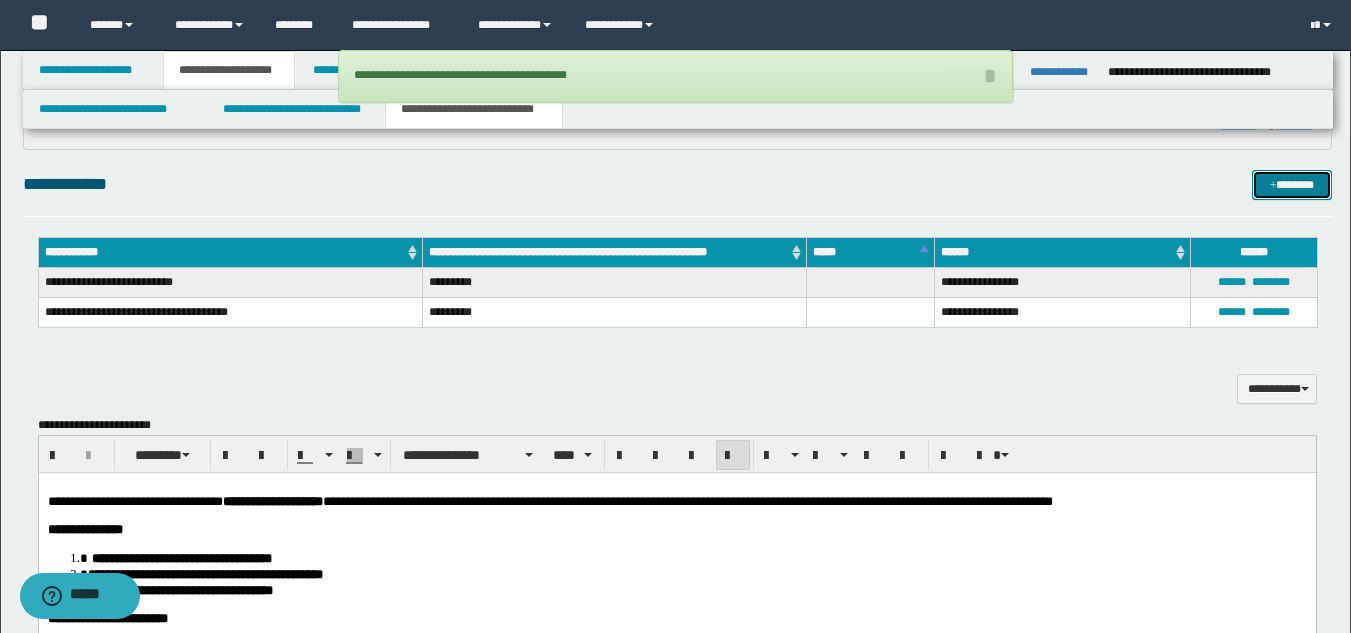click at bounding box center (1273, 186) 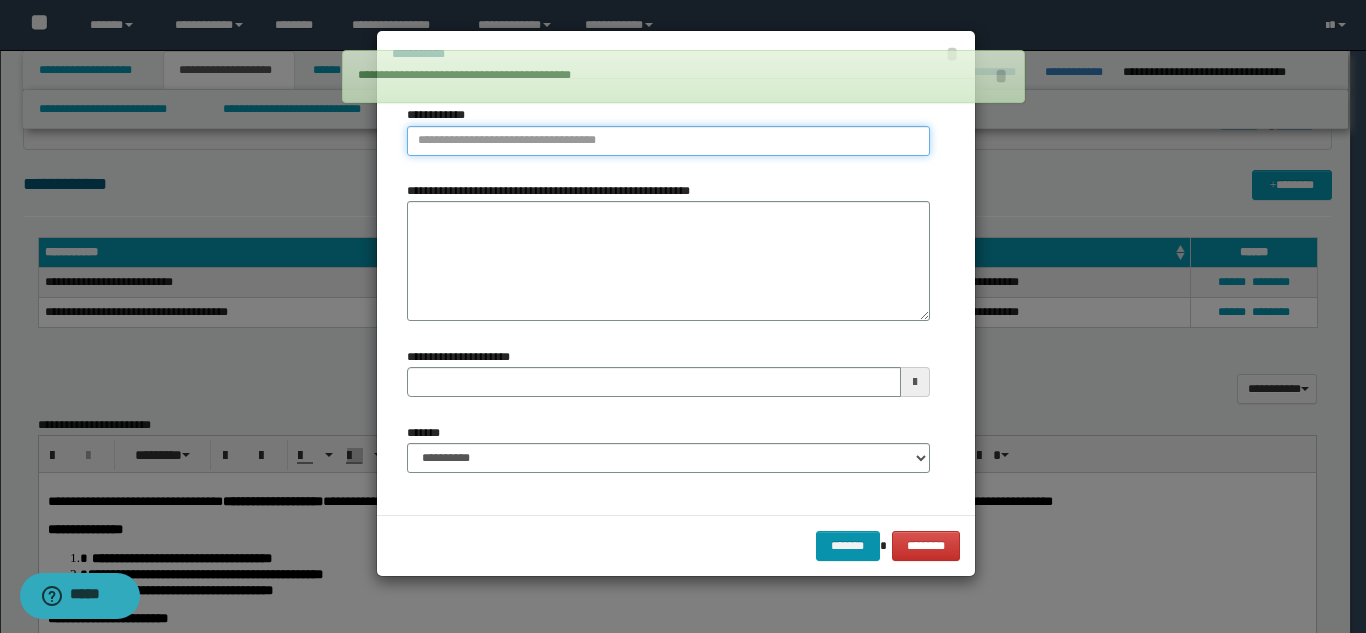 type on "**********" 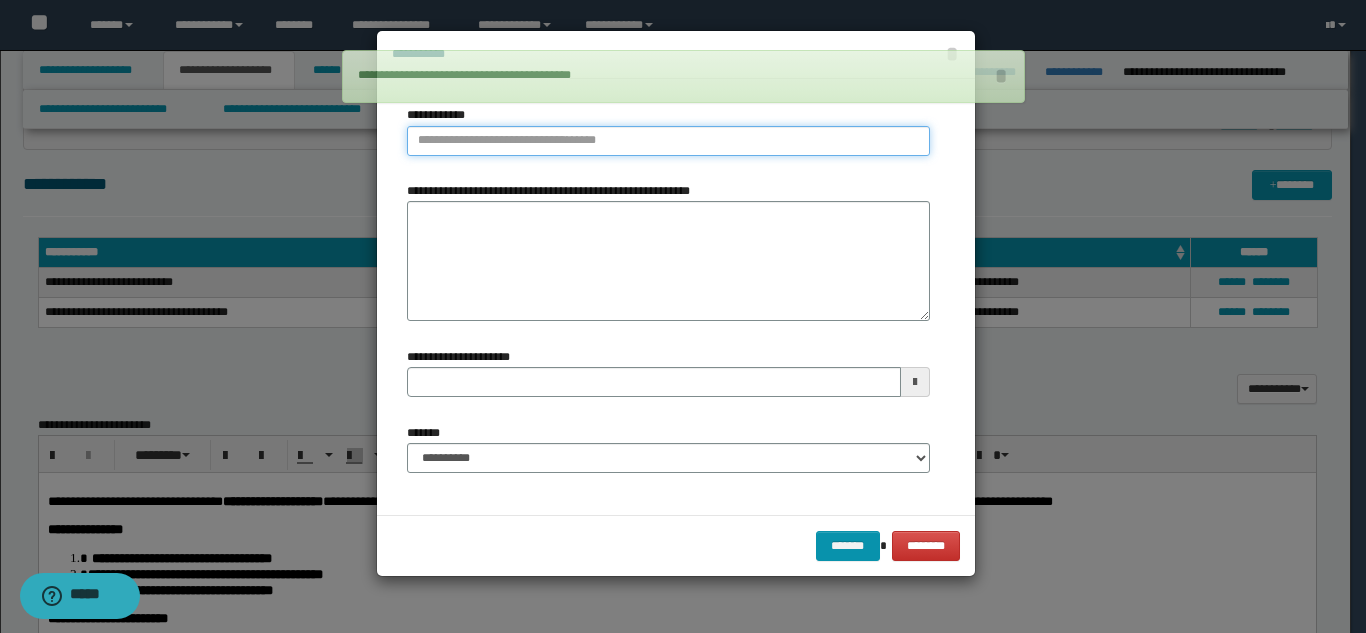 click on "**********" at bounding box center (668, 141) 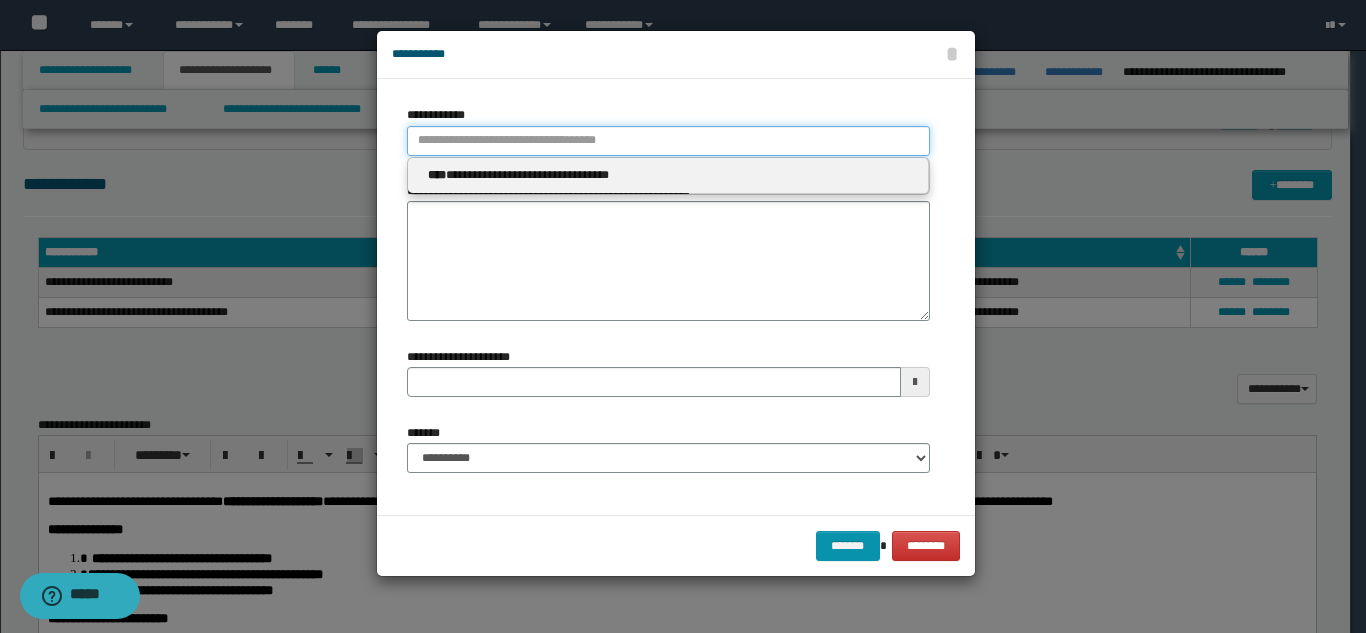 type 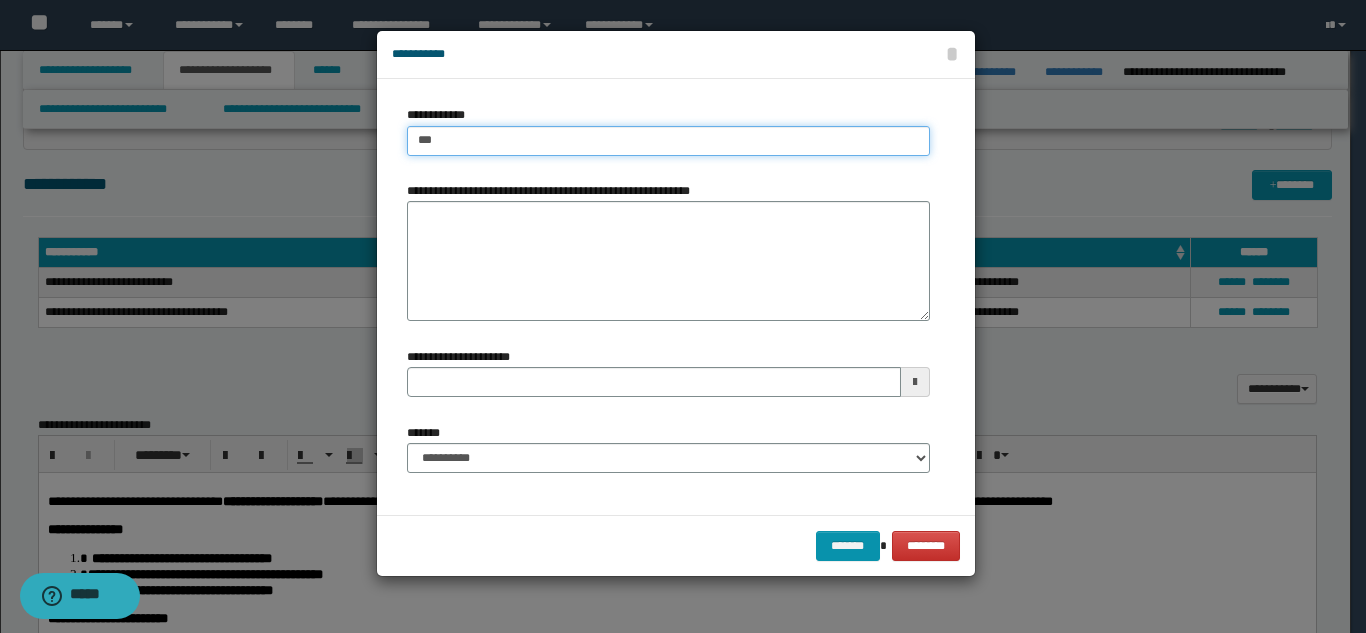 type on "****" 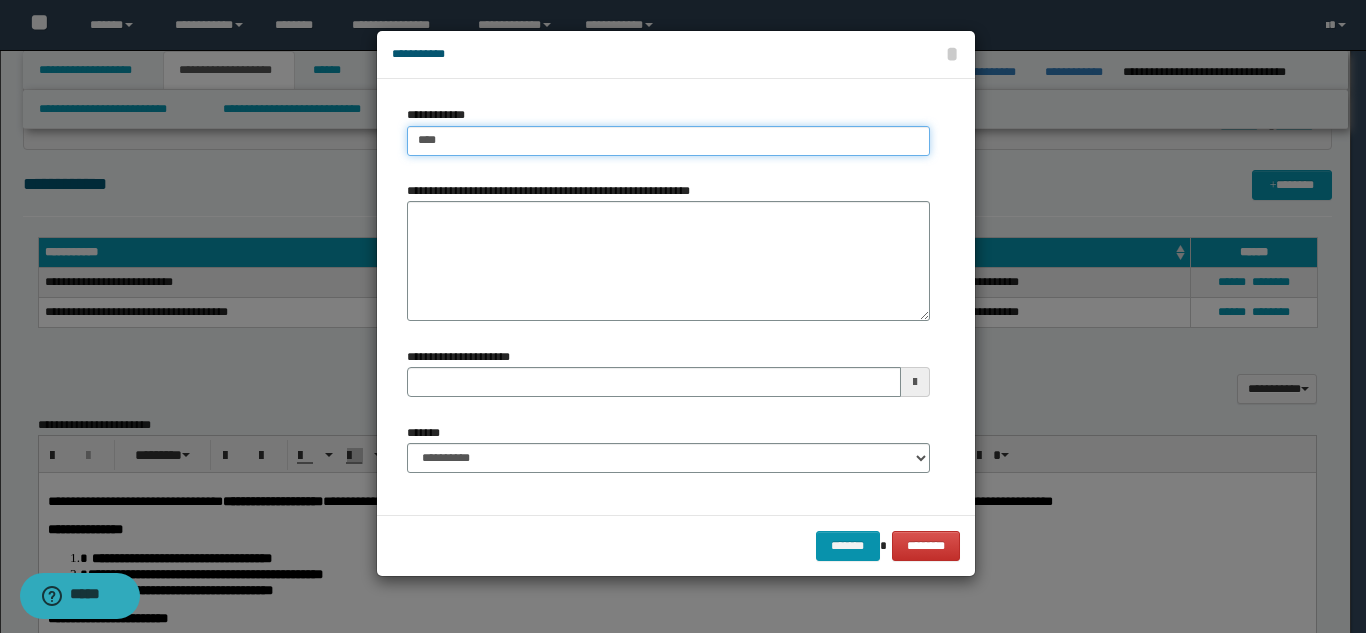 type on "****" 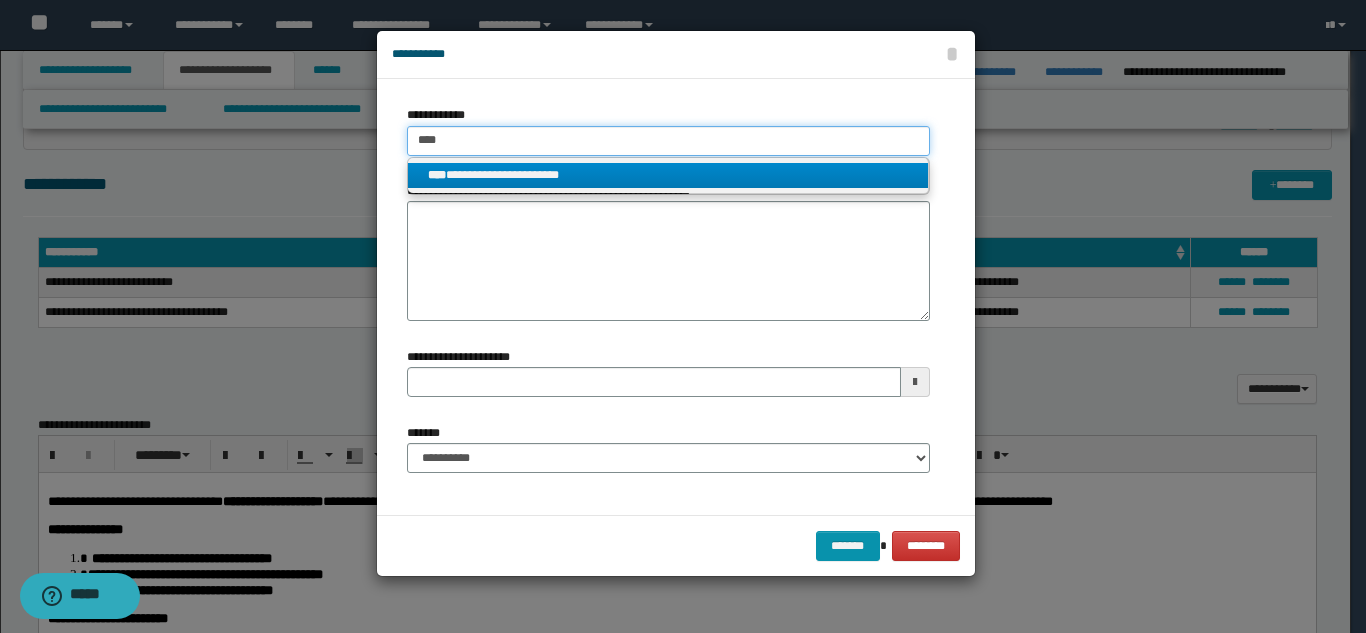 type on "****" 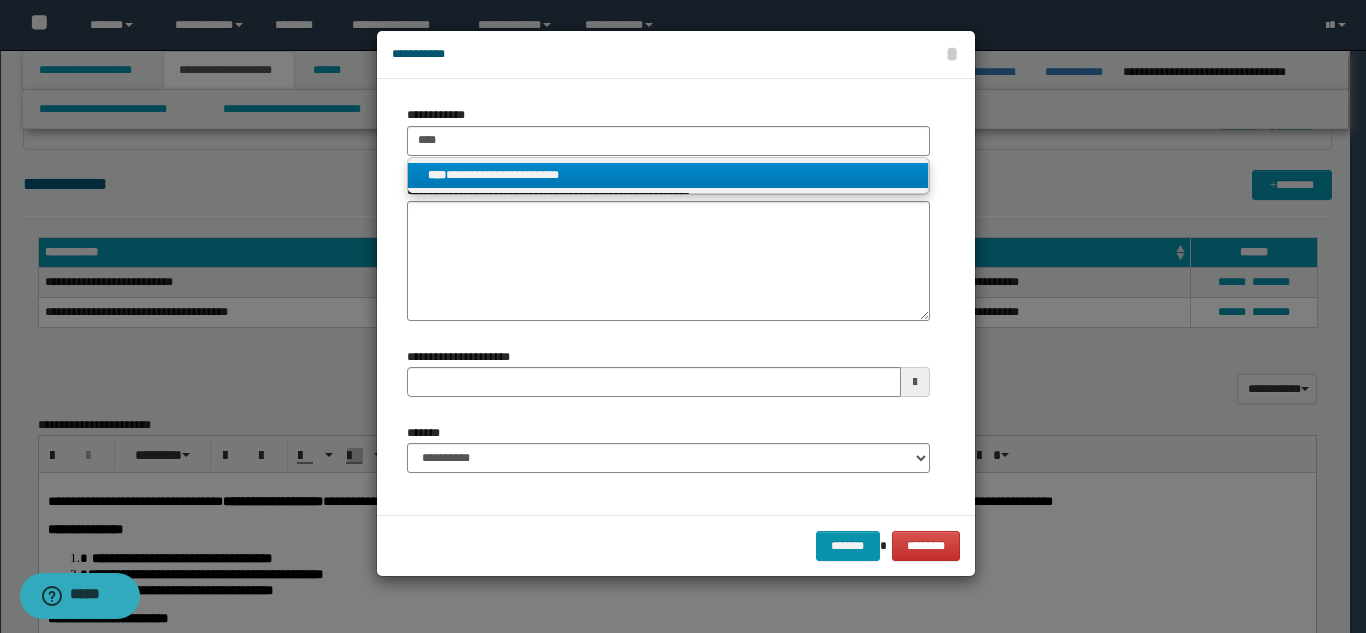 click on "**********" at bounding box center (668, 175) 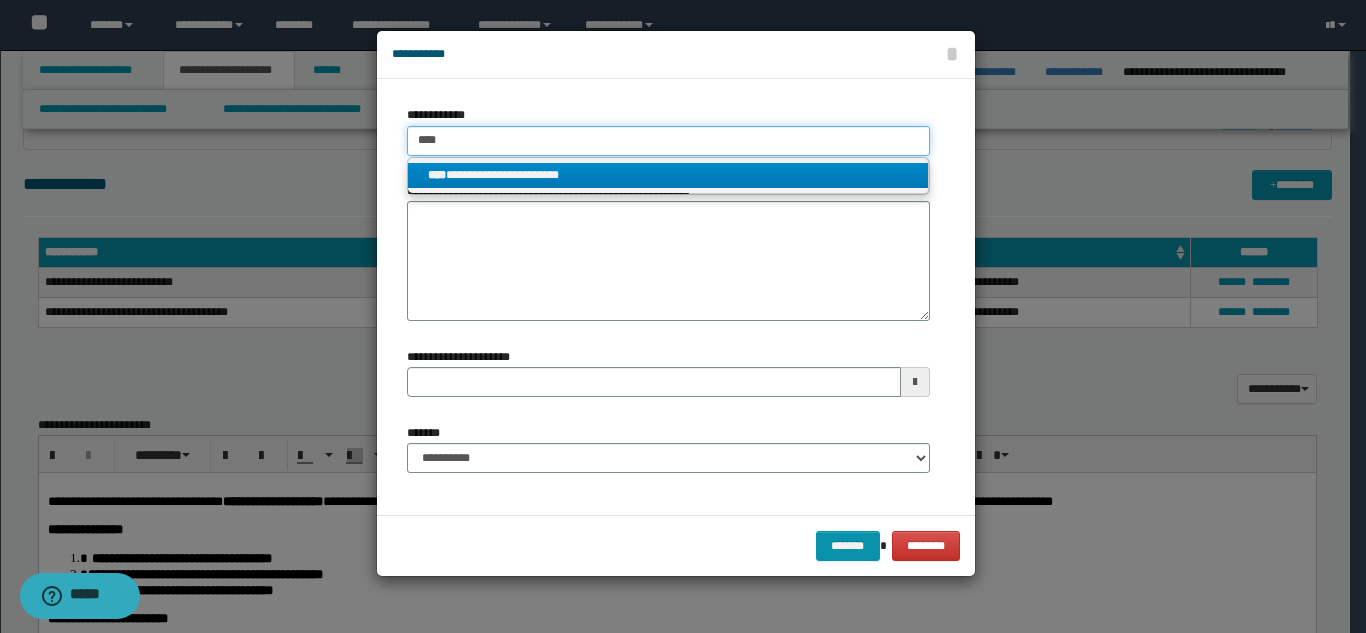 type 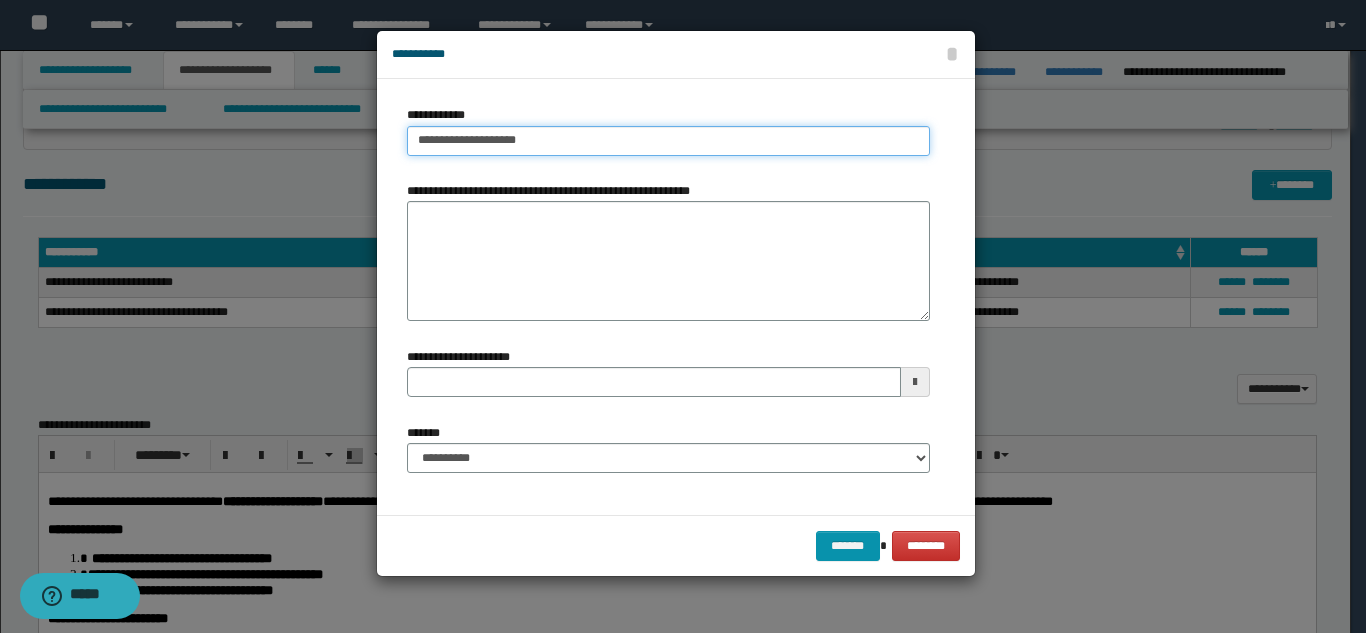 type on "**********" 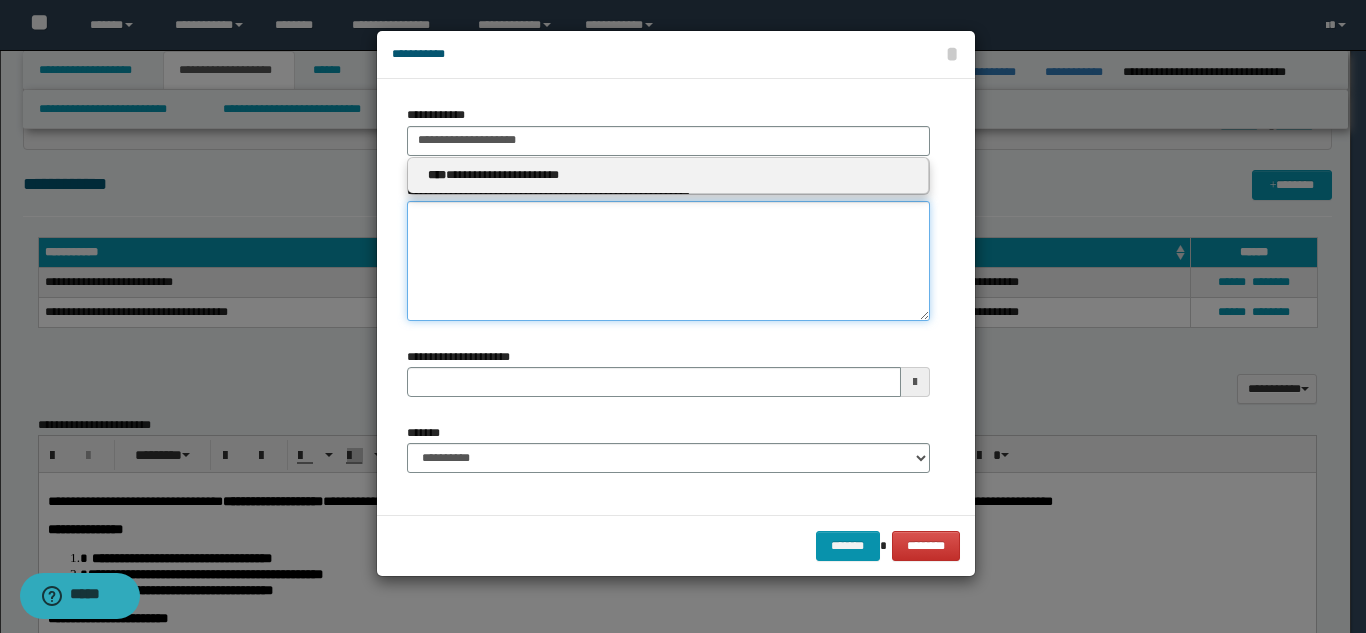 type 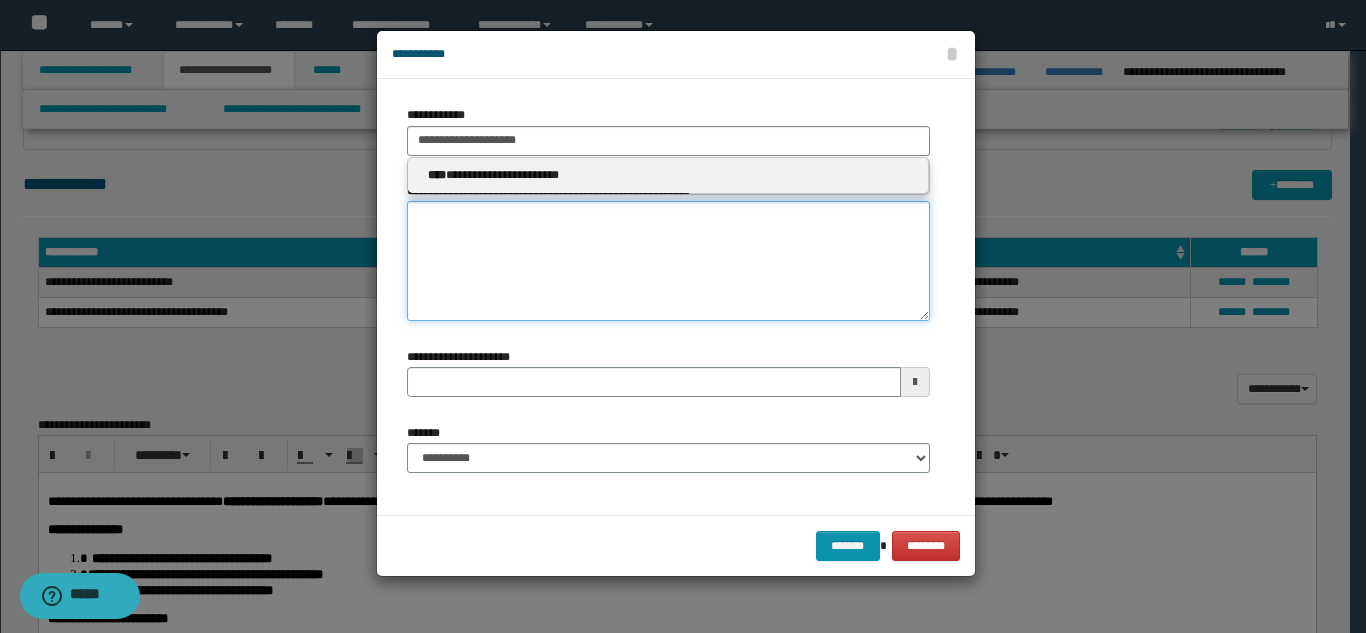 click on "**********" at bounding box center (668, 261) 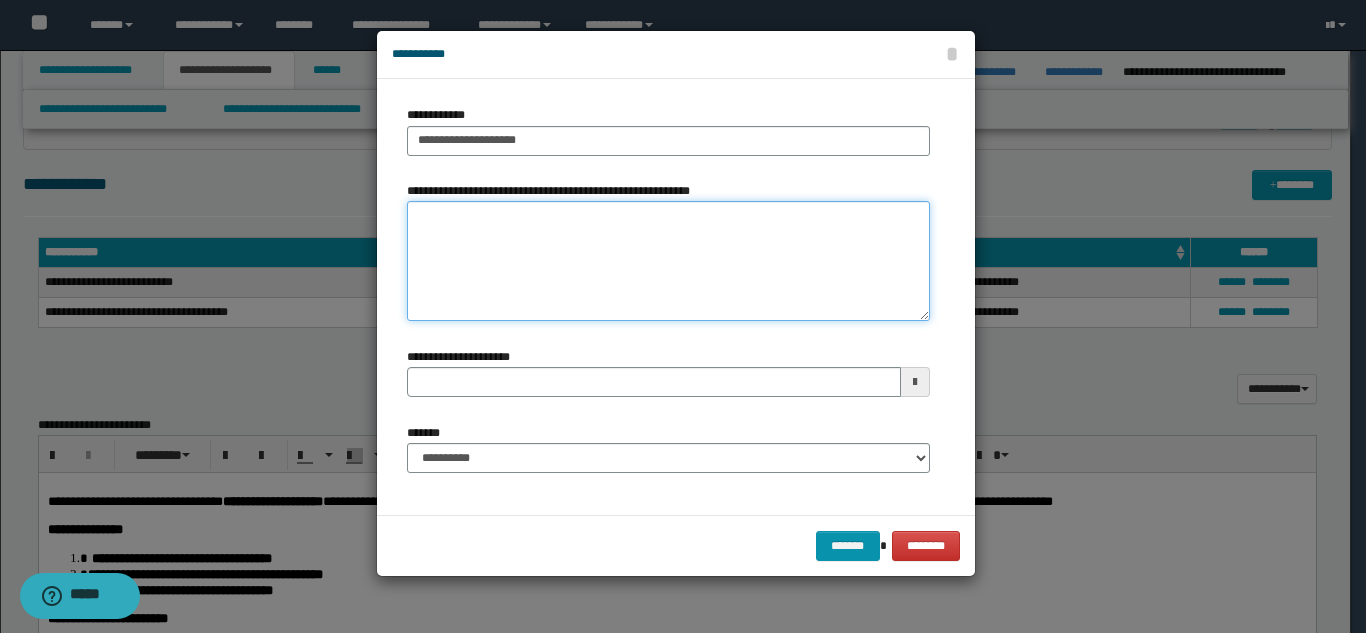 type on "*" 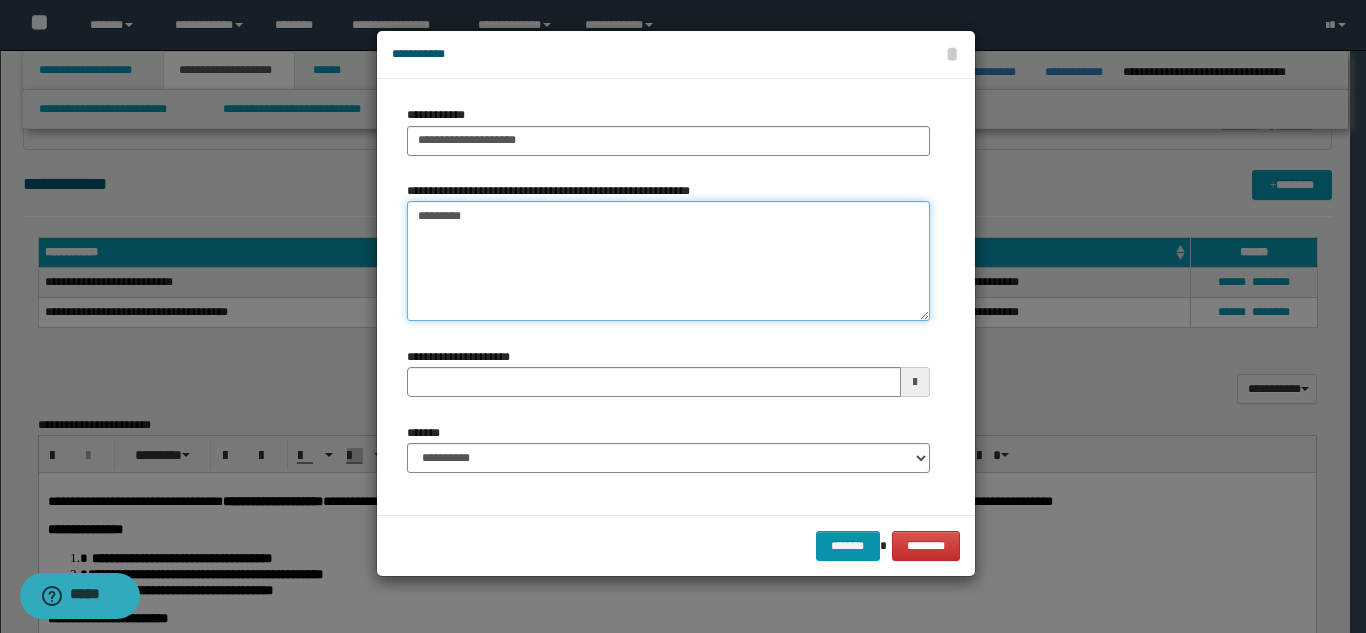 type on "*********" 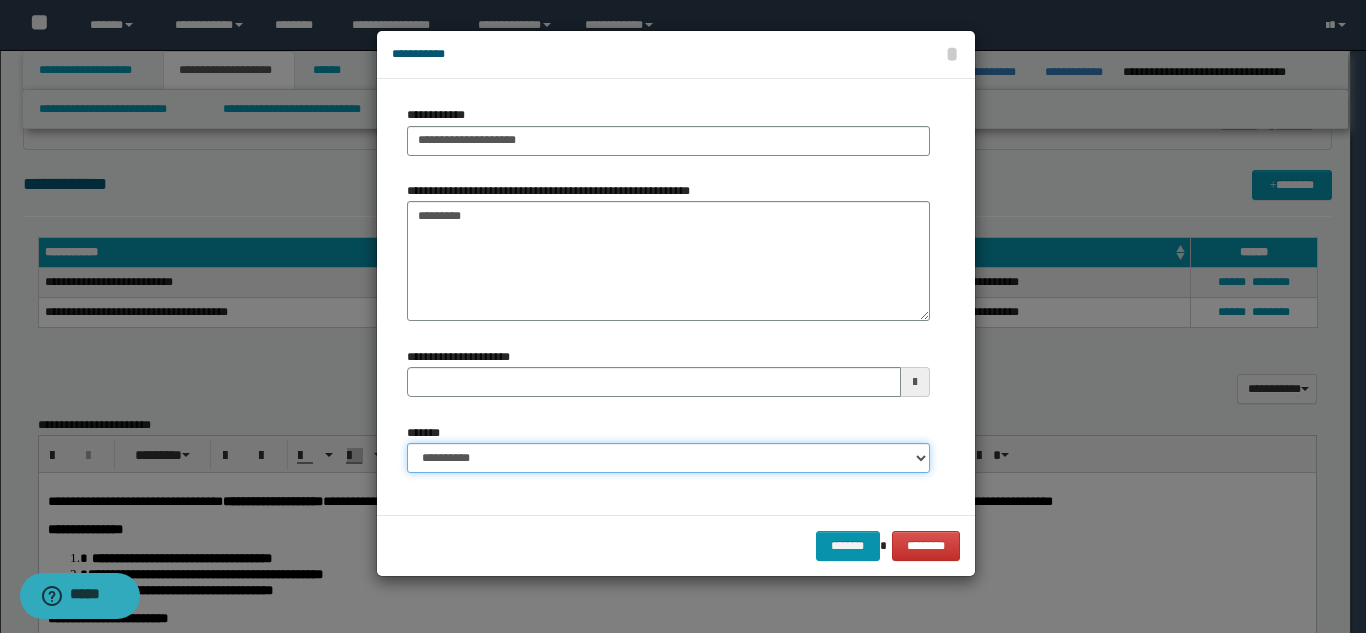 click on "**********" at bounding box center (668, 458) 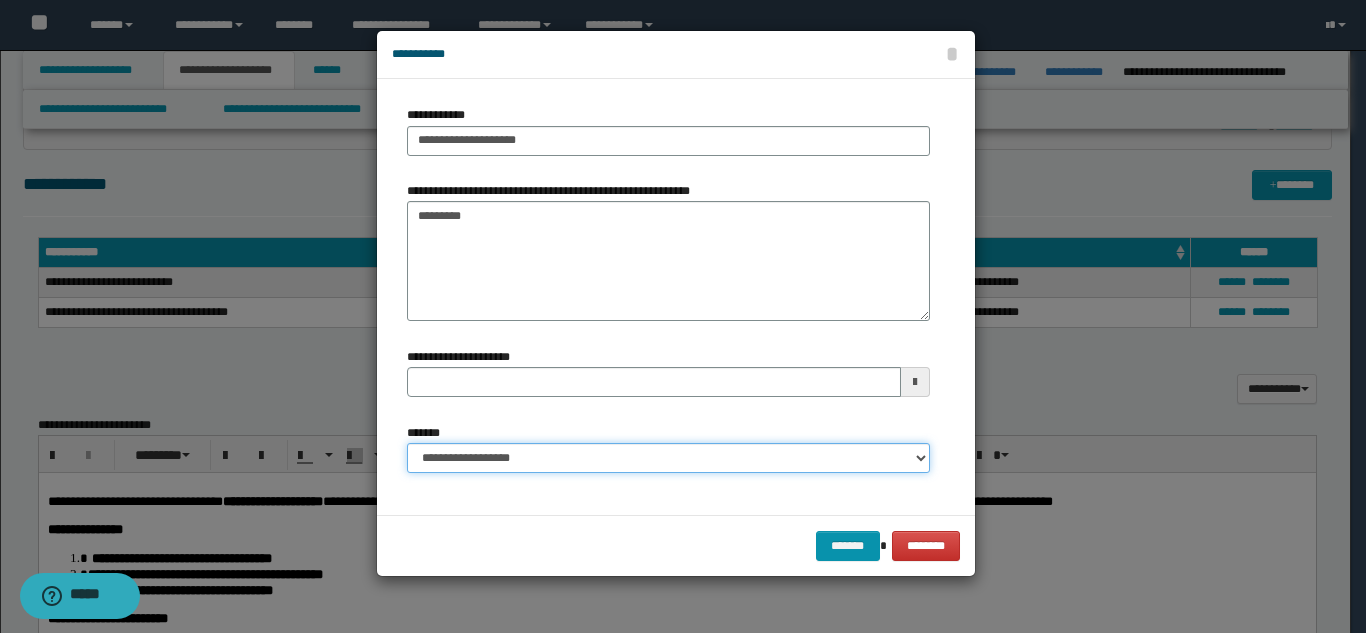 type 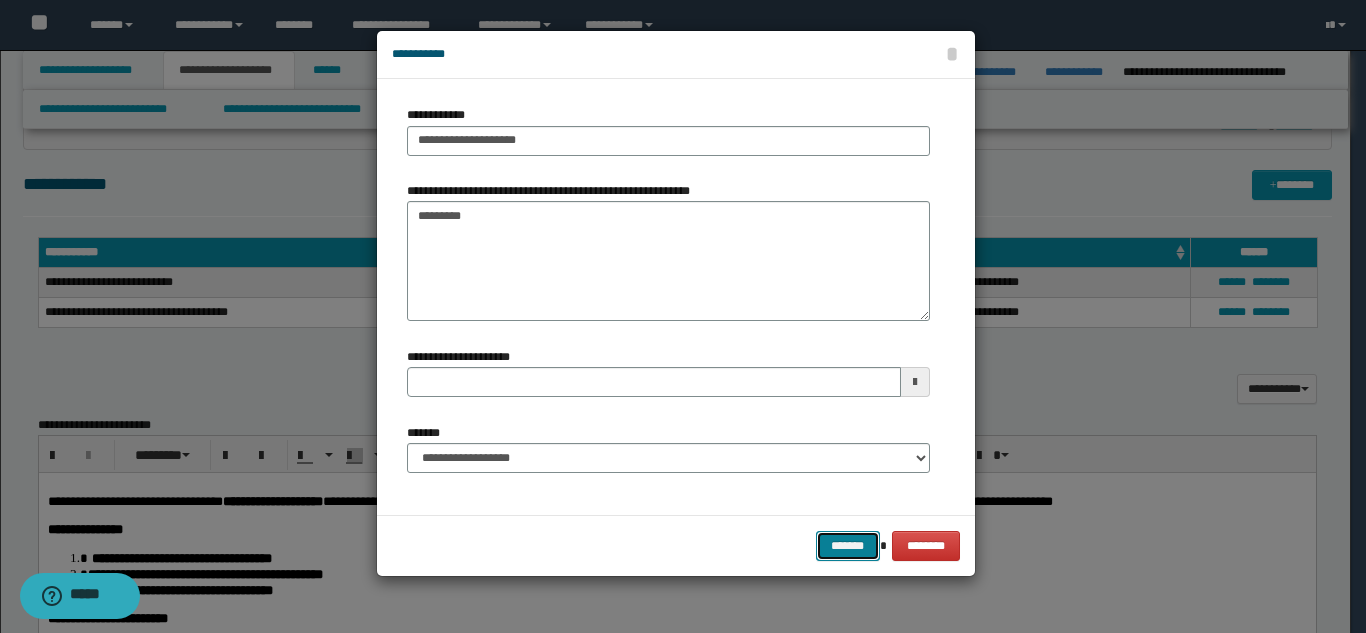 click on "*******" at bounding box center [848, 546] 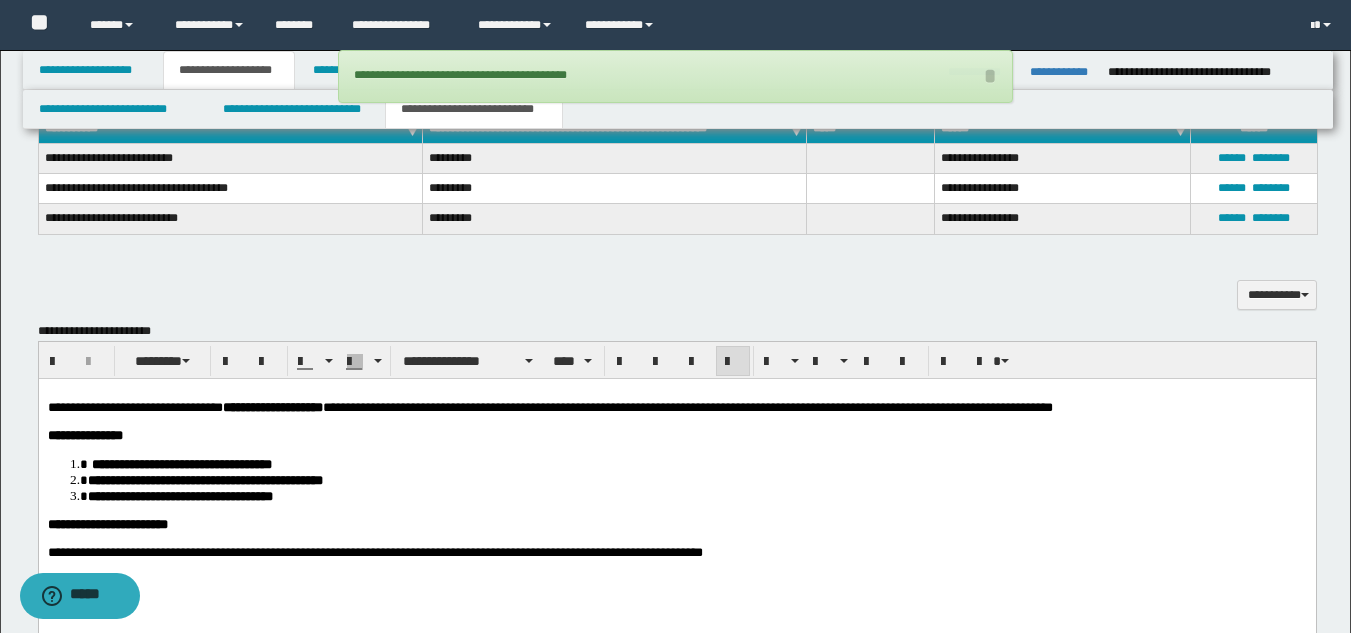 scroll, scrollTop: 1046, scrollLeft: 0, axis: vertical 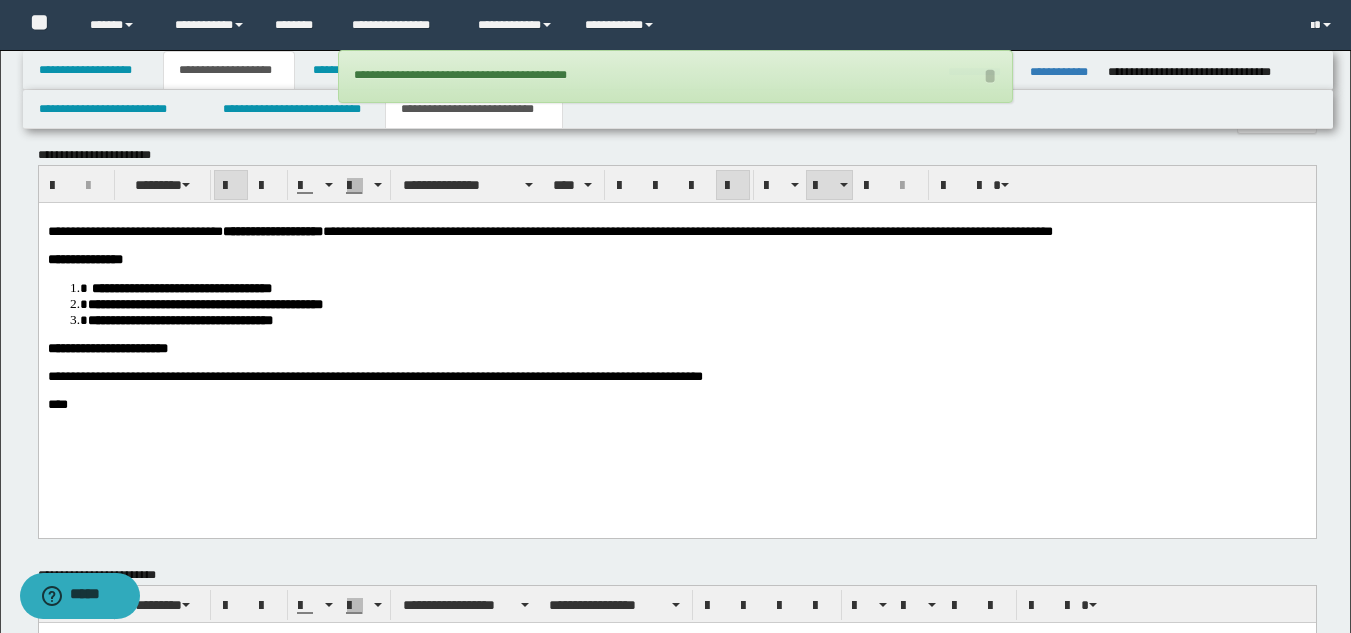 click on "**********" at bounding box center (696, 288) 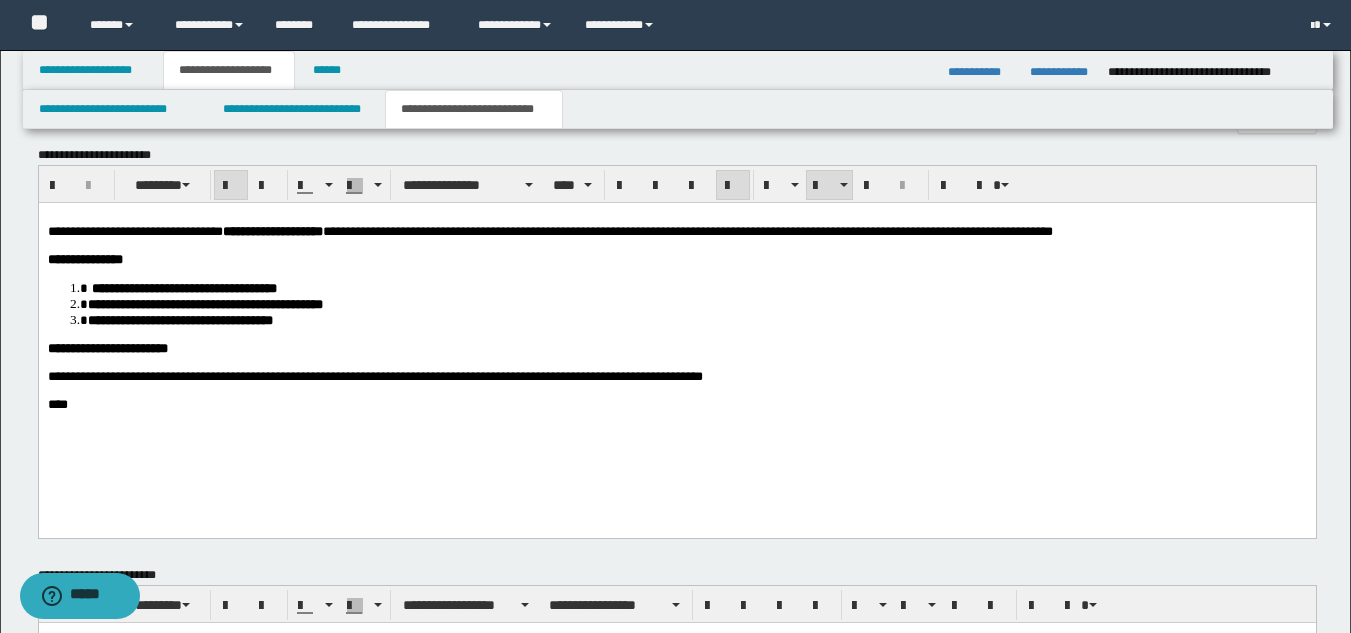 click on "**********" at bounding box center (183, 288) 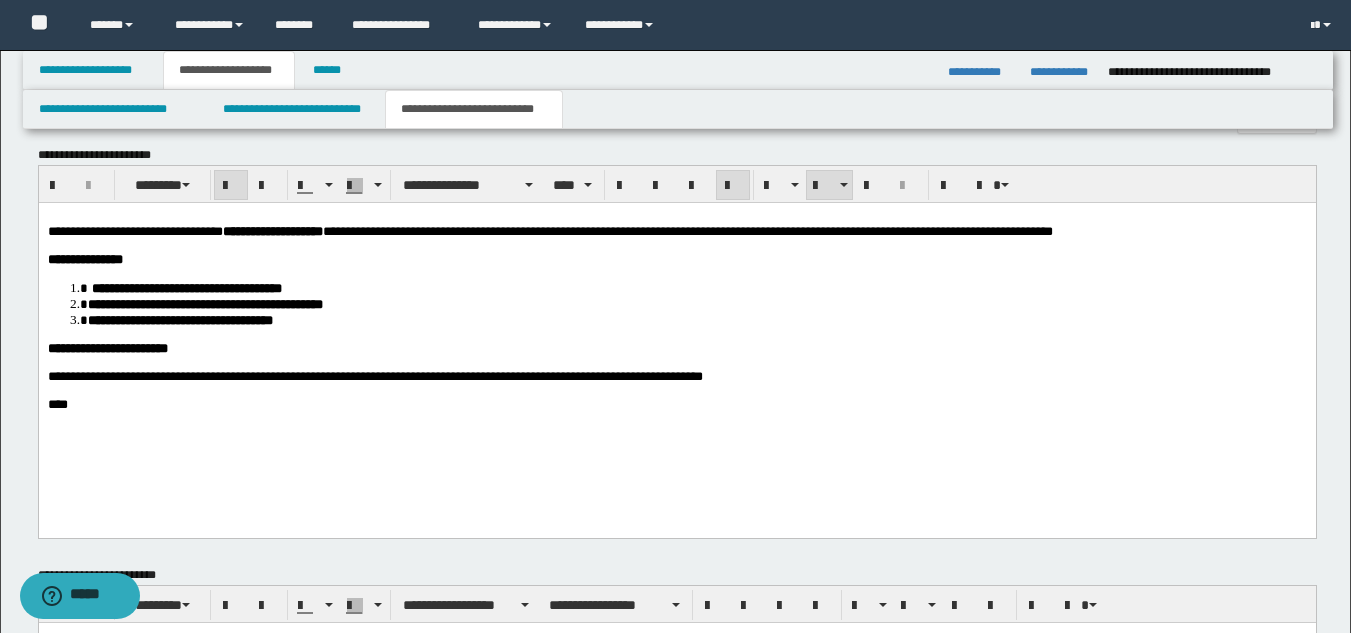 click on "**********" at bounding box center (696, 320) 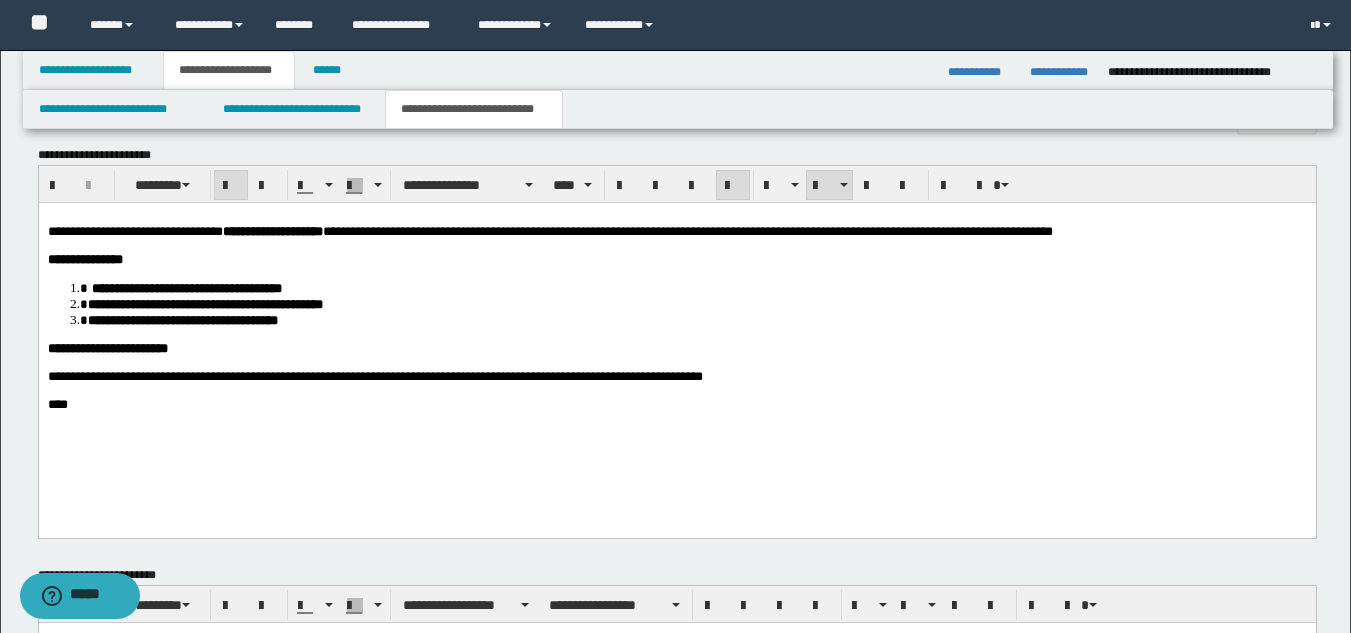 click on "**********" at bounding box center (182, 320) 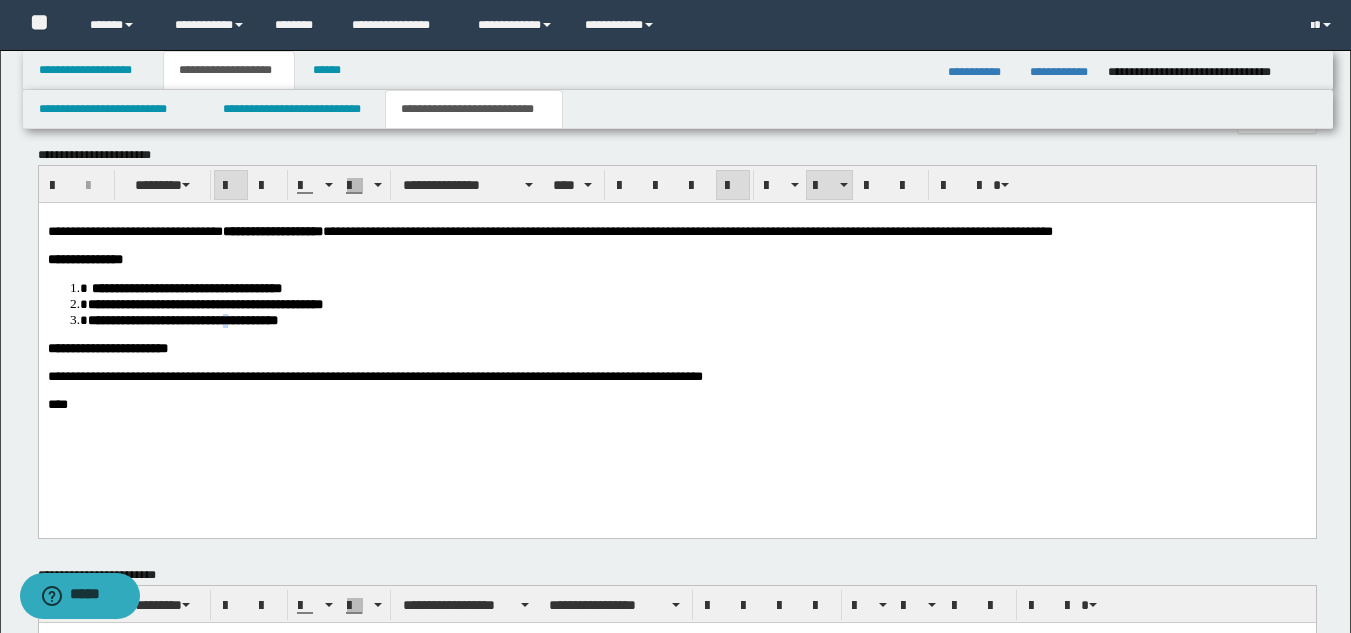 click on "**********" at bounding box center [182, 320] 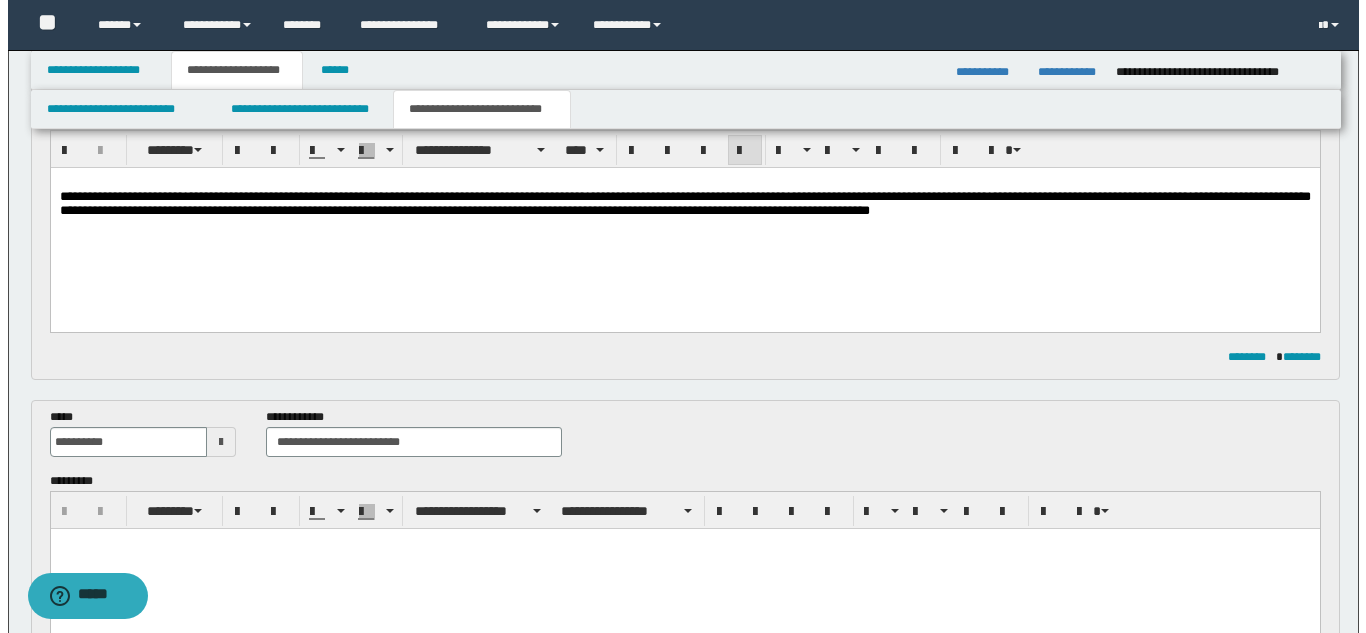 scroll, scrollTop: 0, scrollLeft: 0, axis: both 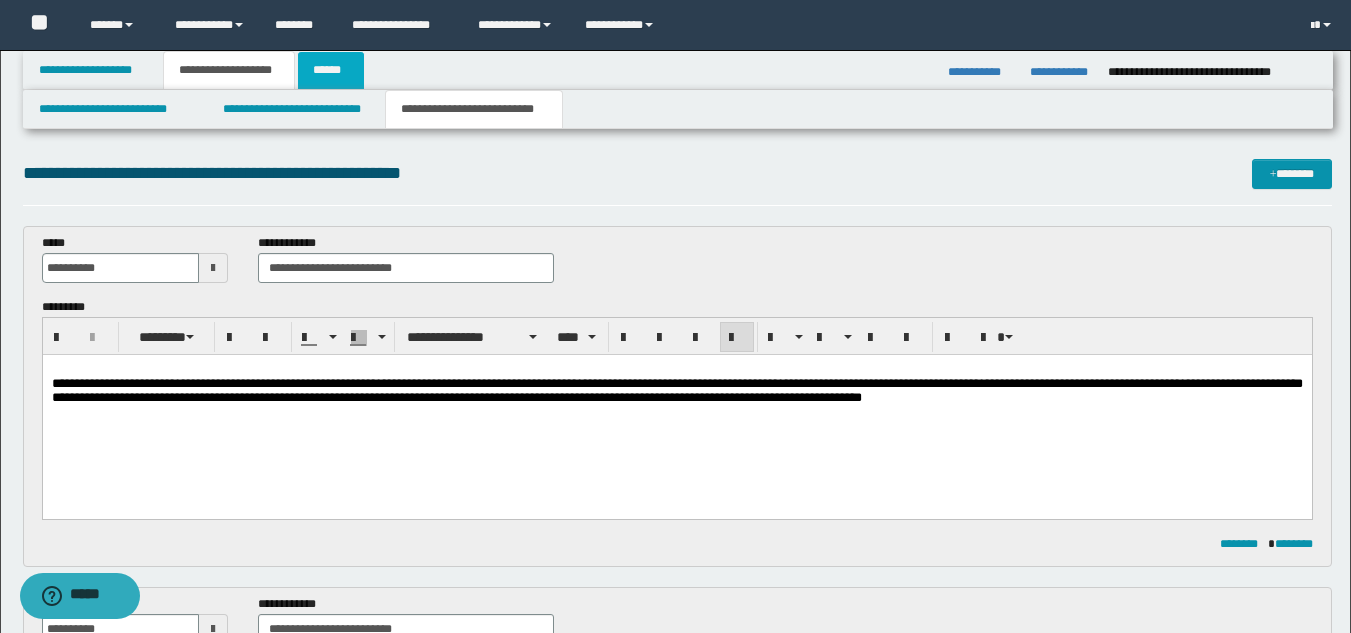 click on "******" at bounding box center [331, 70] 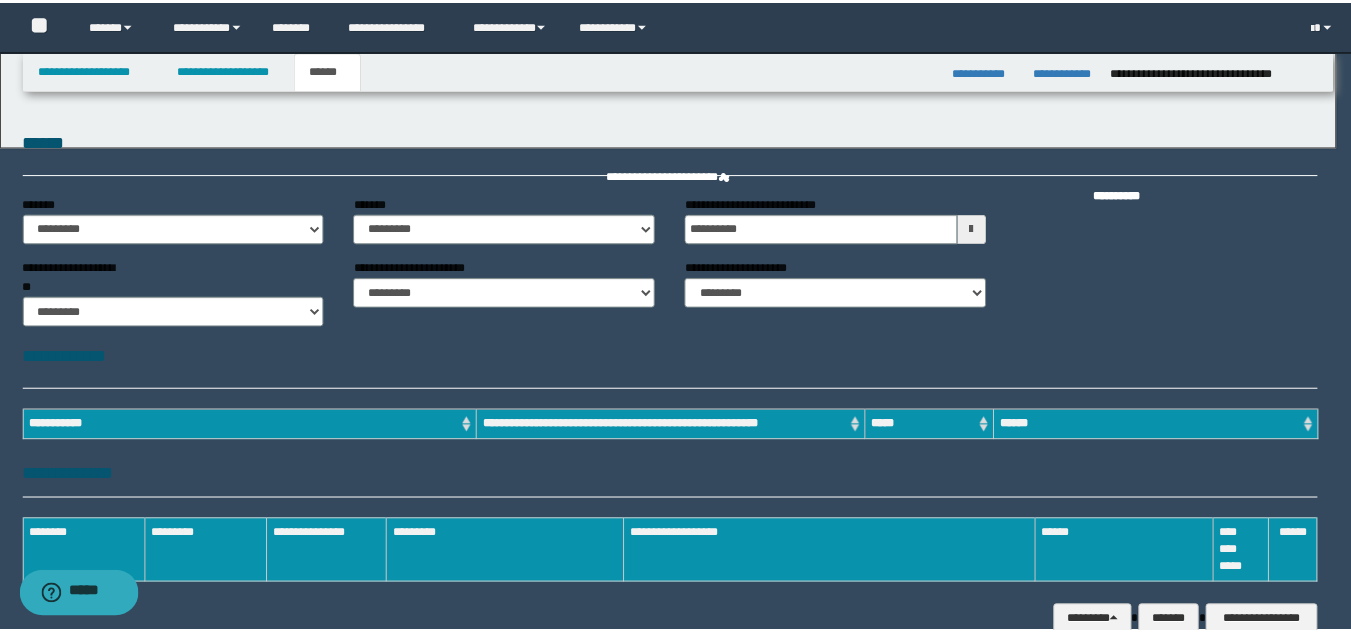 scroll, scrollTop: 0, scrollLeft: 0, axis: both 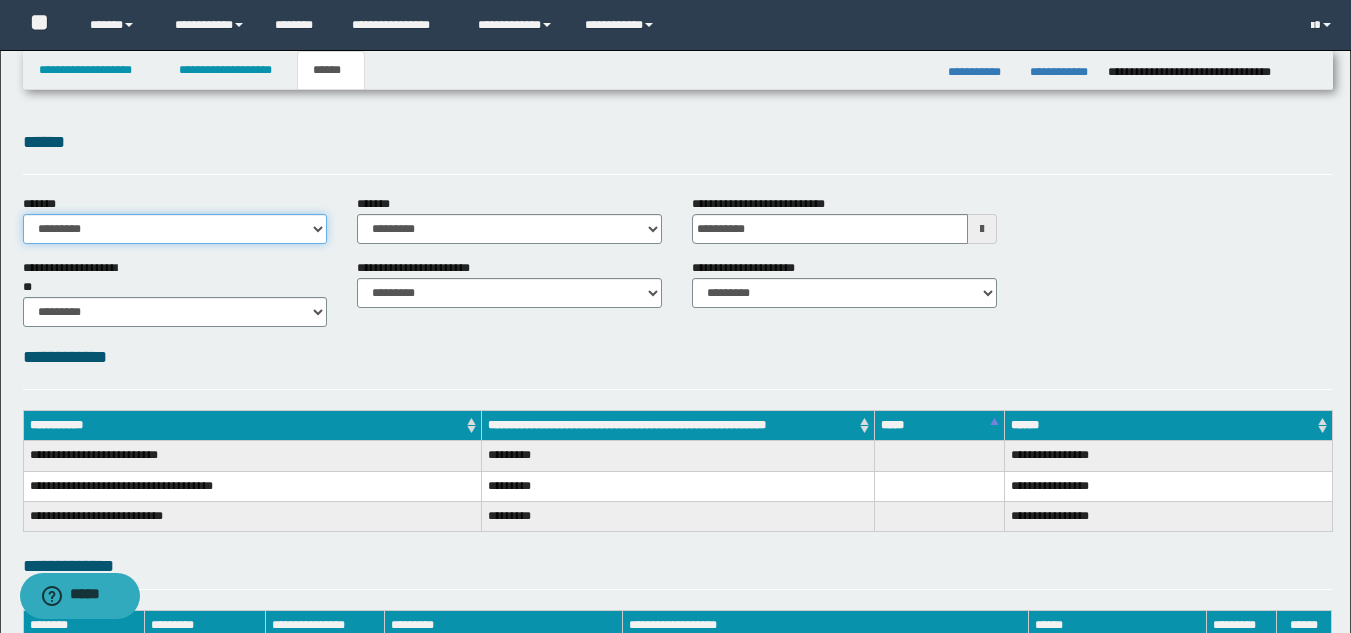 click on "**********" at bounding box center [175, 229] 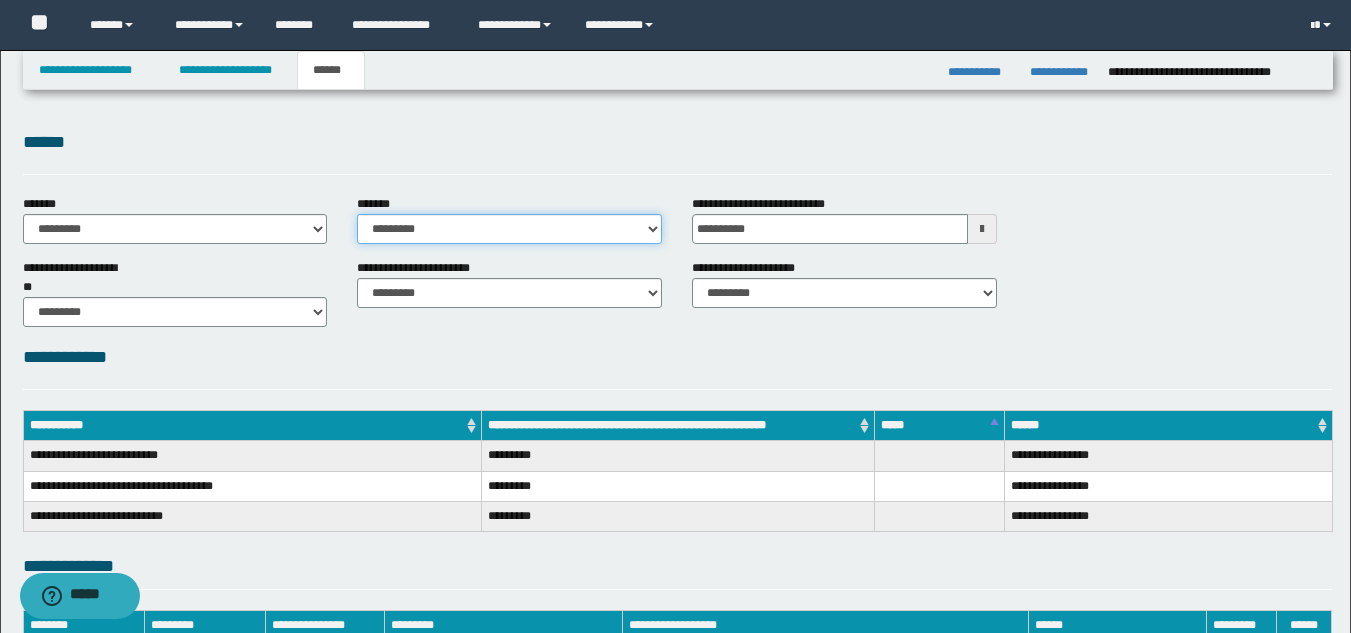 drag, startPoint x: 397, startPoint y: 224, endPoint x: 401, endPoint y: 239, distance: 15.524175 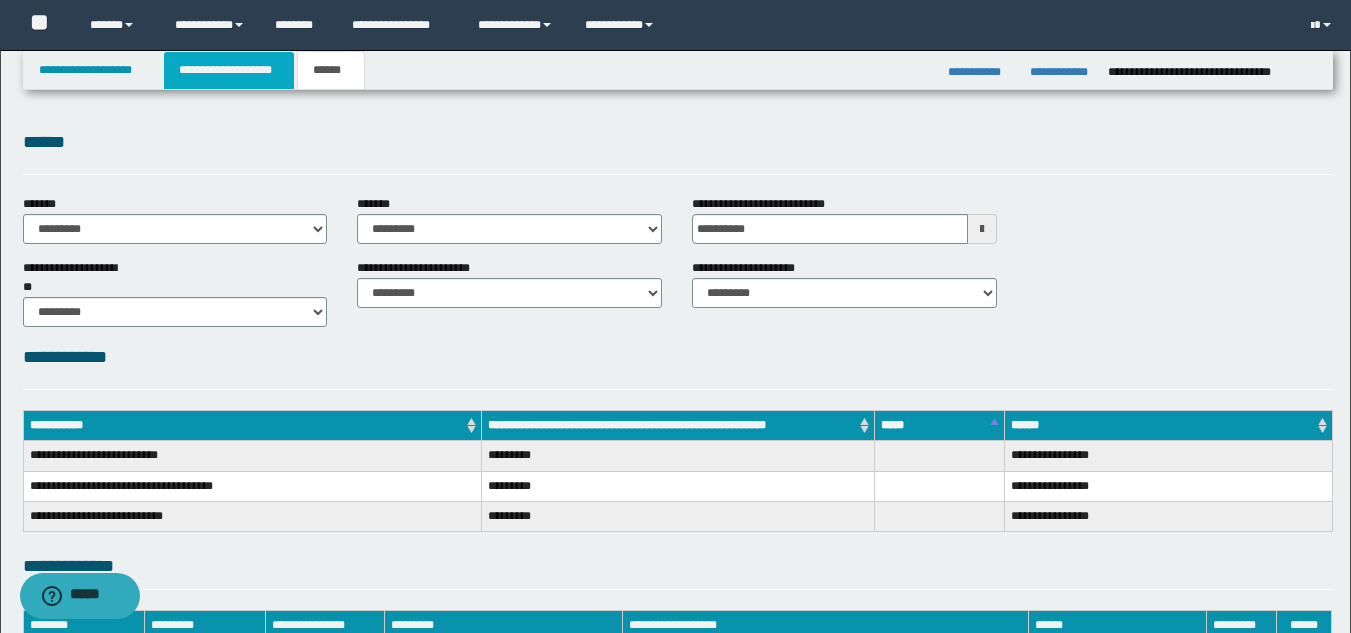 click on "**********" at bounding box center [229, 70] 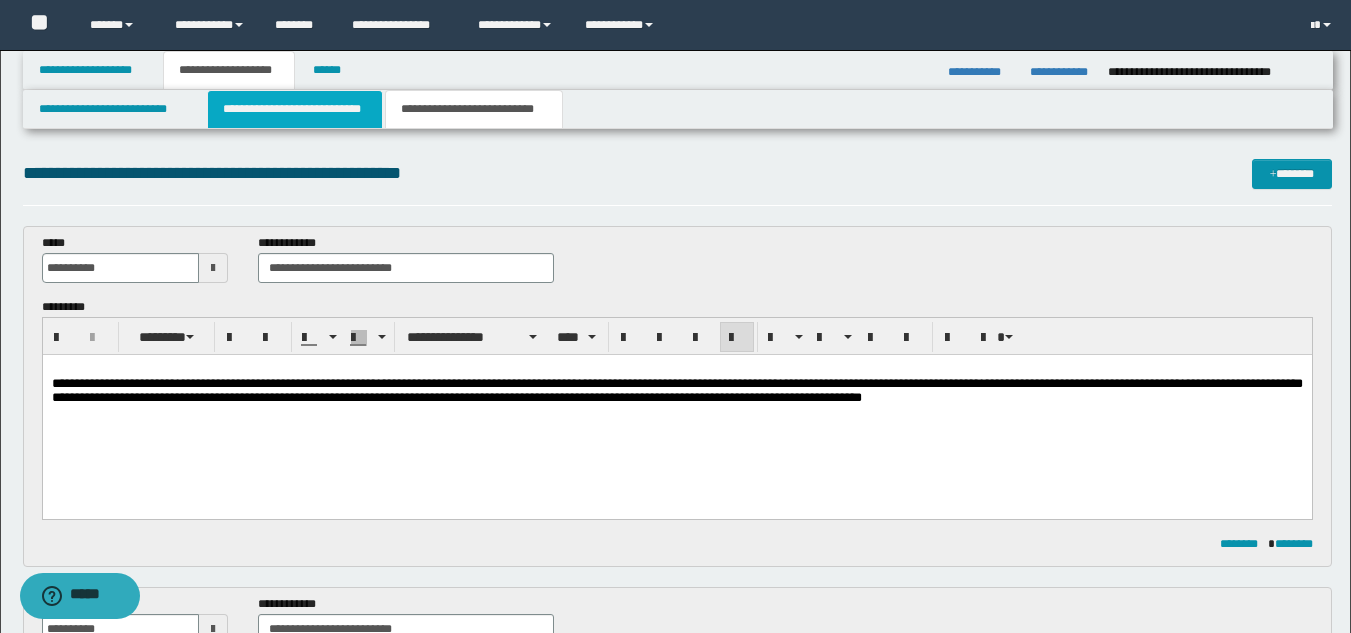 click on "**********" at bounding box center (295, 109) 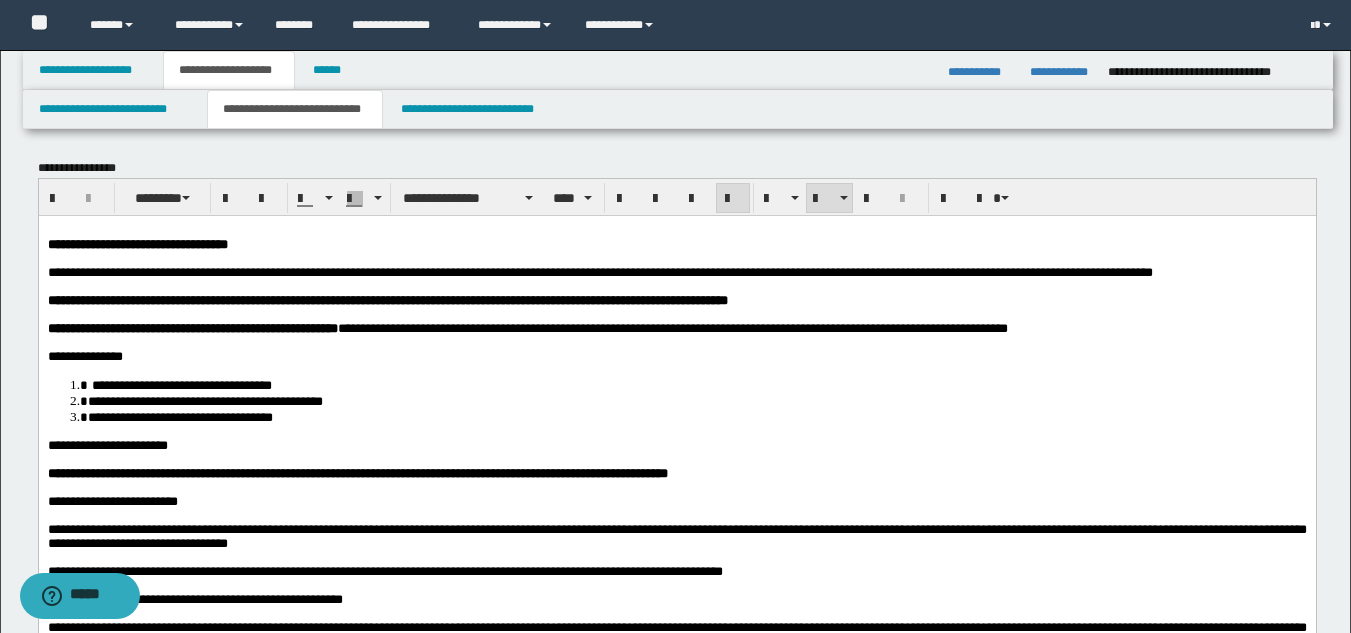 click on "**********" at bounding box center [181, 384] 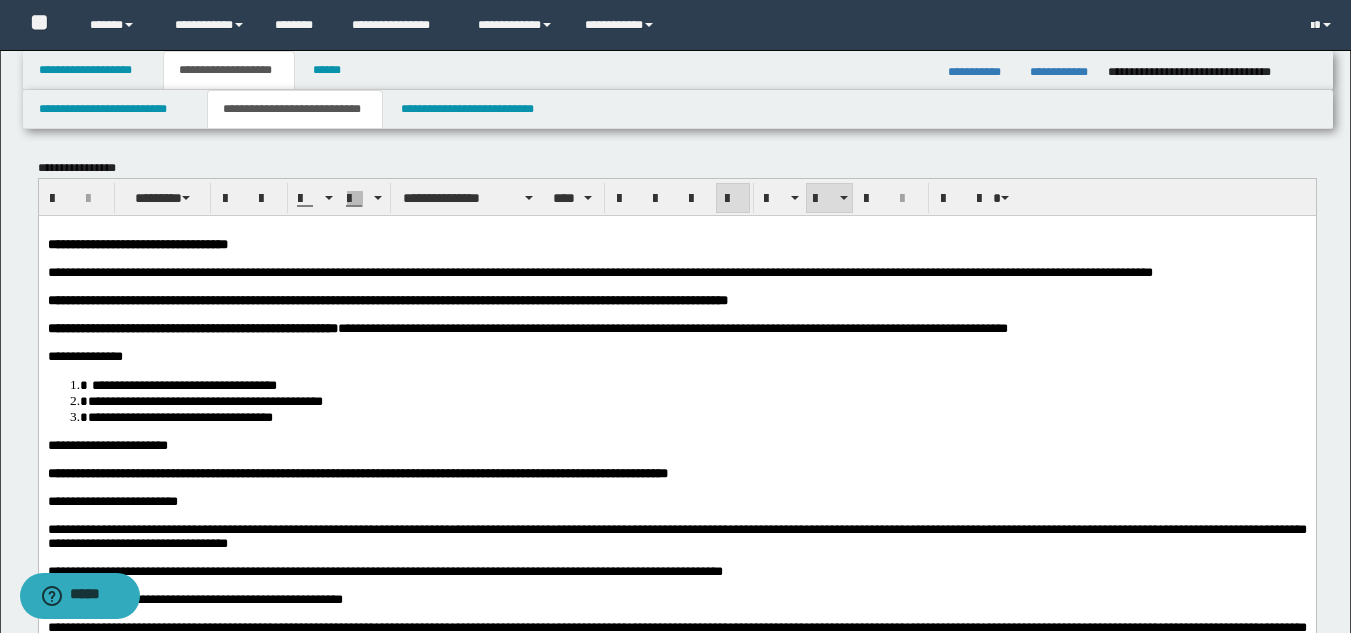 click on "**********" at bounding box center [183, 384] 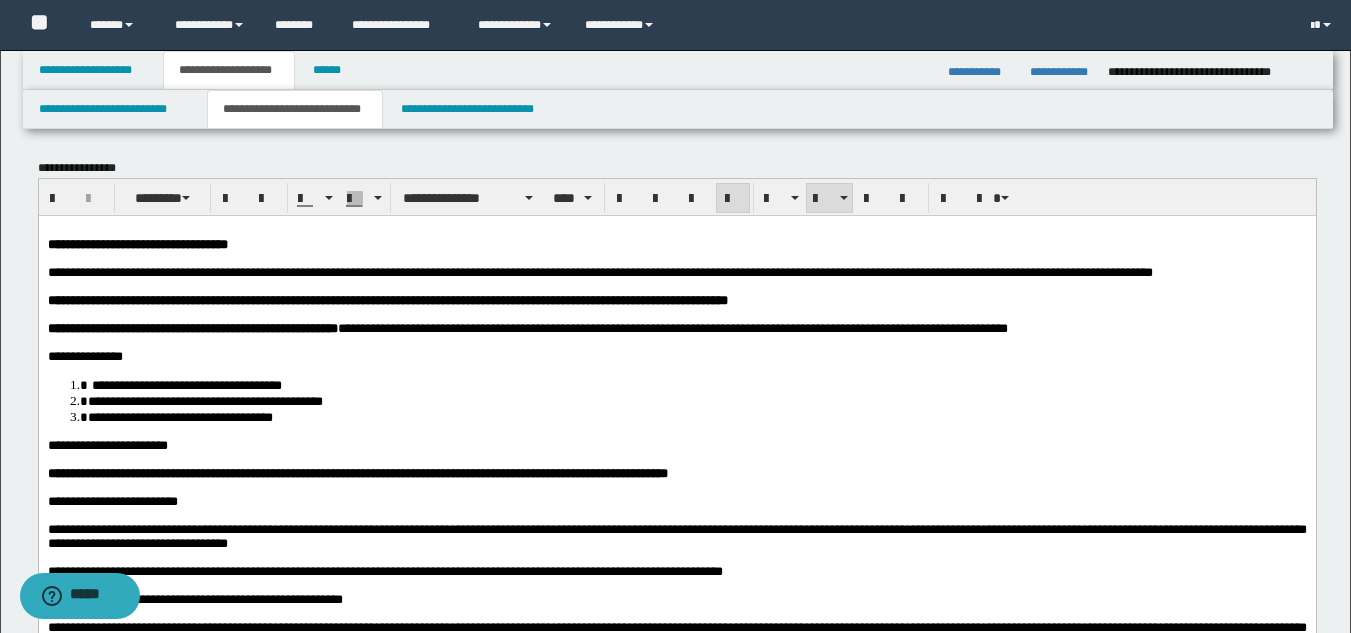 click on "**********" at bounding box center [696, 416] 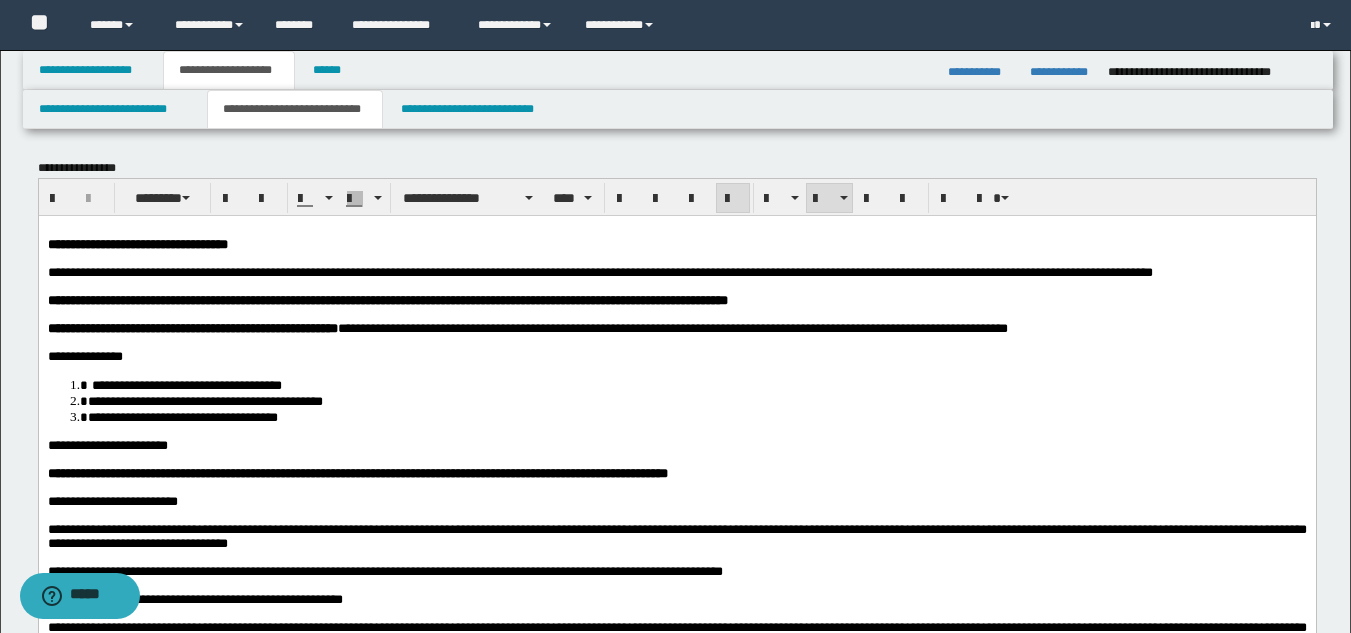click on "**********" at bounding box center (182, 416) 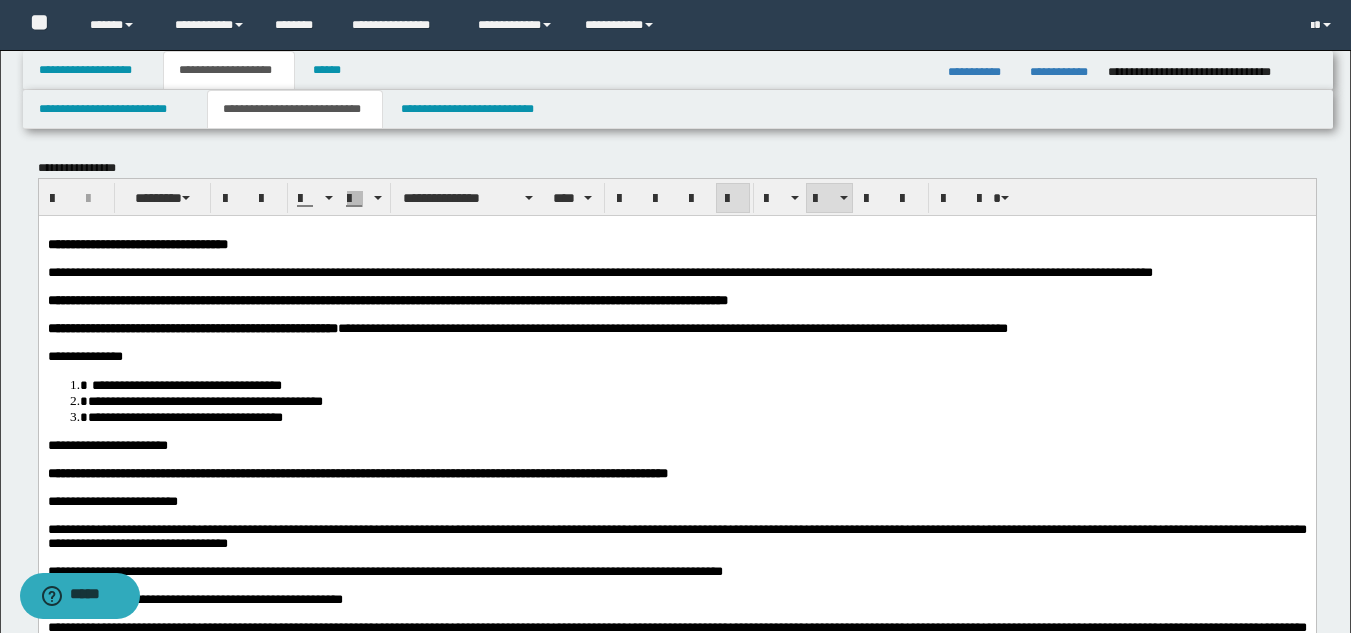 click on "**********" at bounding box center [676, 664] 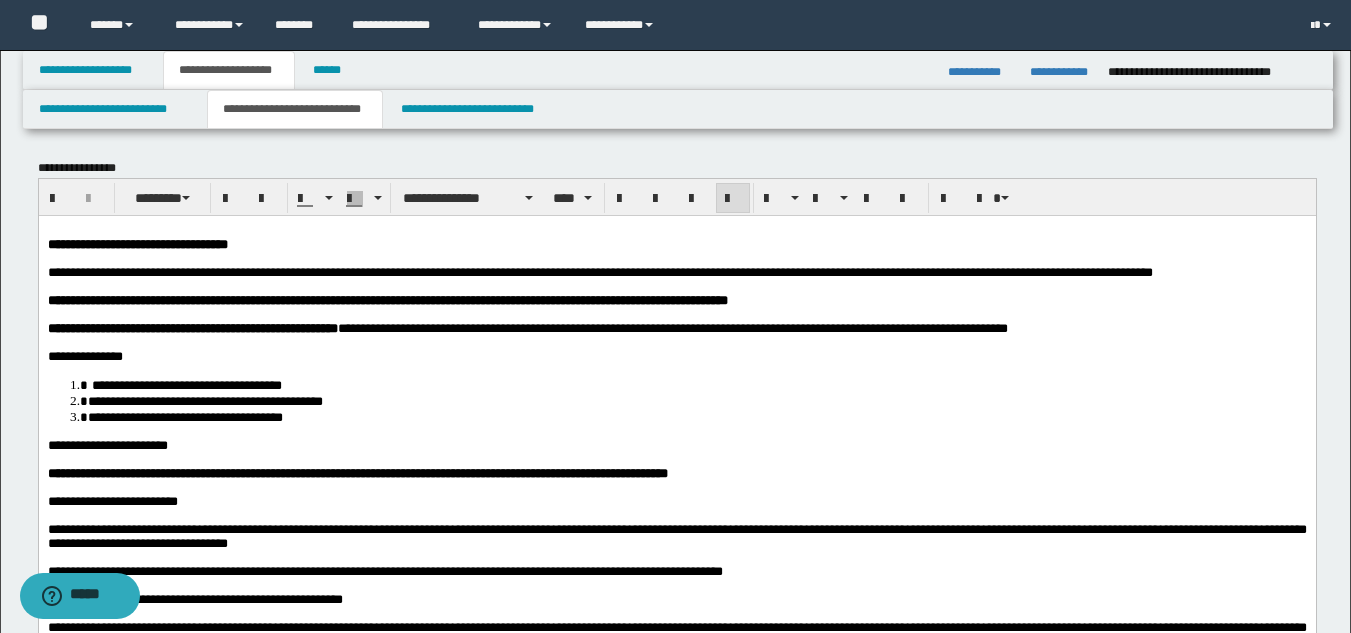 click on "**********" at bounding box center (676, 664) 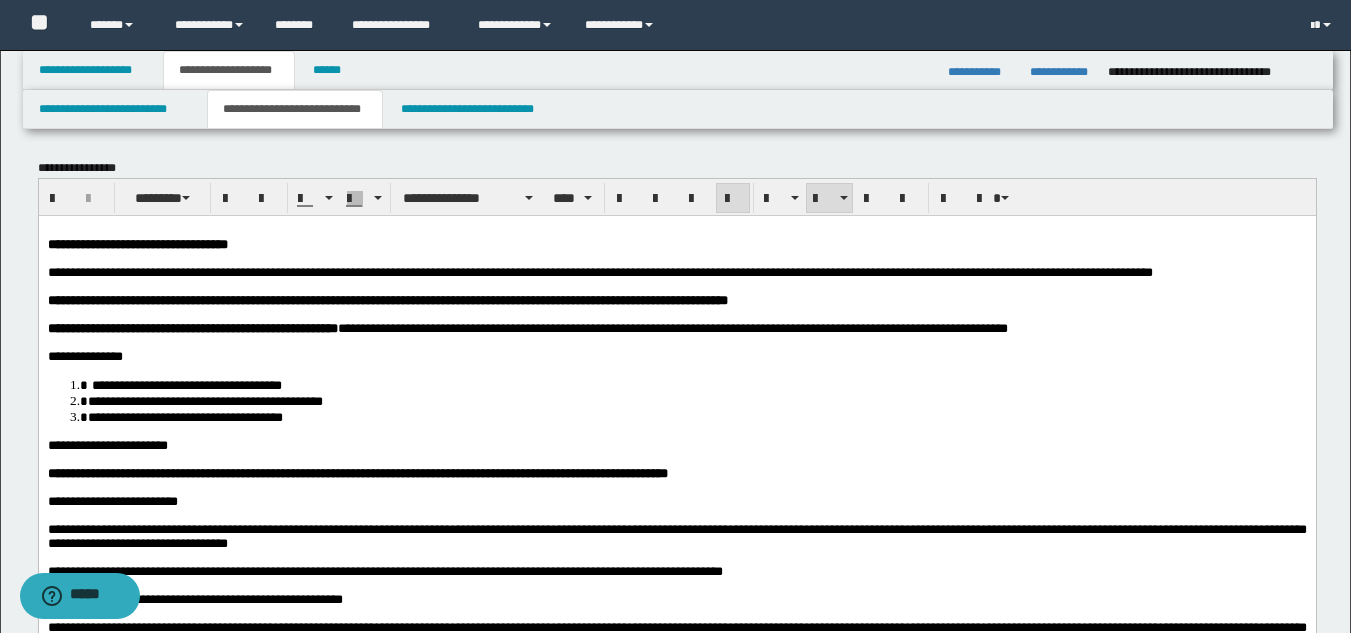 click on "**********" at bounding box center [696, 400] 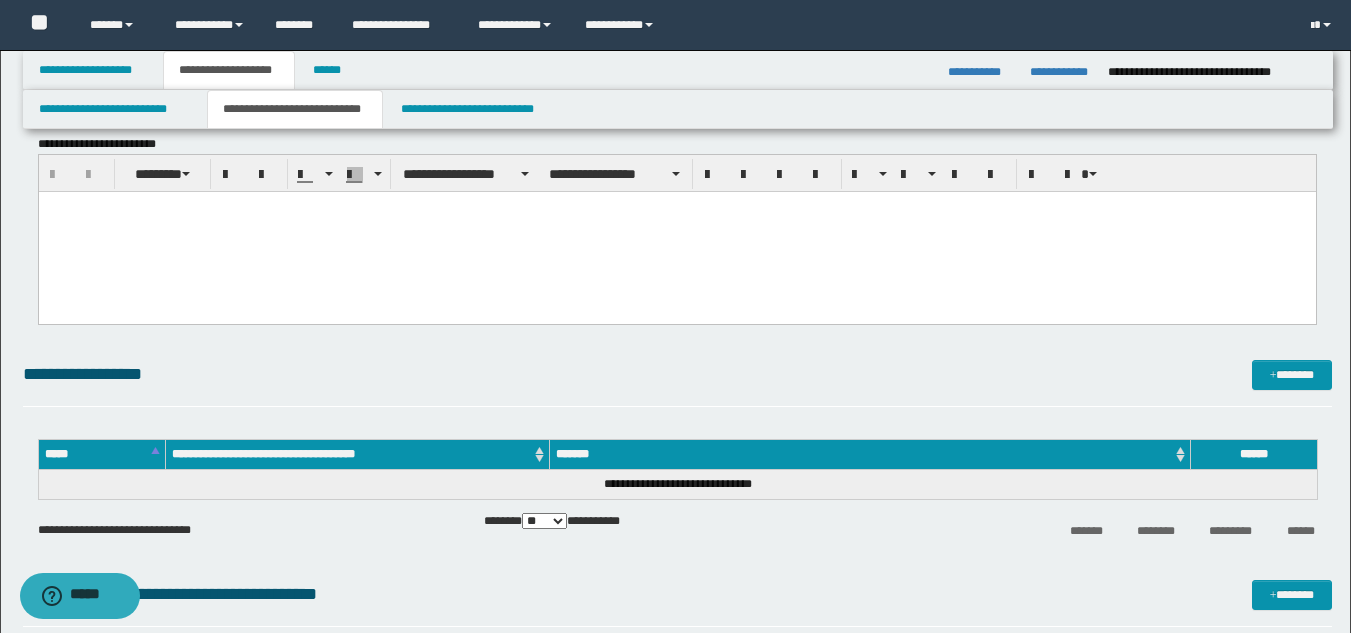 scroll, scrollTop: 1200, scrollLeft: 0, axis: vertical 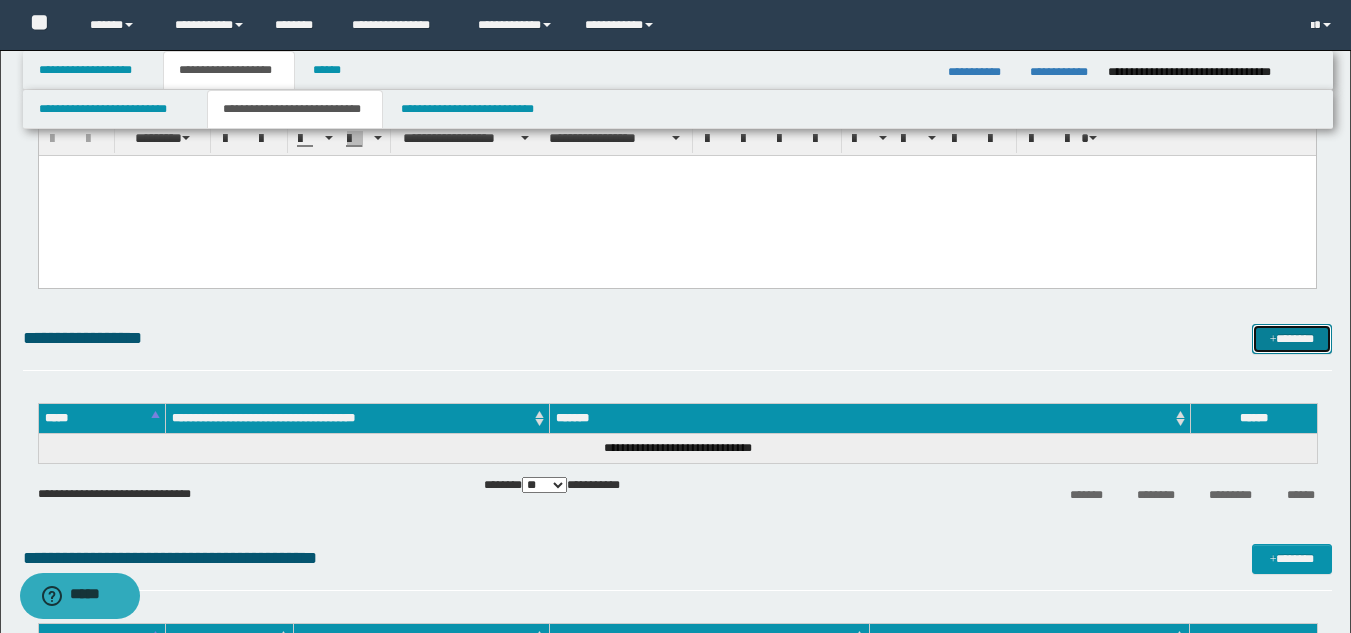 click on "*******" at bounding box center (1292, 339) 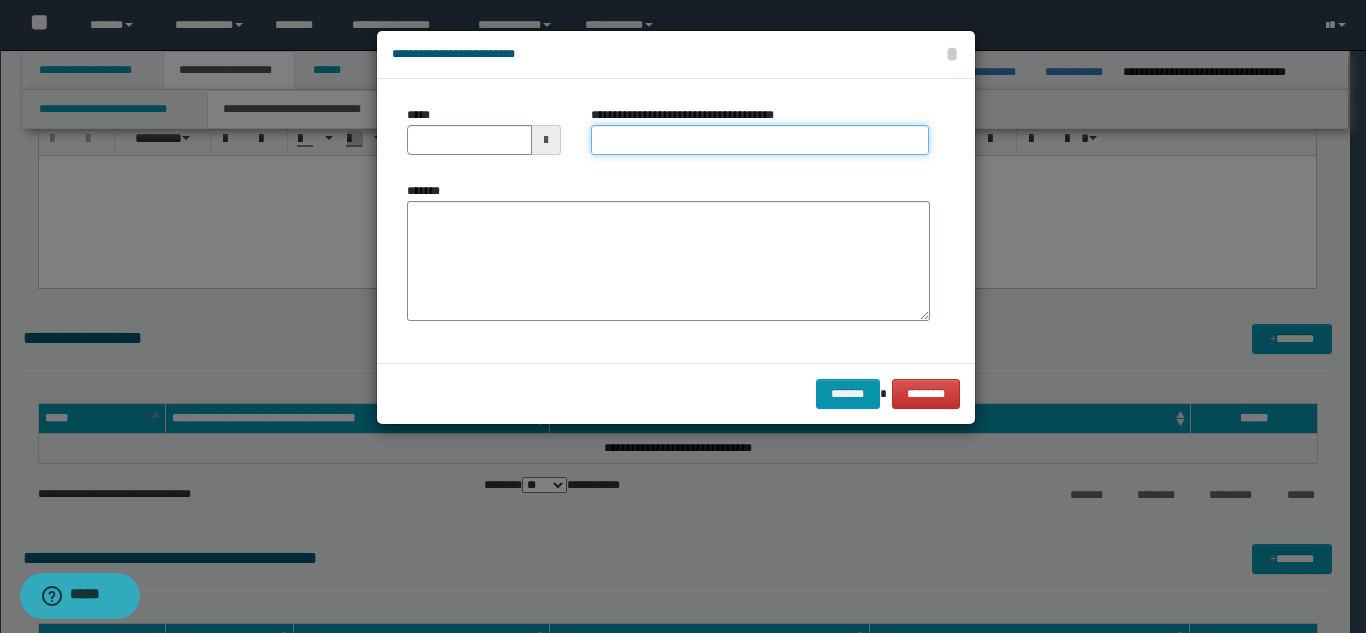 click on "**********" at bounding box center [760, 140] 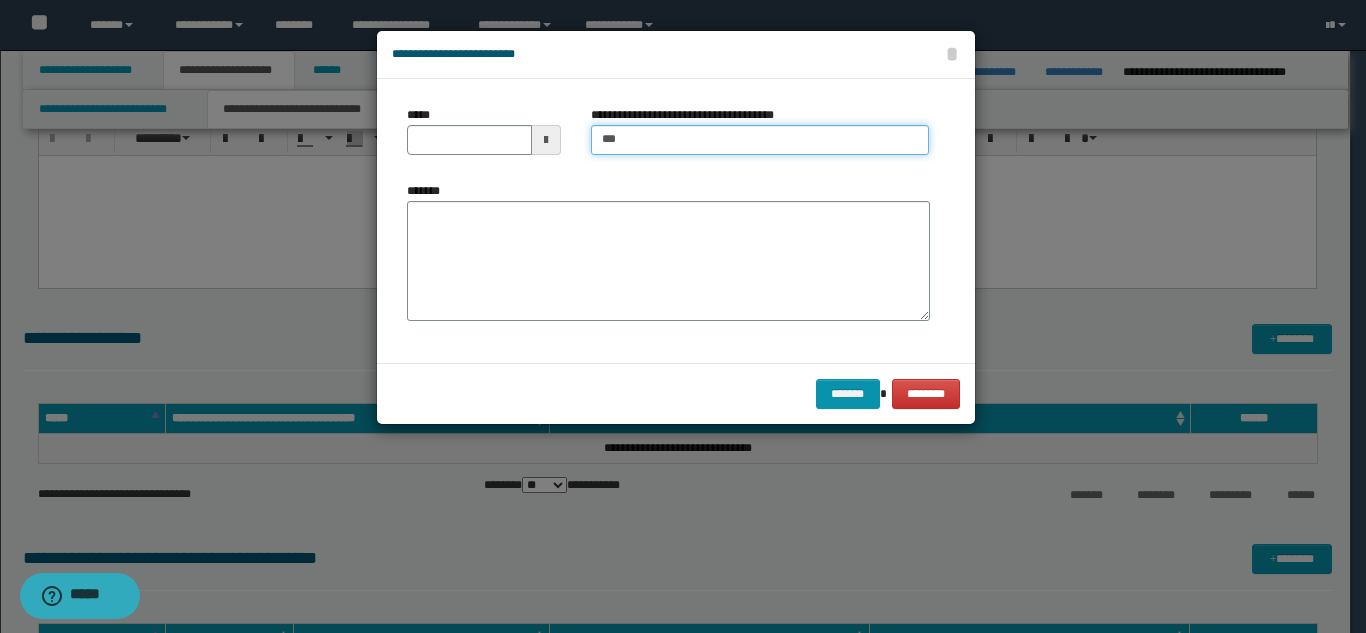 type on "*********" 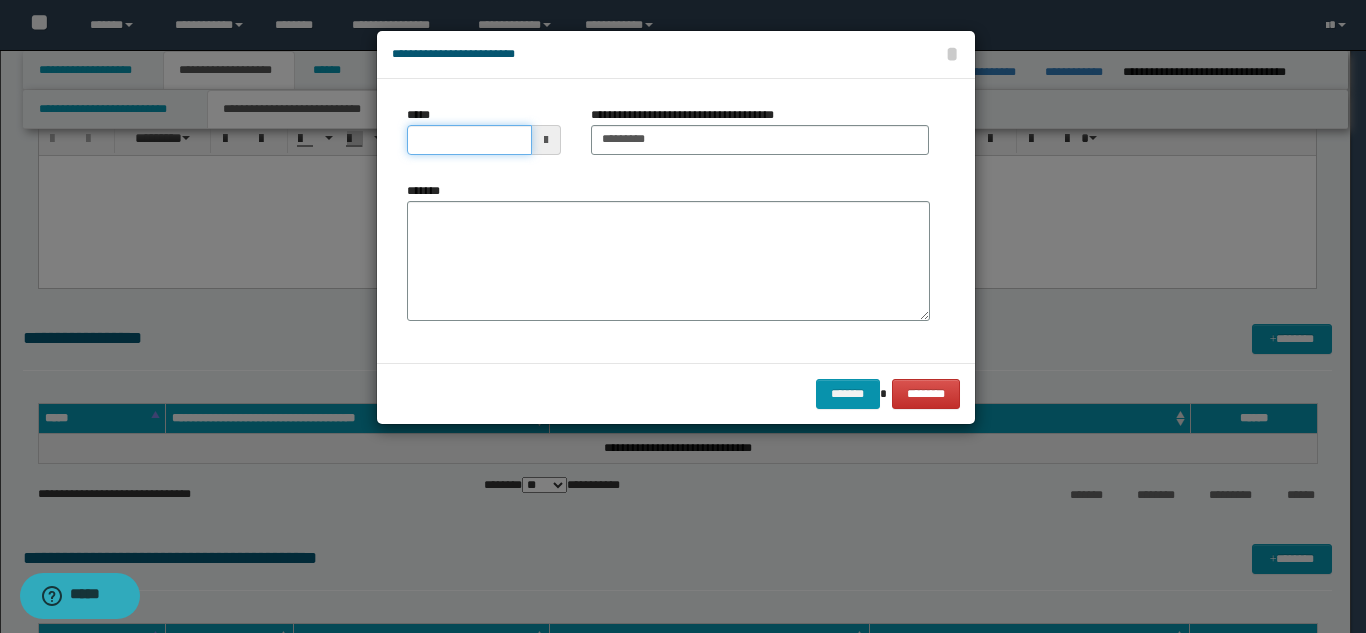 click on "*****" at bounding box center [469, 140] 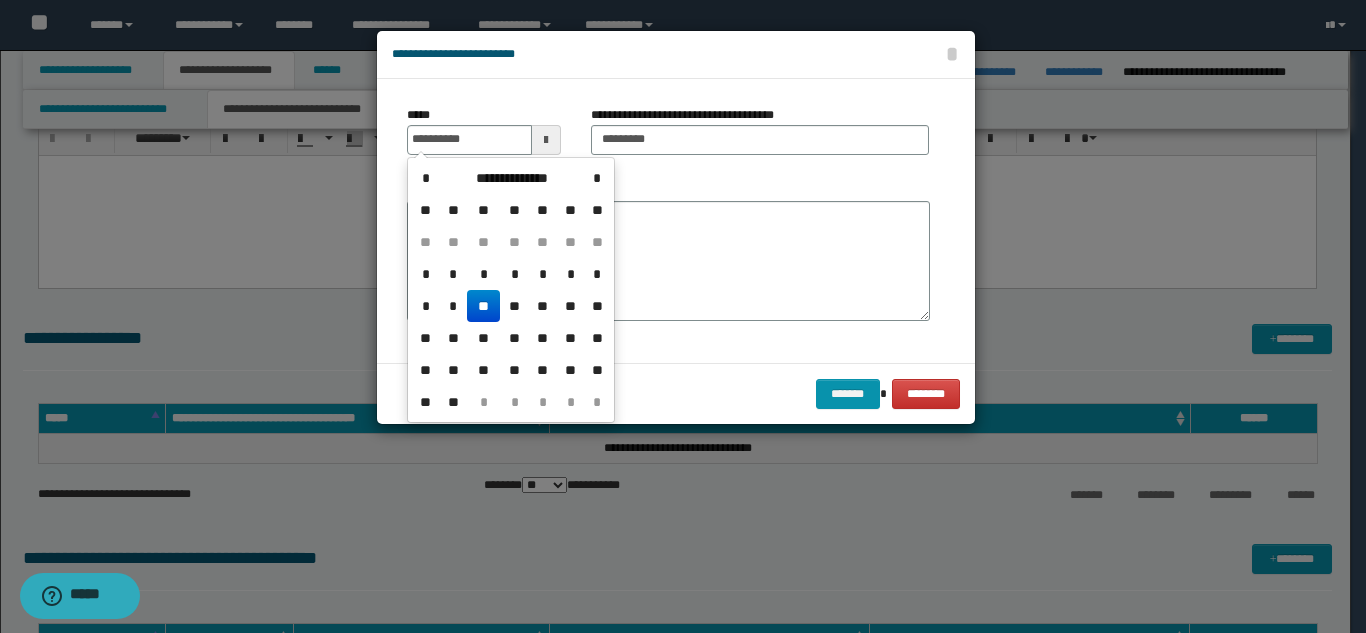 drag, startPoint x: 486, startPoint y: 307, endPoint x: 523, endPoint y: 276, distance: 48.270073 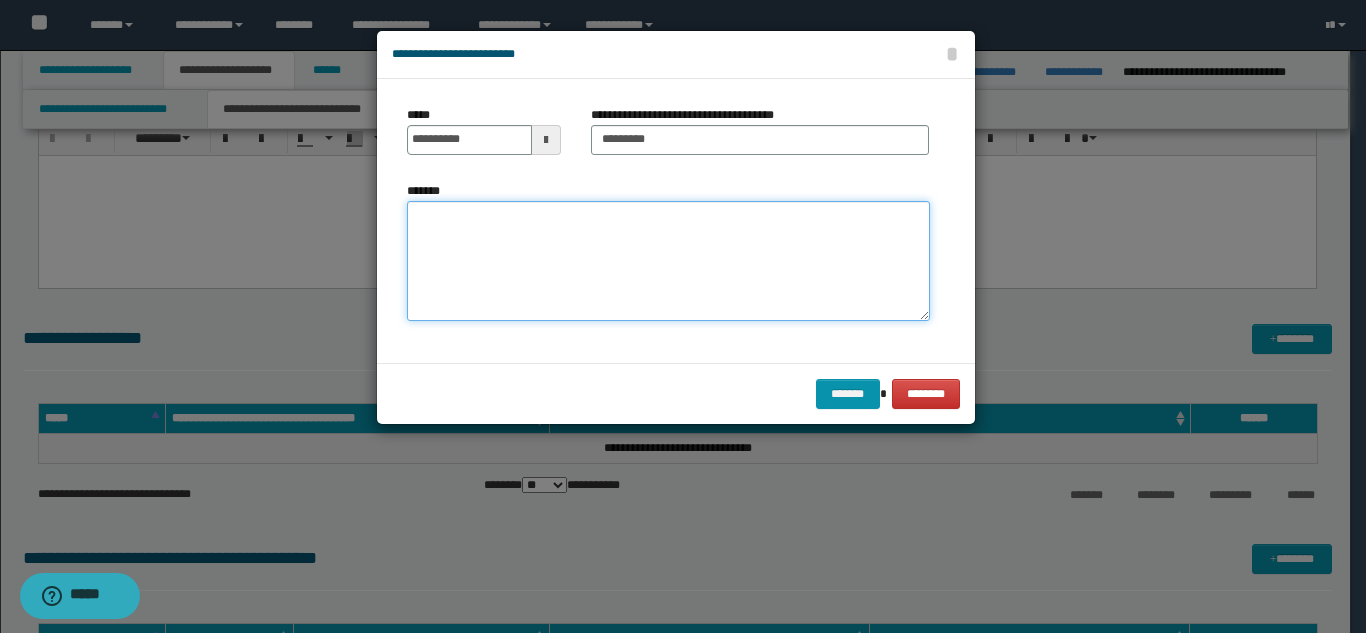 drag, startPoint x: 523, startPoint y: 275, endPoint x: 563, endPoint y: 264, distance: 41.484936 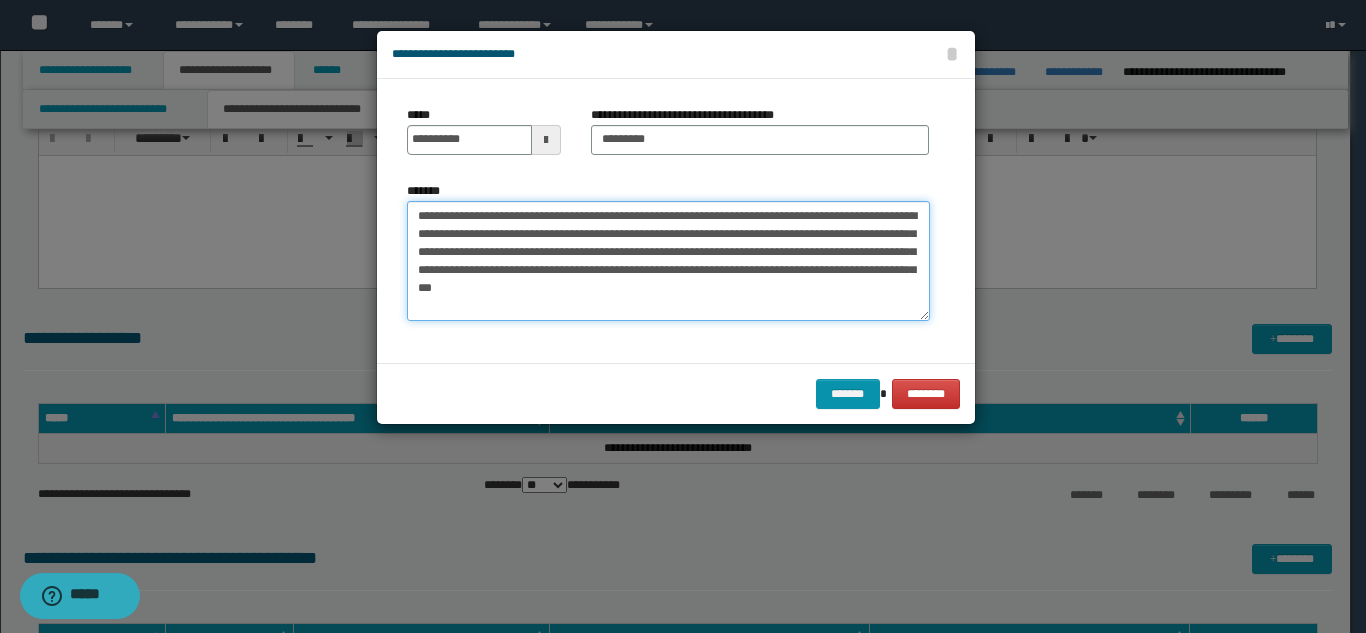 click on "**********" at bounding box center [668, 261] 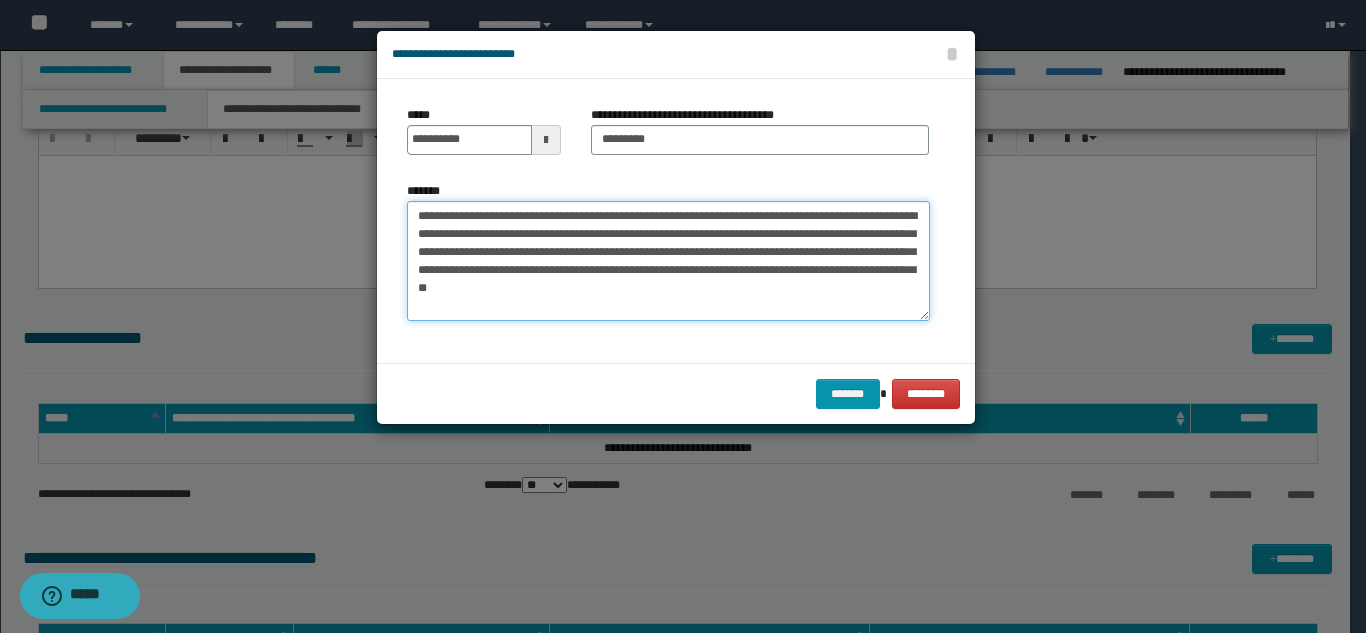 click on "**********" at bounding box center (668, 261) 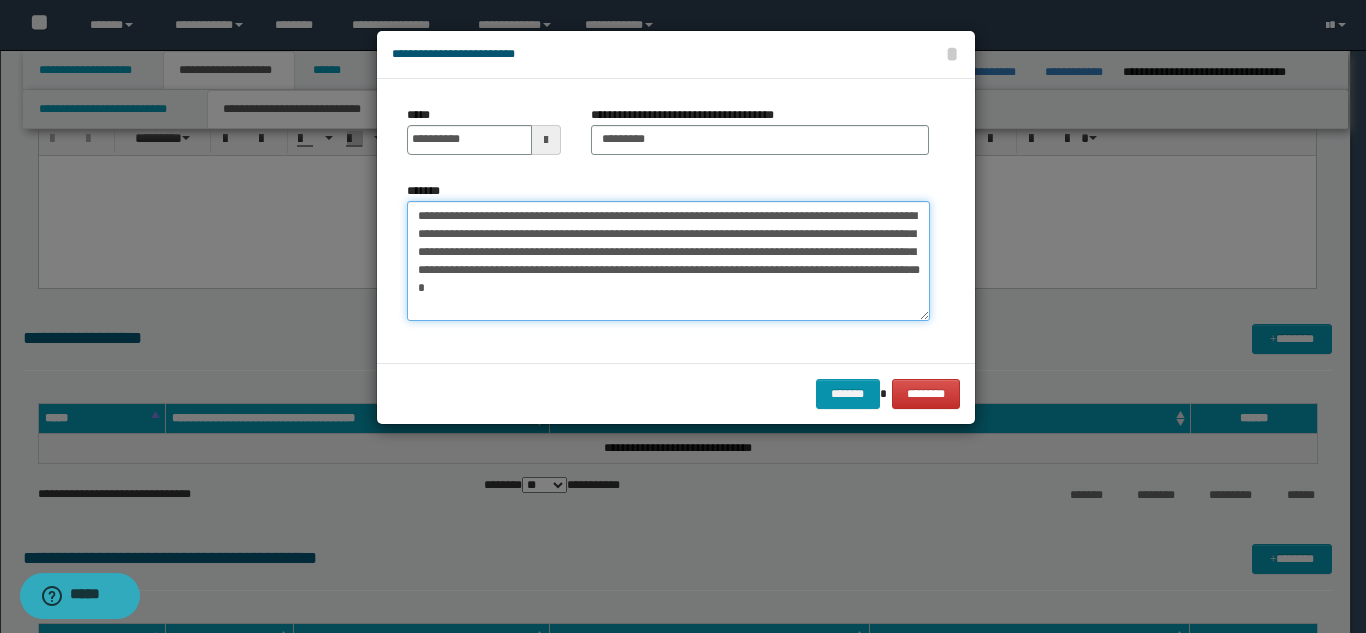 drag, startPoint x: 724, startPoint y: 297, endPoint x: 736, endPoint y: 297, distance: 12 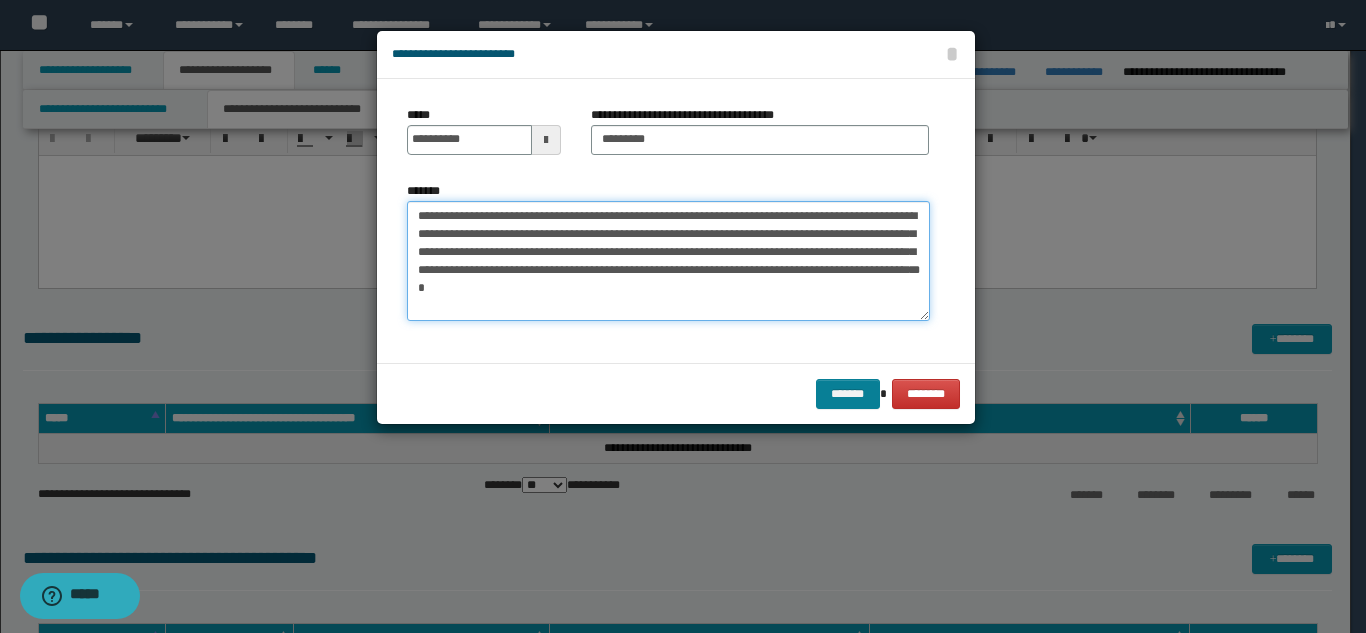 type on "**********" 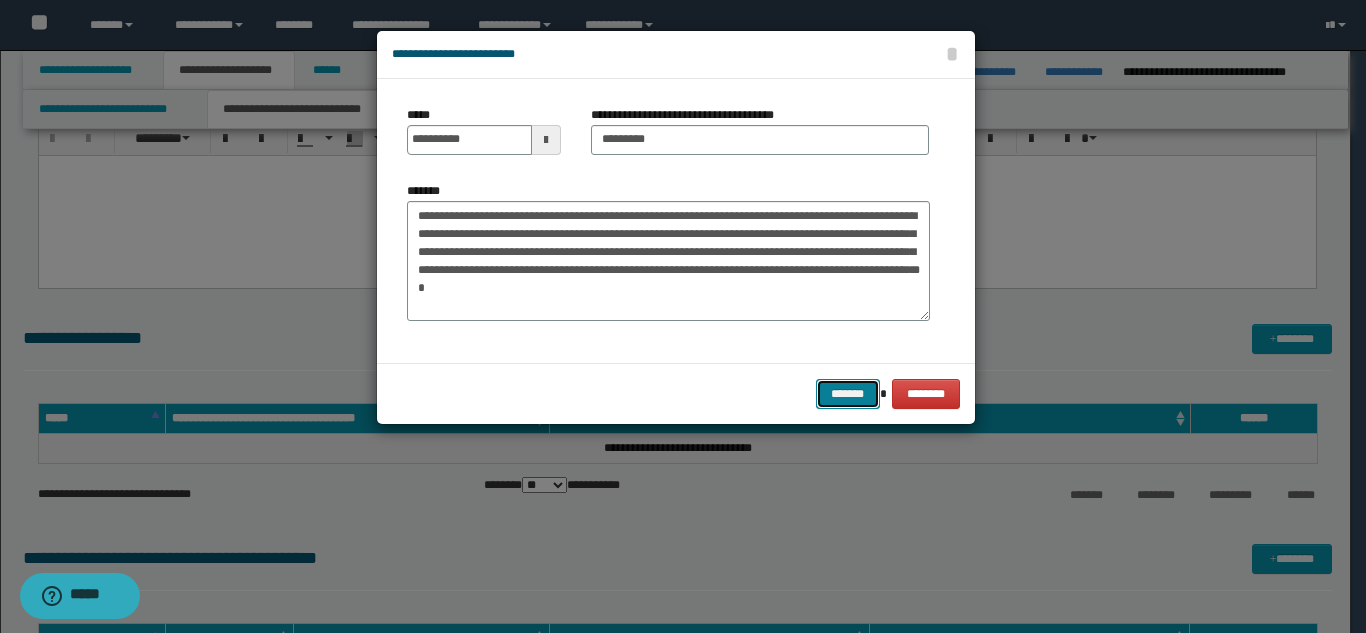 click on "*******" at bounding box center [848, 394] 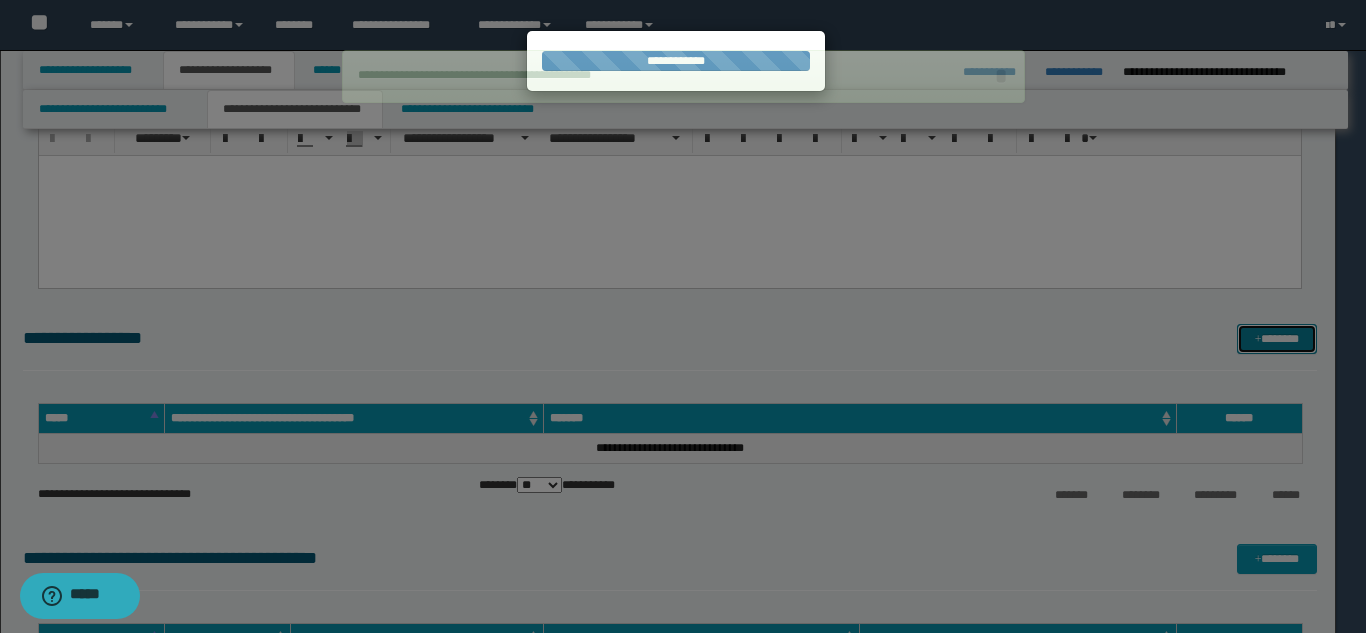type 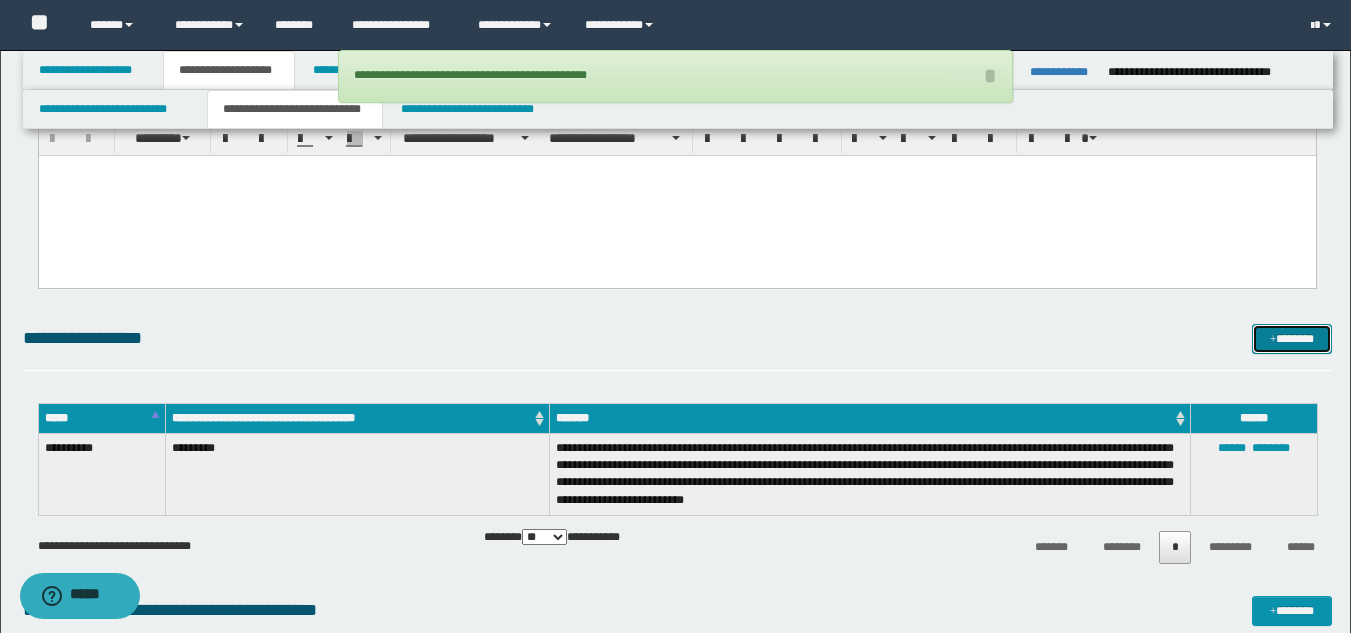 click on "*******" at bounding box center (1292, 339) 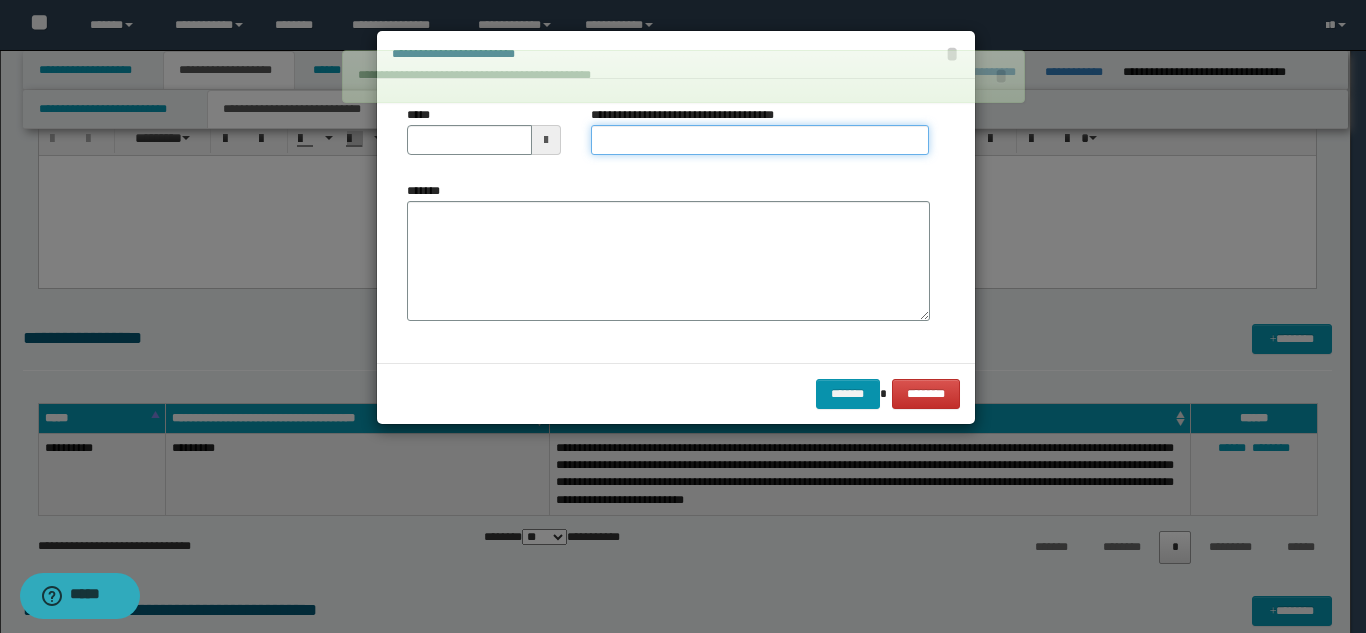 click on "**********" at bounding box center (760, 140) 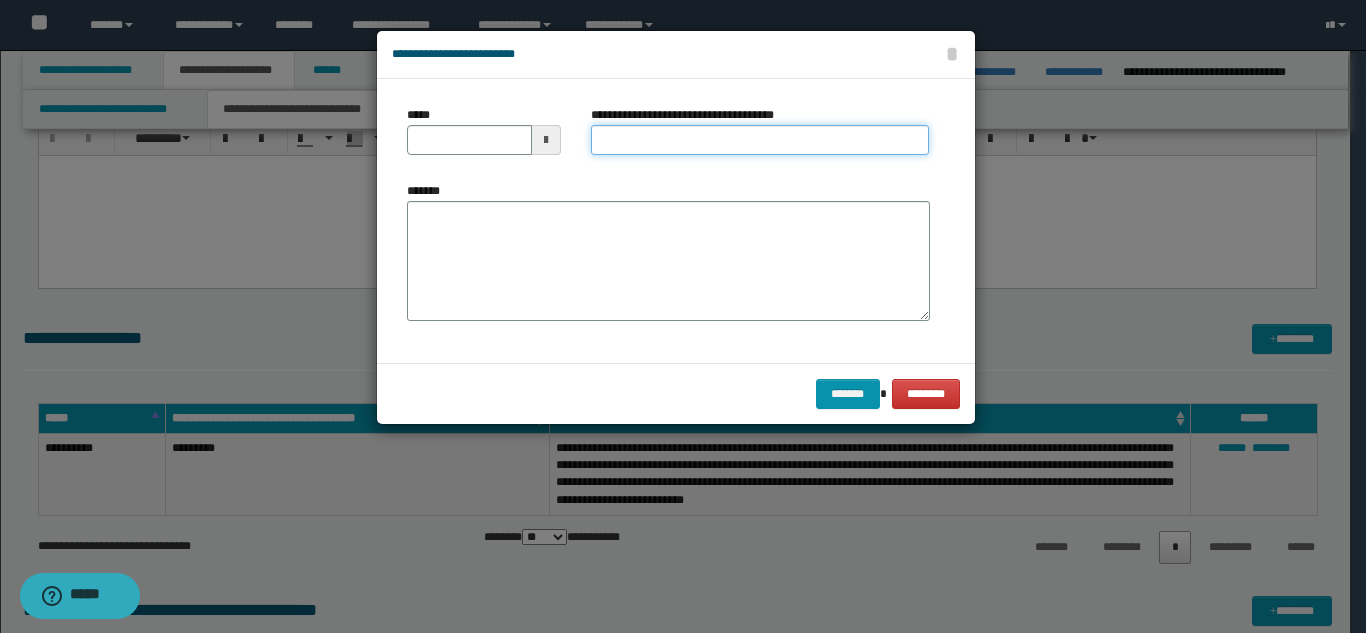 type on "**********" 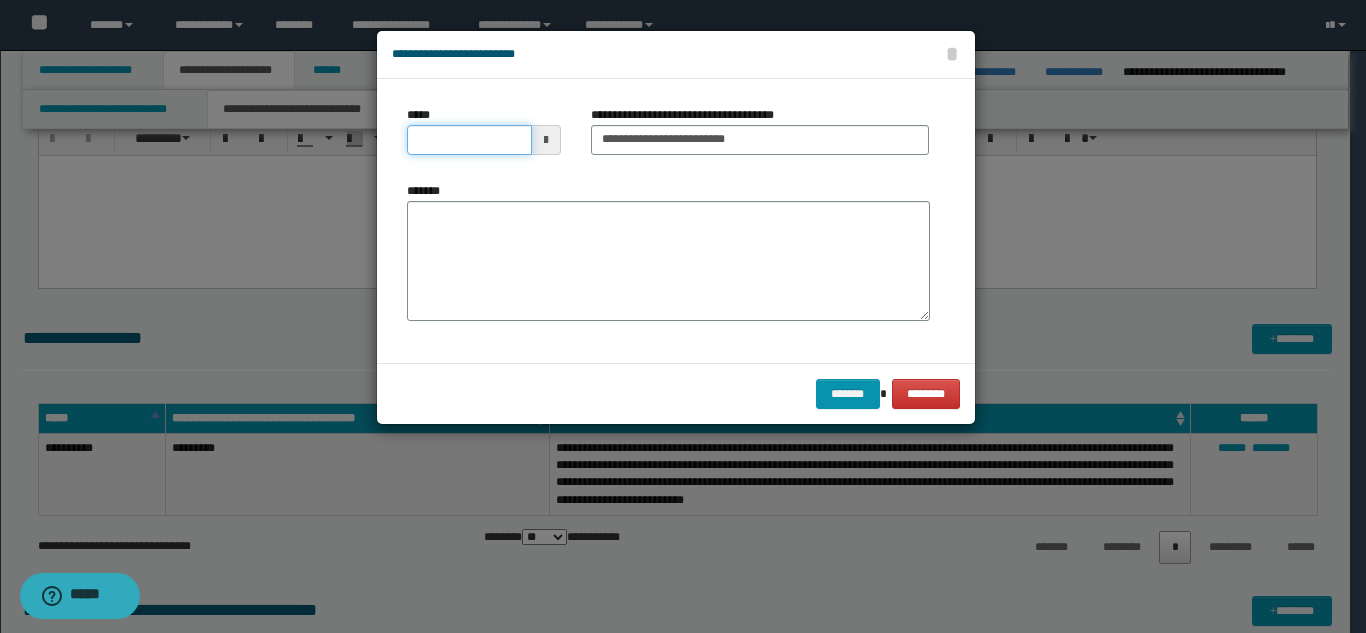 click on "*****" at bounding box center [469, 140] 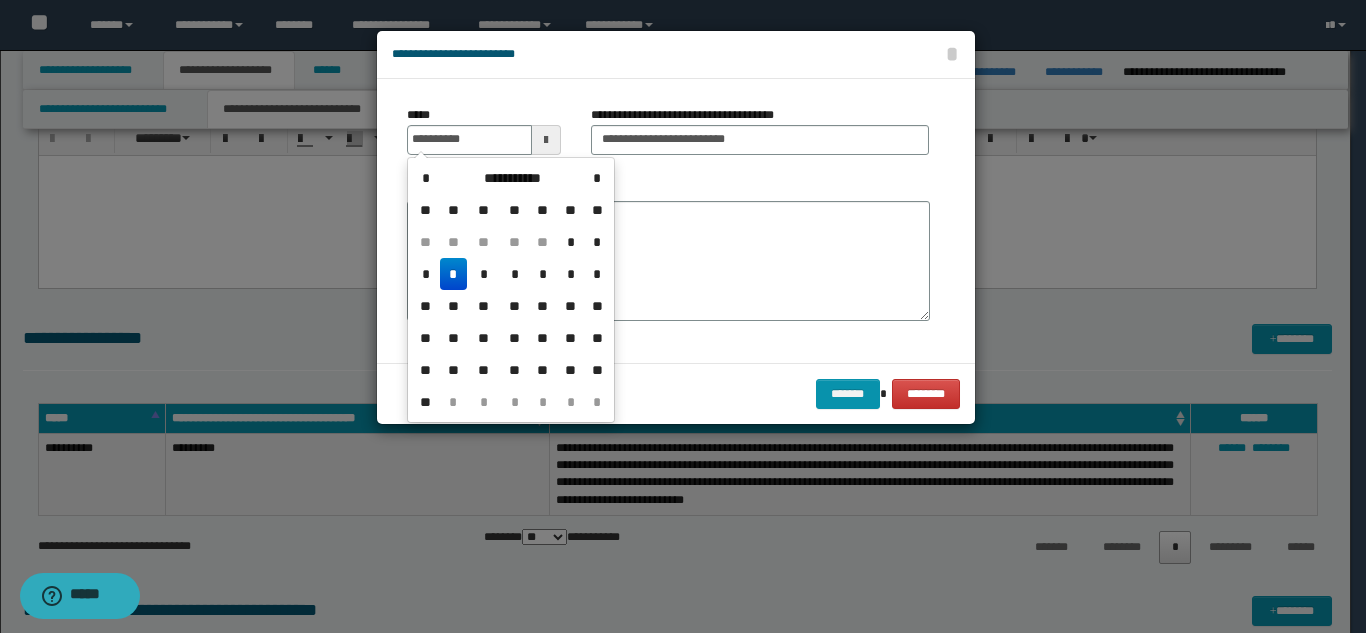 click on "*" at bounding box center [454, 274] 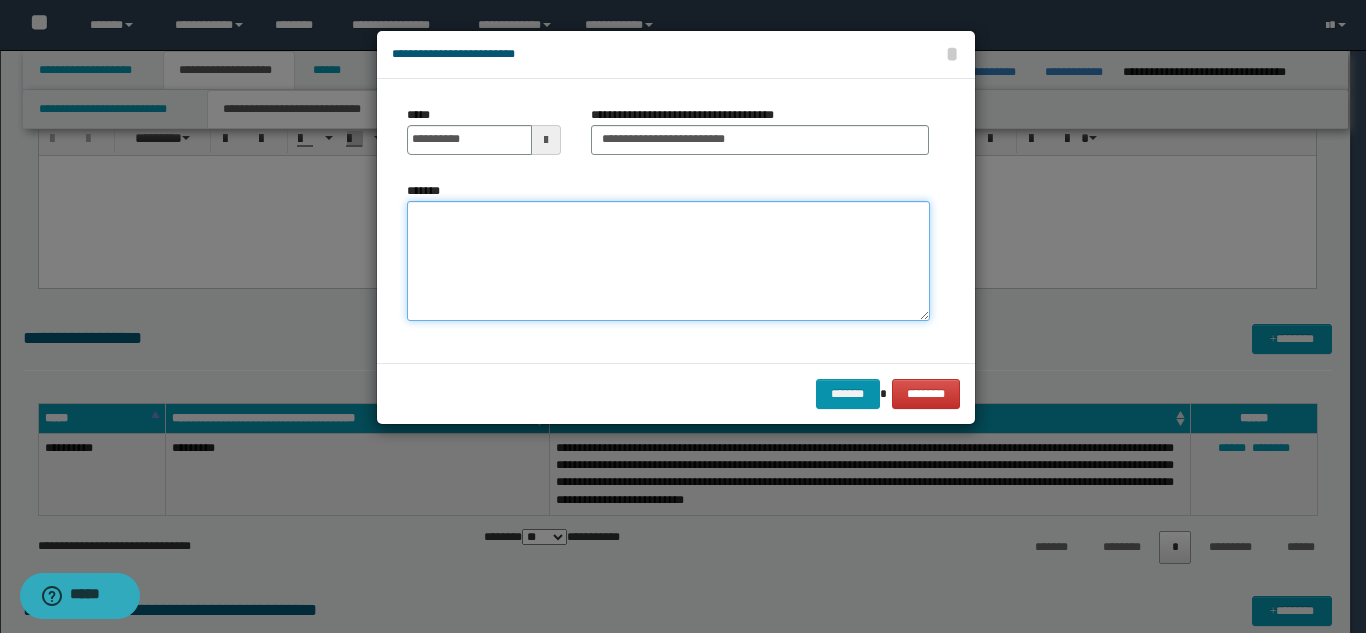 click on "*******" at bounding box center [668, 261] 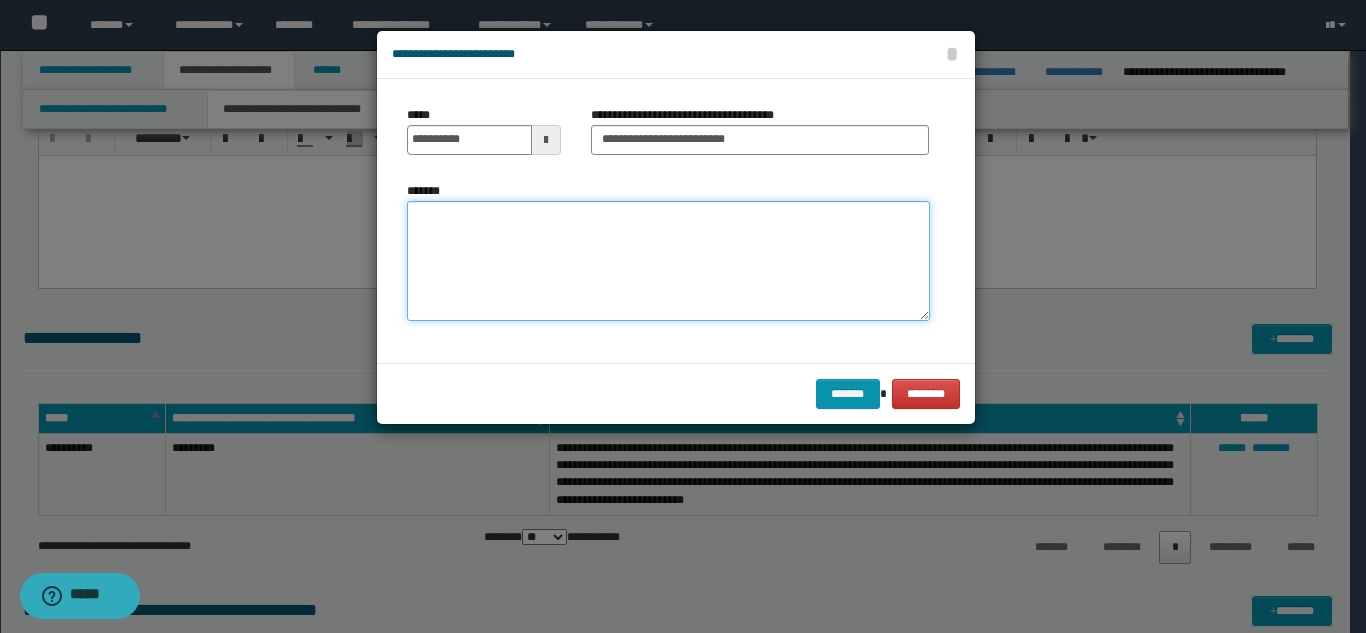 paste on "**********" 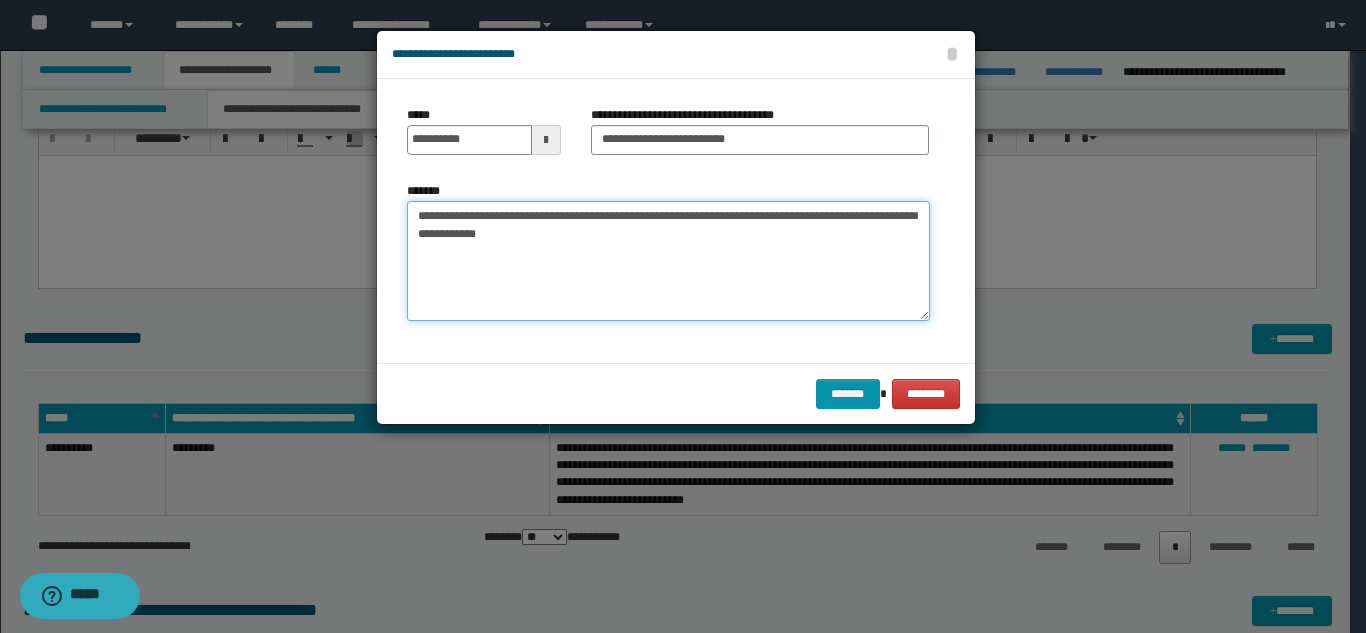 click on "**********" at bounding box center [668, 261] 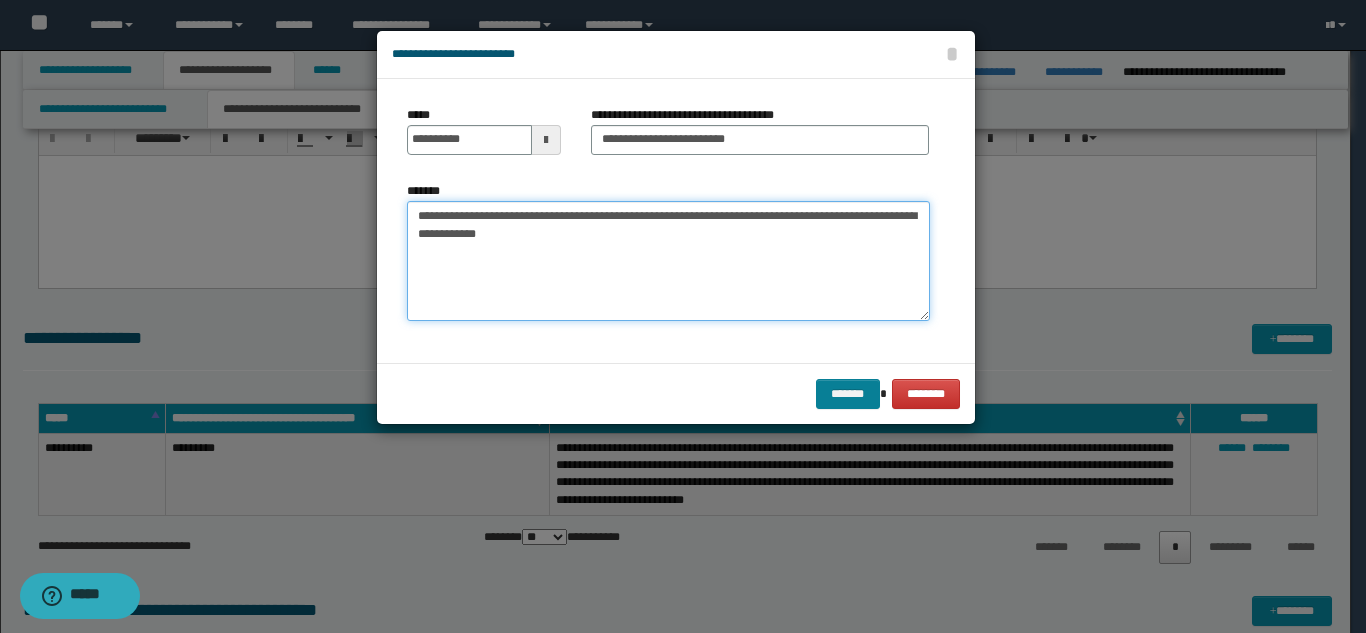type on "**********" 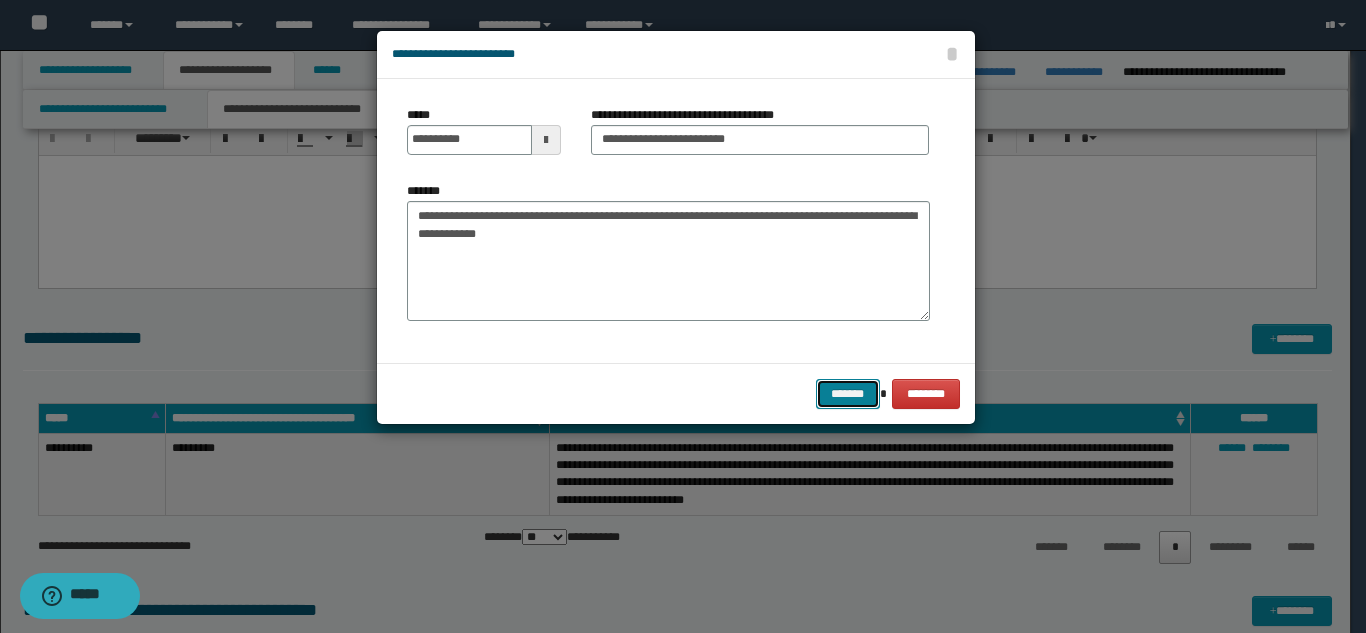 click on "*******" at bounding box center [848, 394] 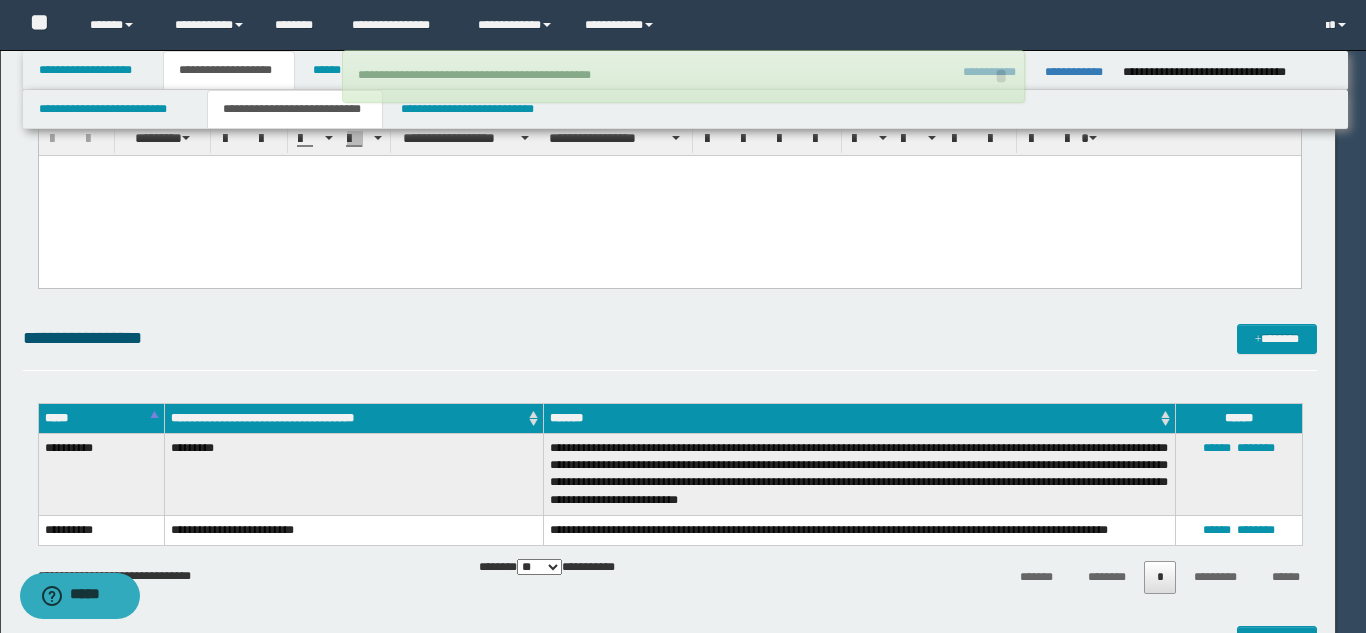 type 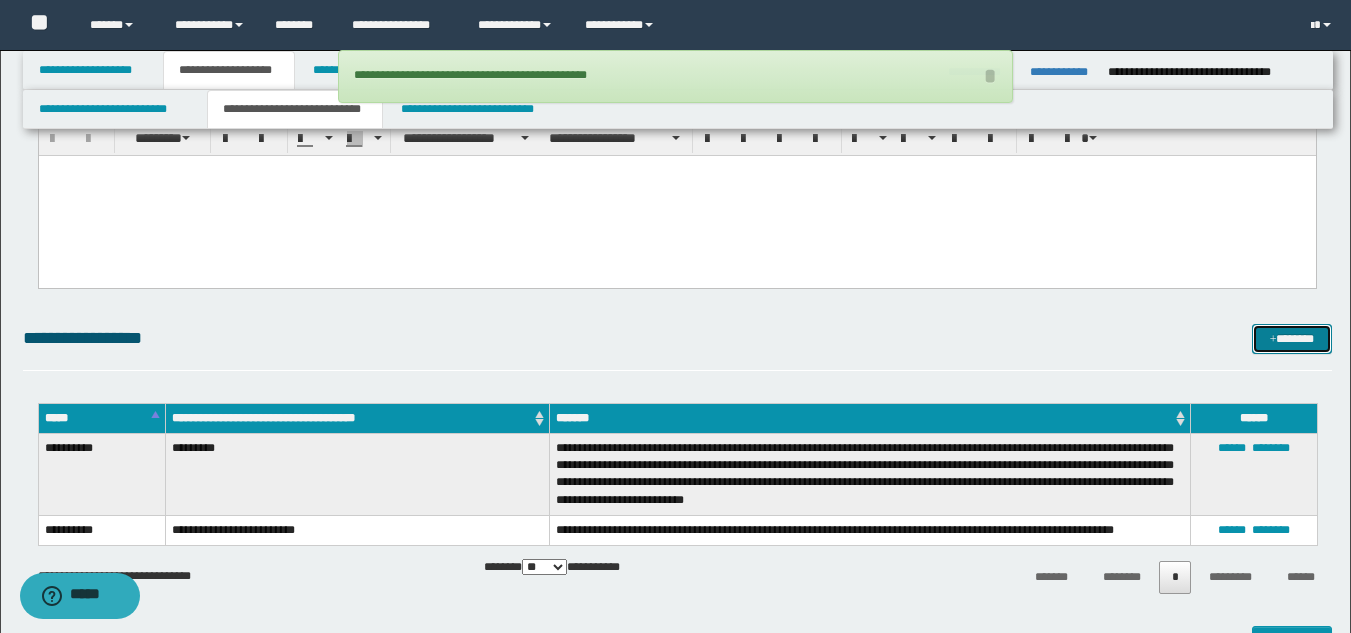 click at bounding box center (1273, 340) 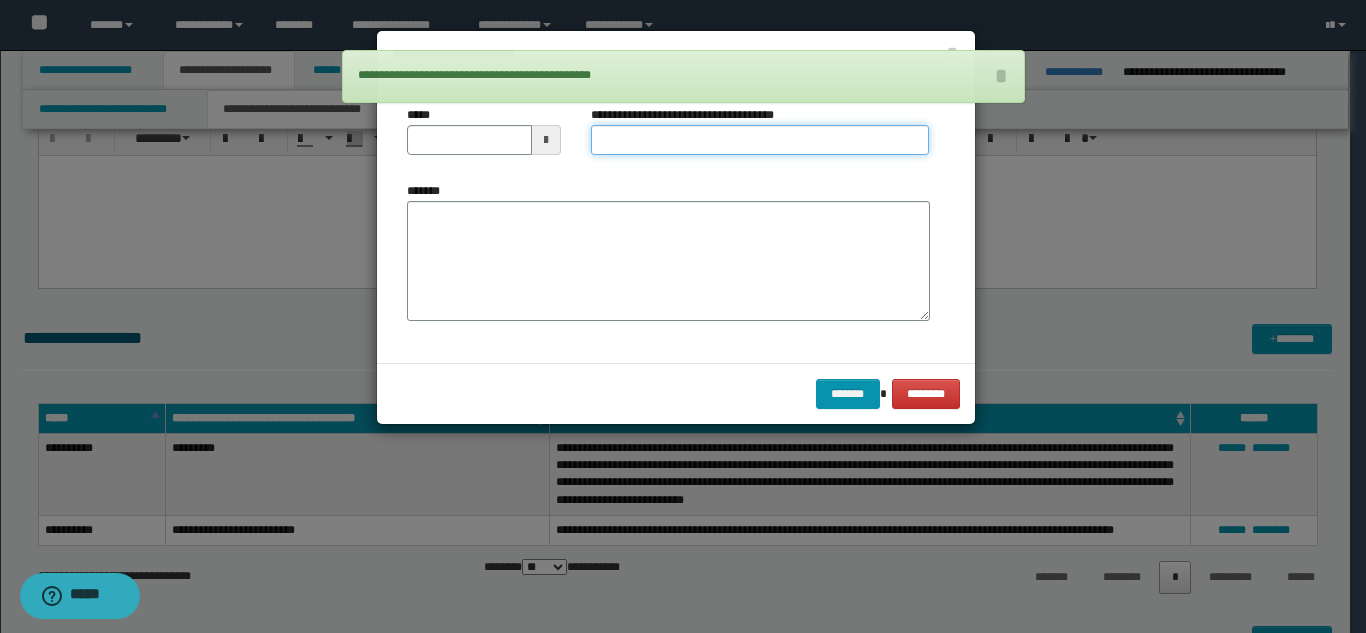 click on "**********" at bounding box center [760, 140] 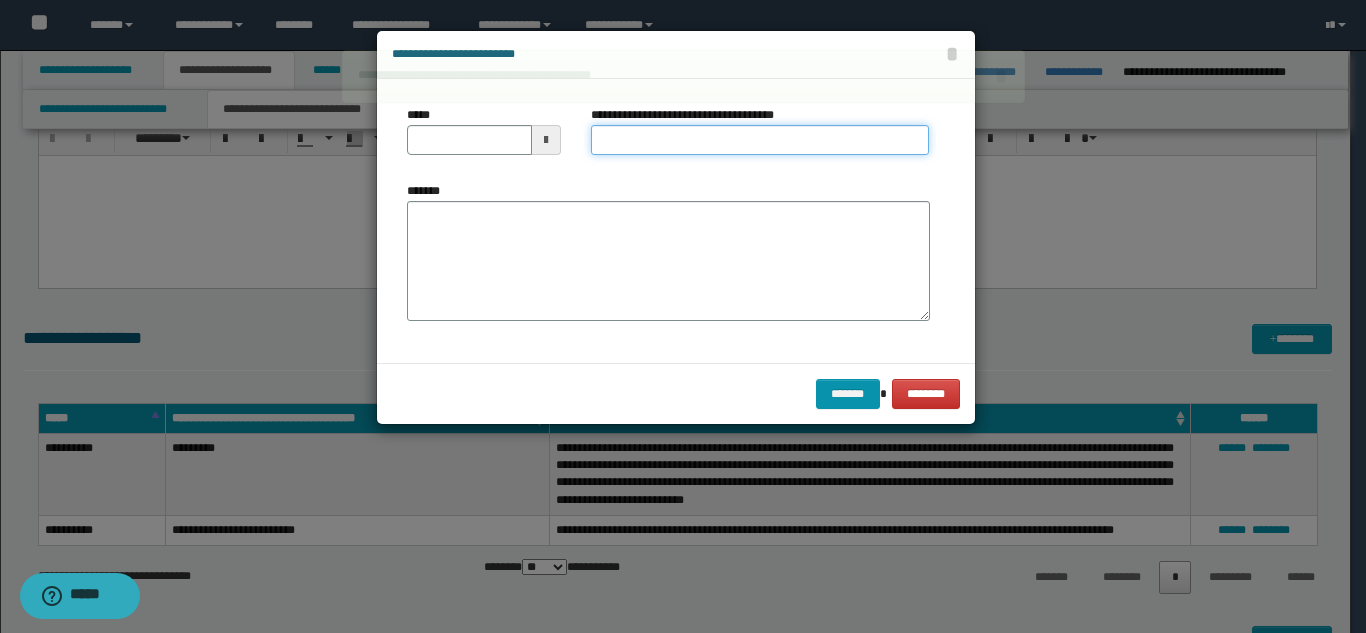 type on "**********" 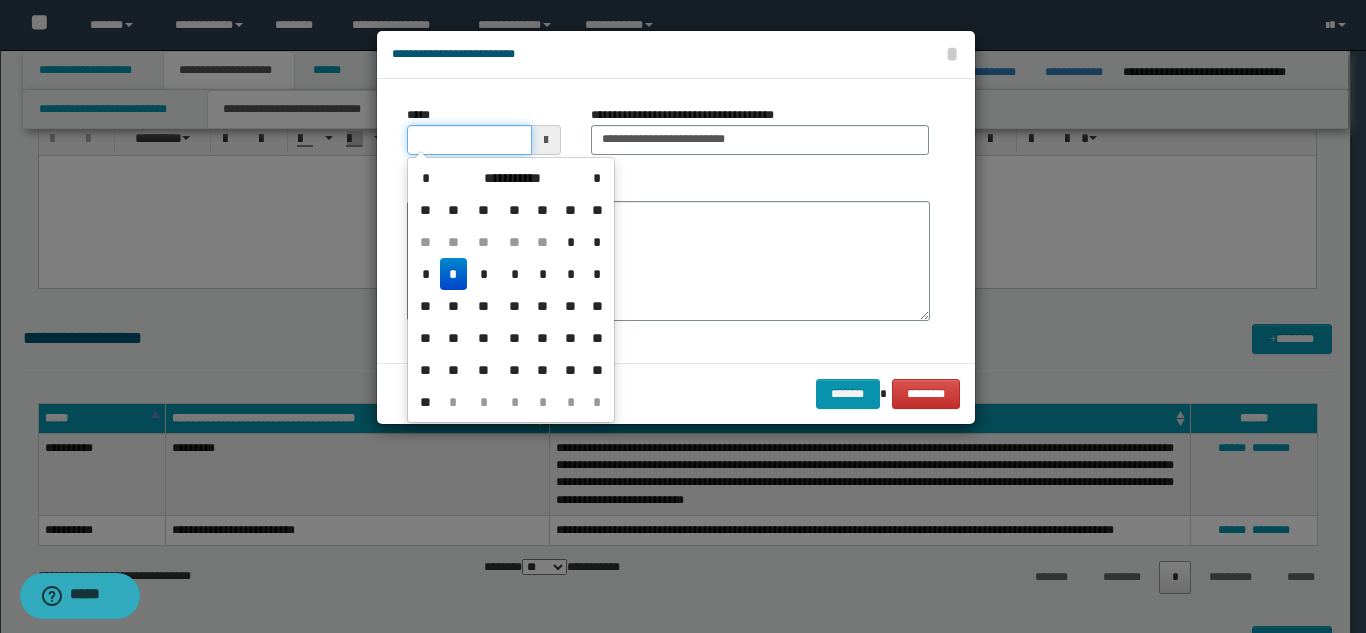 click on "*****" at bounding box center [469, 140] 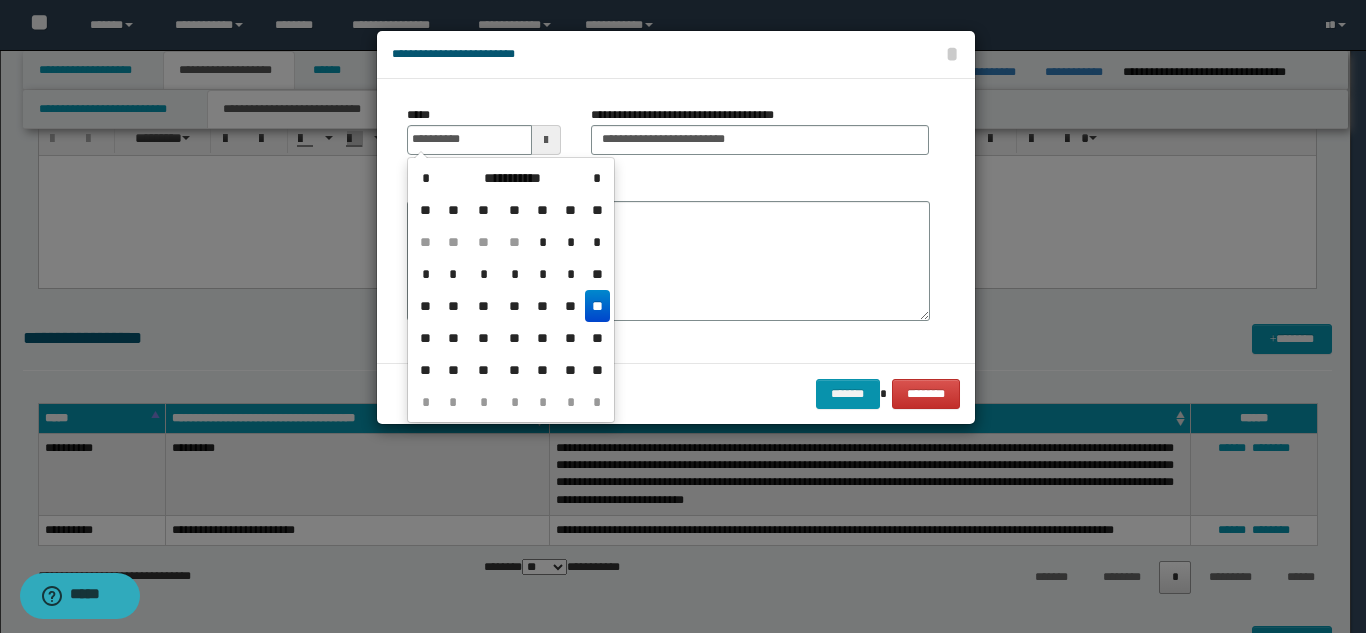 click on "**" at bounding box center (597, 306) 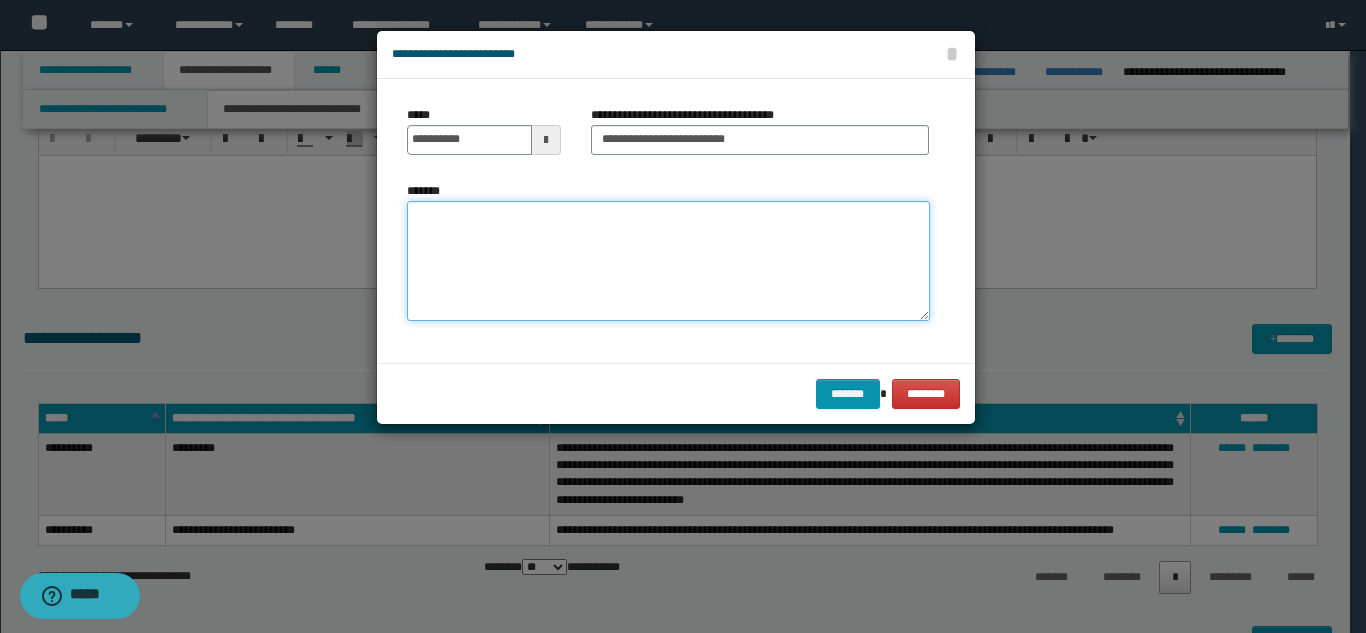 click on "*******" at bounding box center [668, 261] 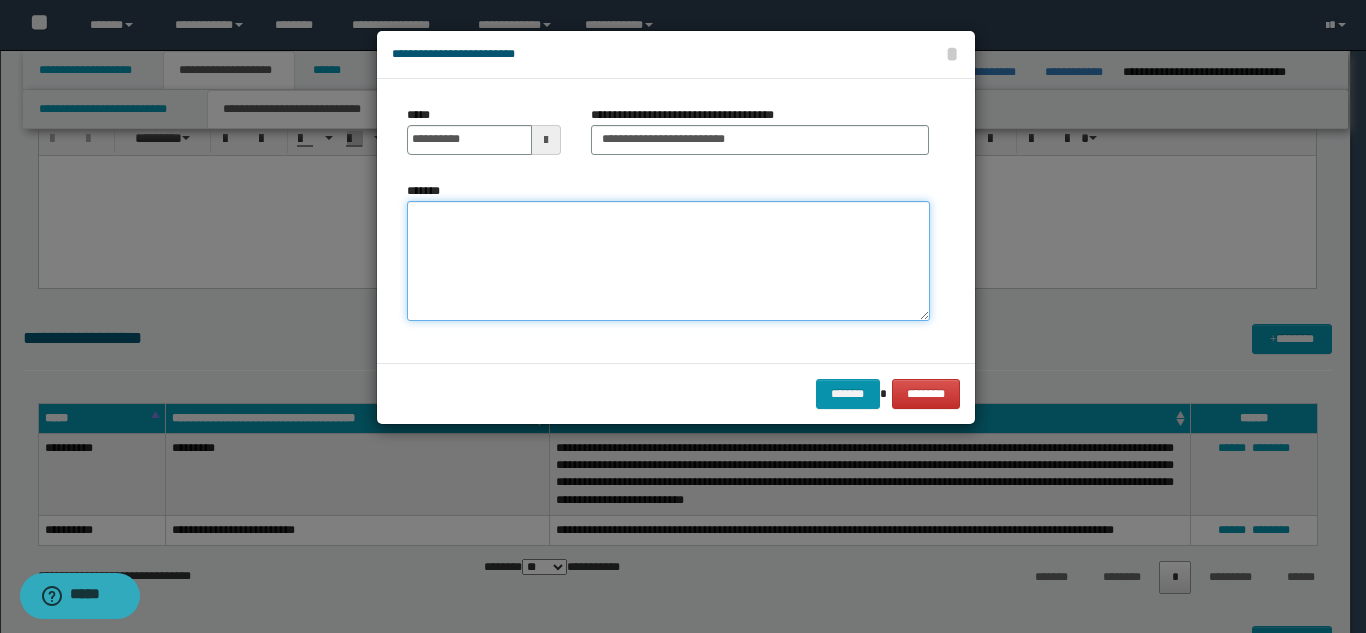 paste on "**********" 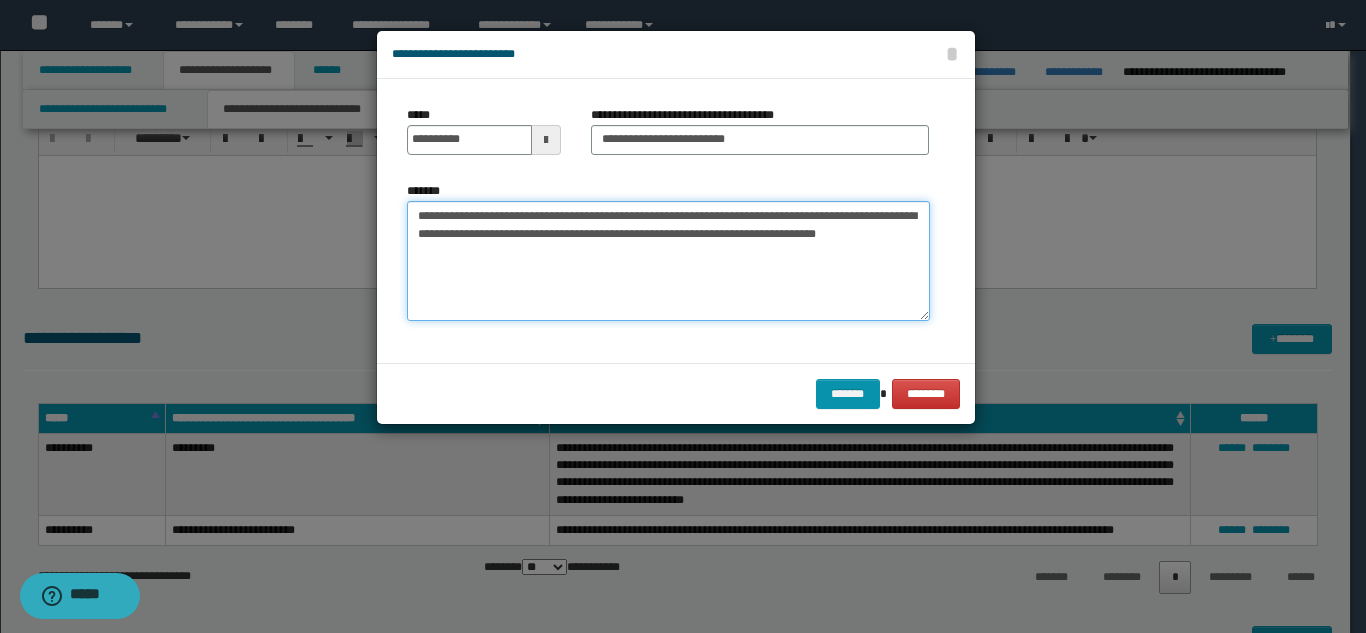 click on "**********" at bounding box center (668, 261) 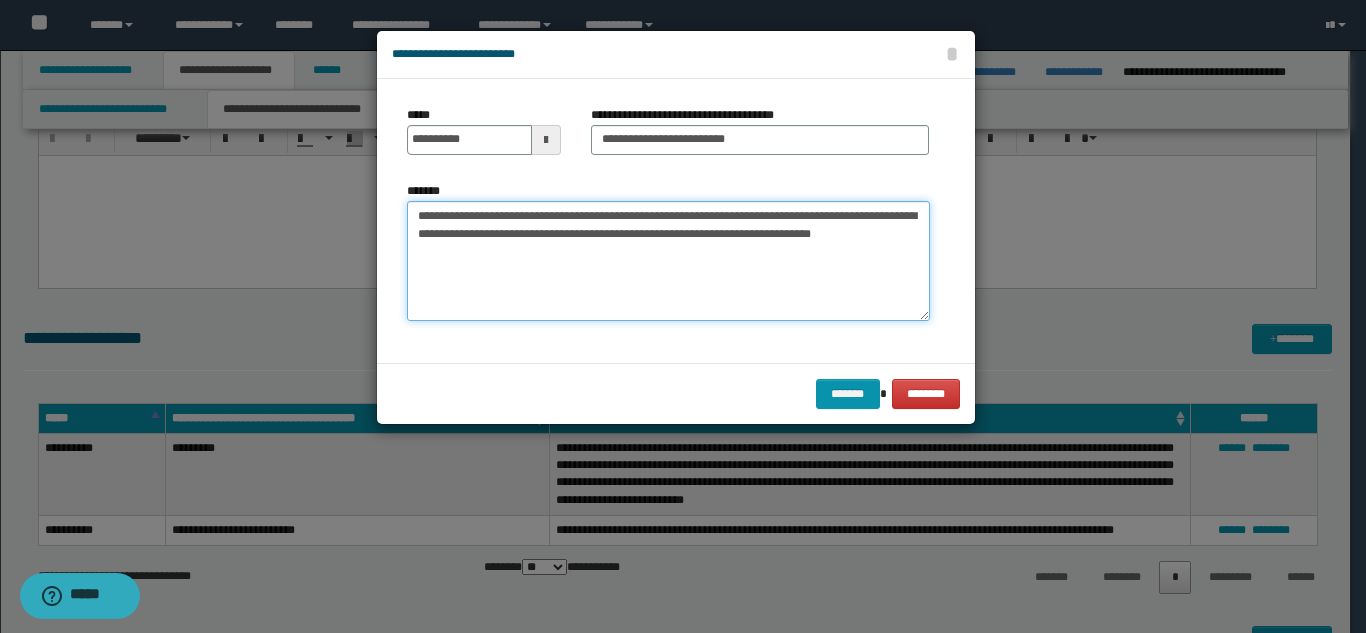 drag, startPoint x: 636, startPoint y: 259, endPoint x: 706, endPoint y: 274, distance: 71.5891 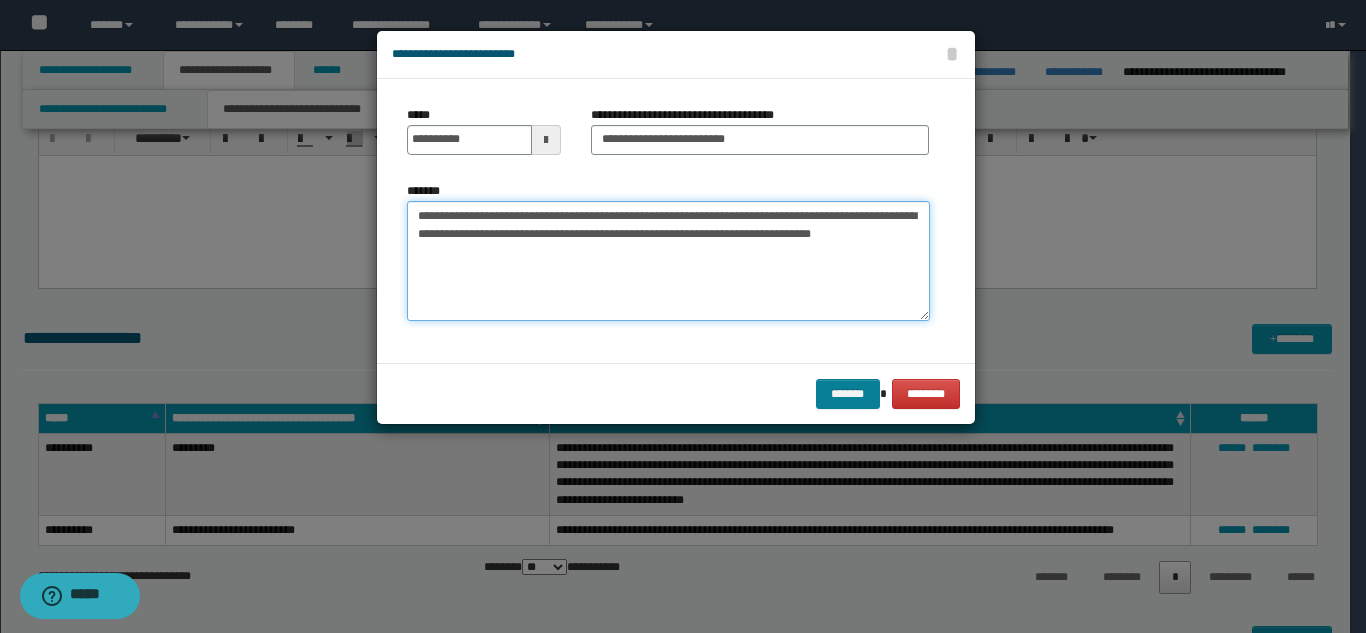 type on "**********" 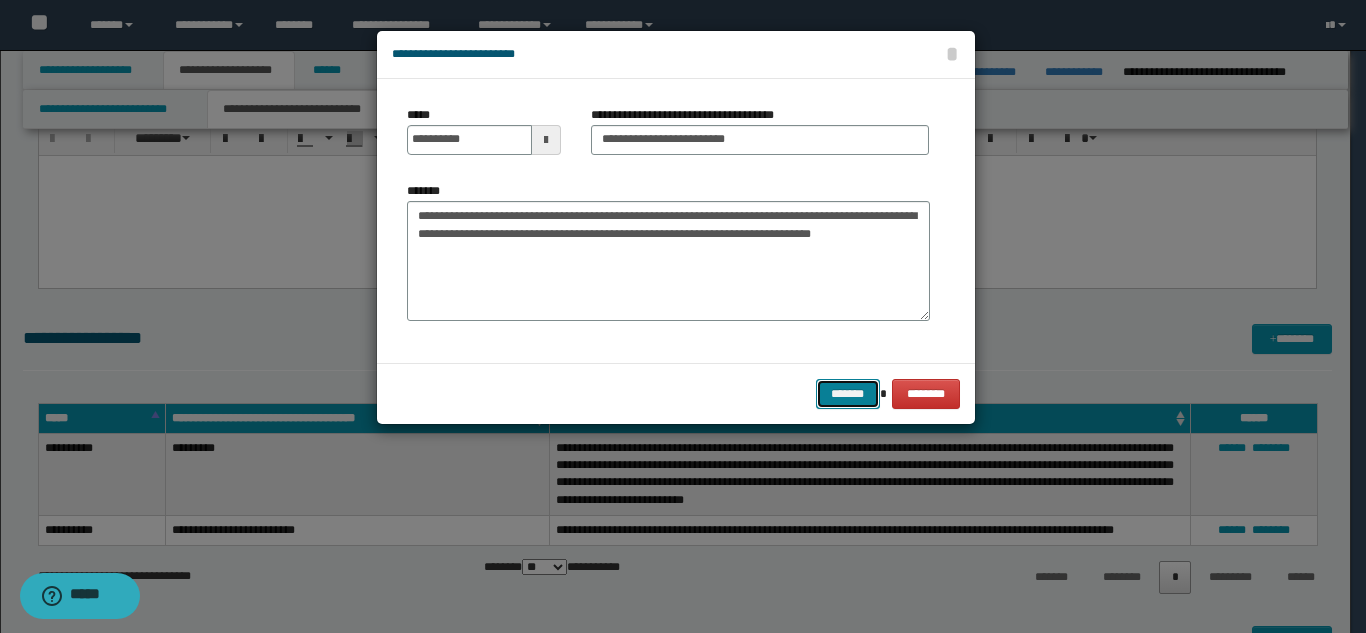 click on "*******" at bounding box center (848, 394) 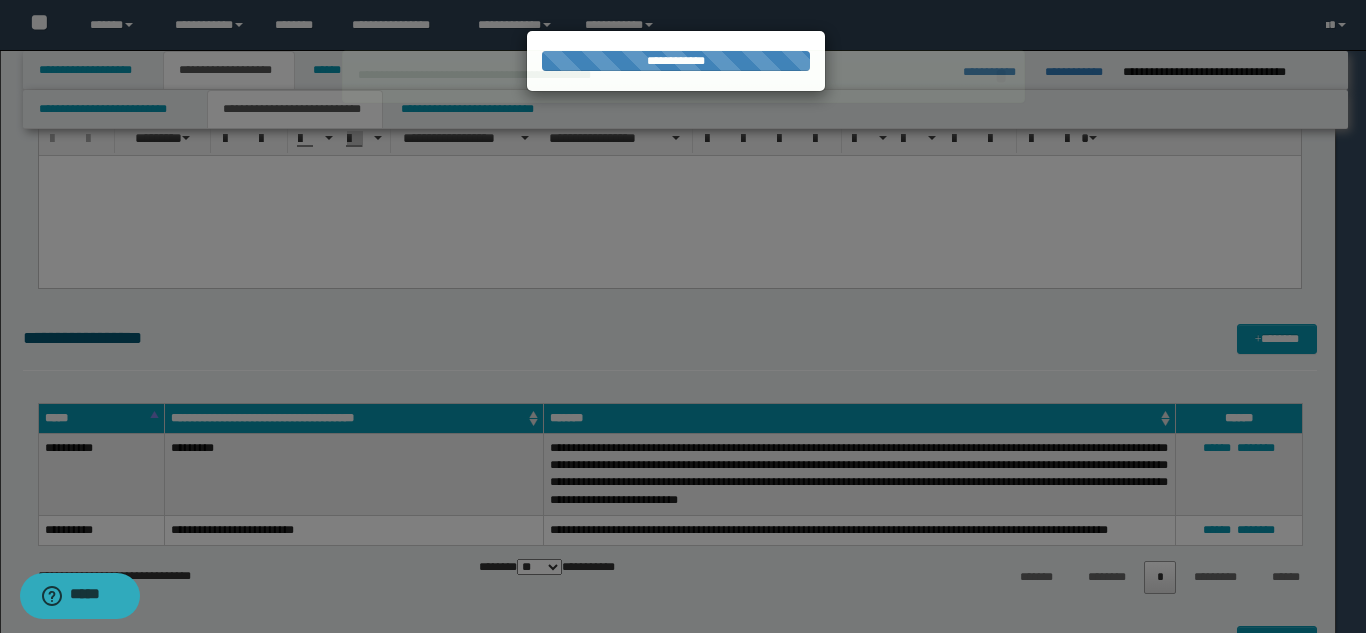 type 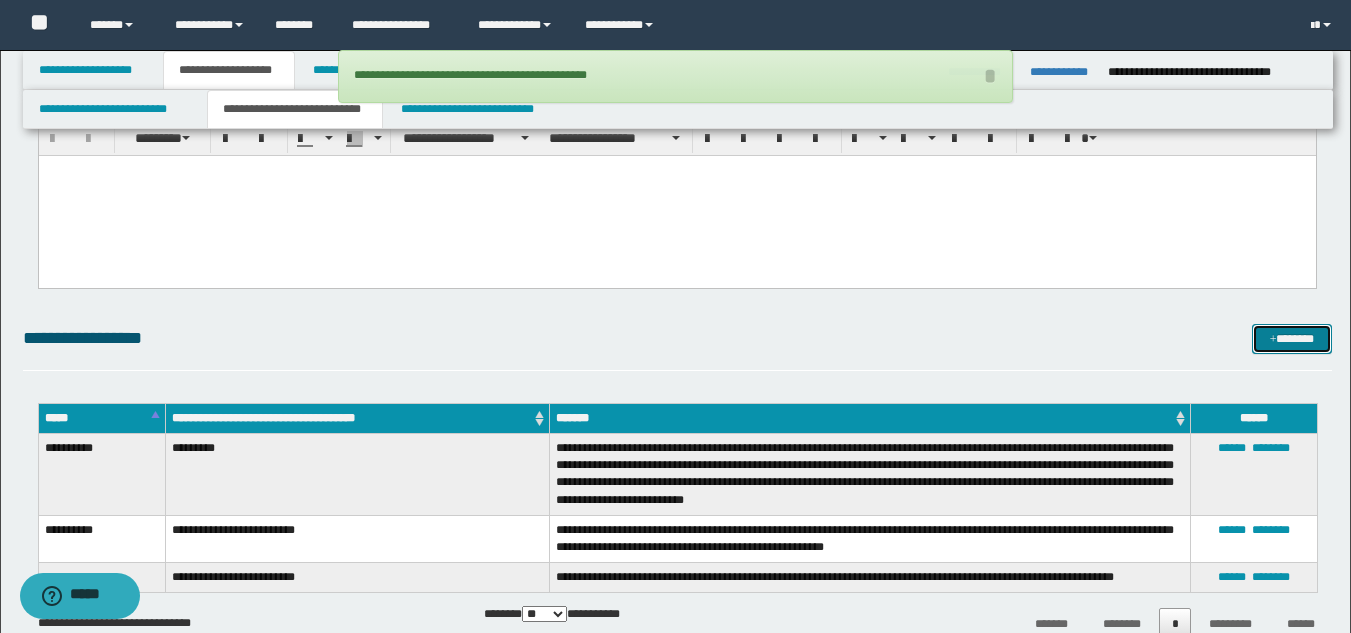 drag, startPoint x: 1278, startPoint y: 332, endPoint x: 1242, endPoint y: 339, distance: 36.67424 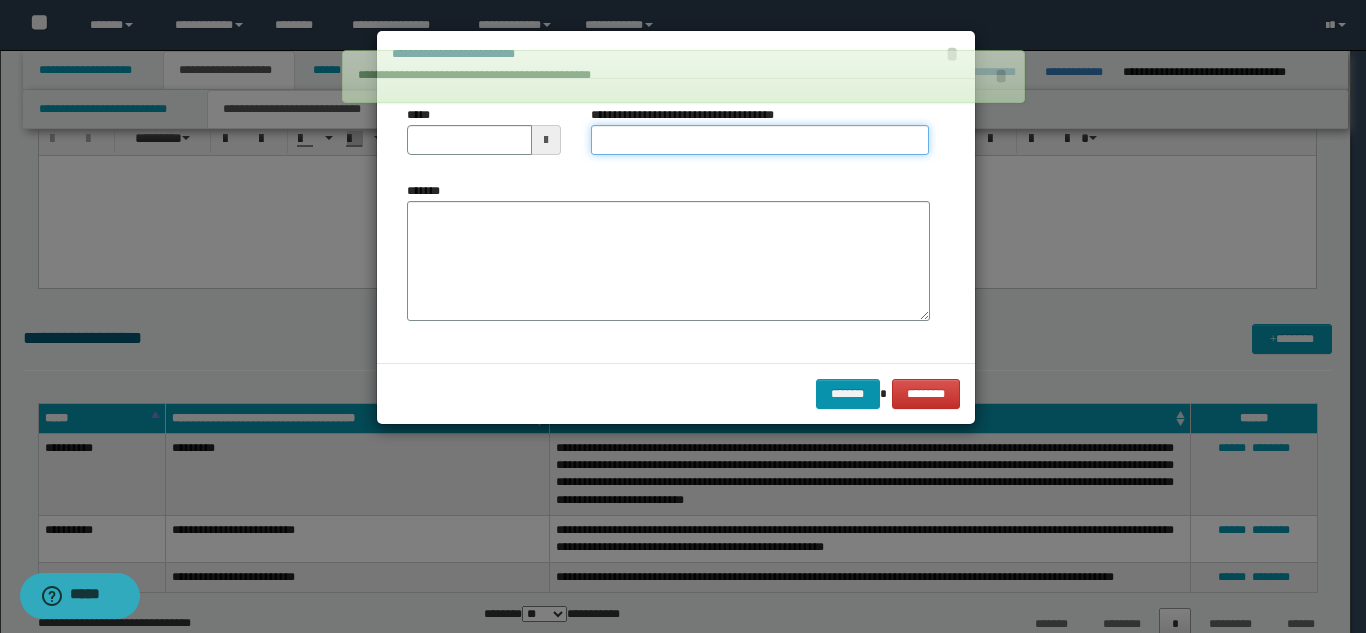 click on "**********" at bounding box center [760, 140] 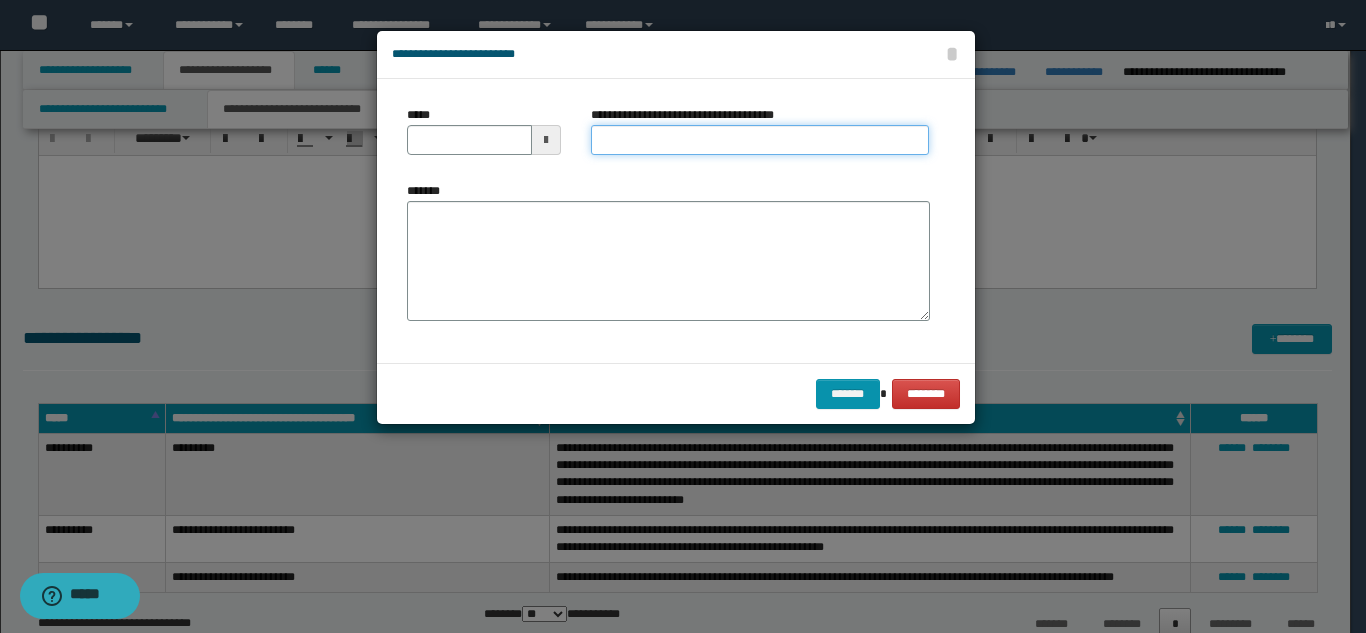 type on "**********" 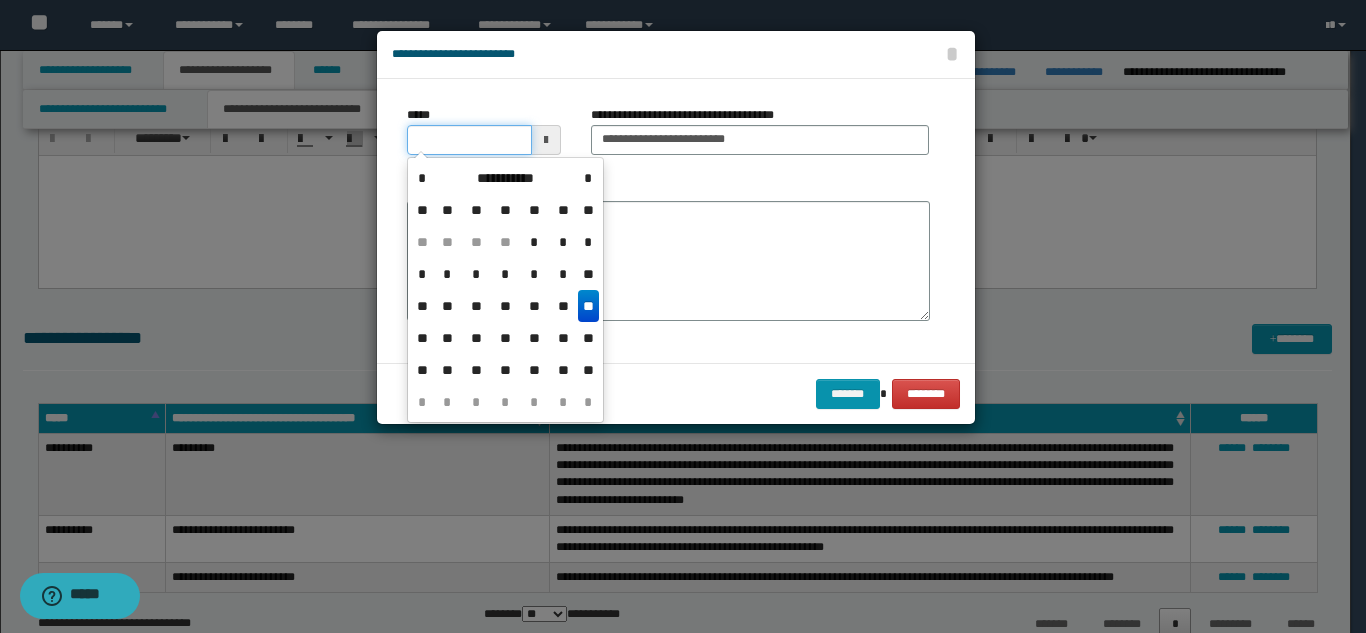click on "*****" at bounding box center (469, 140) 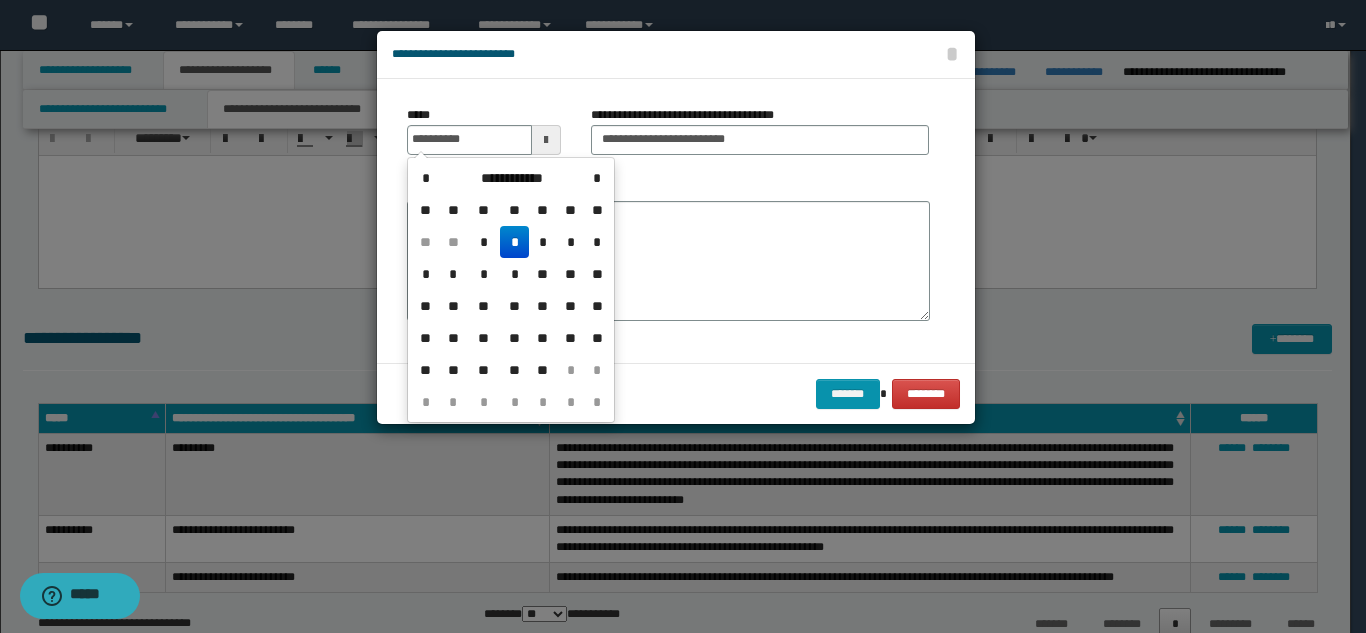 drag, startPoint x: 504, startPoint y: 244, endPoint x: 513, endPoint y: 235, distance: 12.727922 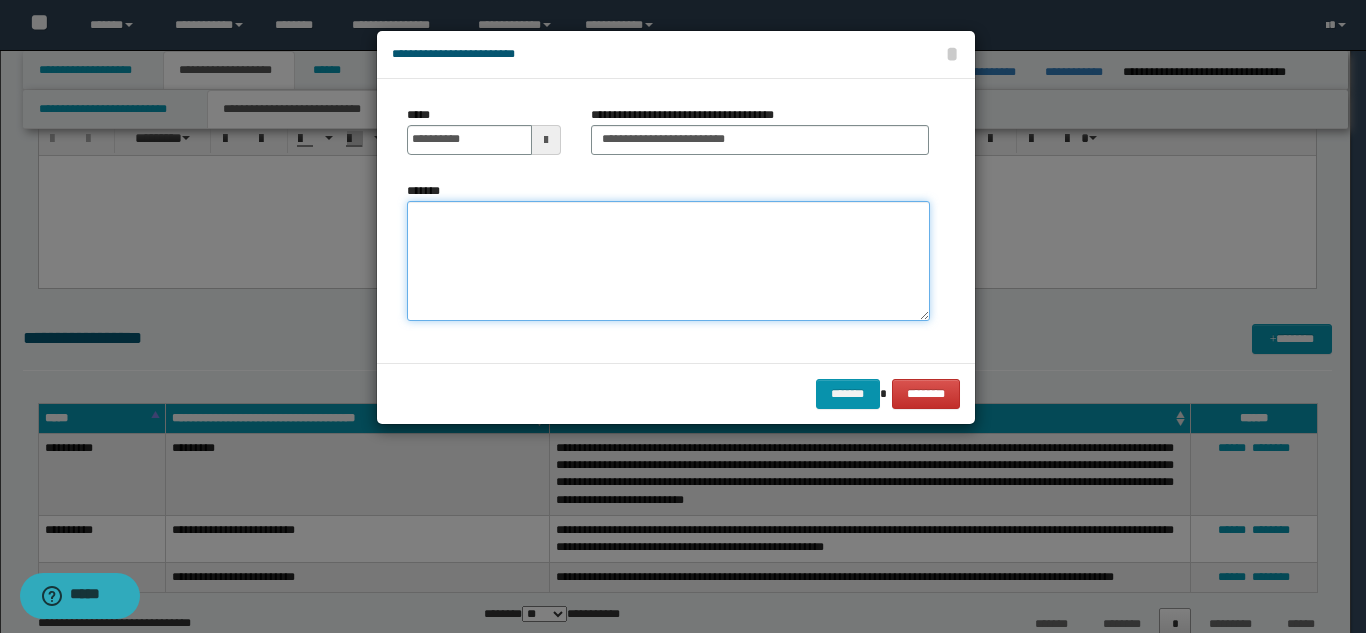 drag, startPoint x: 513, startPoint y: 235, endPoint x: 562, endPoint y: 263, distance: 56.435802 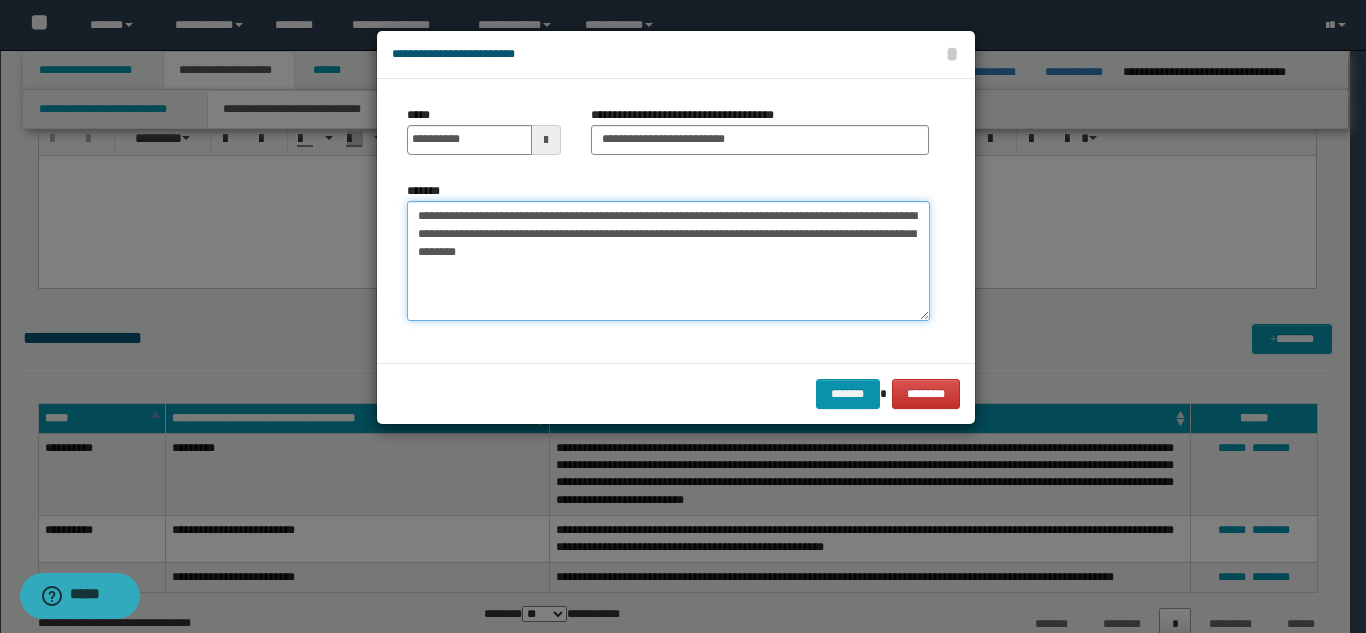click on "**********" at bounding box center [668, 261] 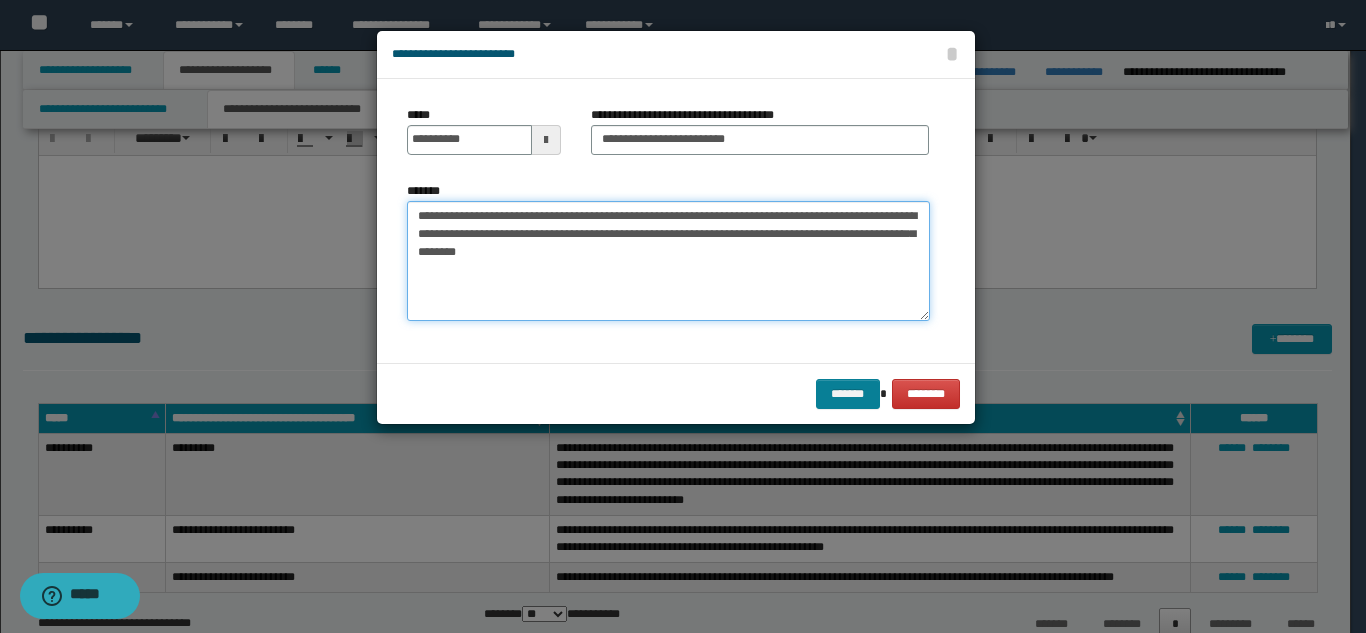 type on "**********" 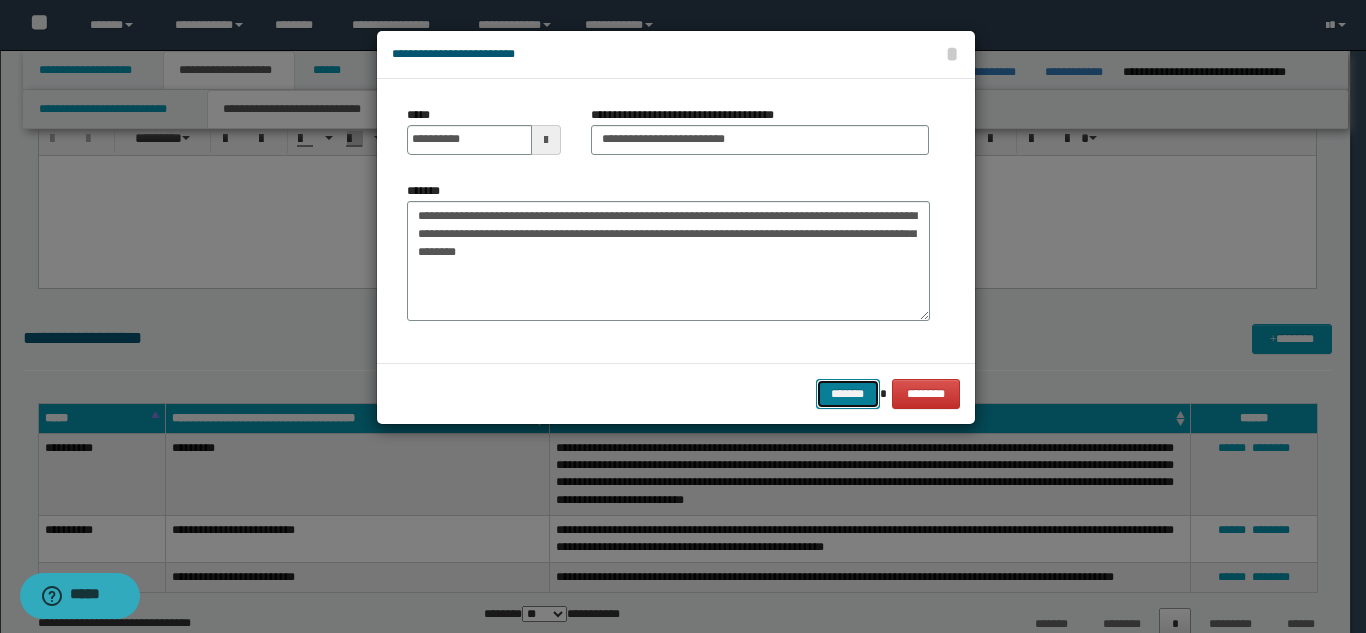 click on "*******" at bounding box center (848, 394) 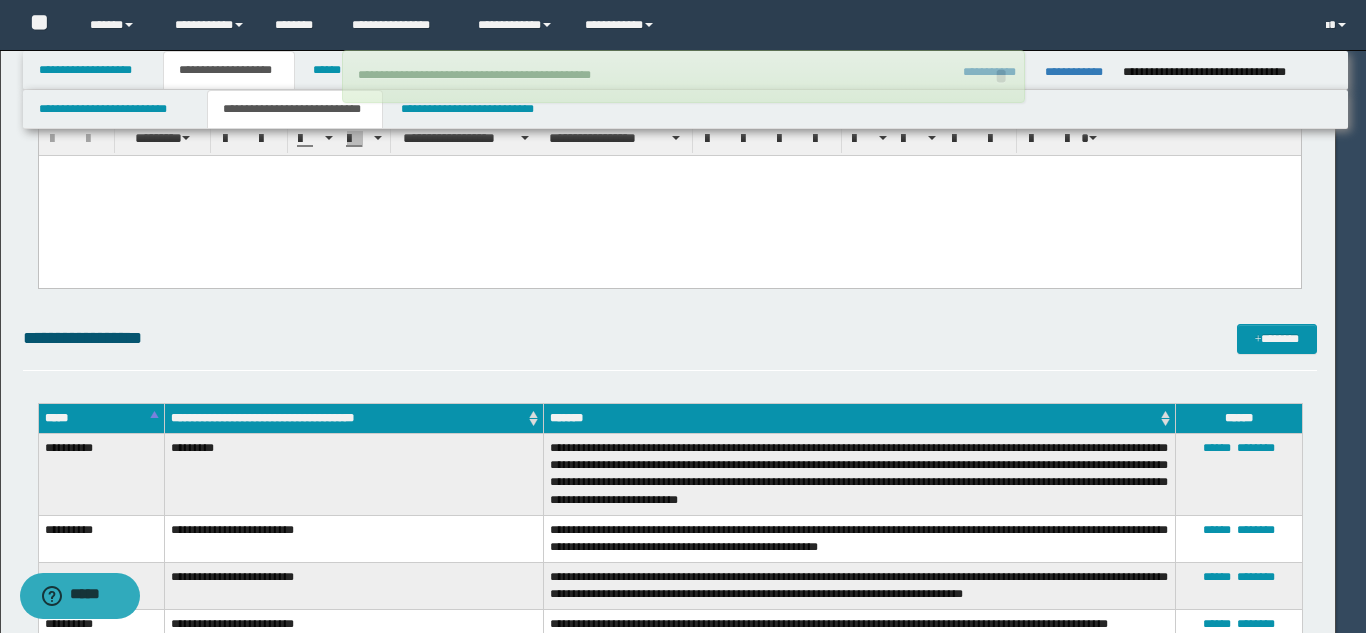 type 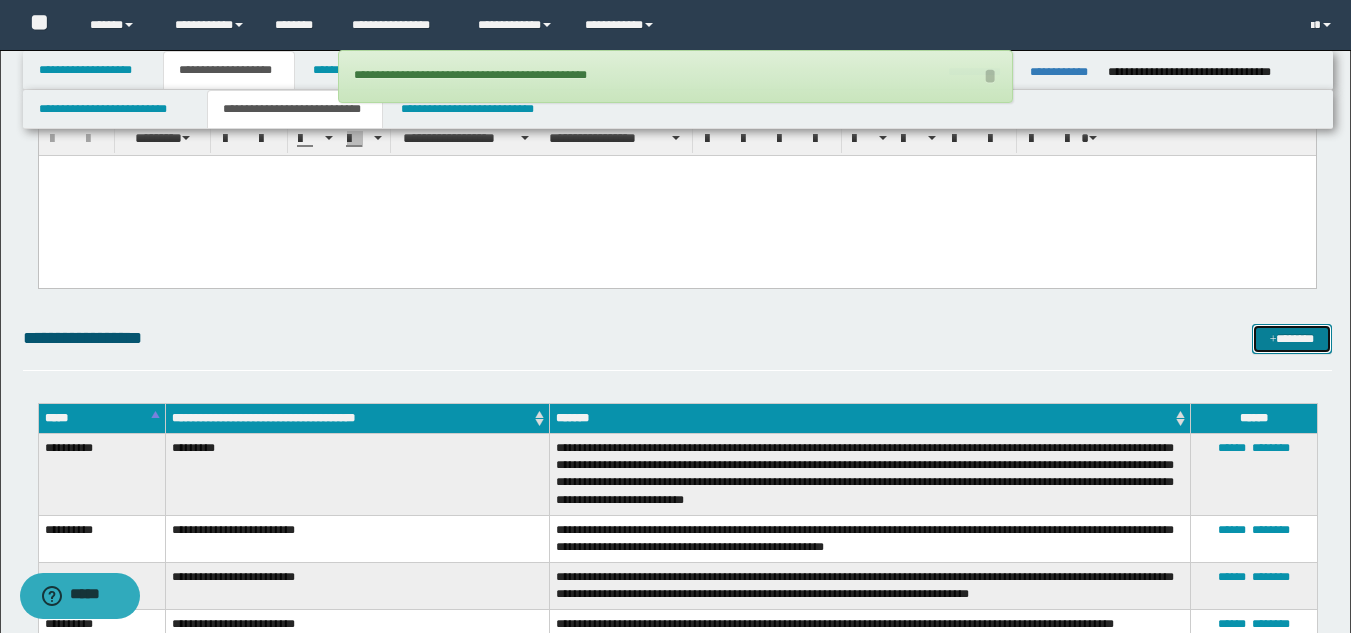 click on "*******" at bounding box center [1292, 339] 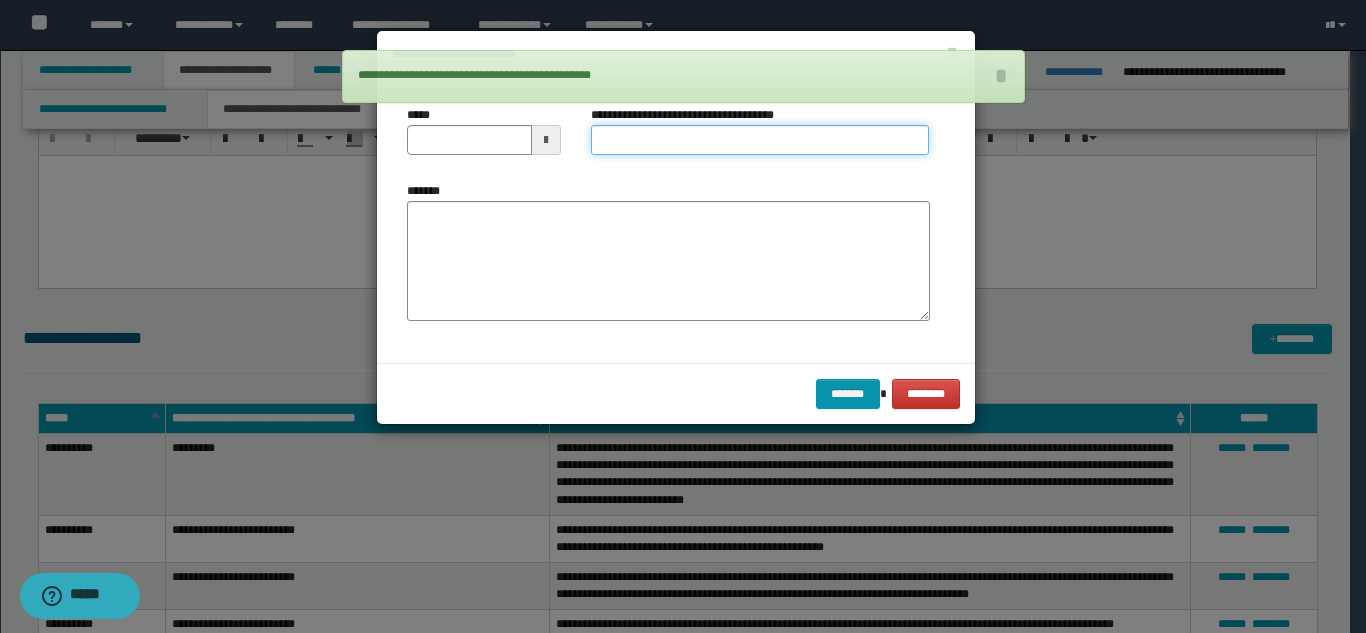 drag, startPoint x: 659, startPoint y: 140, endPoint x: 684, endPoint y: 164, distance: 34.655445 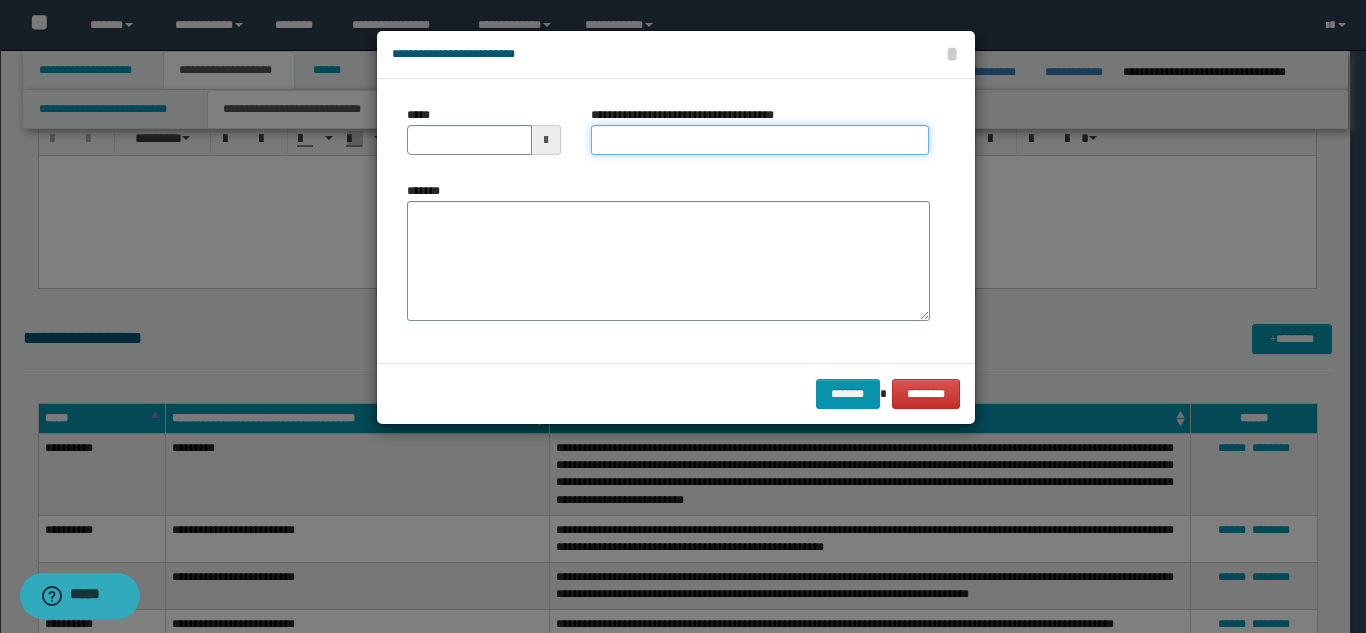 type on "**********" 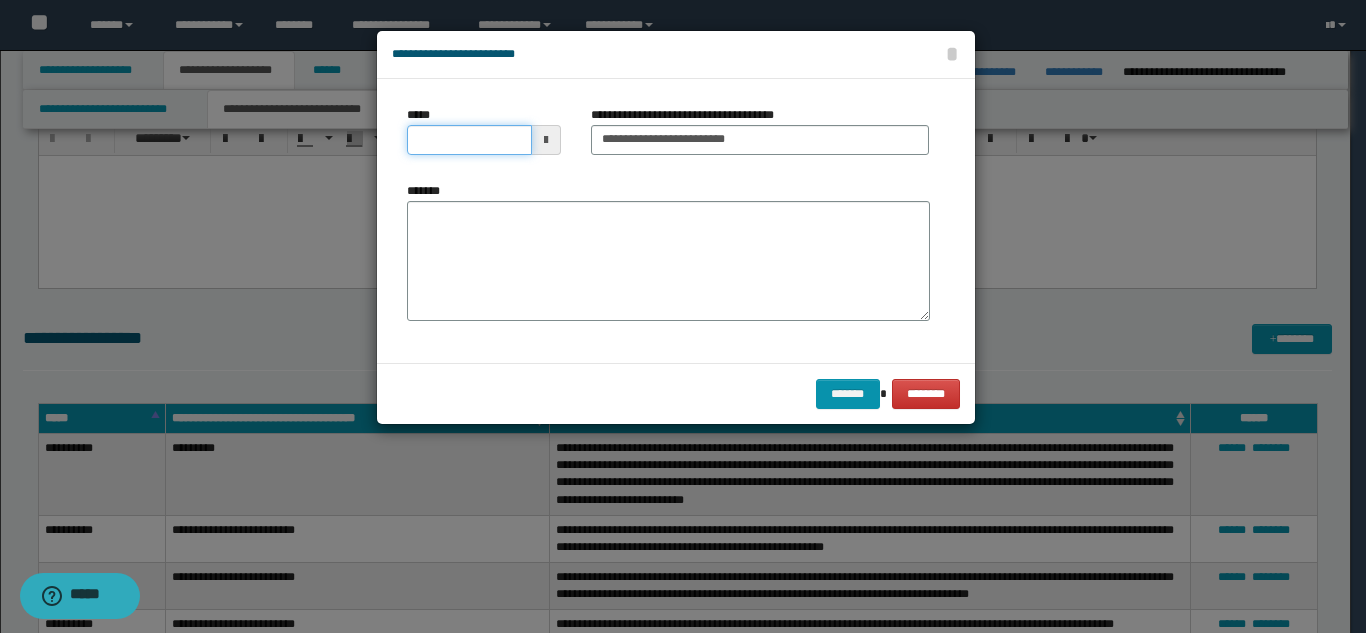 click on "*****" at bounding box center (469, 140) 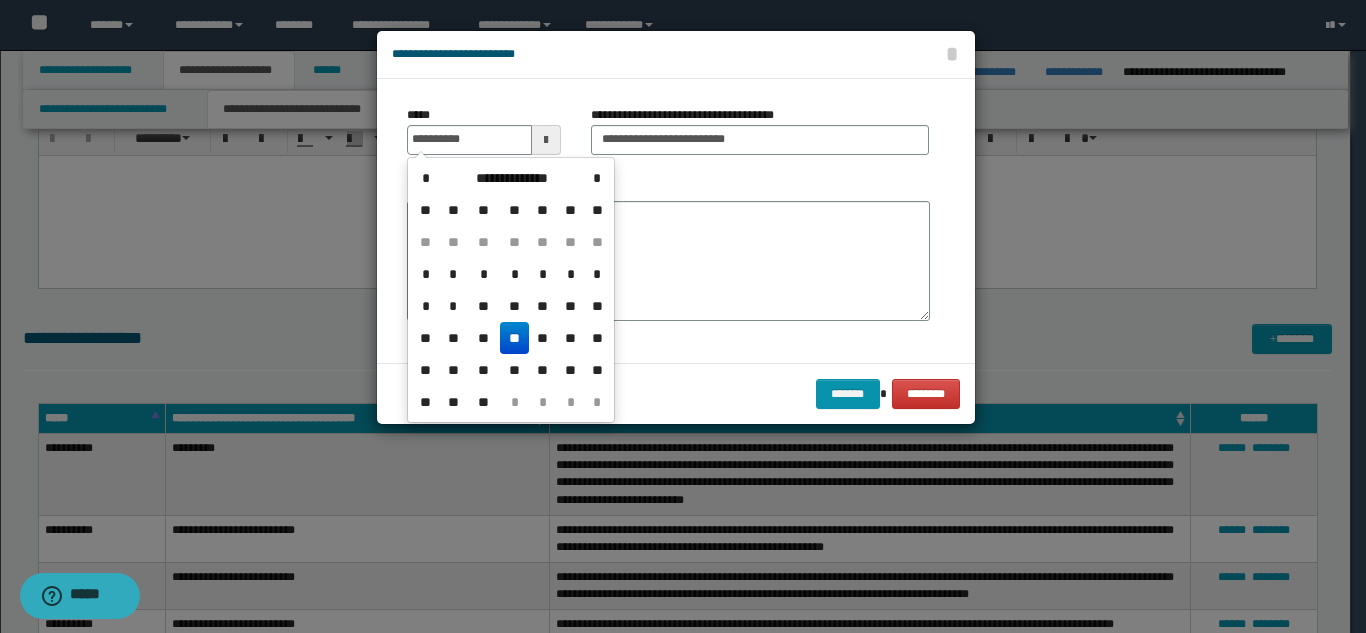 click on "**" at bounding box center (514, 338) 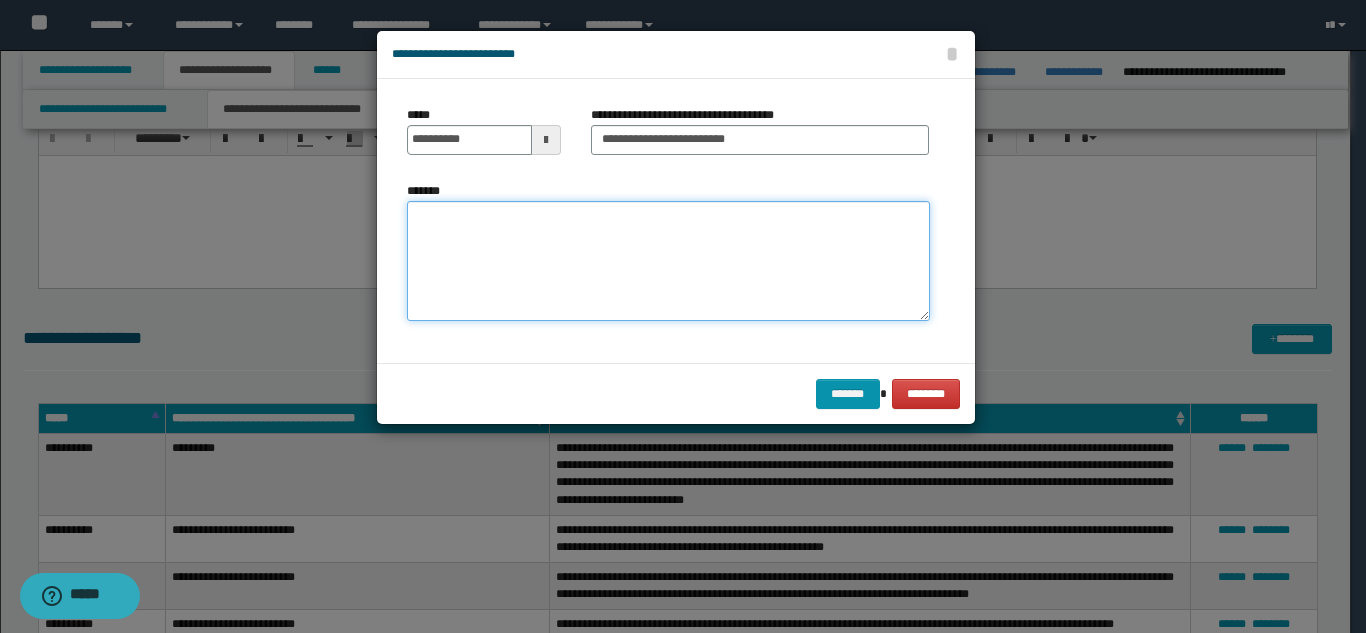 click on "*******" at bounding box center [668, 261] 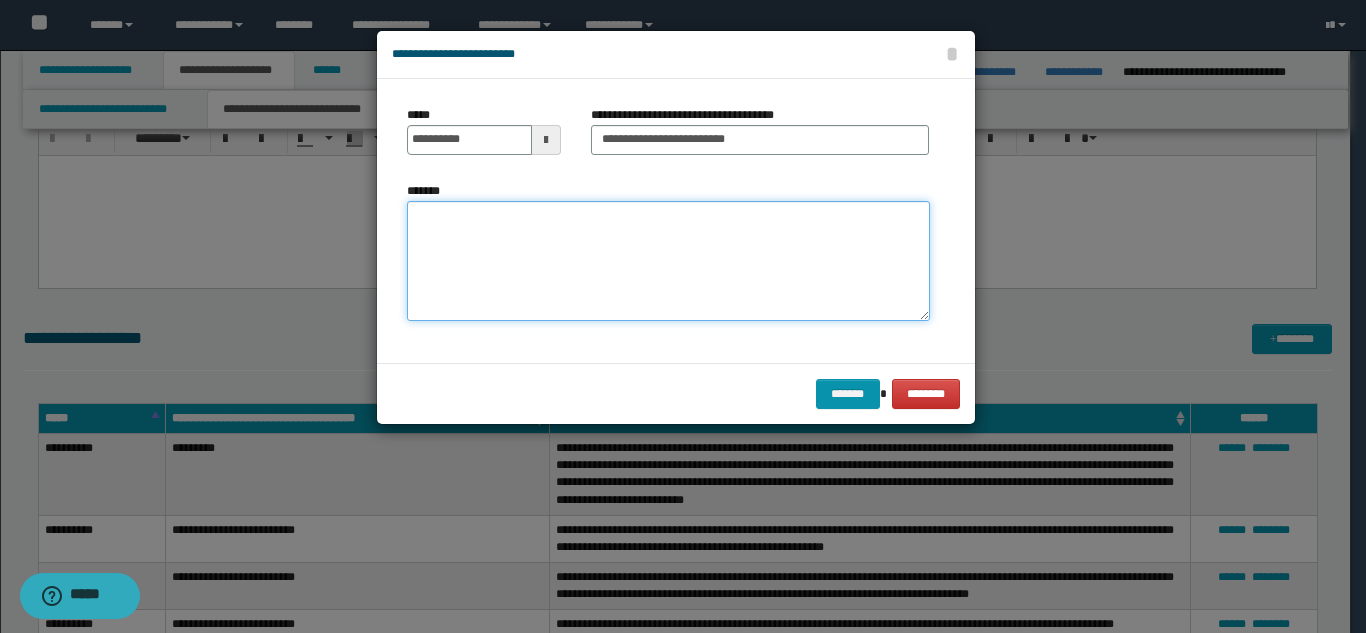 paste on "**********" 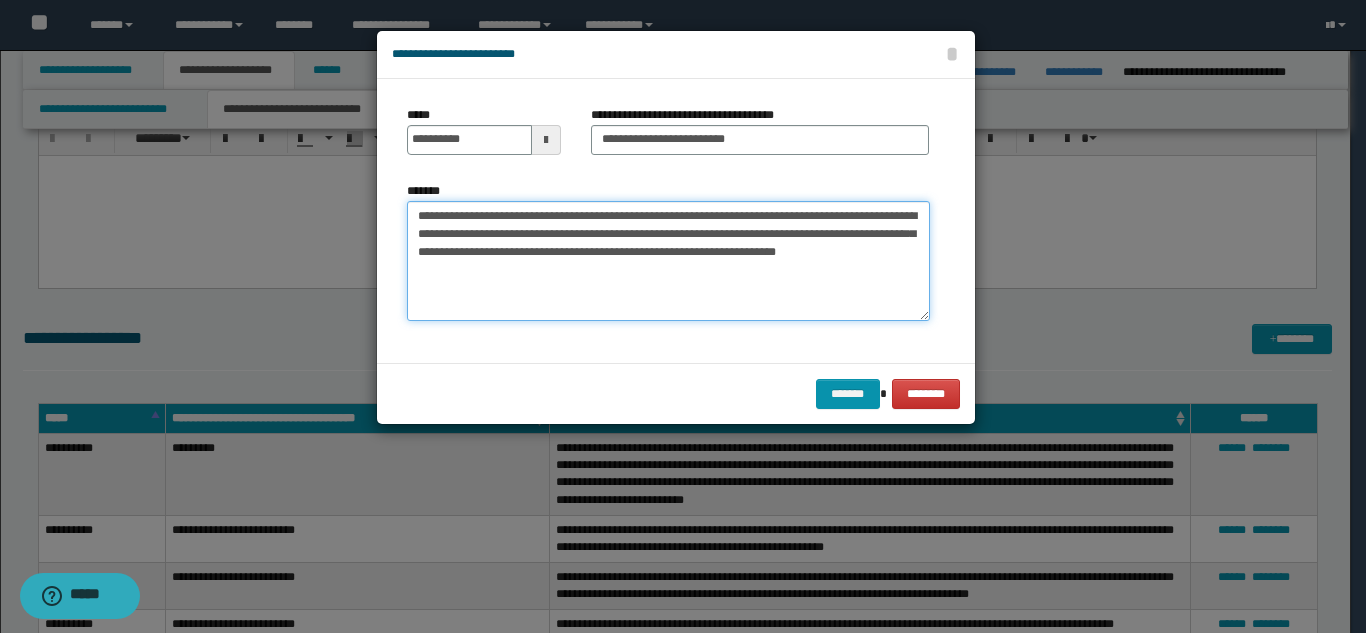 click on "**********" at bounding box center [668, 261] 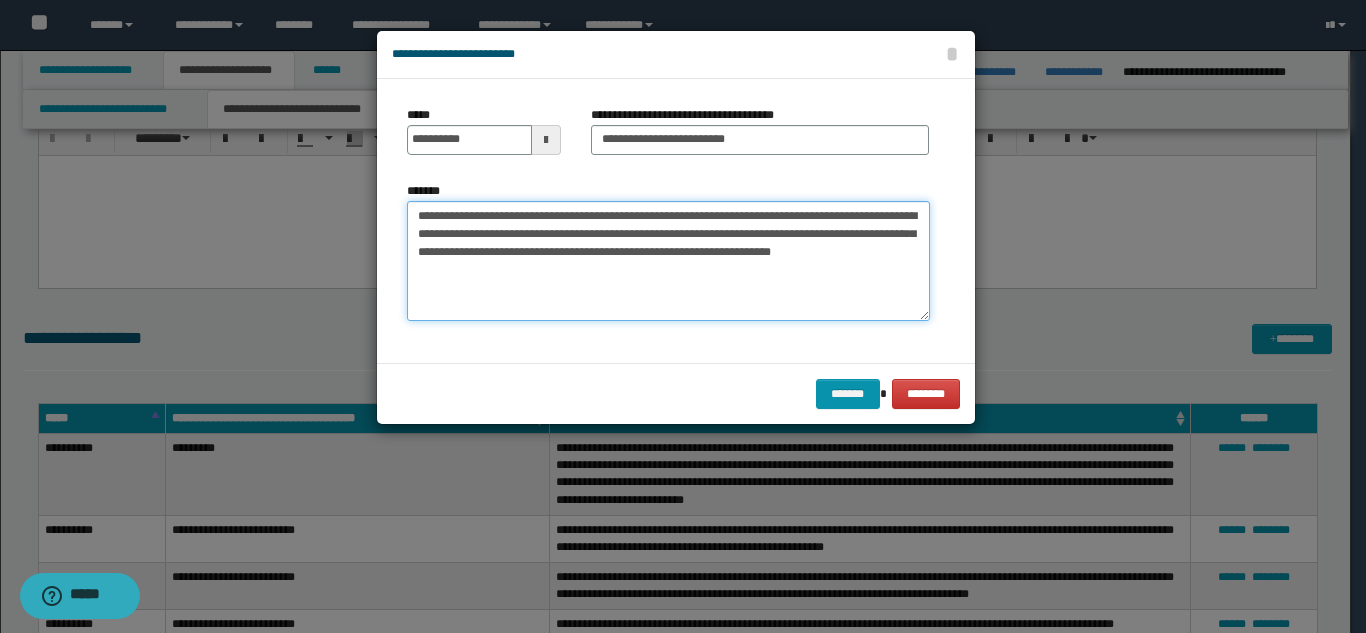 click on "**********" at bounding box center [668, 261] 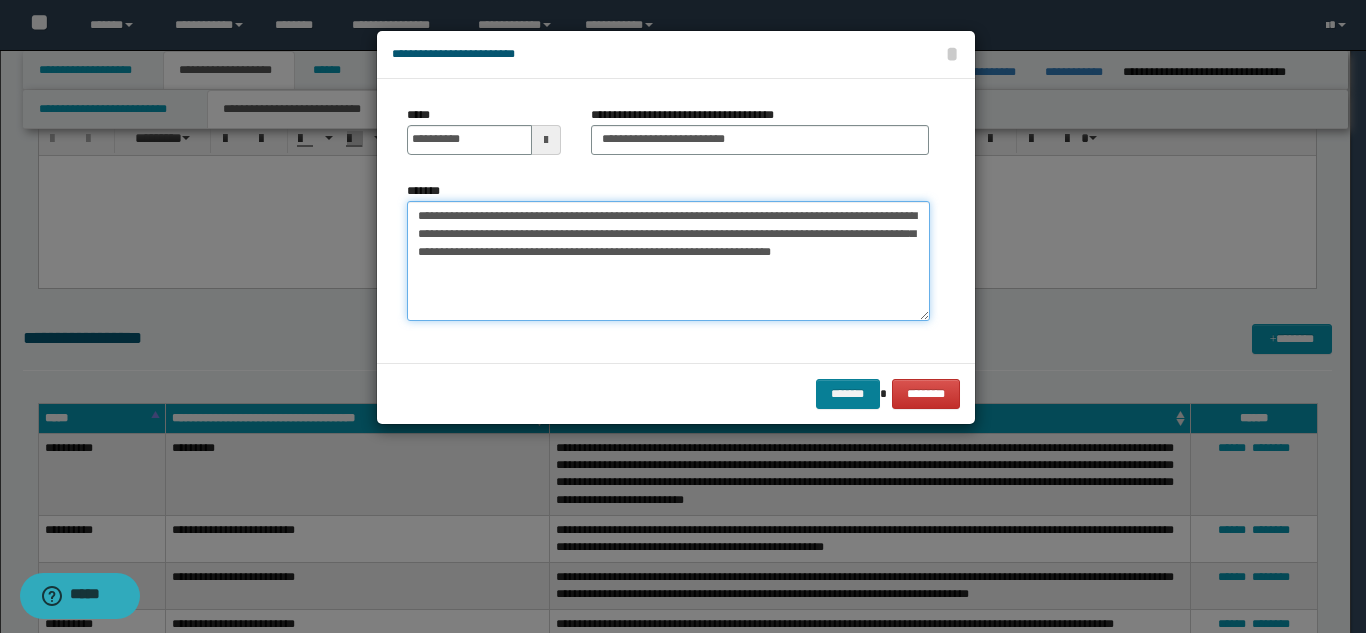 type on "**********" 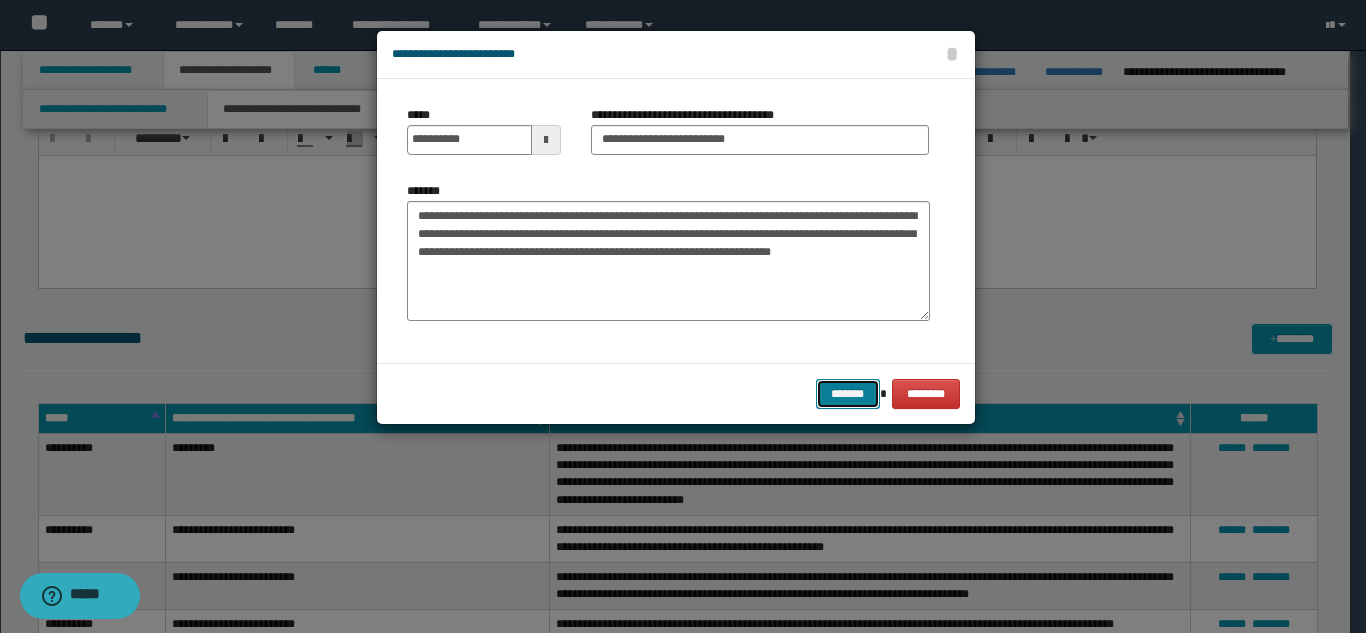 click on "*******" at bounding box center (848, 394) 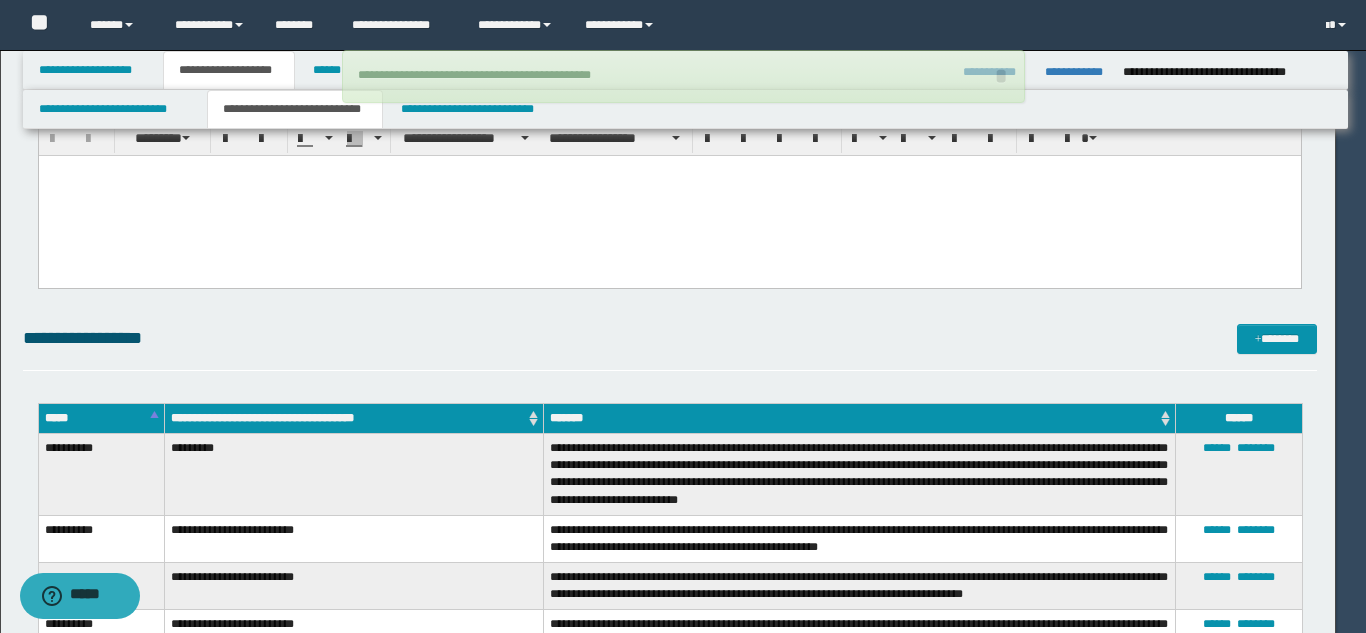 type 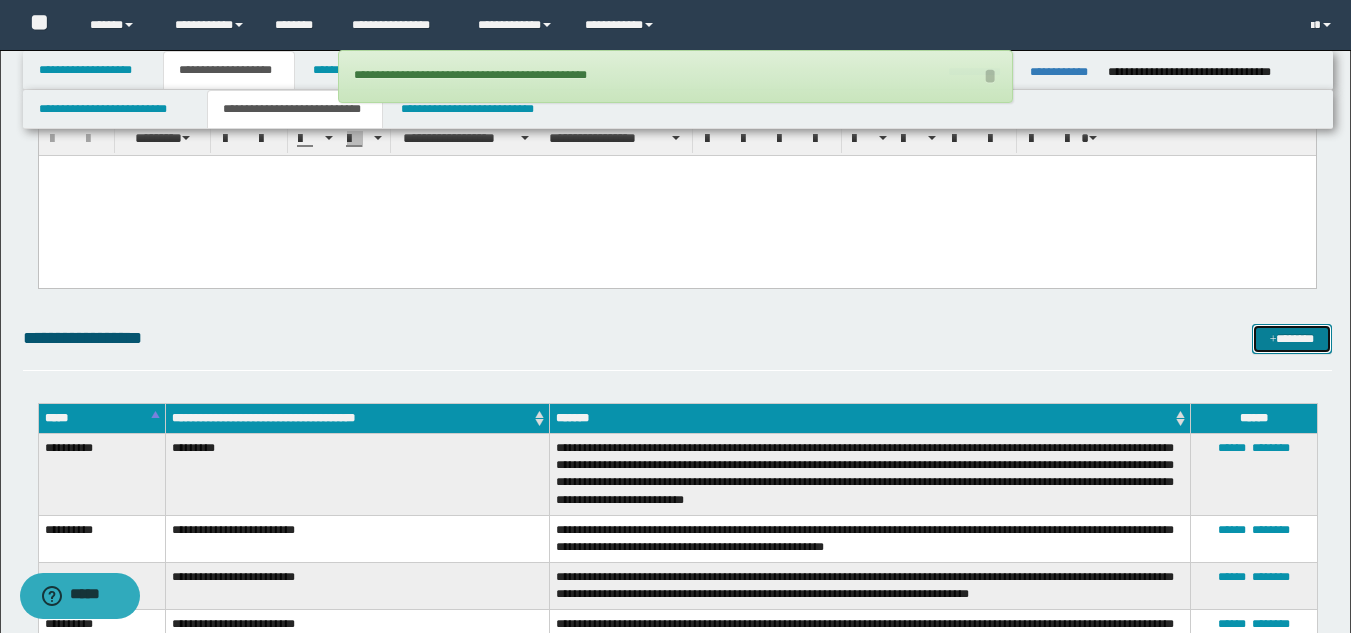 click at bounding box center [1273, 340] 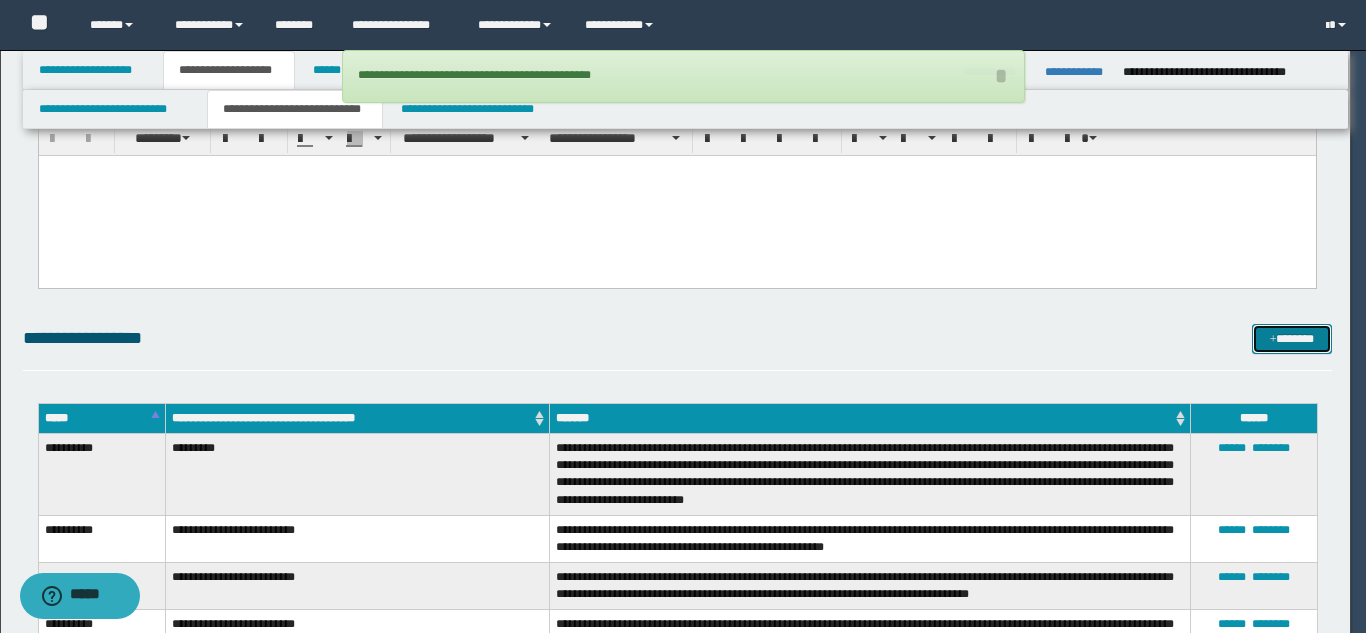 type 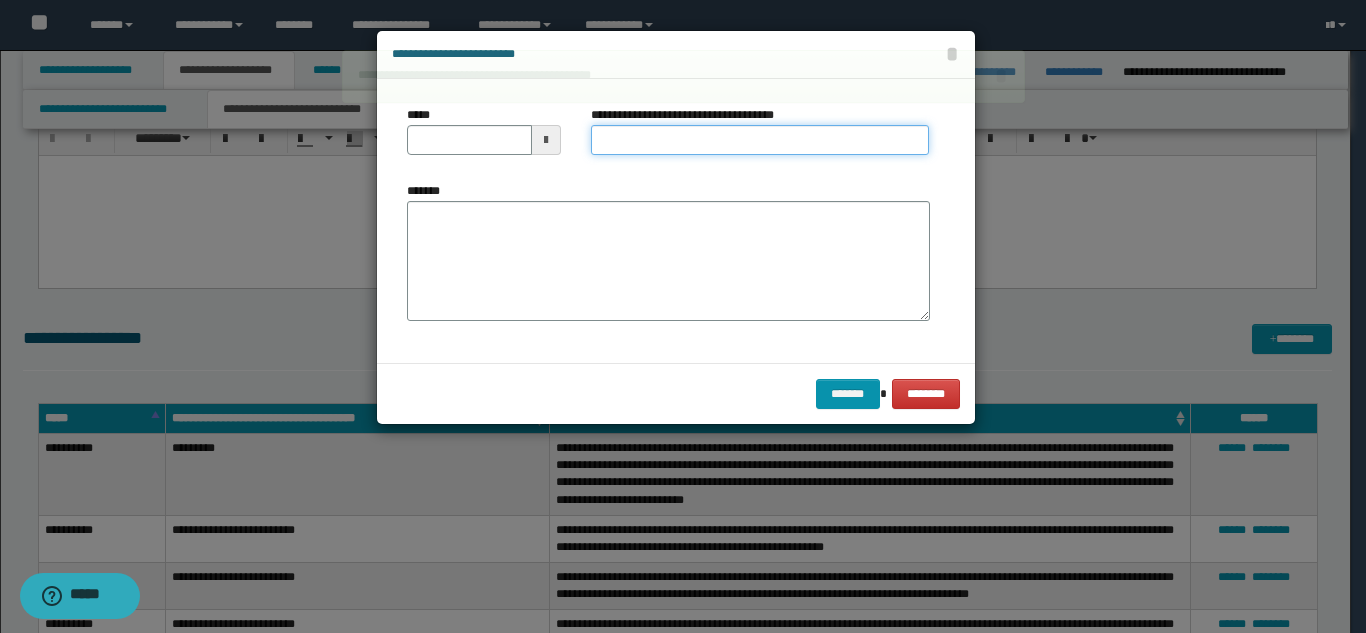 drag, startPoint x: 641, startPoint y: 148, endPoint x: 650, endPoint y: 166, distance: 20.12461 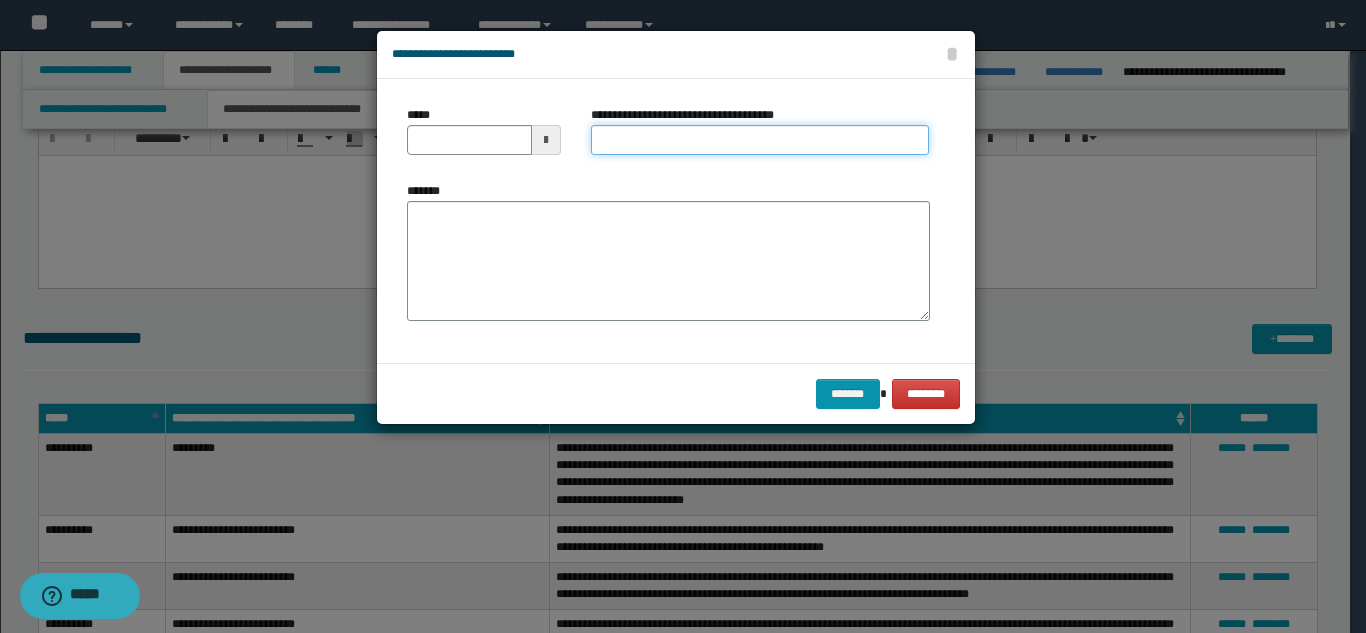 type on "**********" 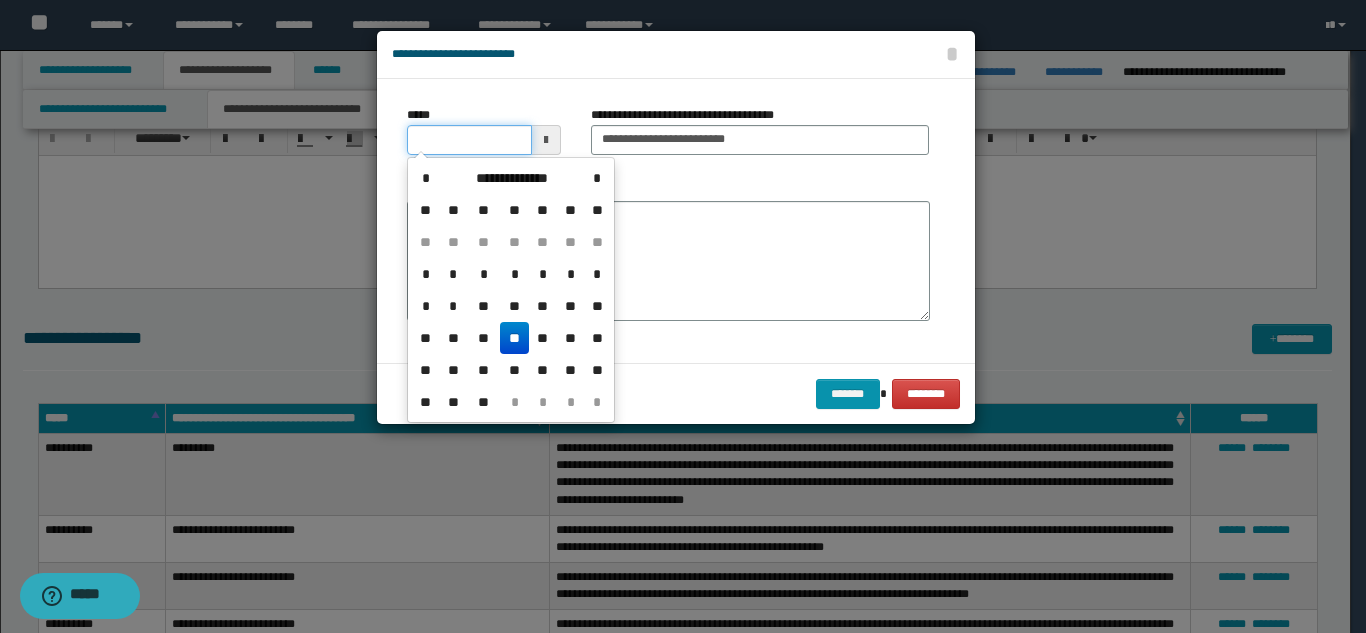 click on "*****" at bounding box center (469, 140) 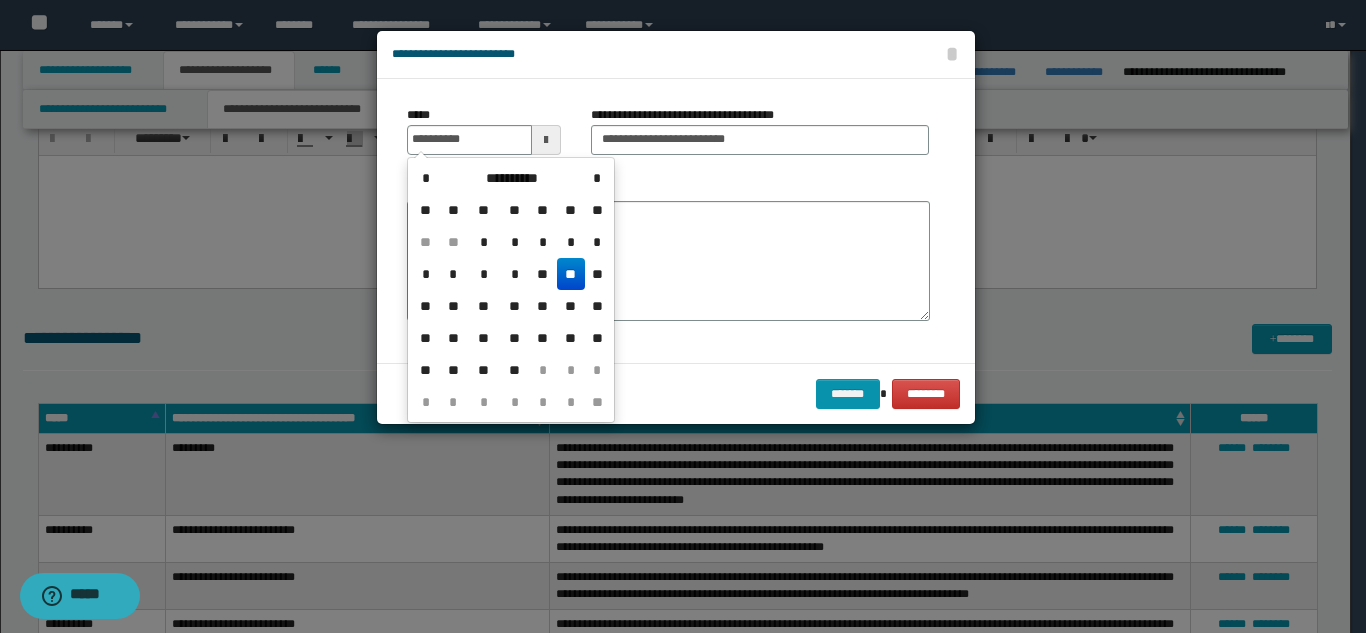 click on "**" at bounding box center (571, 274) 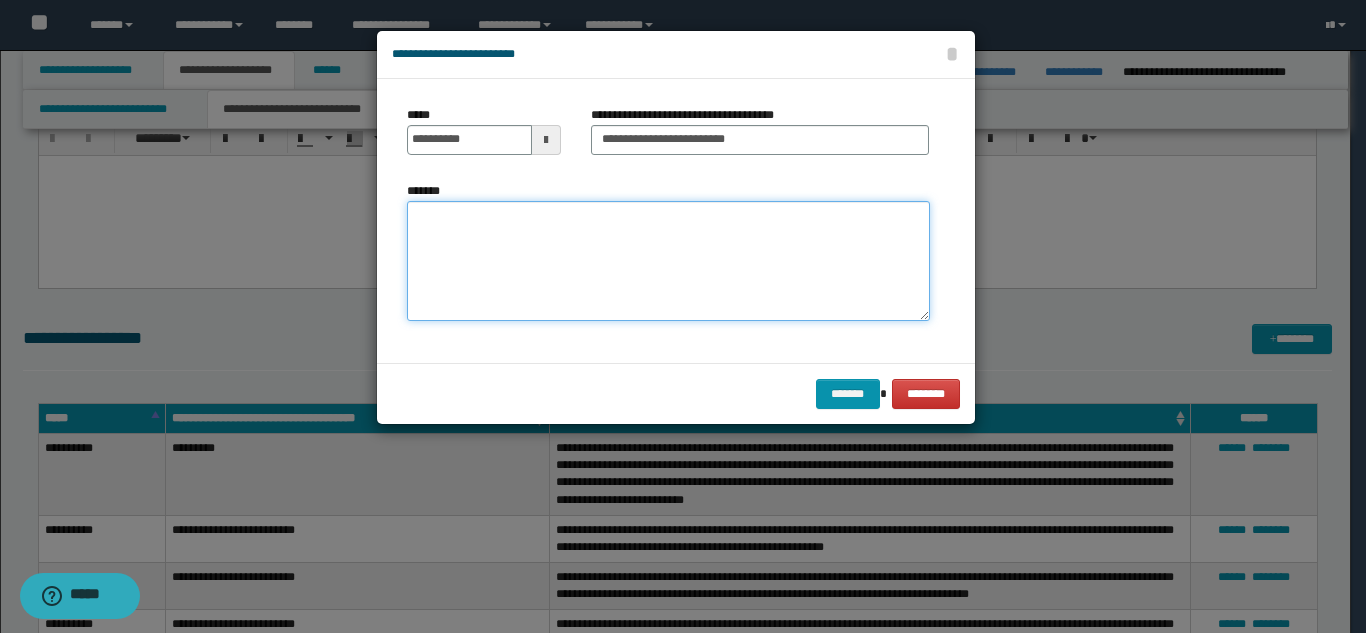 click on "*******" at bounding box center (668, 261) 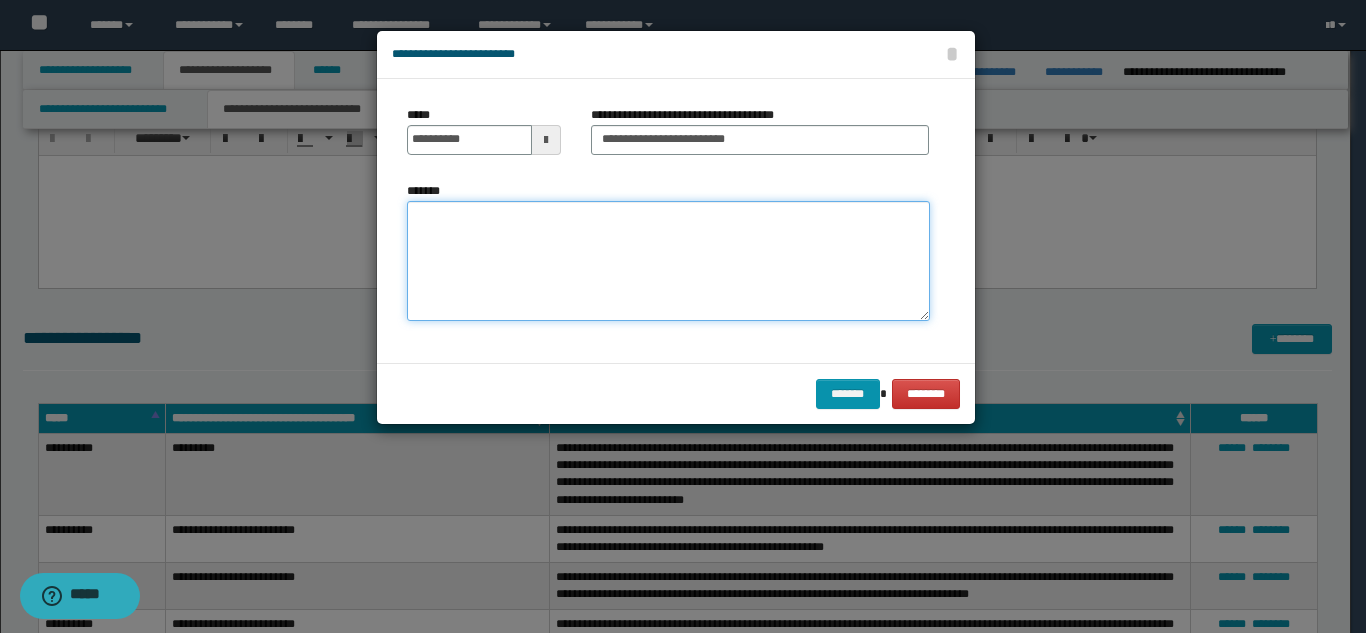 paste on "**********" 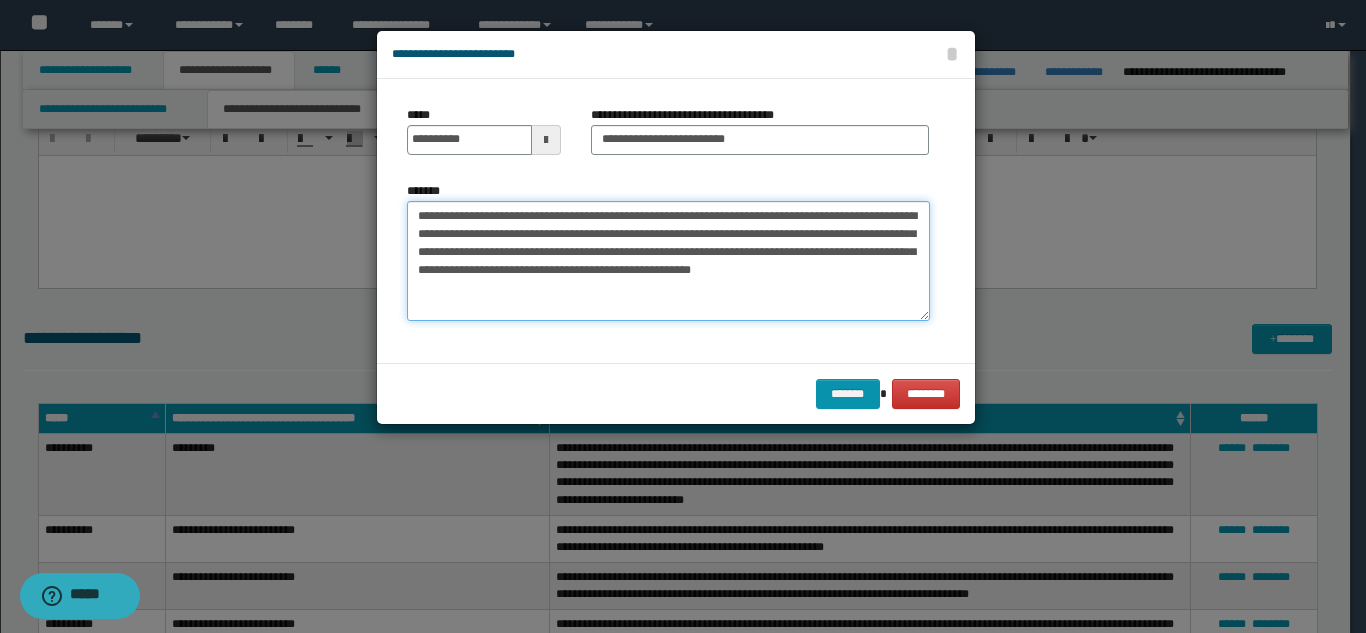 click on "**********" at bounding box center (668, 261) 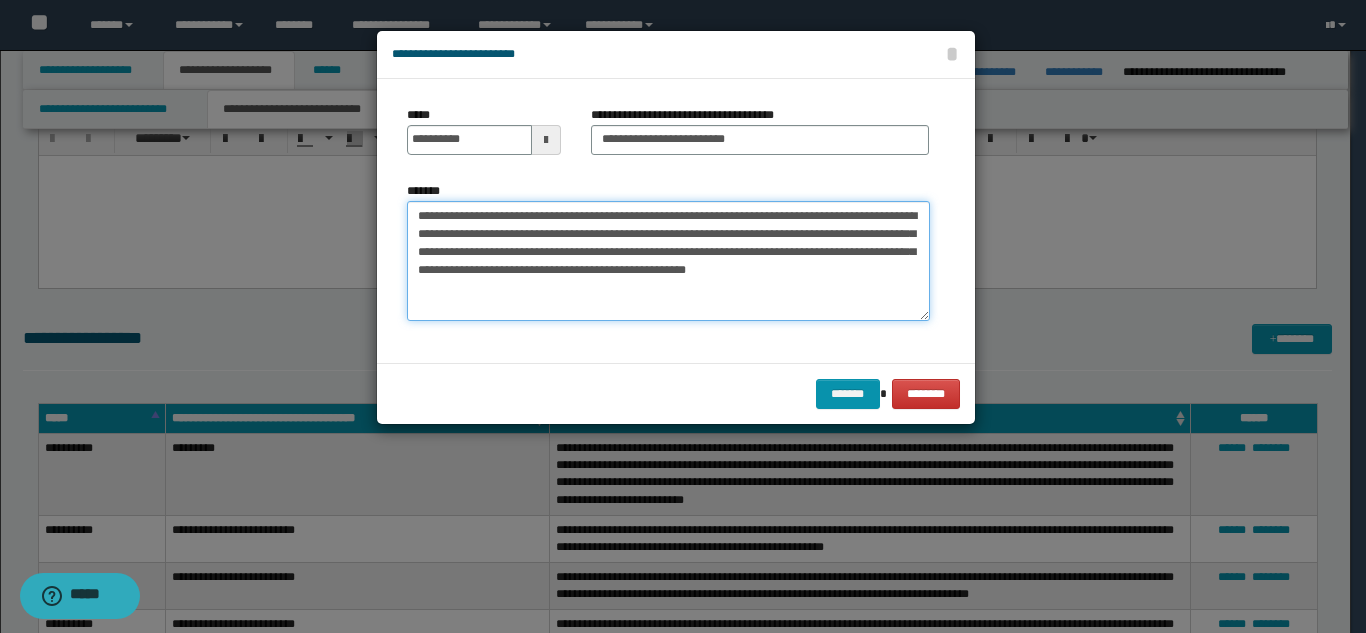 click on "**********" at bounding box center (668, 261) 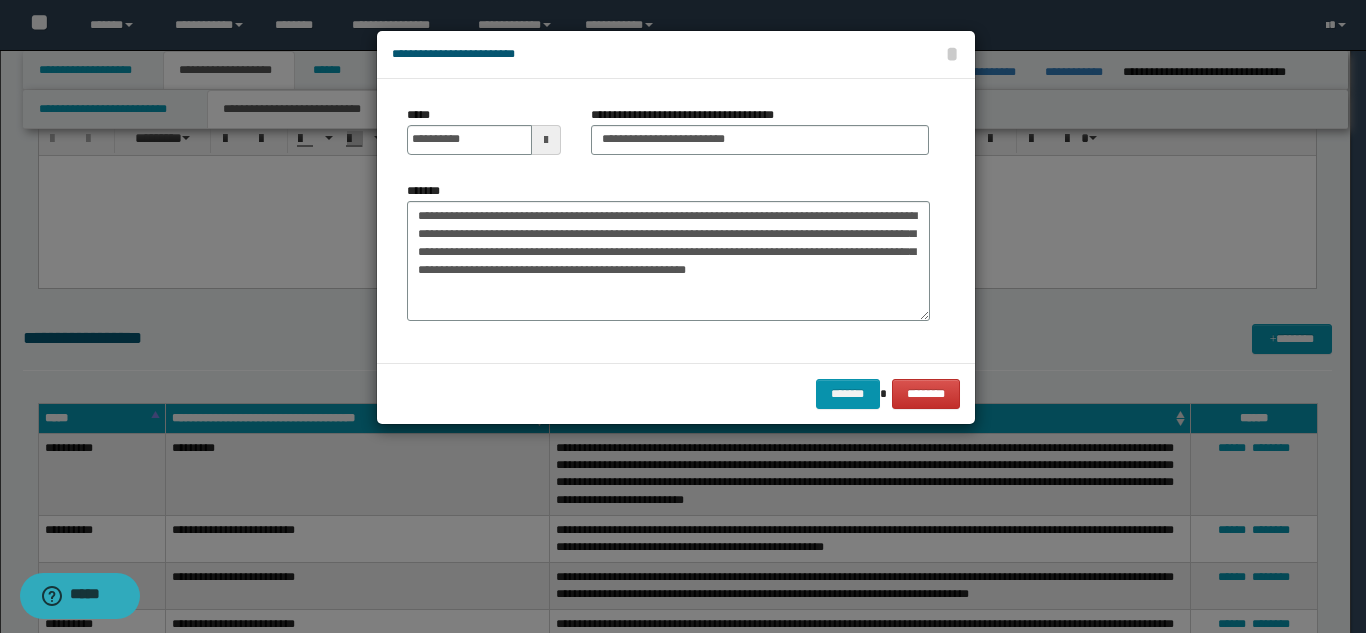 drag, startPoint x: 742, startPoint y: 327, endPoint x: 773, endPoint y: 351, distance: 39.20459 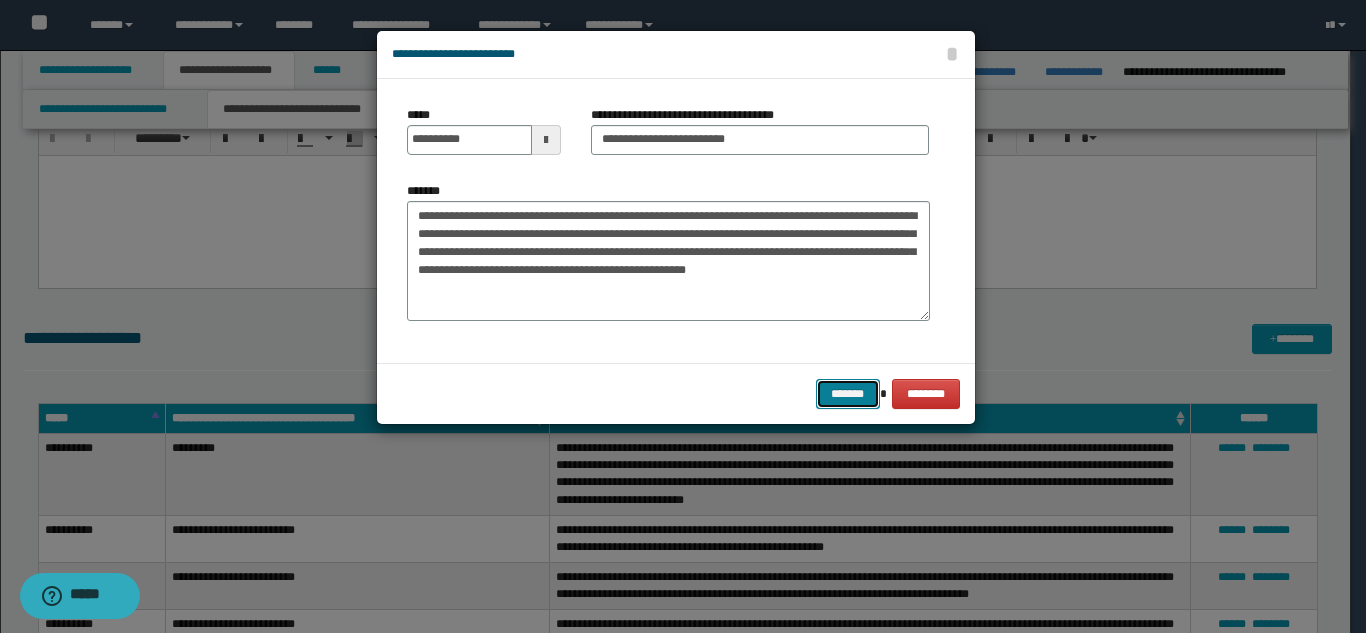 click on "*******" at bounding box center [848, 394] 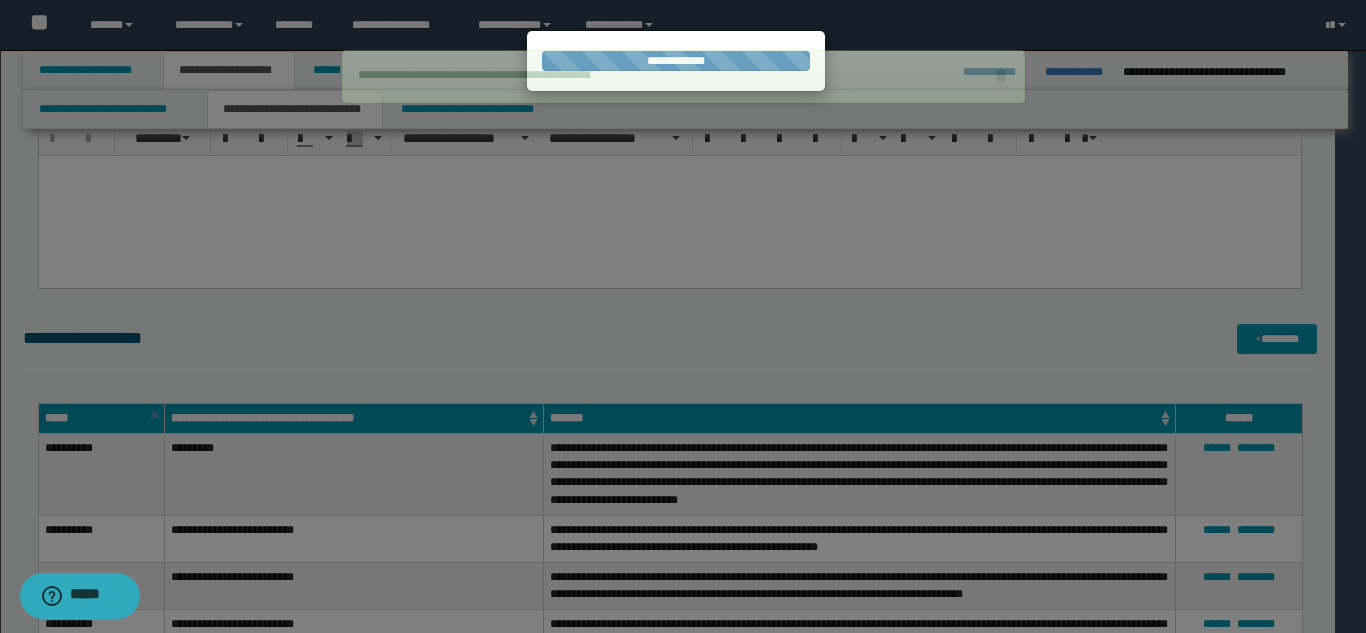 type 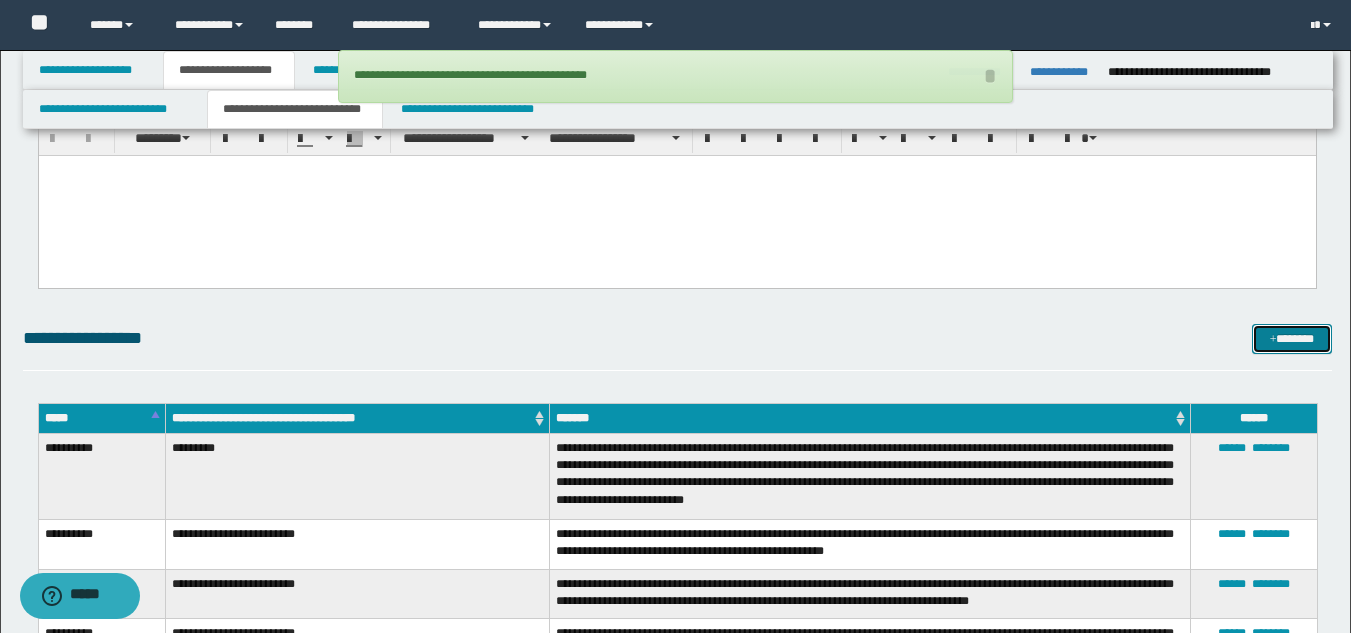 click on "*******" at bounding box center [1292, 339] 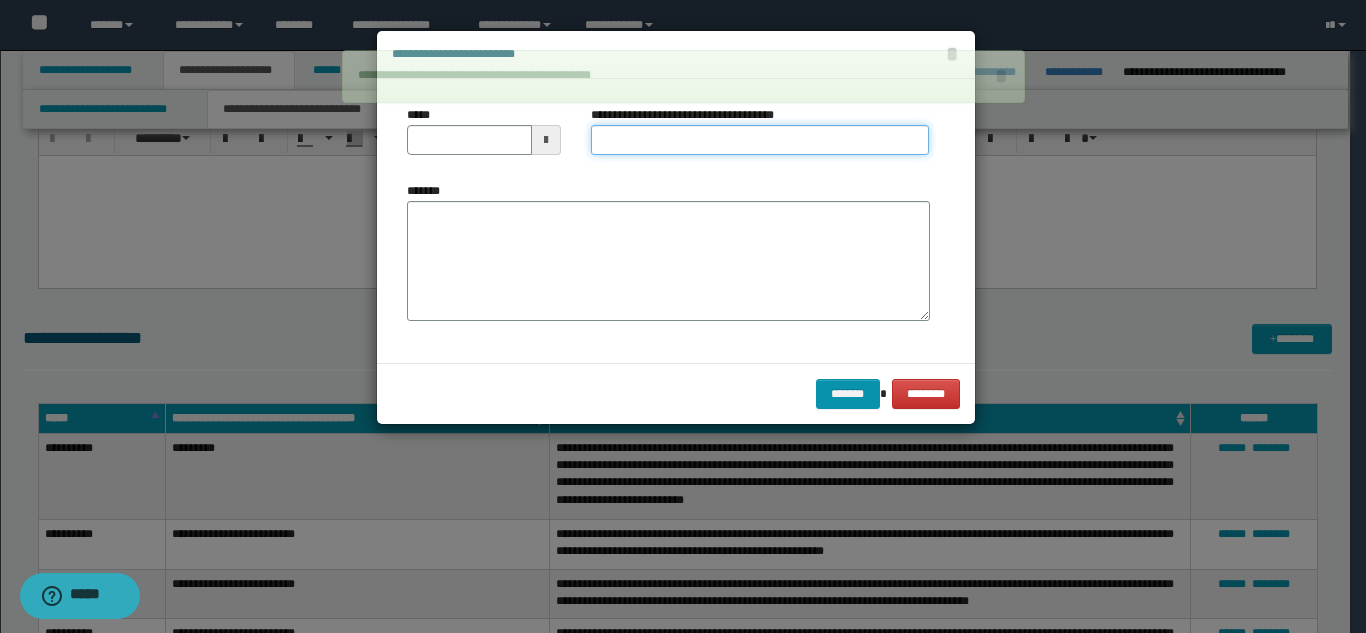 click on "**********" at bounding box center (760, 140) 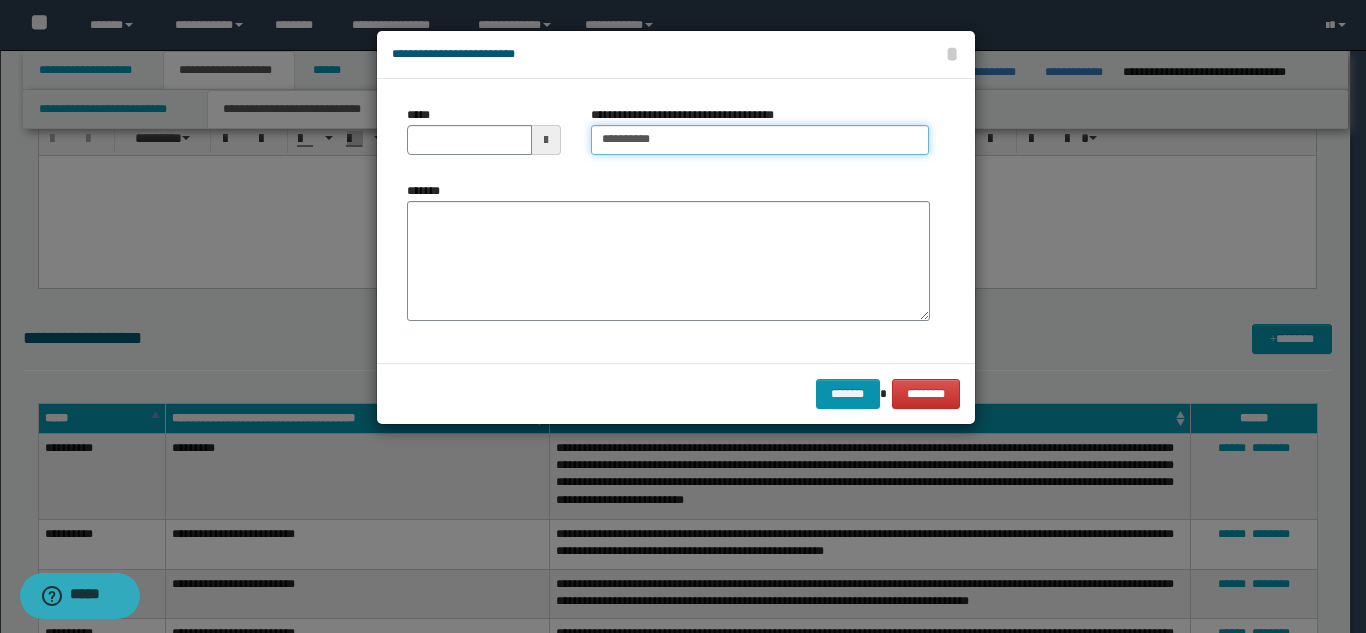 type on "**********" 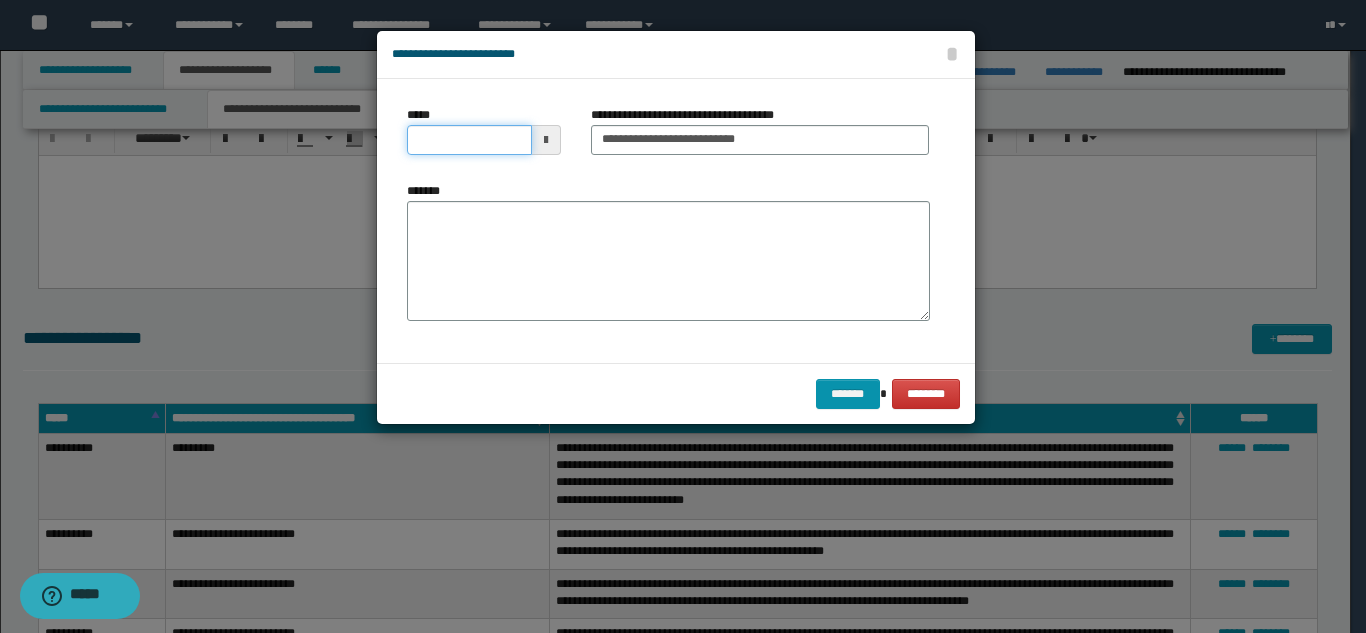 click on "*****" at bounding box center [469, 140] 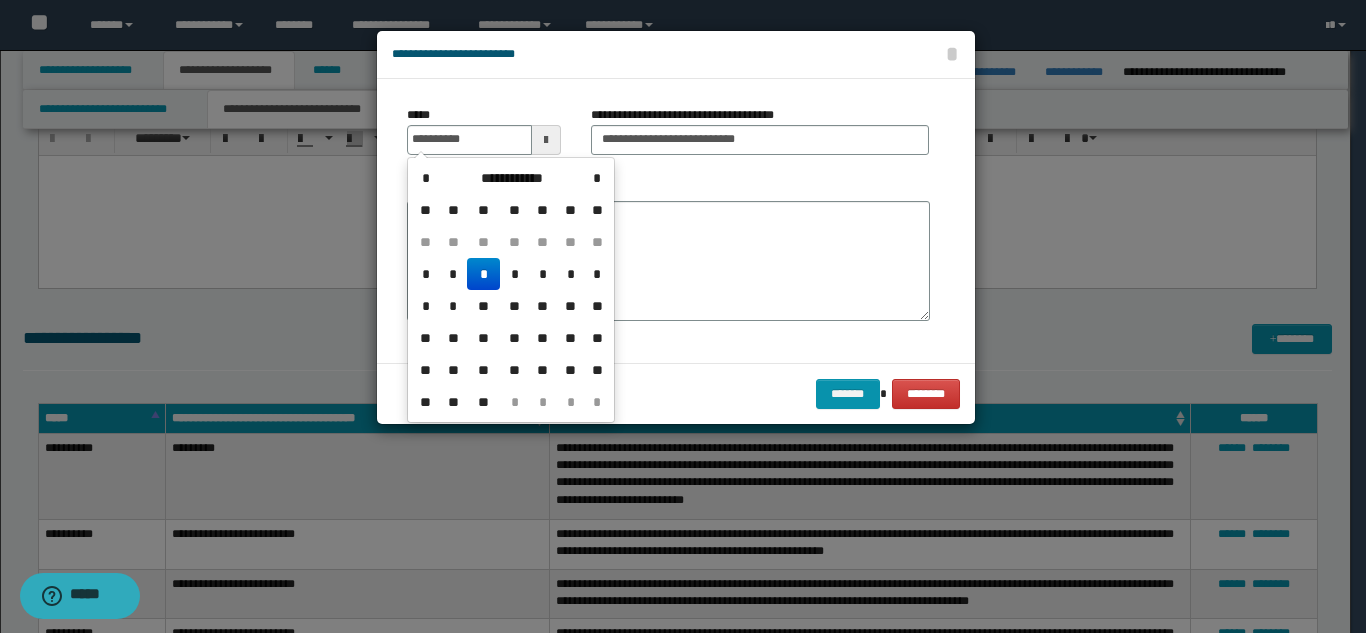 drag, startPoint x: 480, startPoint y: 276, endPoint x: 552, endPoint y: 277, distance: 72.00694 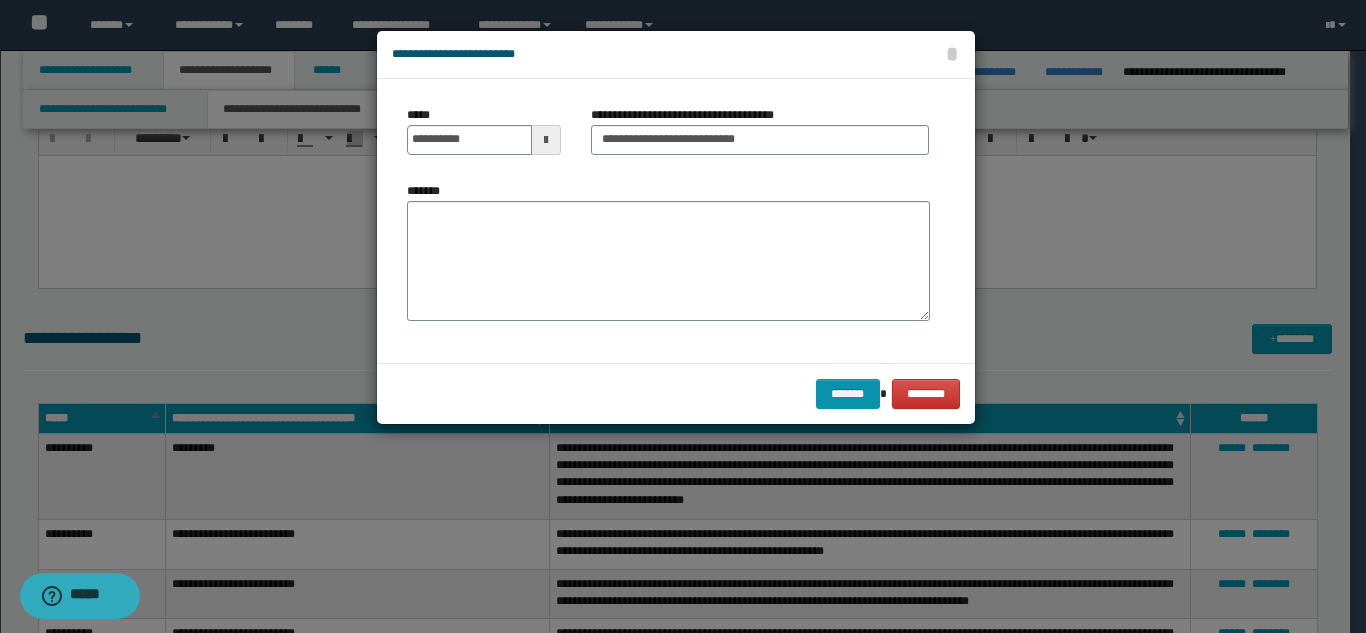 click on "*******" at bounding box center (668, 261) 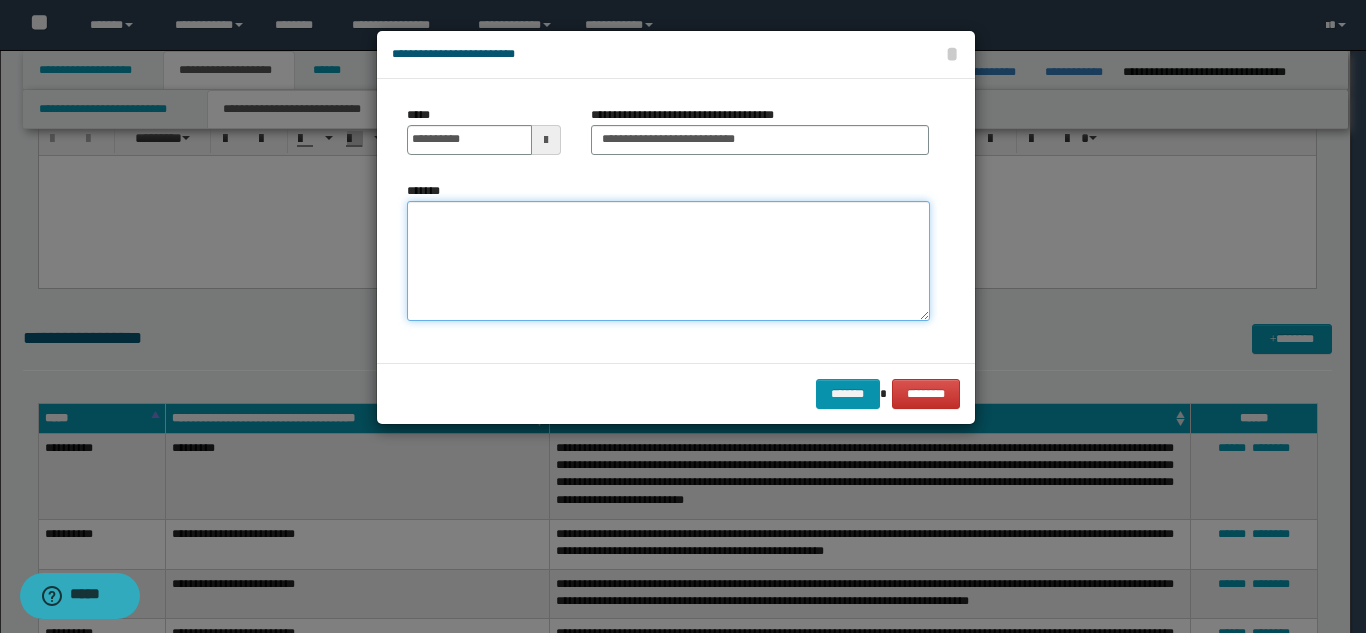 paste on "**********" 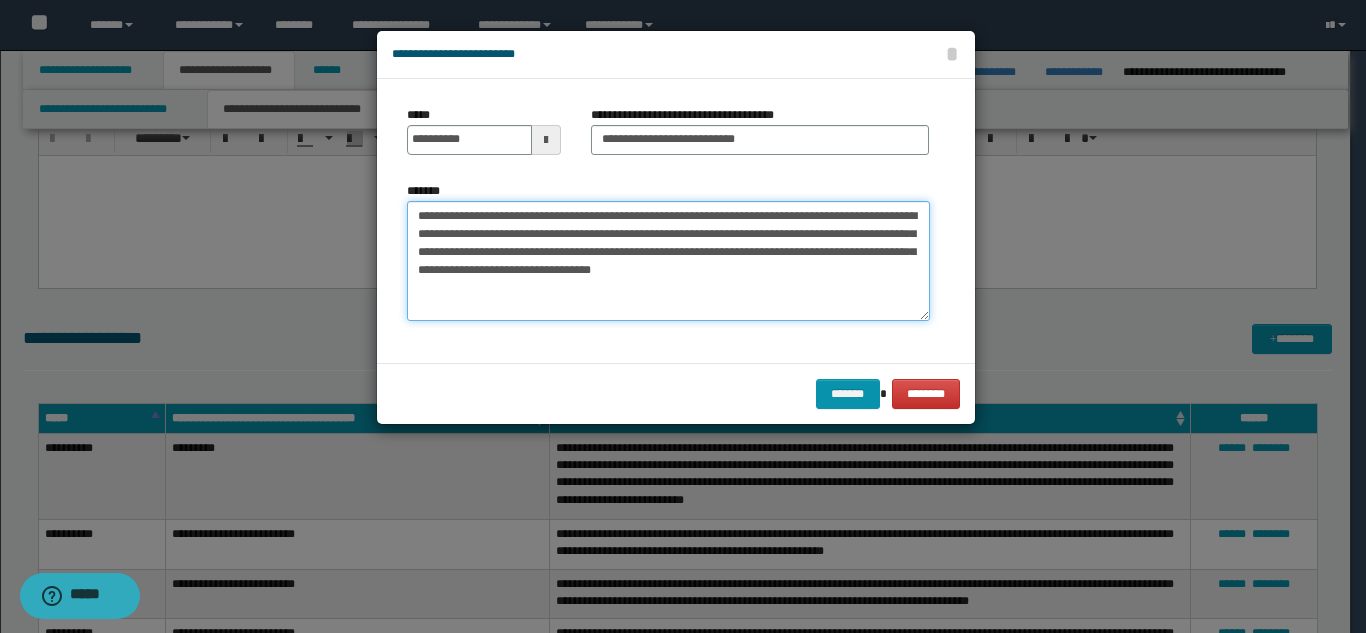 click on "**********" at bounding box center (668, 261) 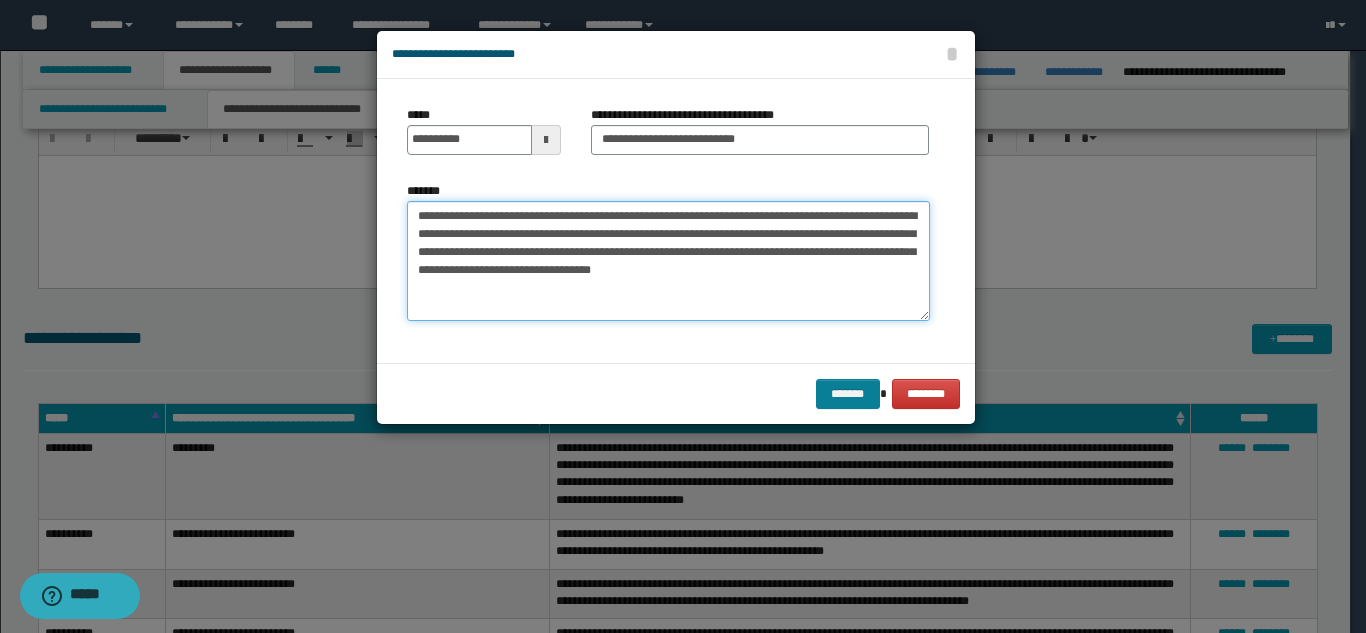 type on "**********" 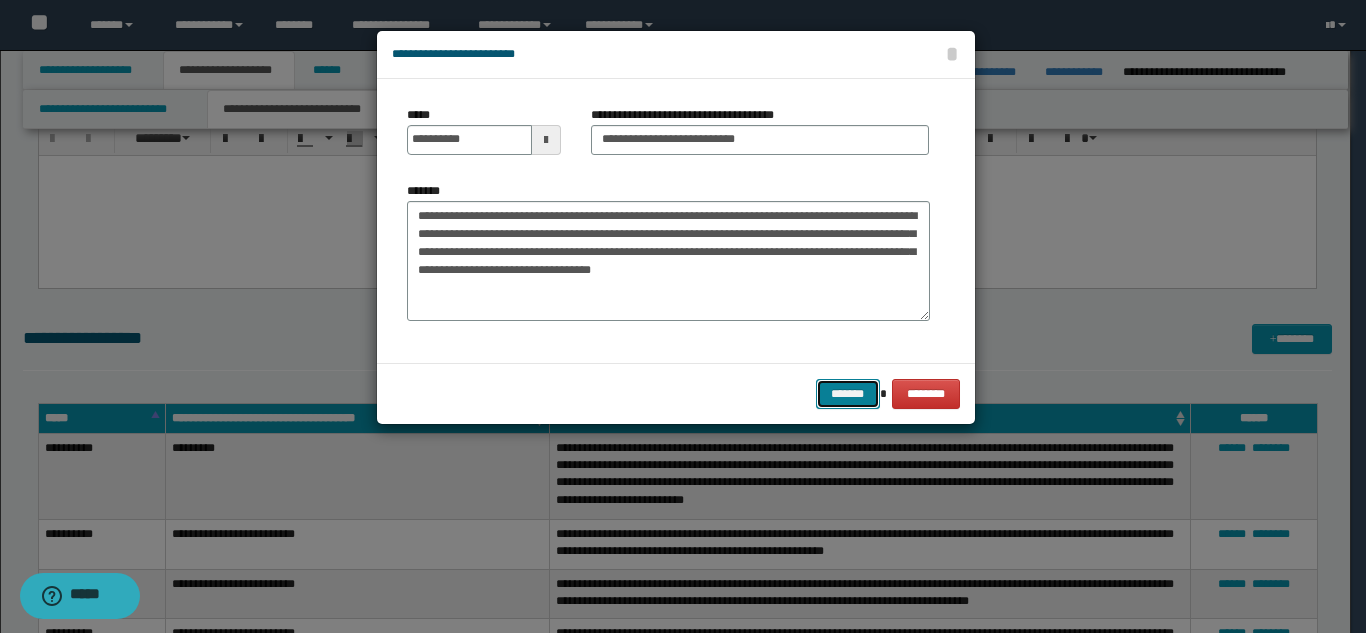 type 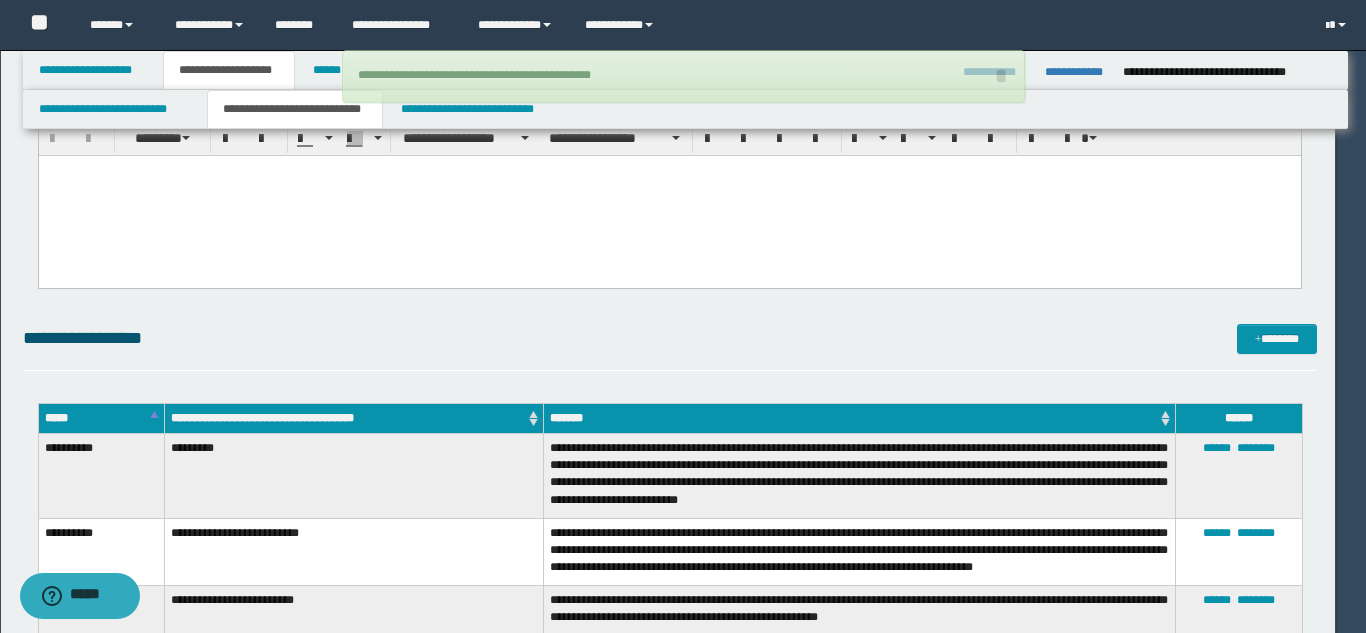 type 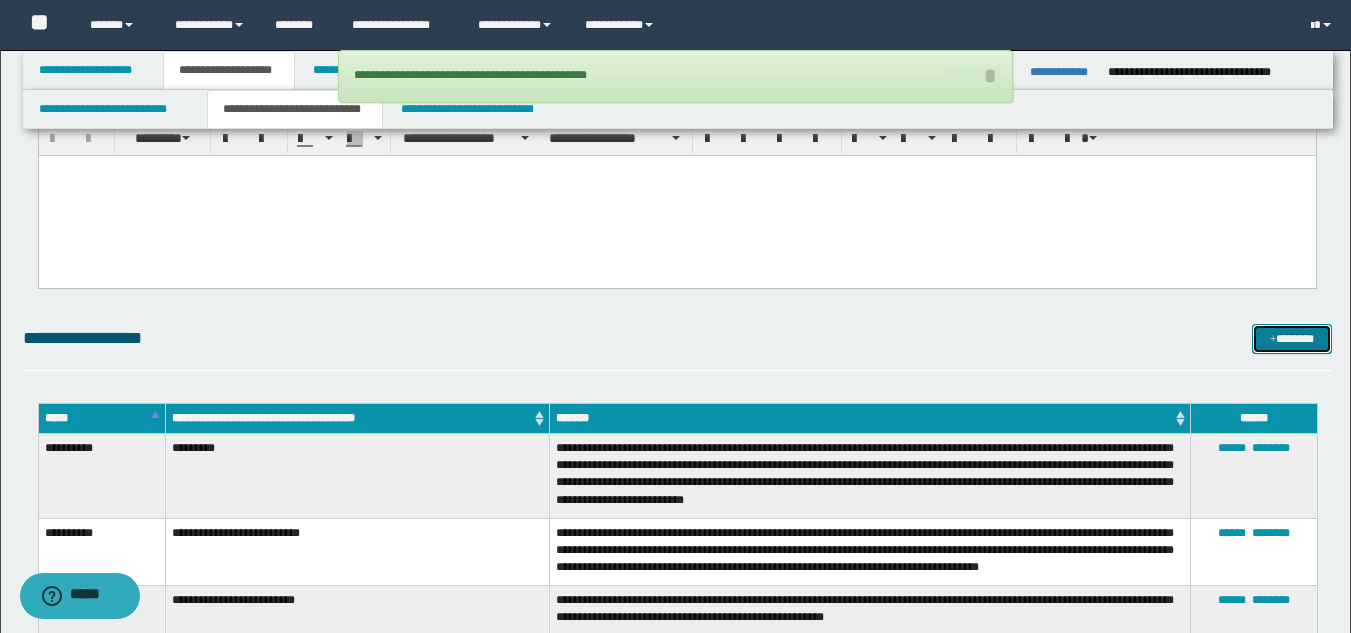 click on "*******" at bounding box center (1292, 339) 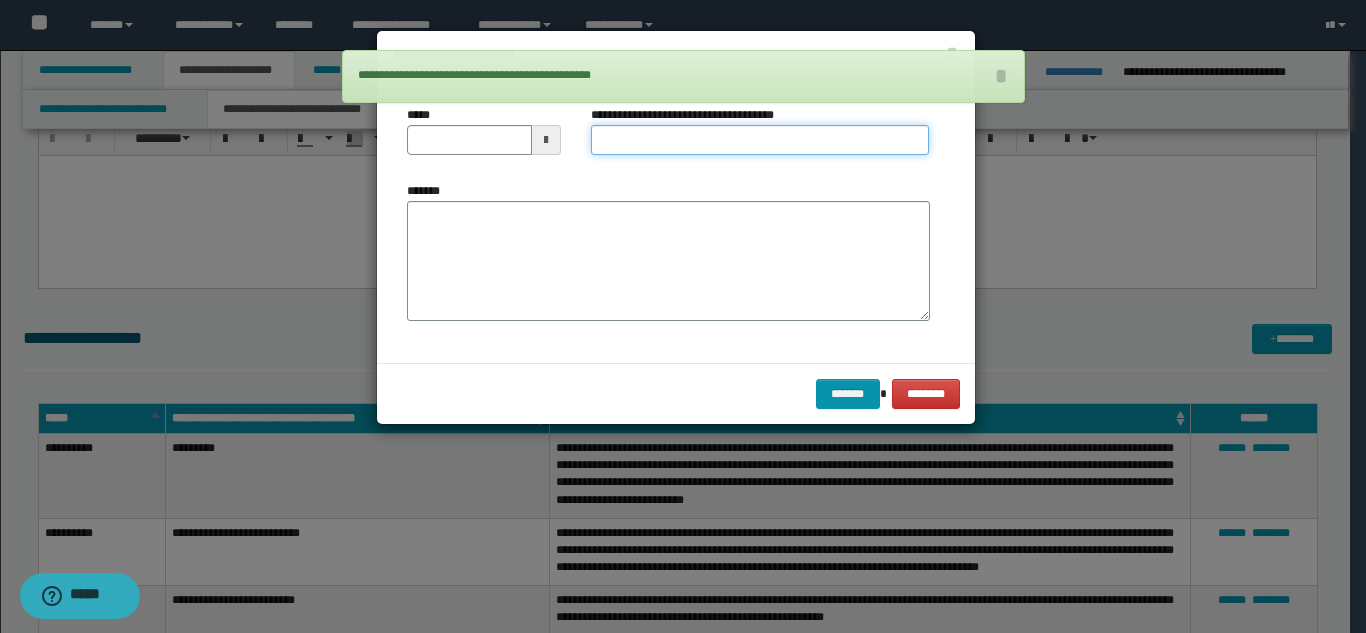 click on "**********" at bounding box center (760, 140) 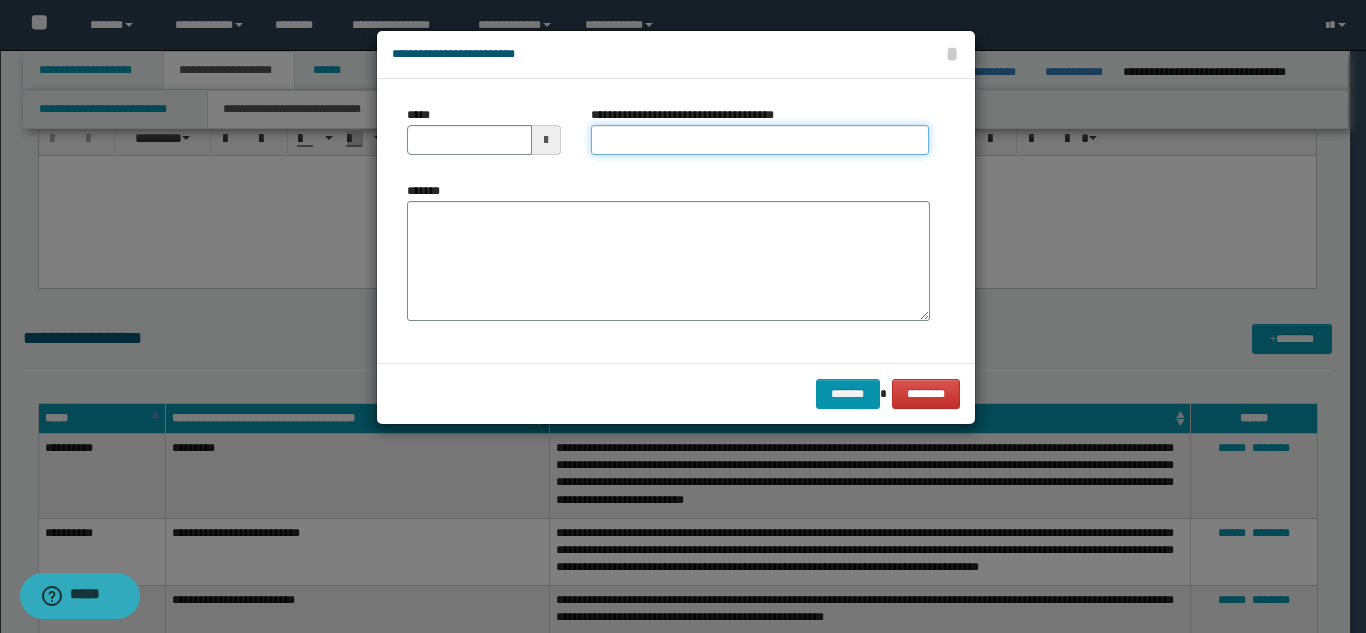 type on "*********" 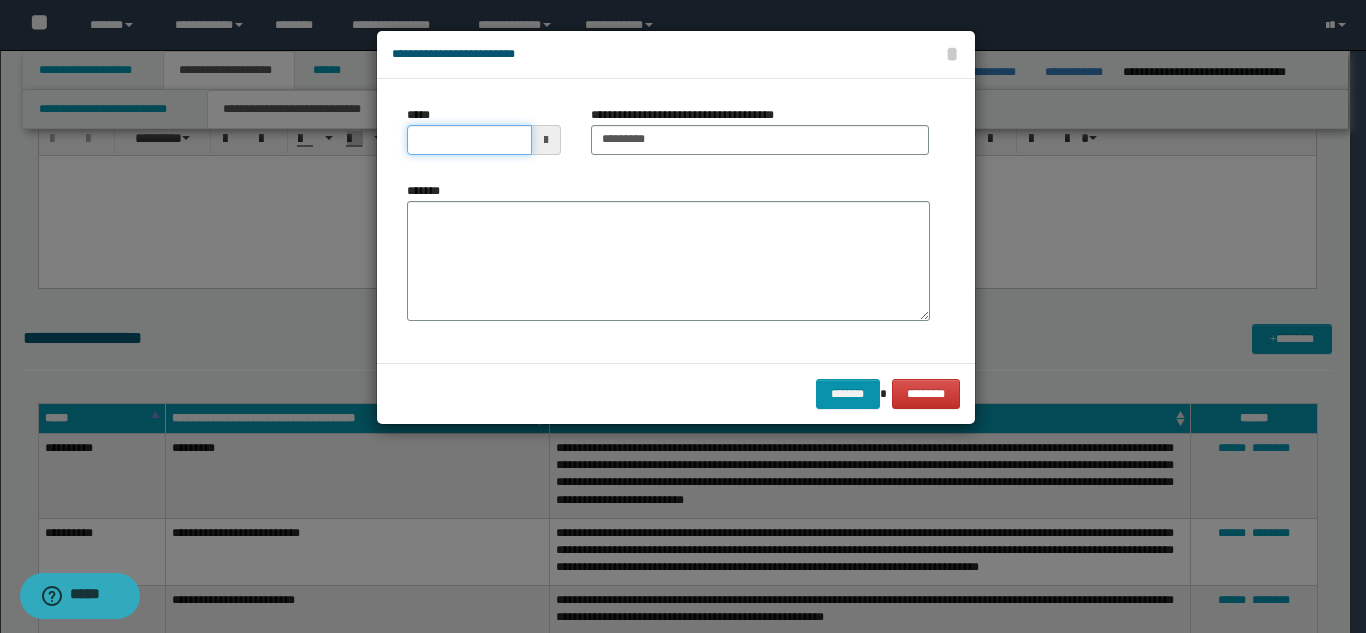 click on "*****" at bounding box center (469, 140) 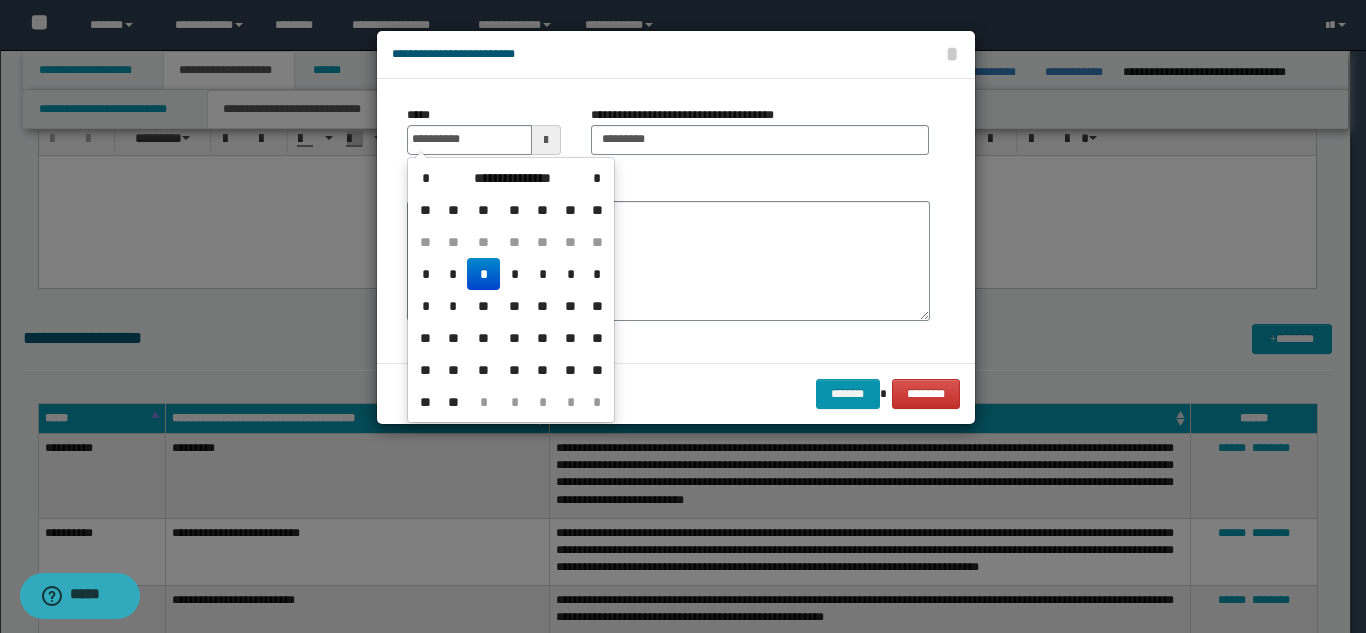 drag, startPoint x: 485, startPoint y: 269, endPoint x: 490, endPoint y: 257, distance: 13 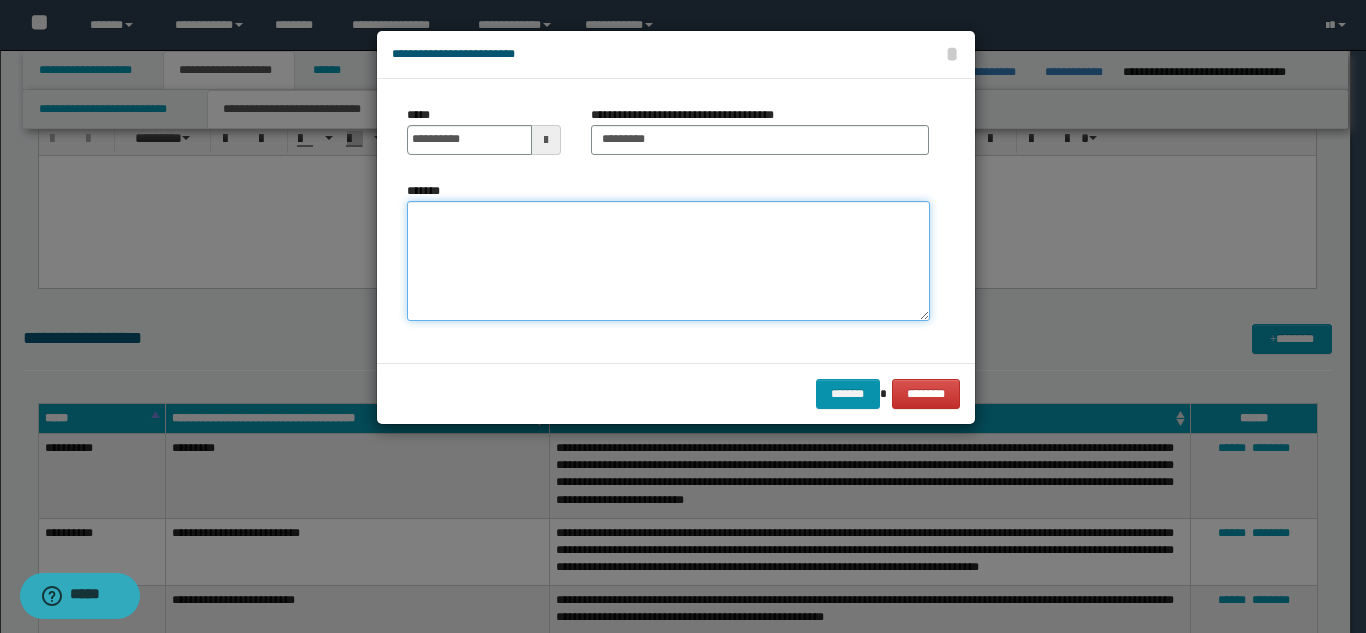 click on "*******" at bounding box center [668, 261] 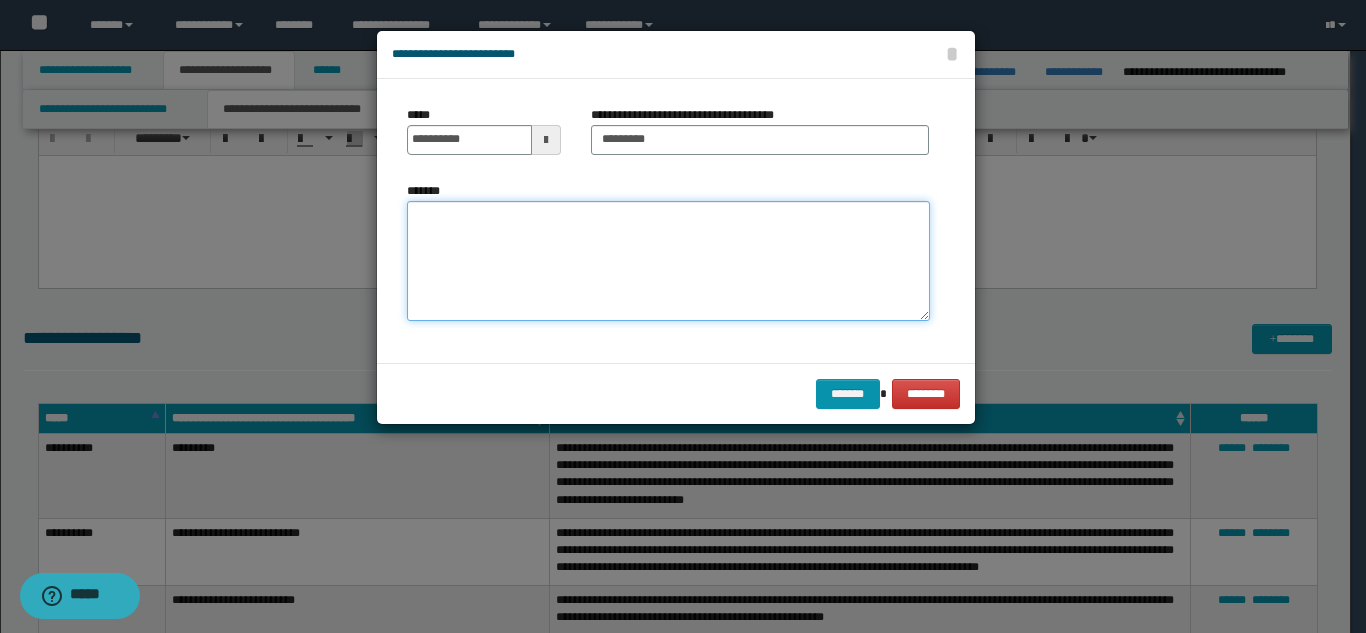 paste on "**********" 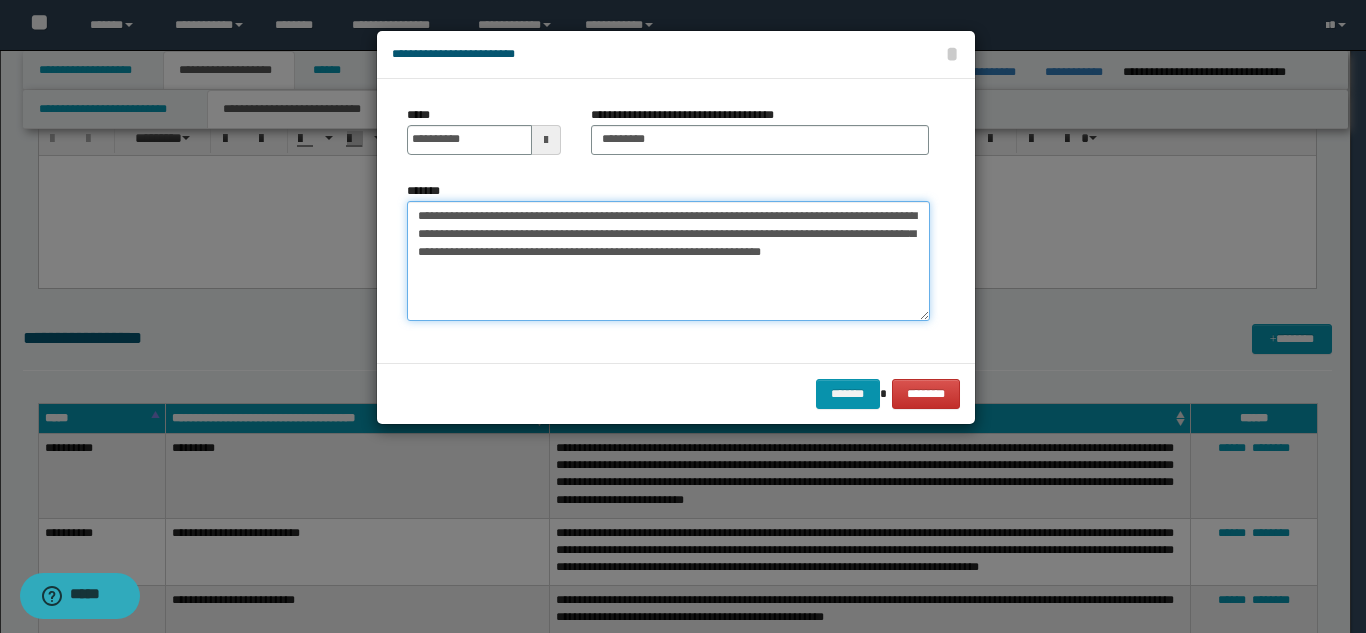 drag, startPoint x: 914, startPoint y: 256, endPoint x: 913, endPoint y: 266, distance: 10.049875 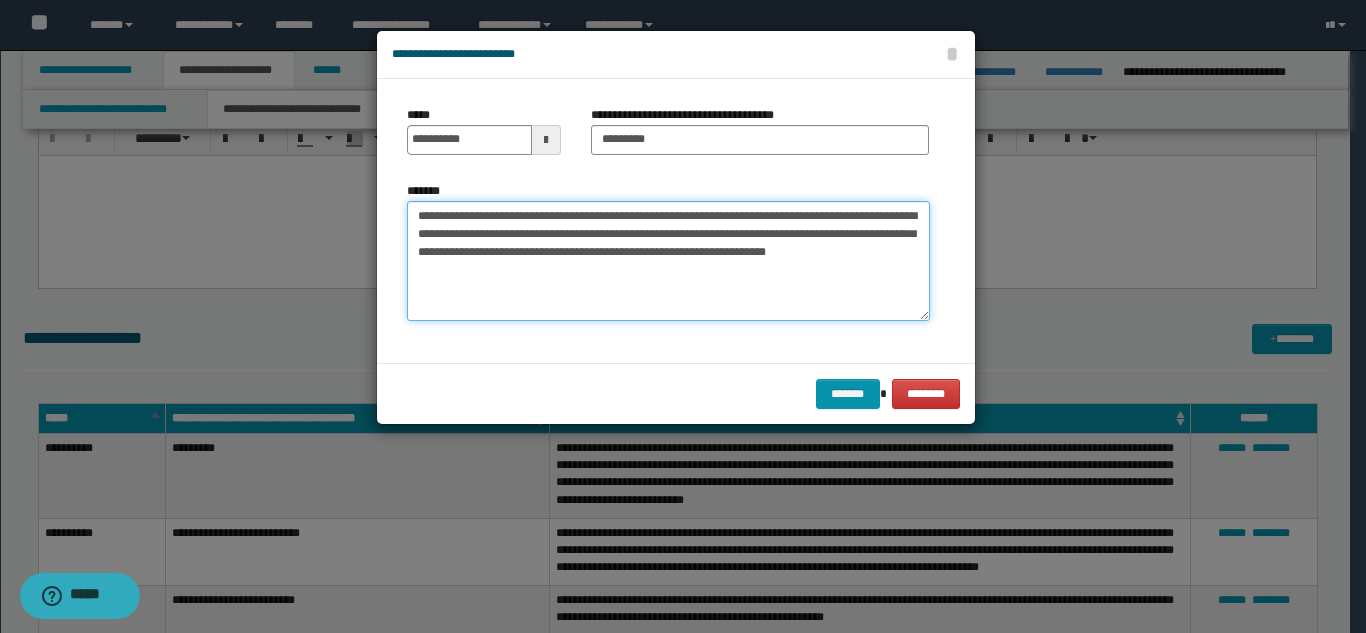 click on "**********" at bounding box center (668, 261) 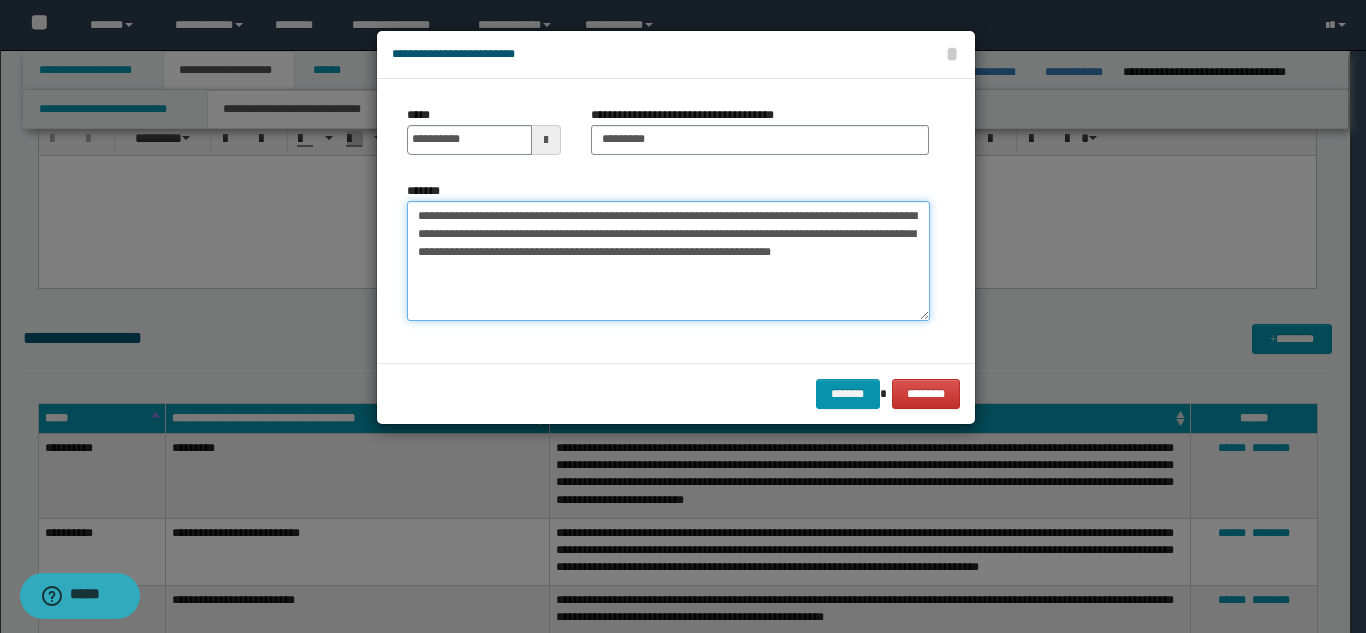click on "**********" at bounding box center (668, 261) 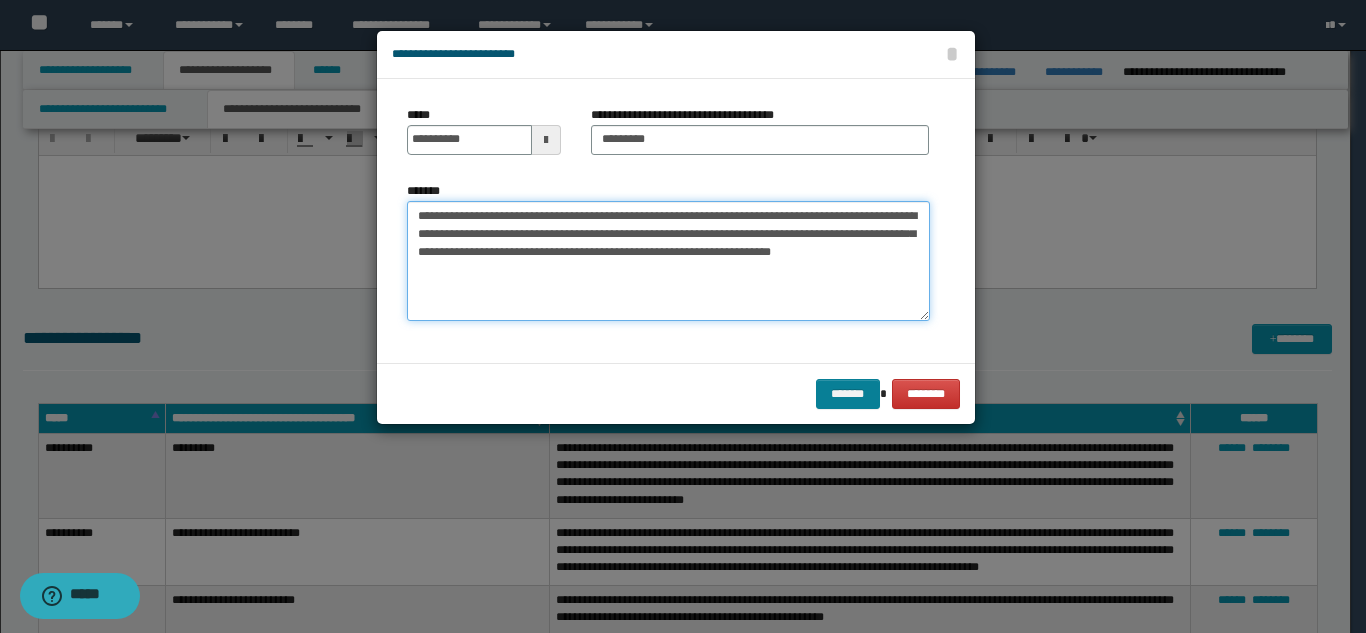 type on "**********" 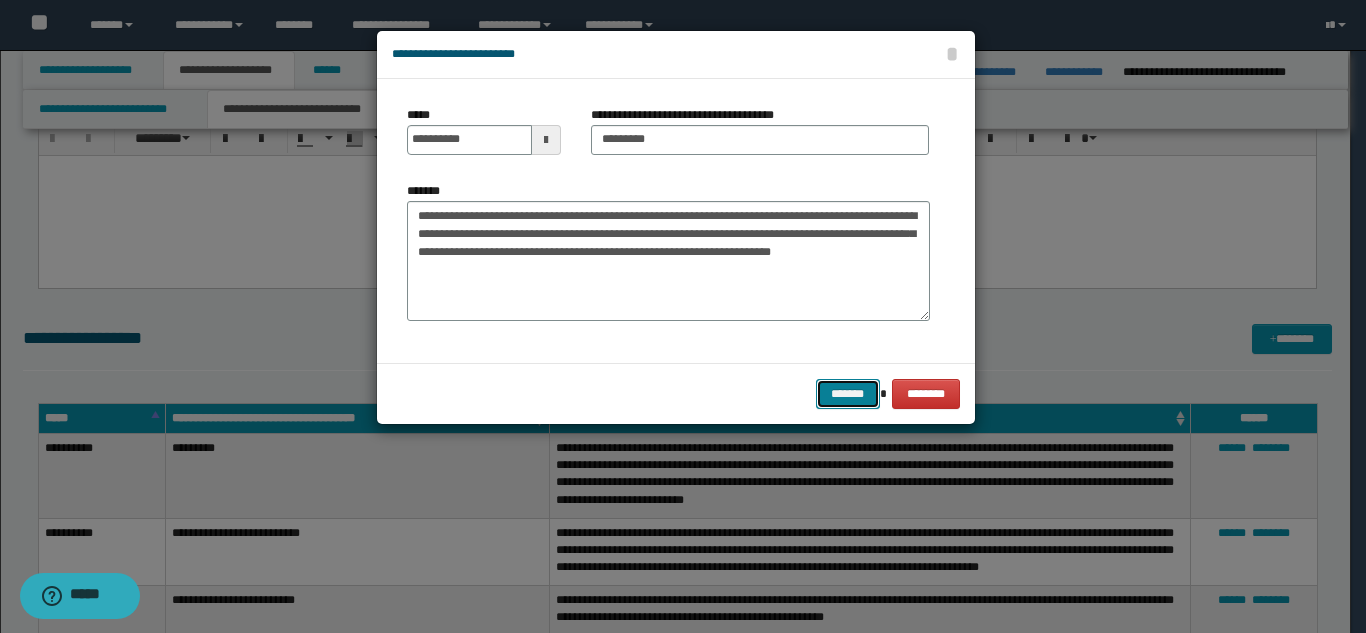 click on "*******" at bounding box center (848, 394) 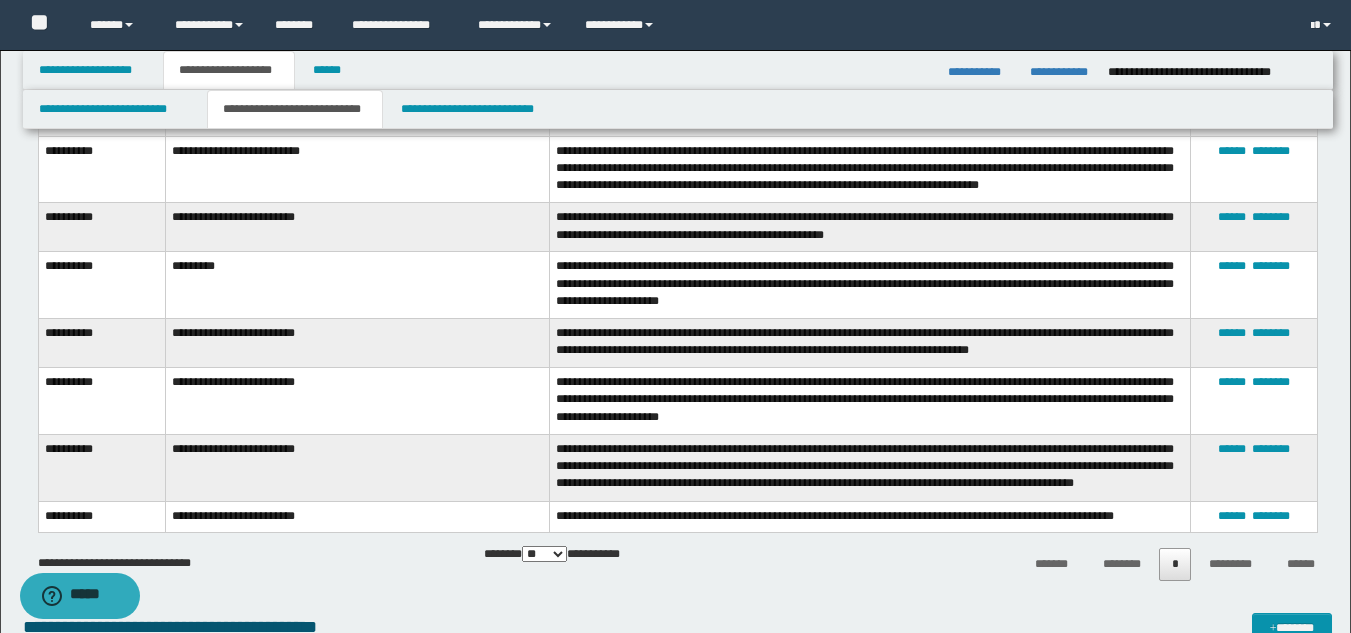 scroll, scrollTop: 1520, scrollLeft: 0, axis: vertical 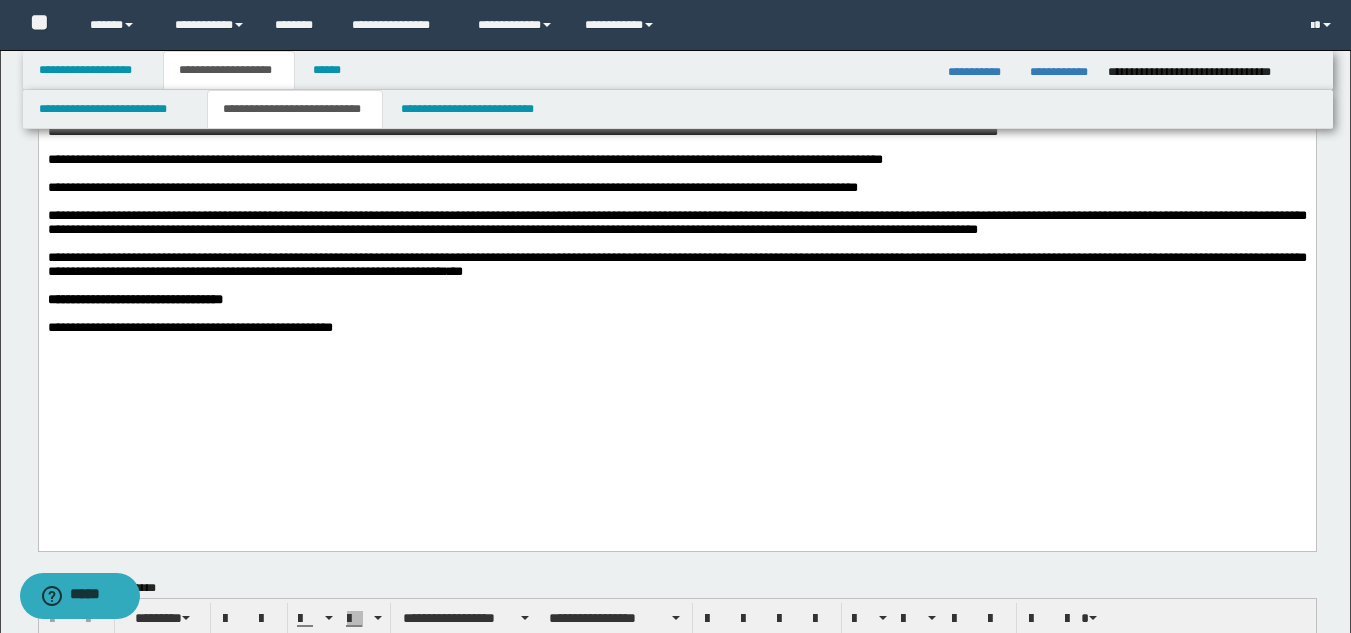 click on "**********" at bounding box center [676, -55] 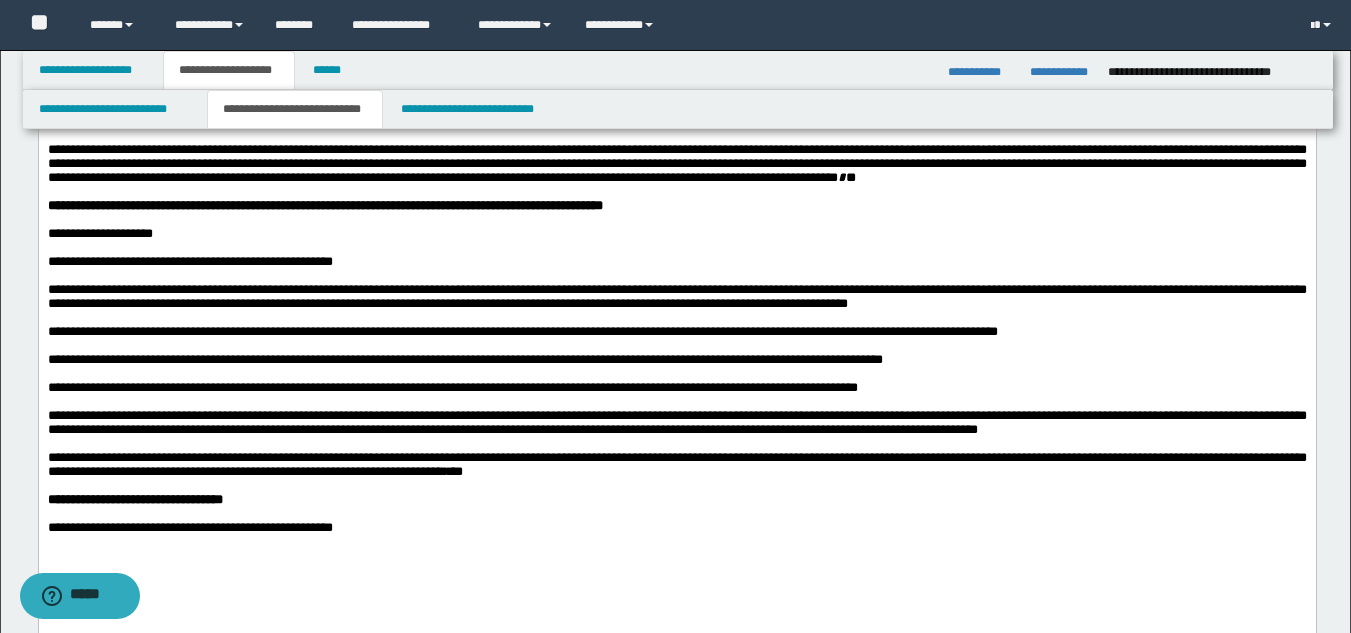click at bounding box center [676, 374] 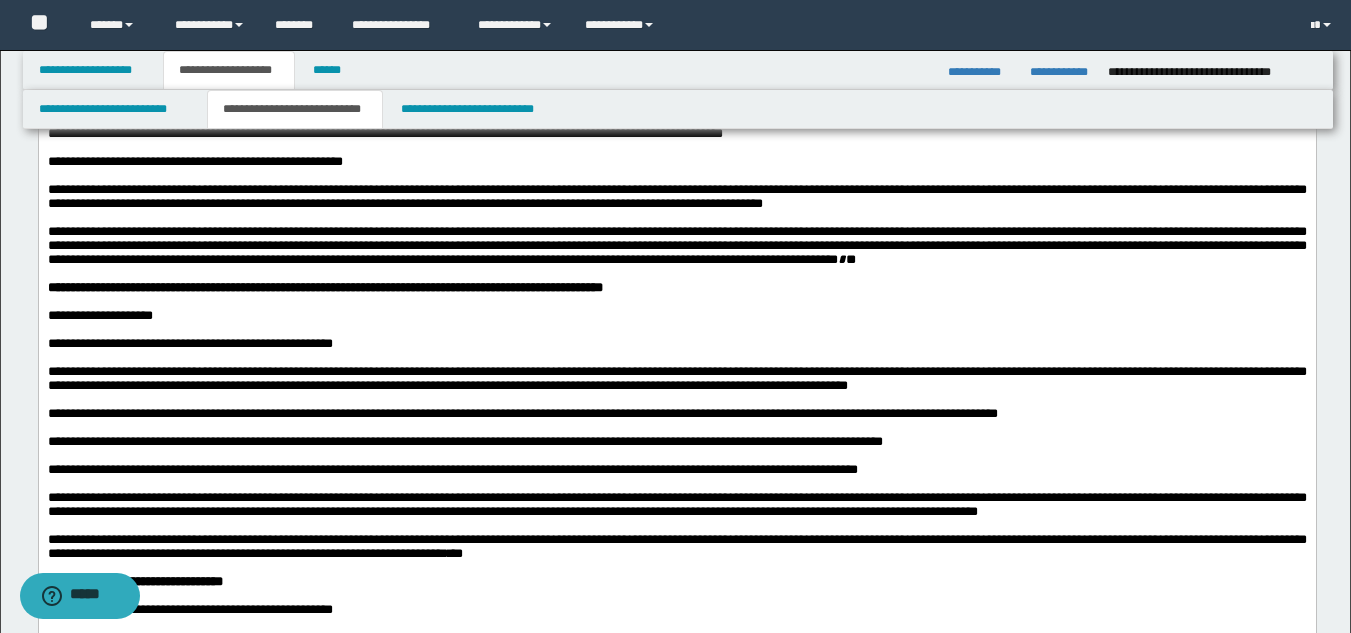 scroll, scrollTop: 620, scrollLeft: 0, axis: vertical 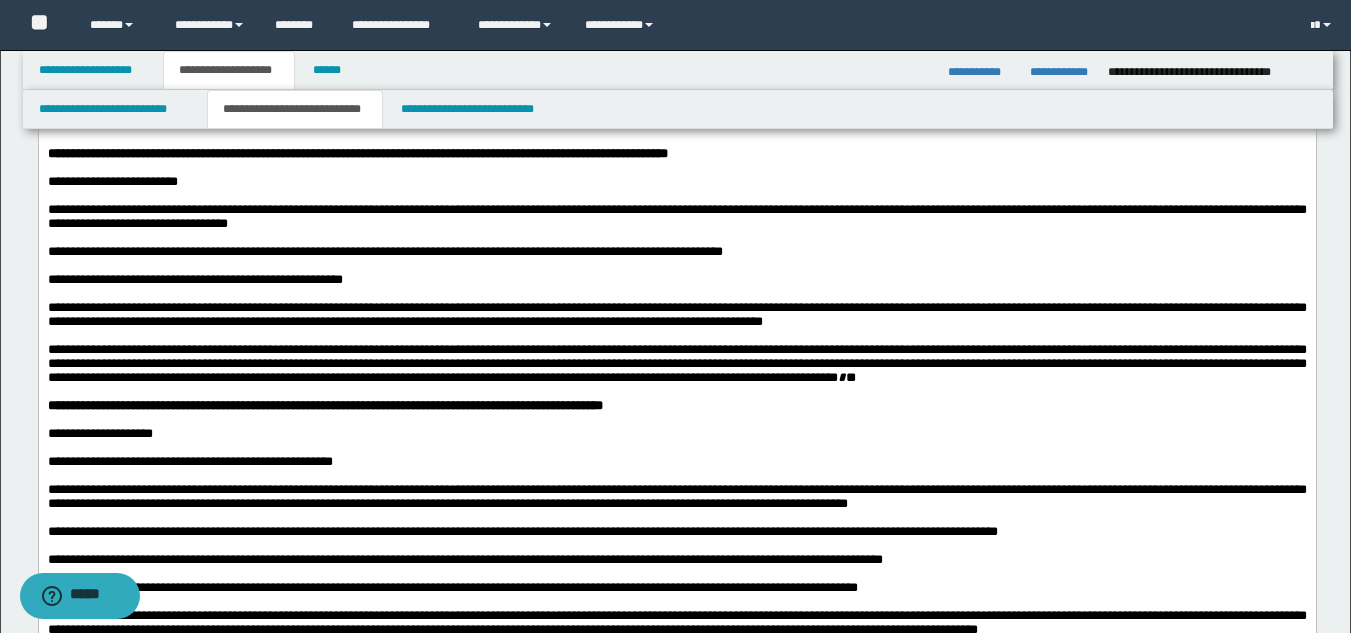 click on "**********" at bounding box center [676, 363] 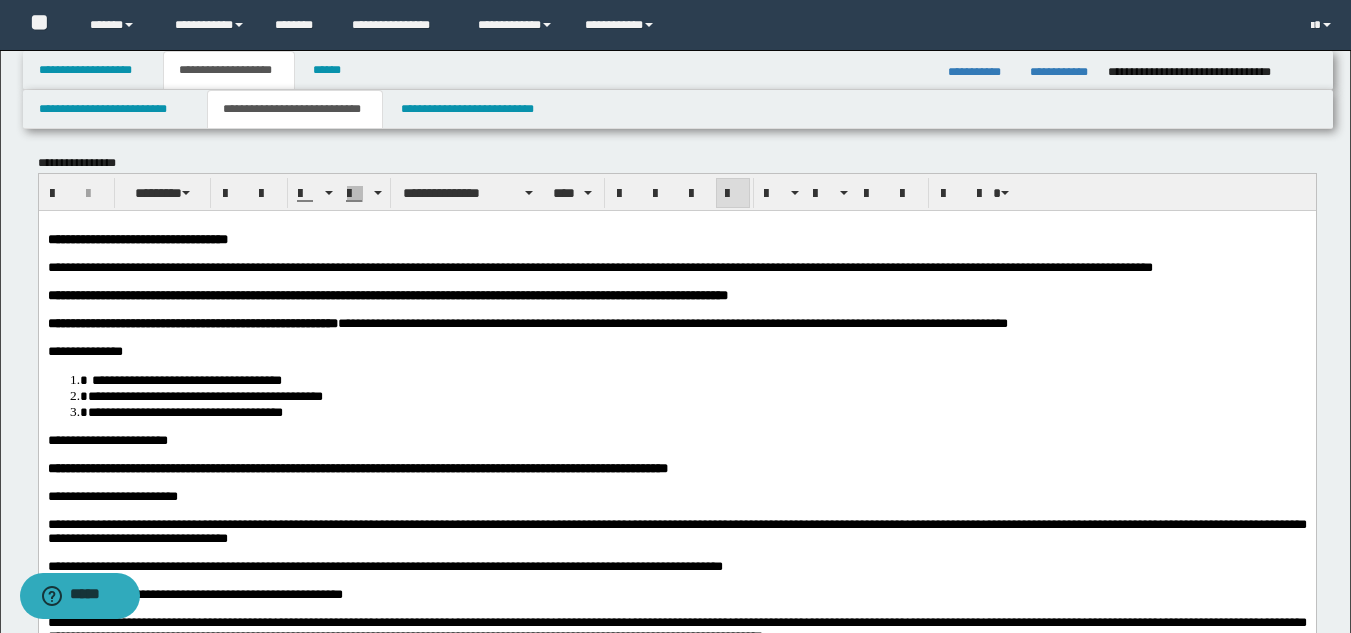 scroll, scrollTop: 0, scrollLeft: 0, axis: both 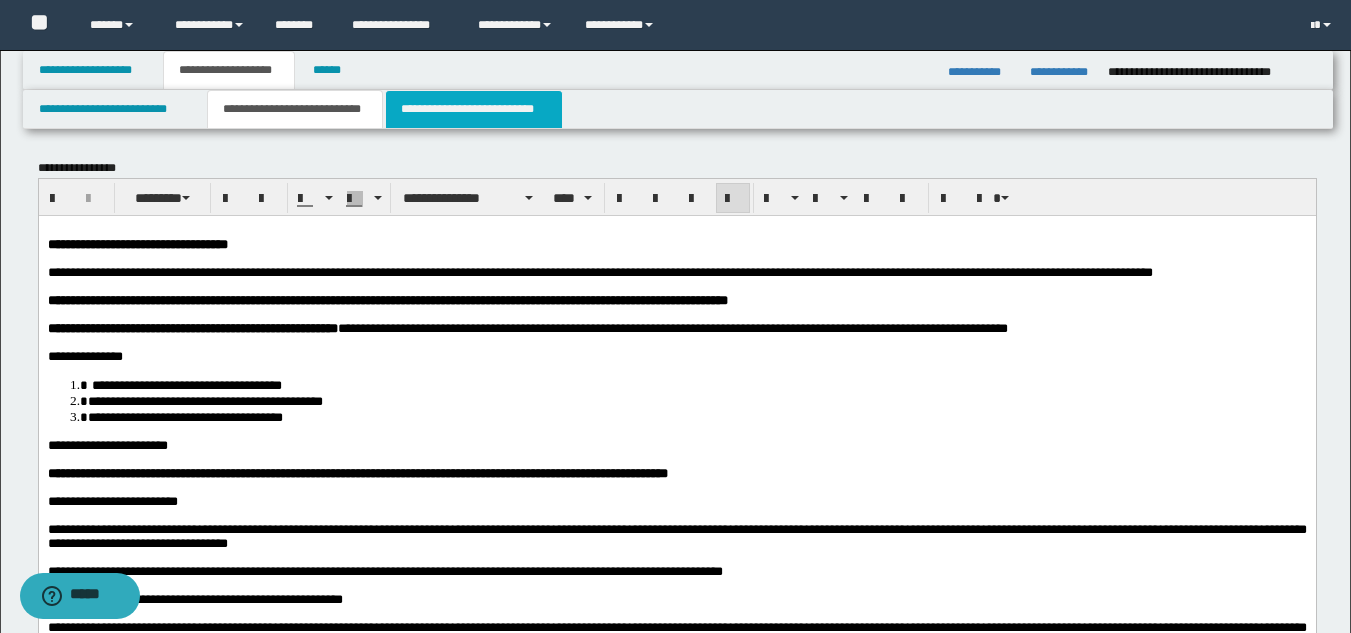 click on "**********" at bounding box center [474, 109] 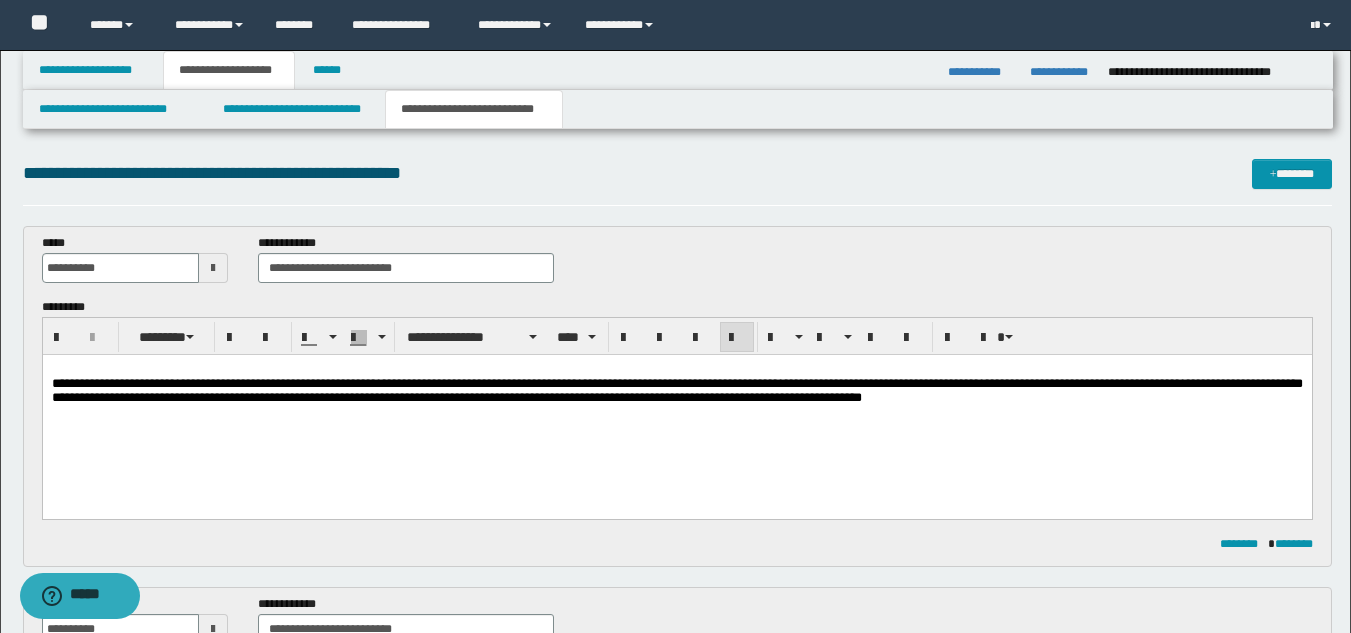click on "**********" at bounding box center [676, 409] 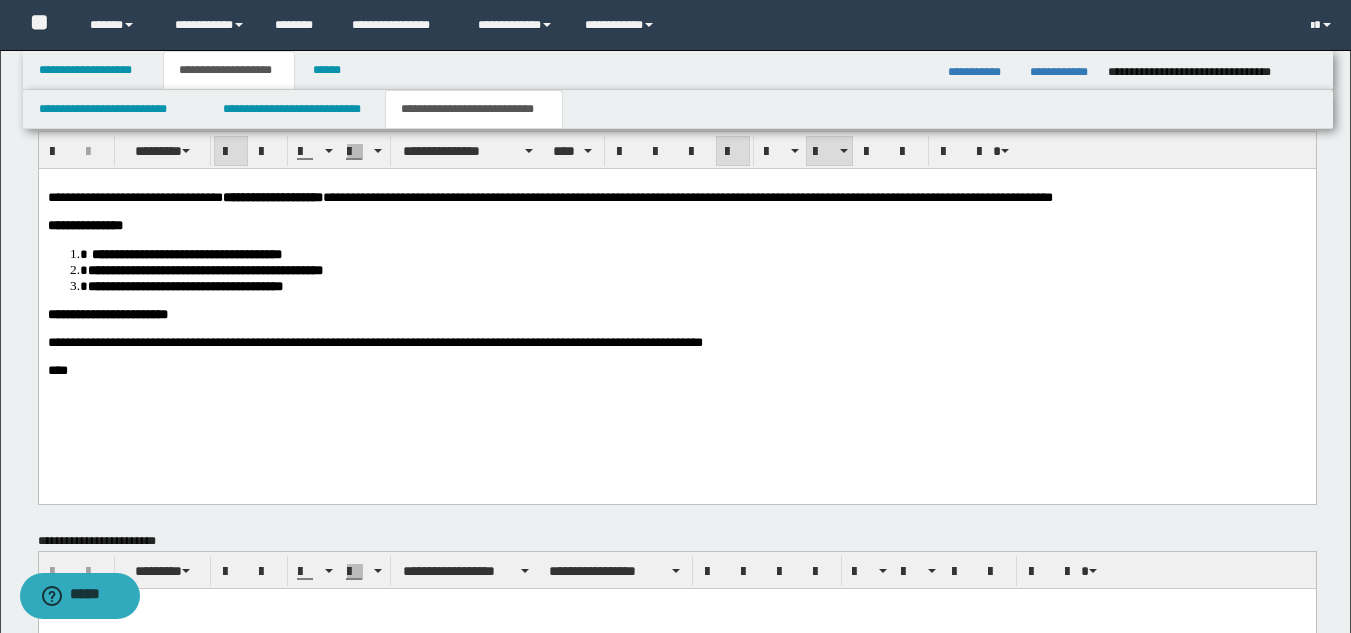 scroll, scrollTop: 1000, scrollLeft: 0, axis: vertical 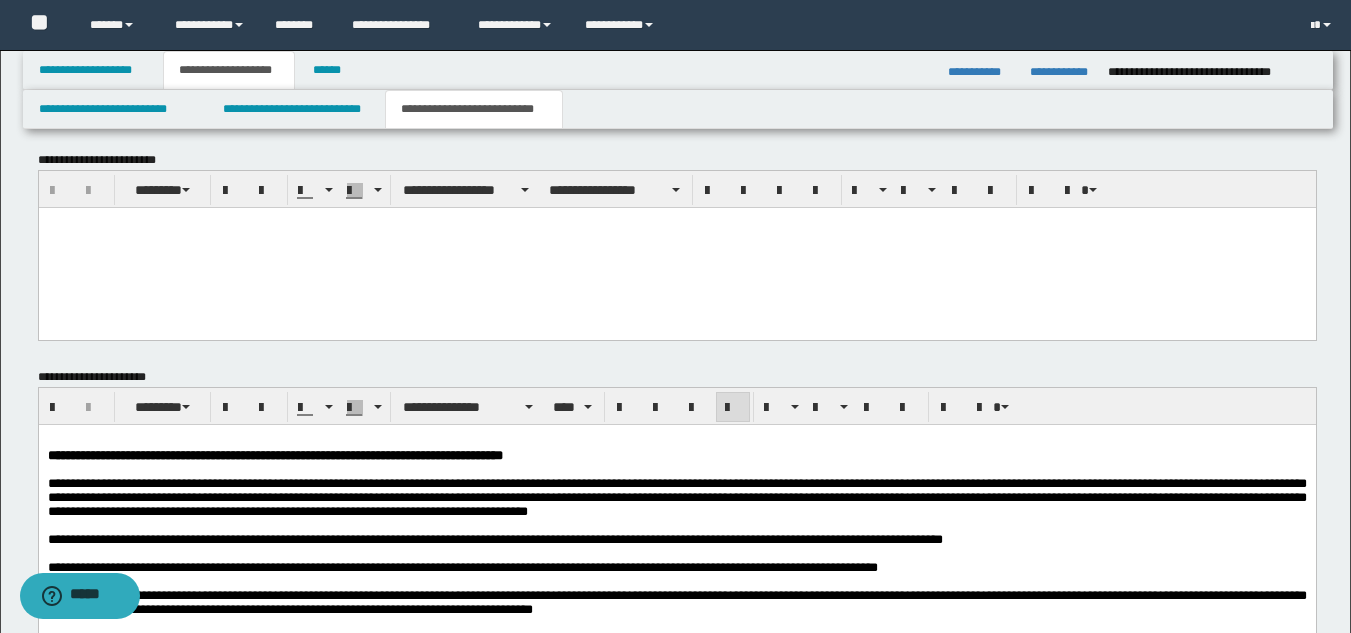 click on "**********" at bounding box center [676, 496] 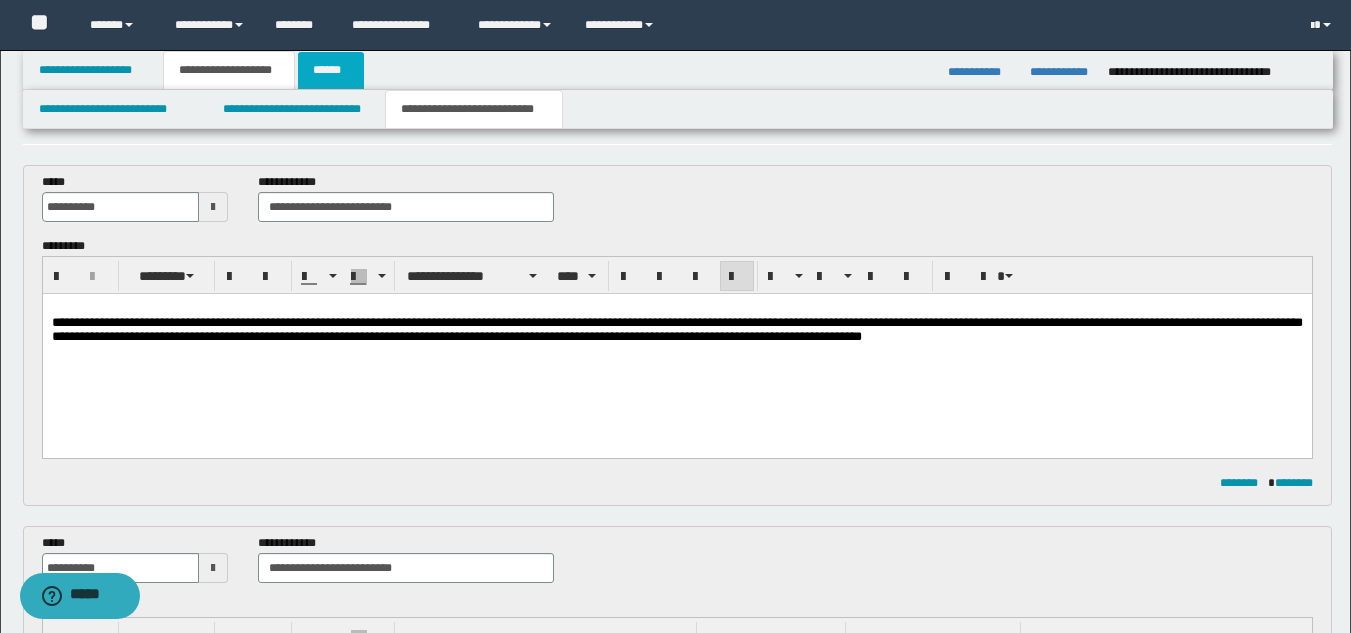 click on "******" at bounding box center [331, 70] 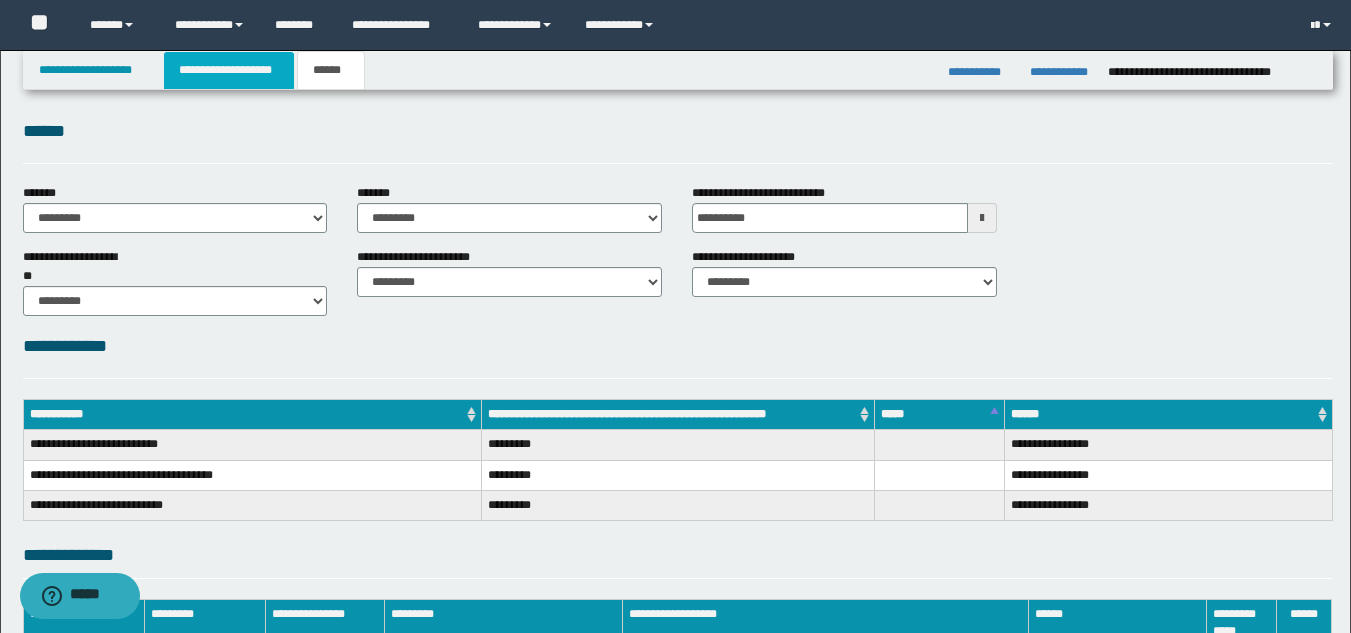 scroll, scrollTop: 0, scrollLeft: 0, axis: both 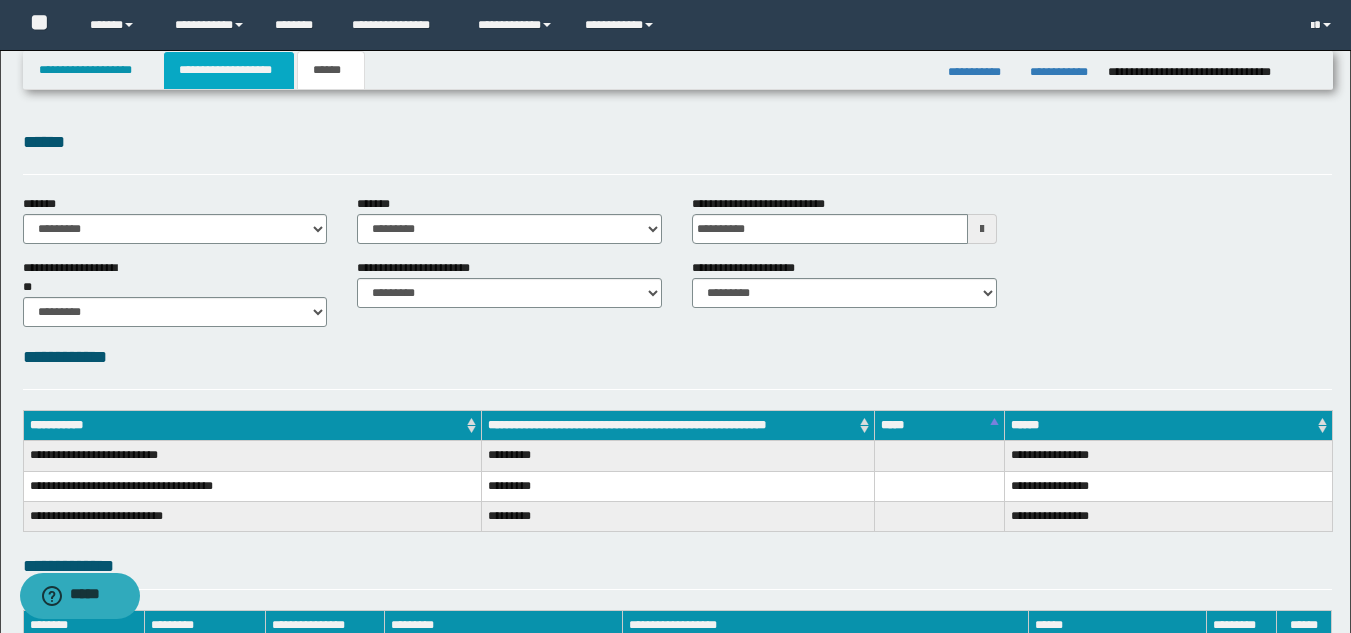 click on "**********" at bounding box center (229, 70) 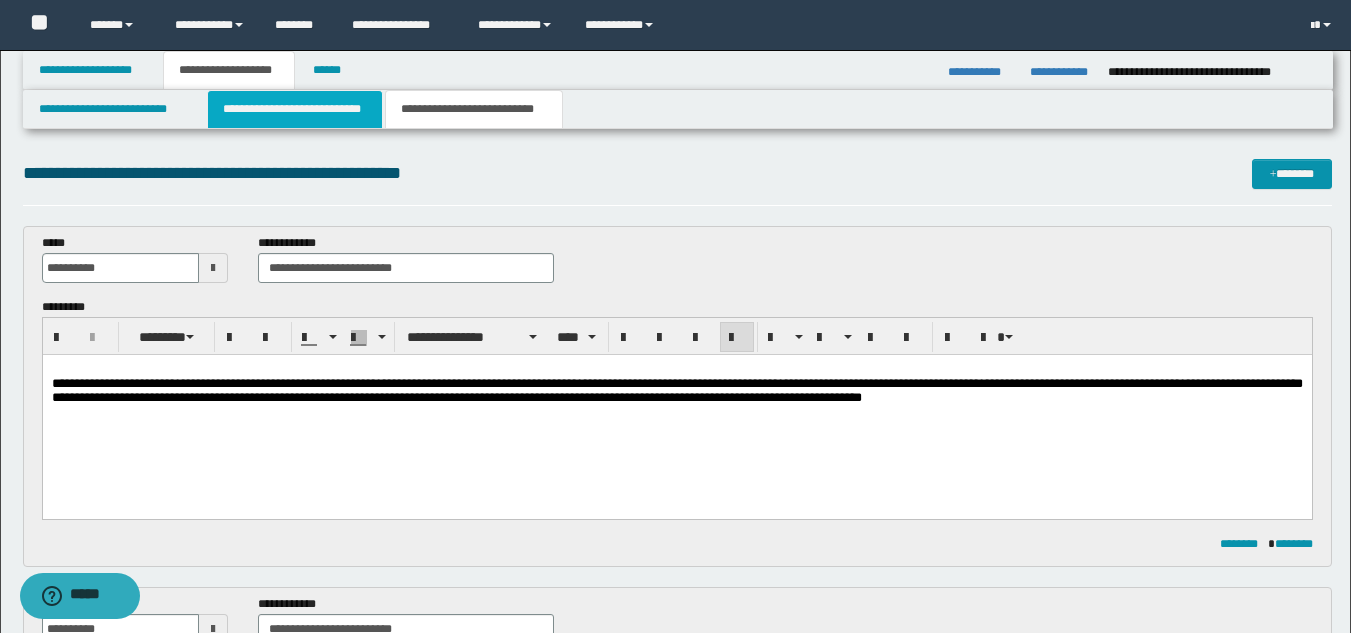 click on "**********" at bounding box center [295, 109] 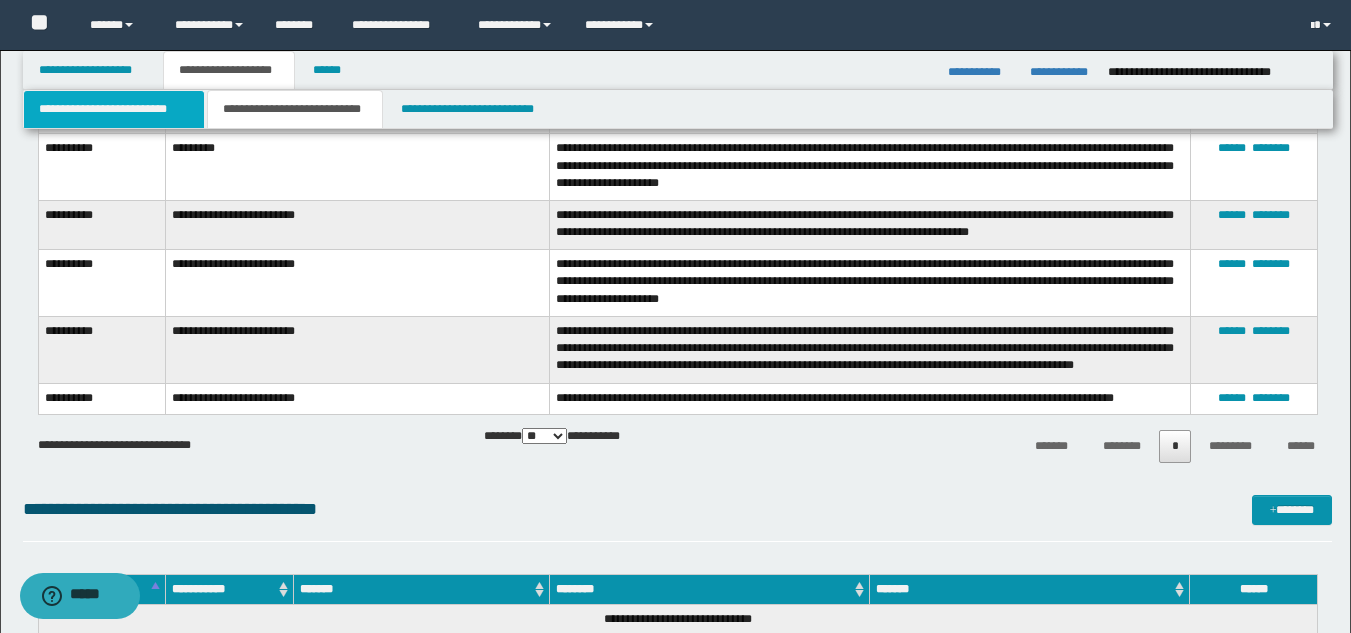 click on "**********" at bounding box center [114, 109] 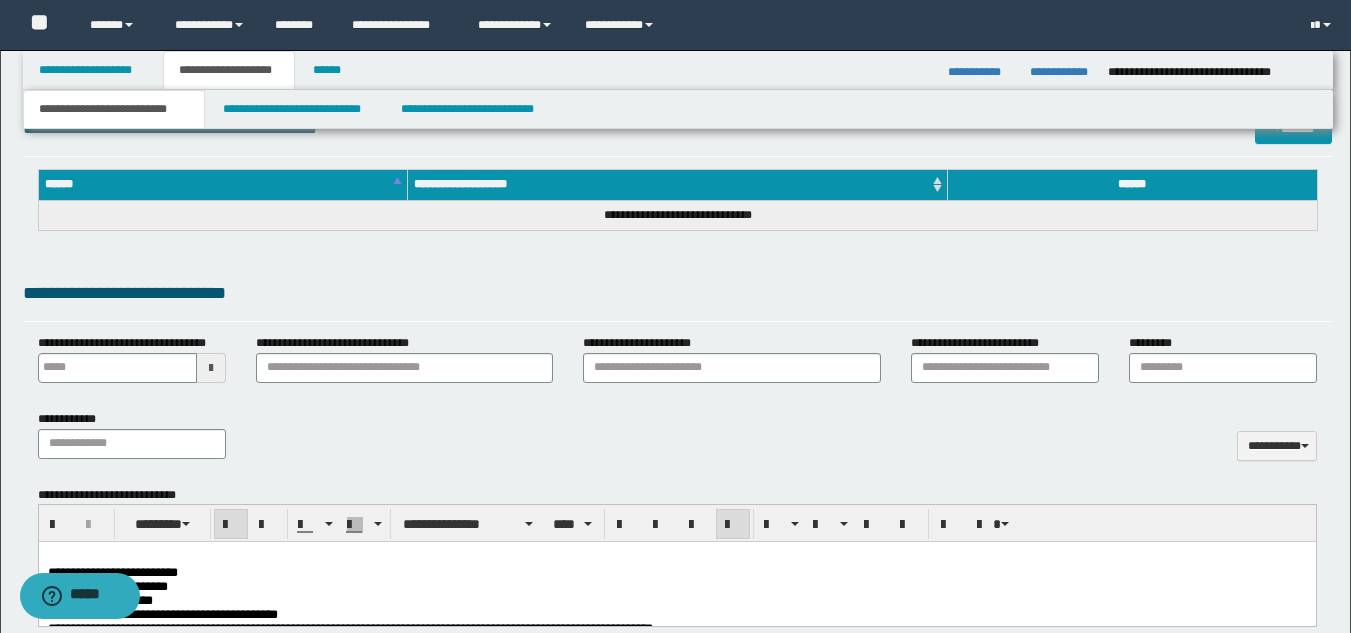 drag, startPoint x: 310, startPoint y: 583, endPoint x: 328, endPoint y: 581, distance: 18.110771 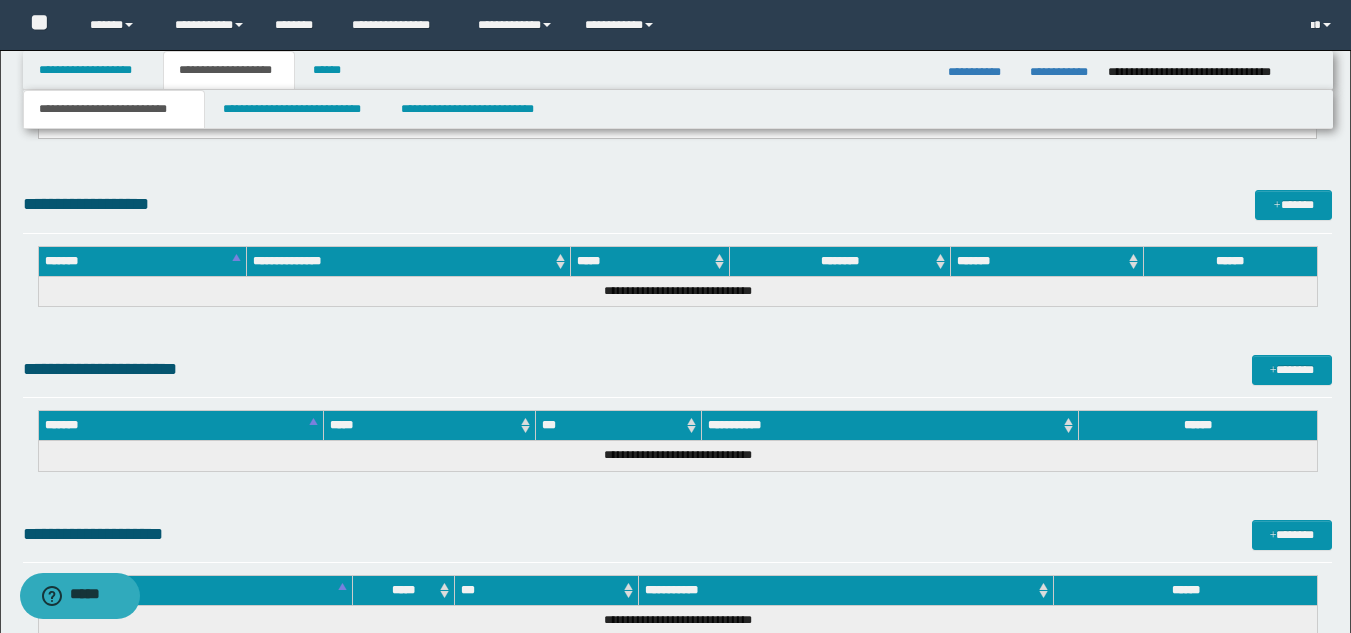 scroll, scrollTop: 4268, scrollLeft: 0, axis: vertical 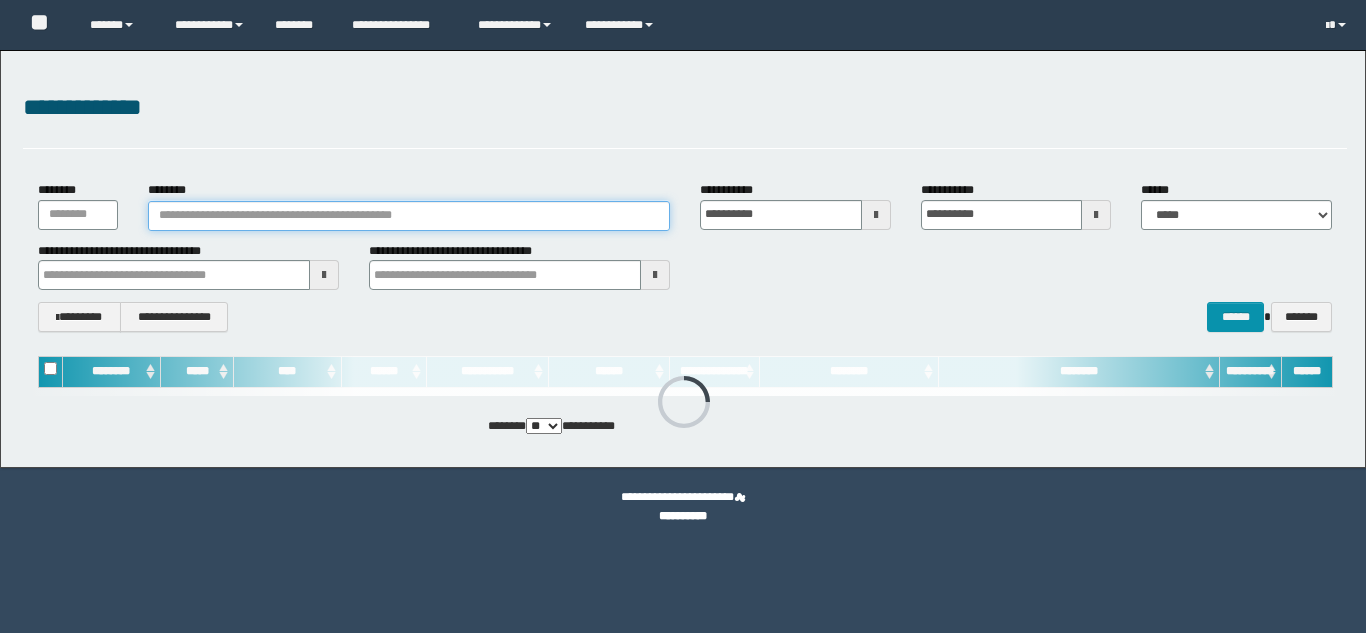 click on "********" at bounding box center [409, 216] 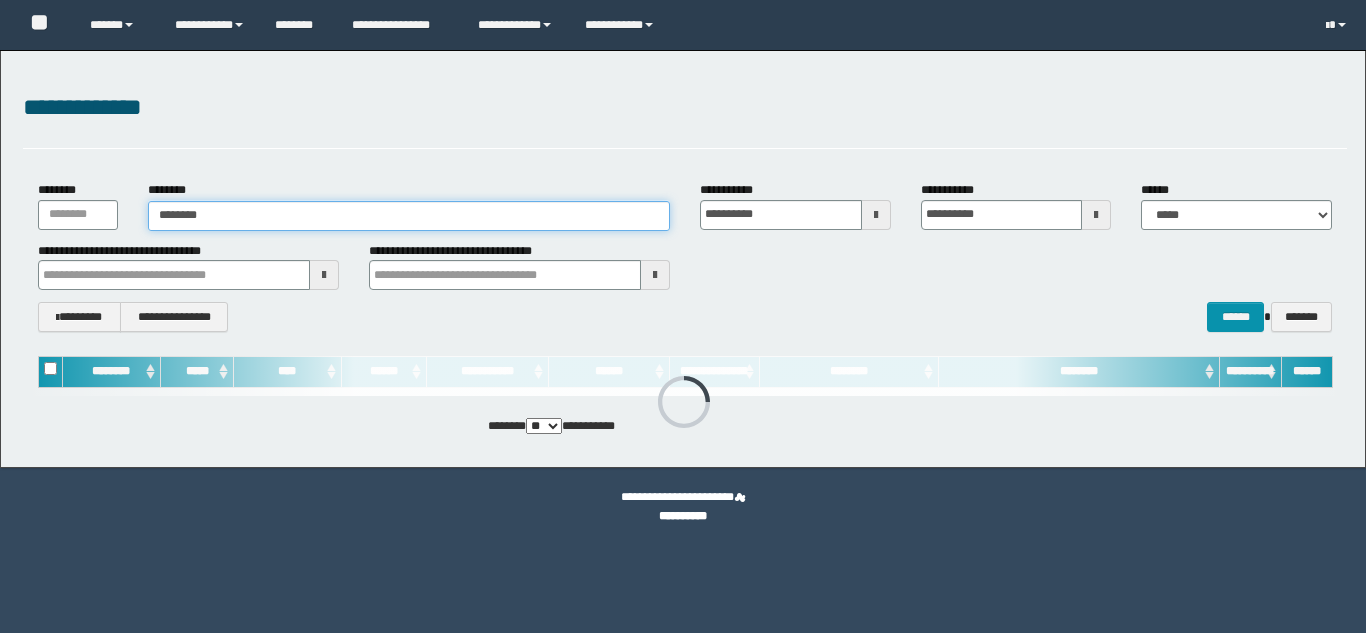 scroll, scrollTop: 0, scrollLeft: 0, axis: both 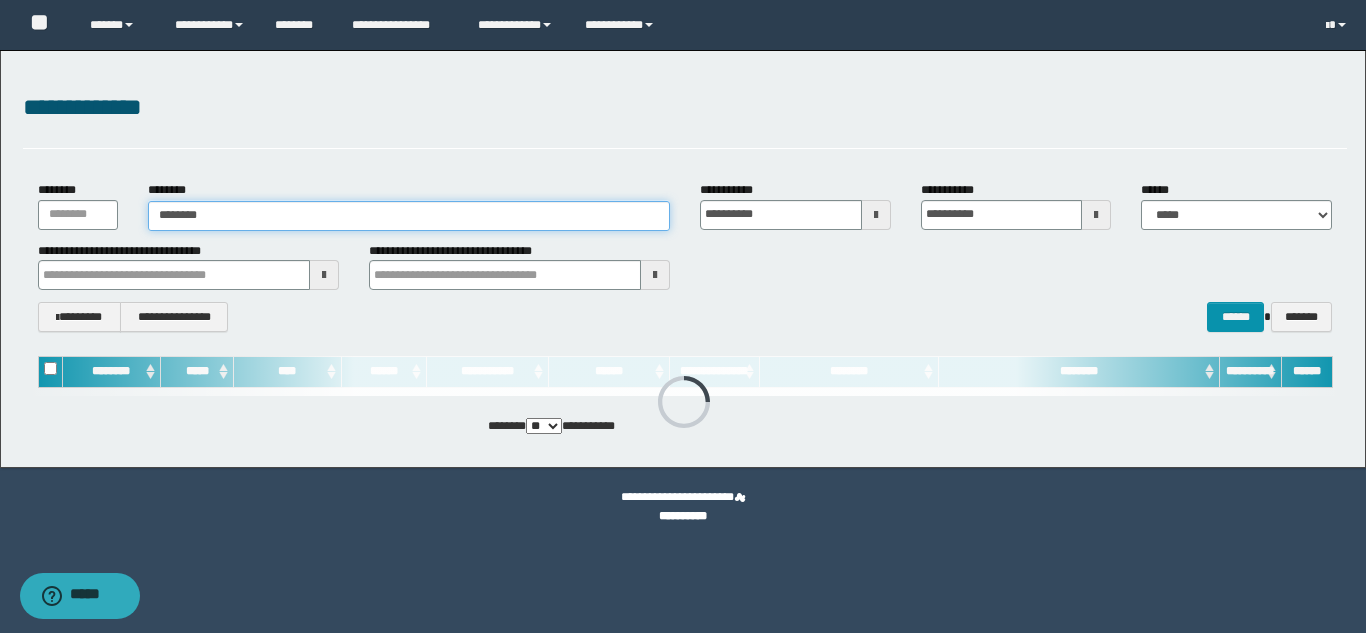 type on "********" 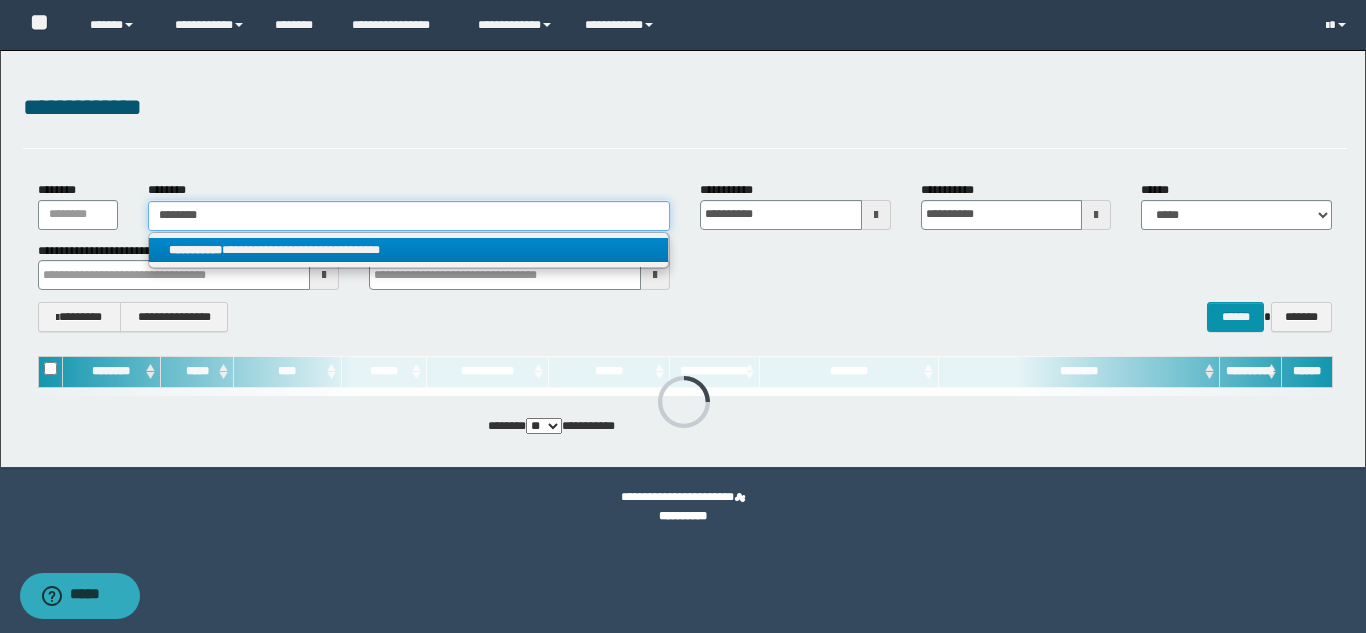 type on "********" 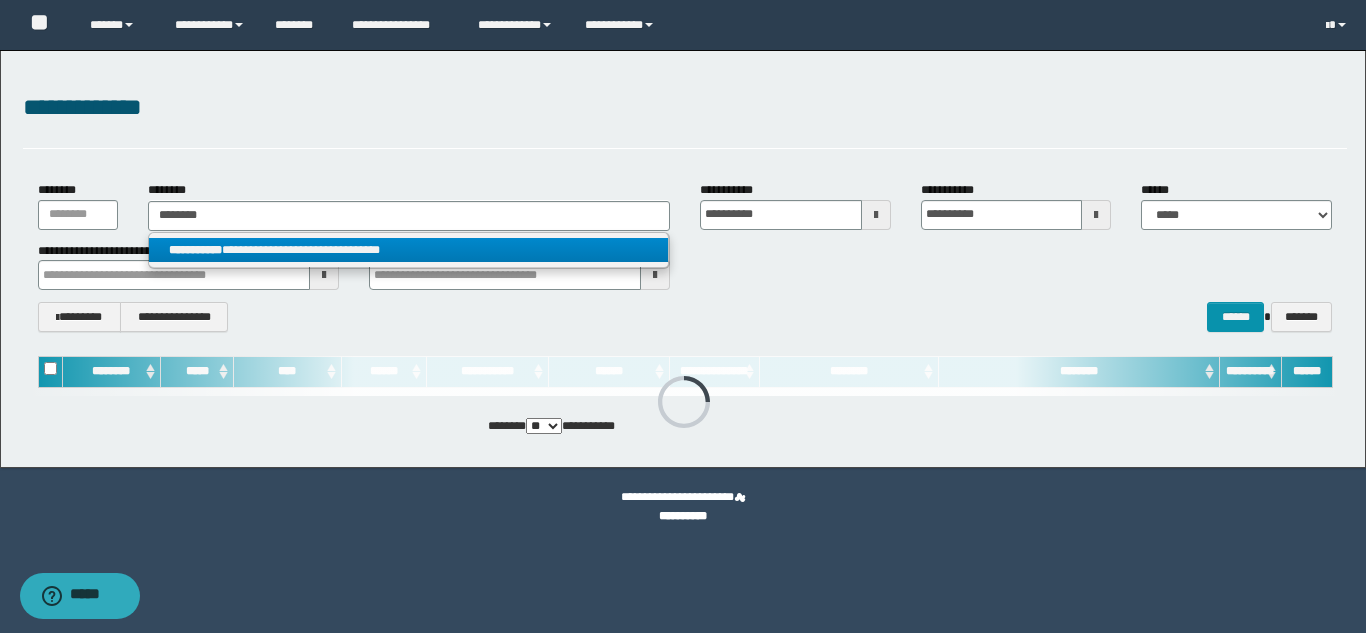 click on "**********" at bounding box center [408, 250] 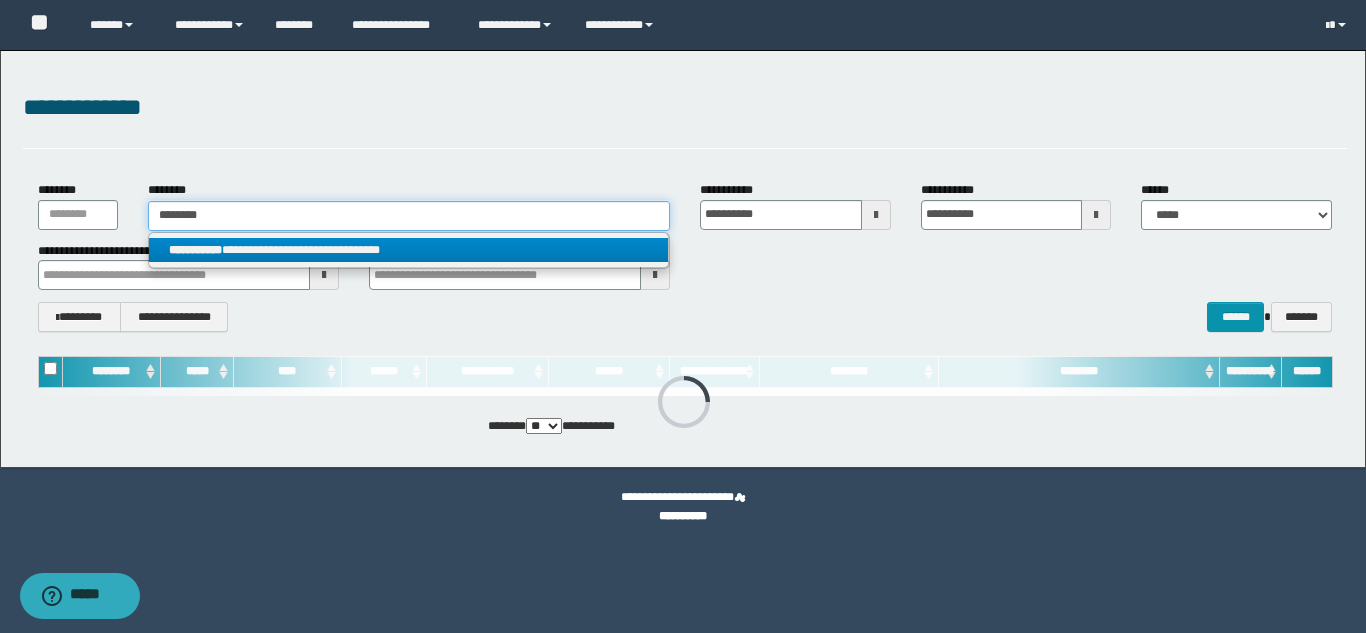 type 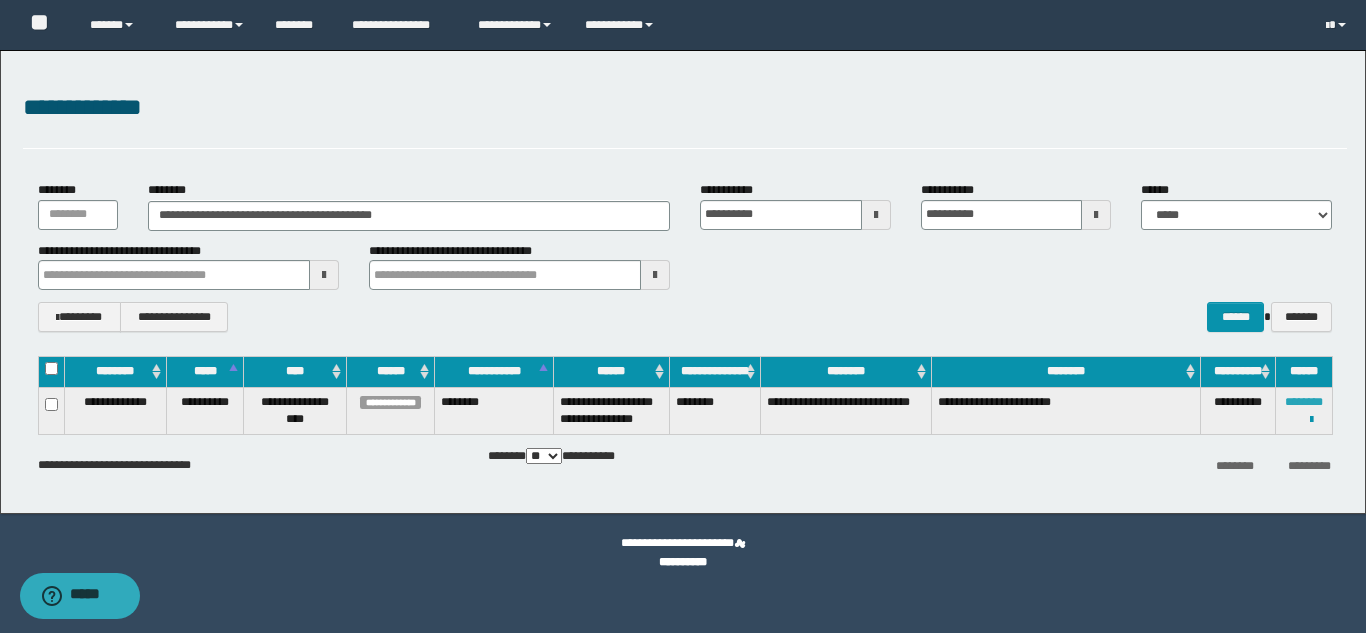 click on "********" at bounding box center [1304, 402] 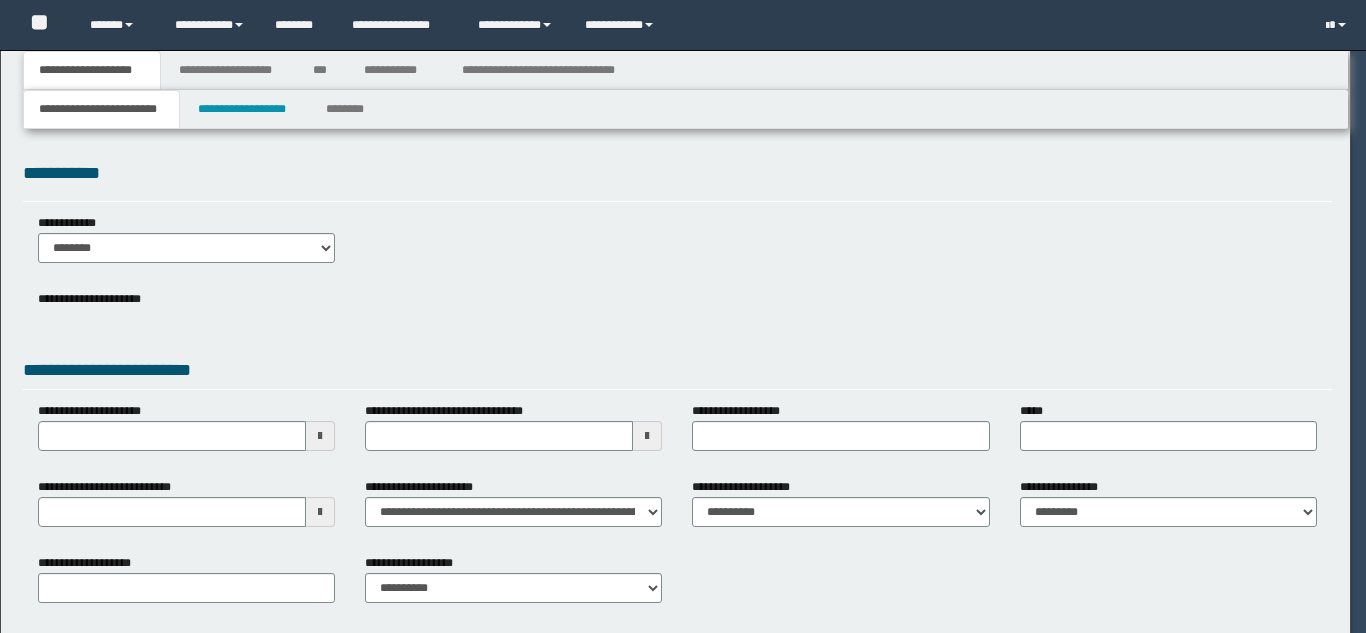 scroll, scrollTop: 0, scrollLeft: 0, axis: both 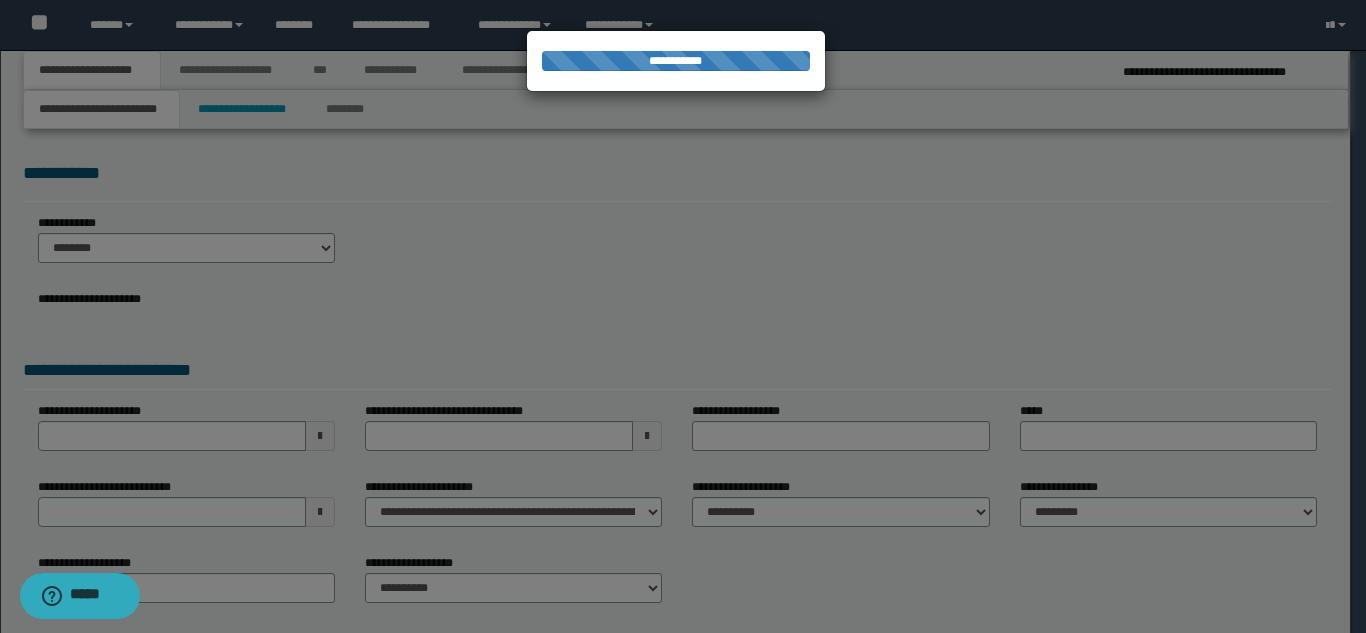 select on "*" 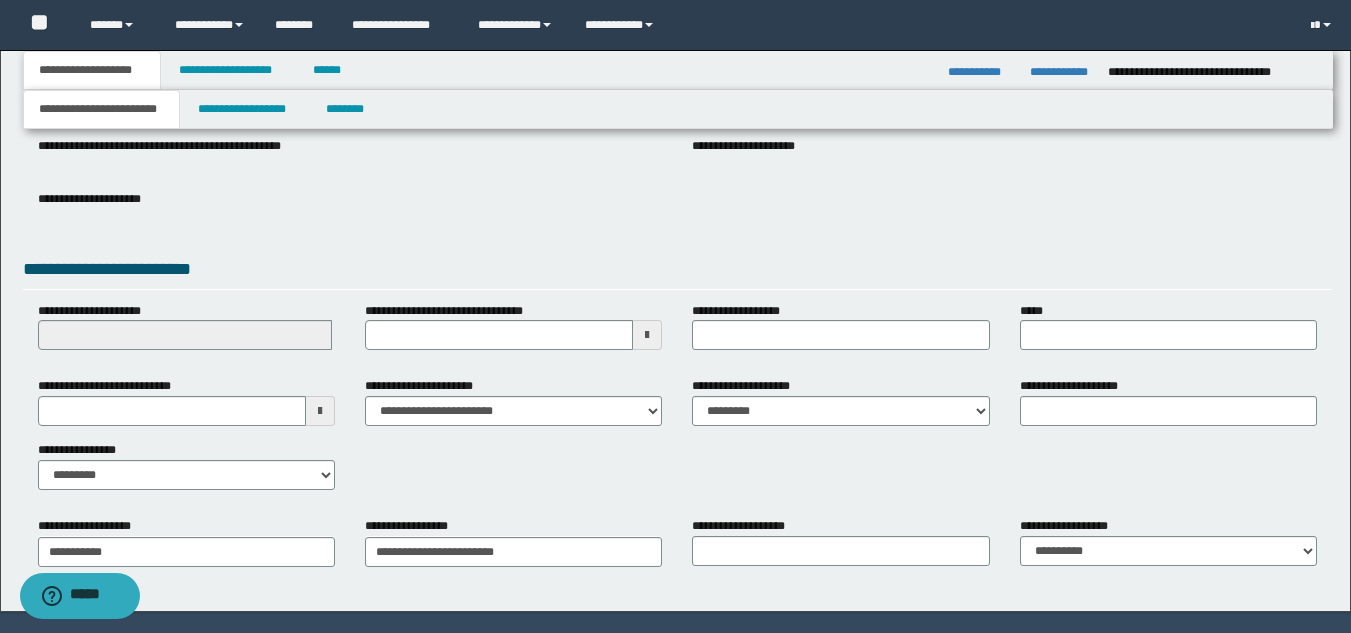 scroll, scrollTop: 315, scrollLeft: 0, axis: vertical 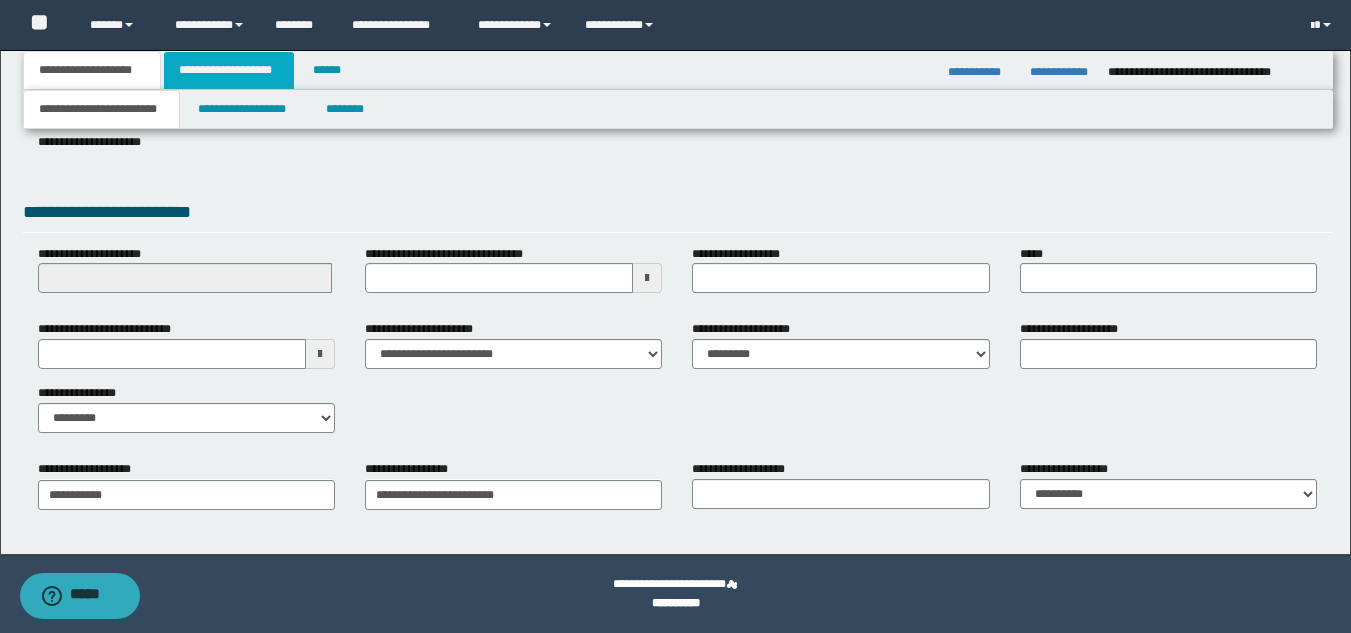 click on "**********" at bounding box center [229, 70] 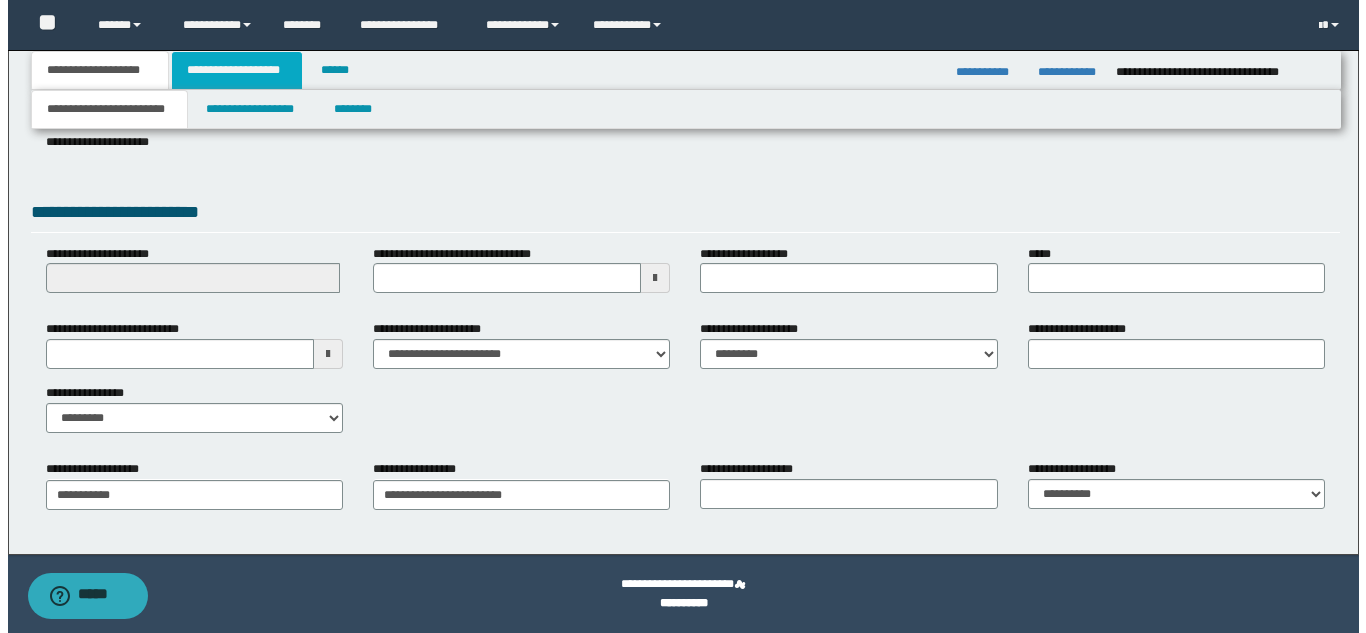 scroll, scrollTop: 0, scrollLeft: 0, axis: both 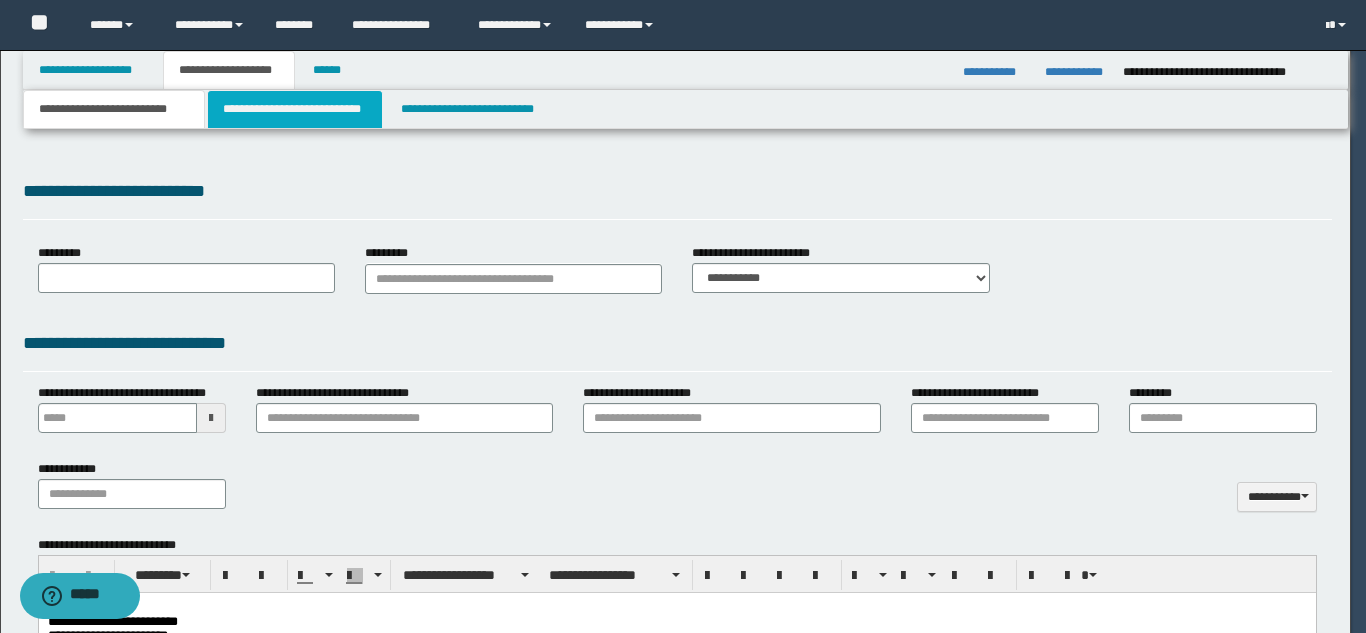 type on "**********" 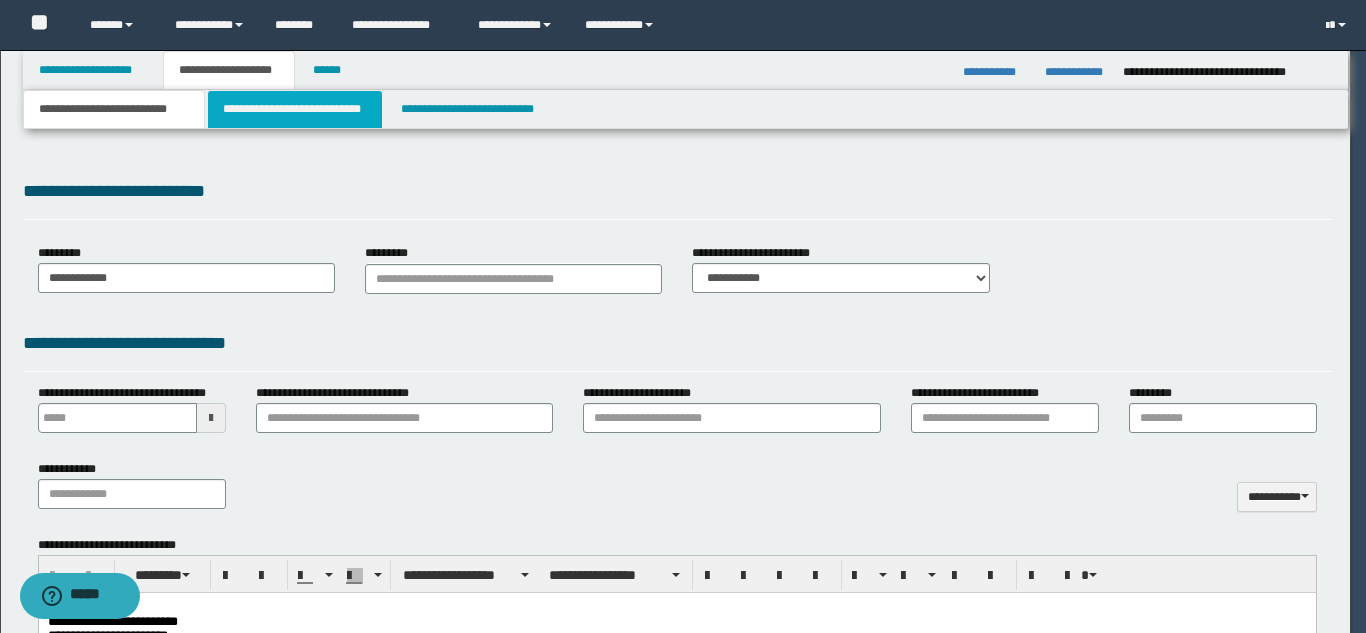 type on "**********" 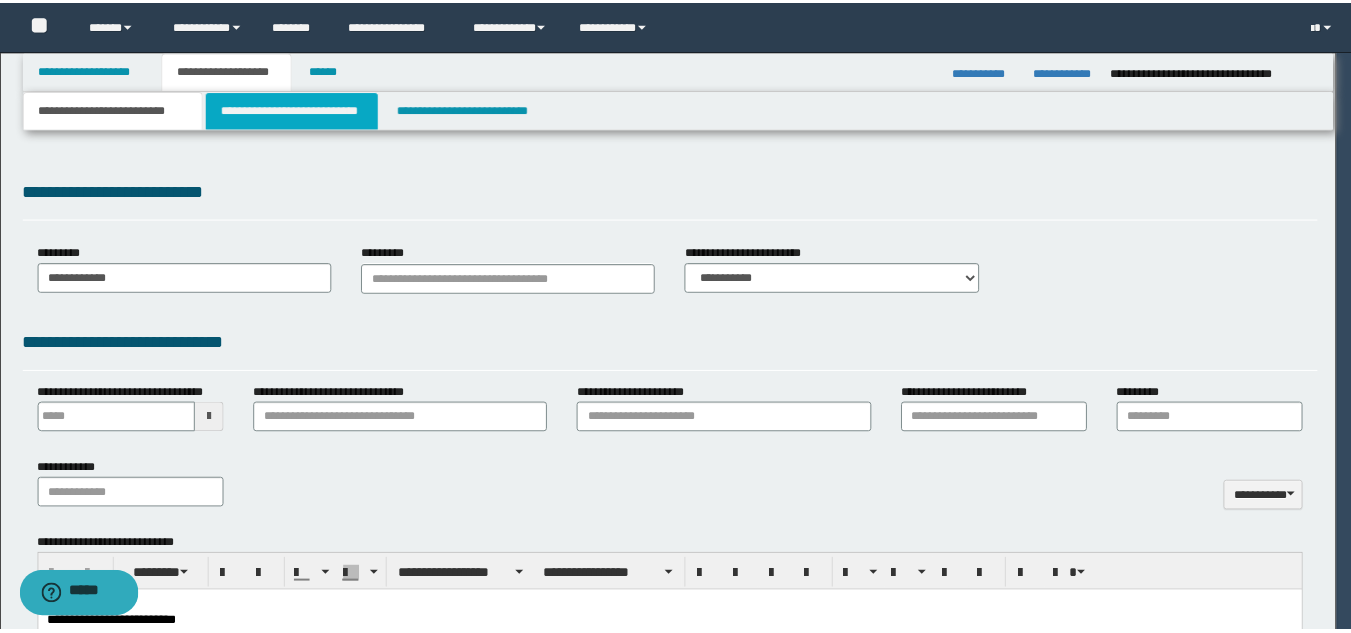 scroll, scrollTop: 0, scrollLeft: 0, axis: both 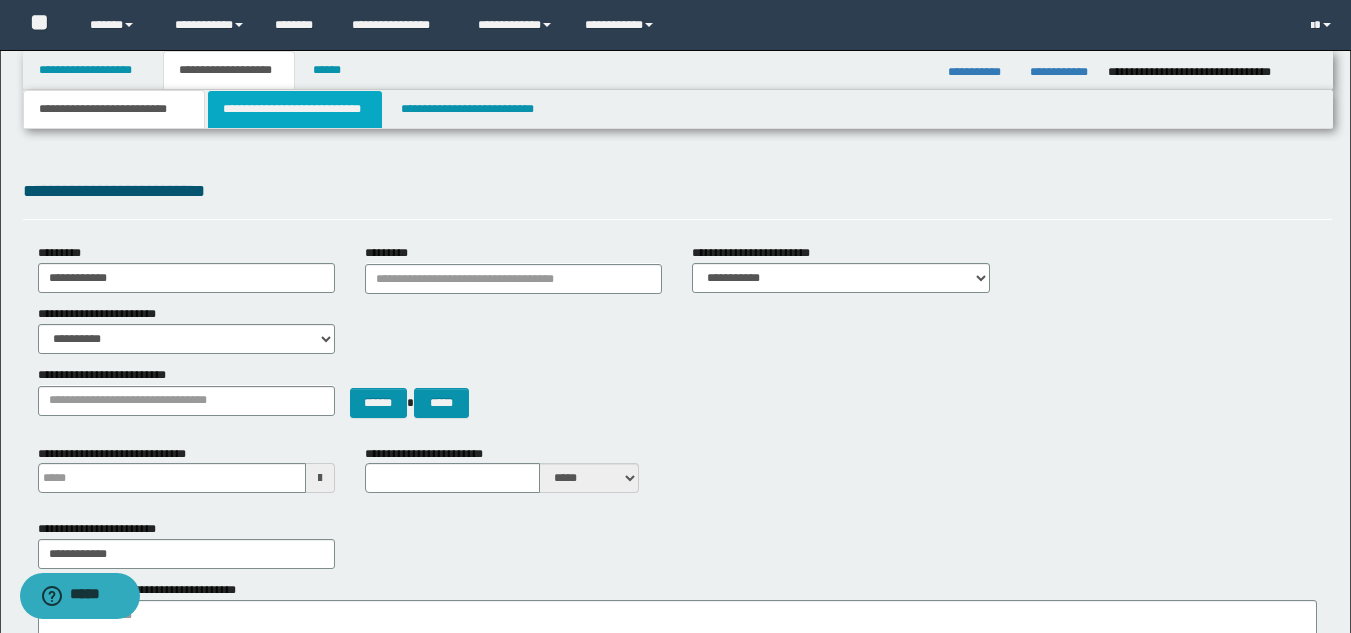 click on "**********" at bounding box center [295, 109] 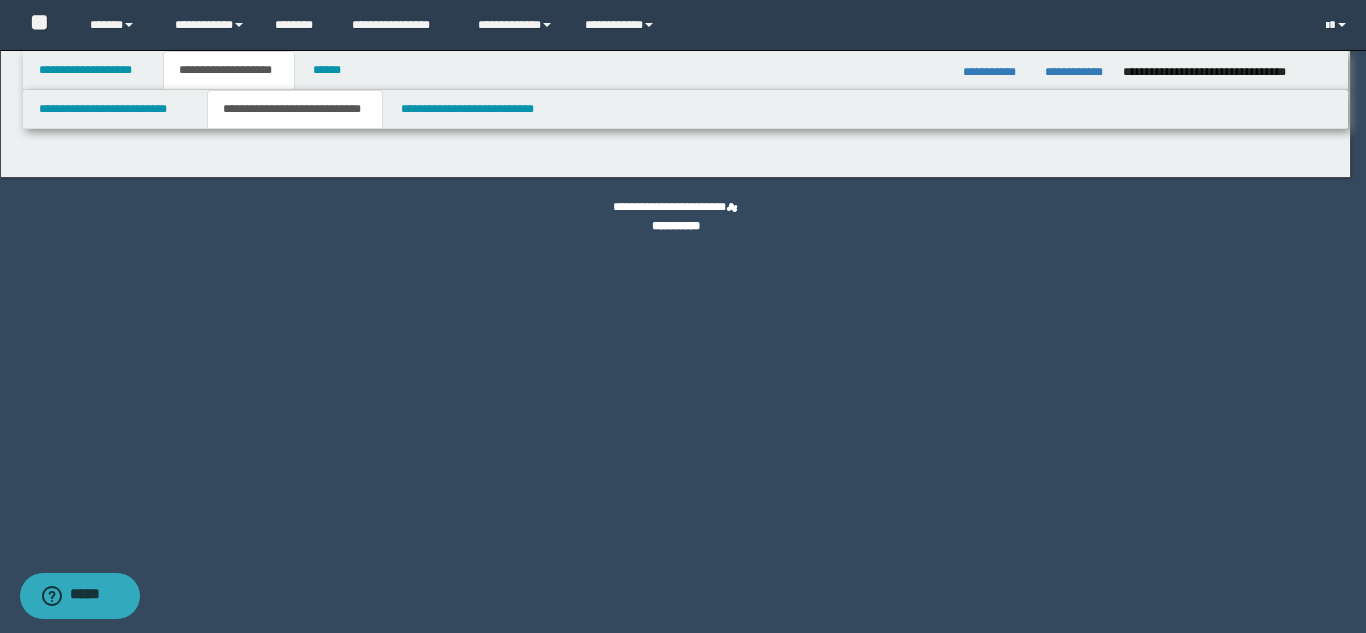 select on "*" 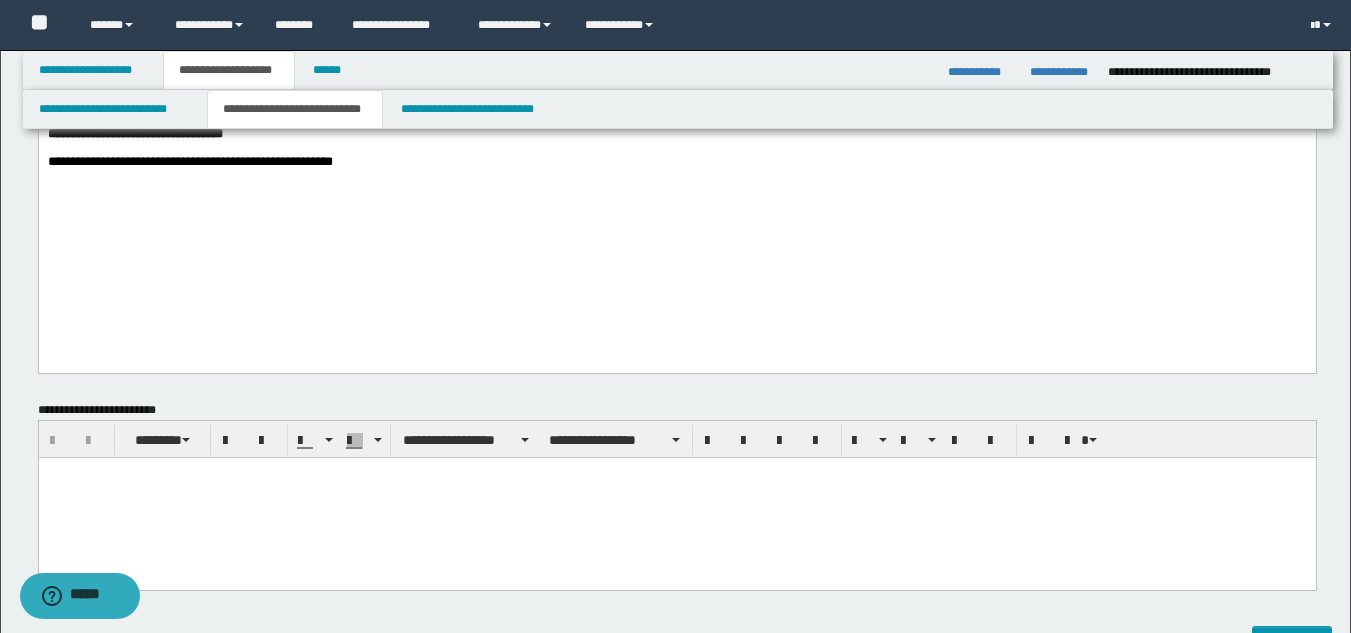 scroll, scrollTop: 900, scrollLeft: 0, axis: vertical 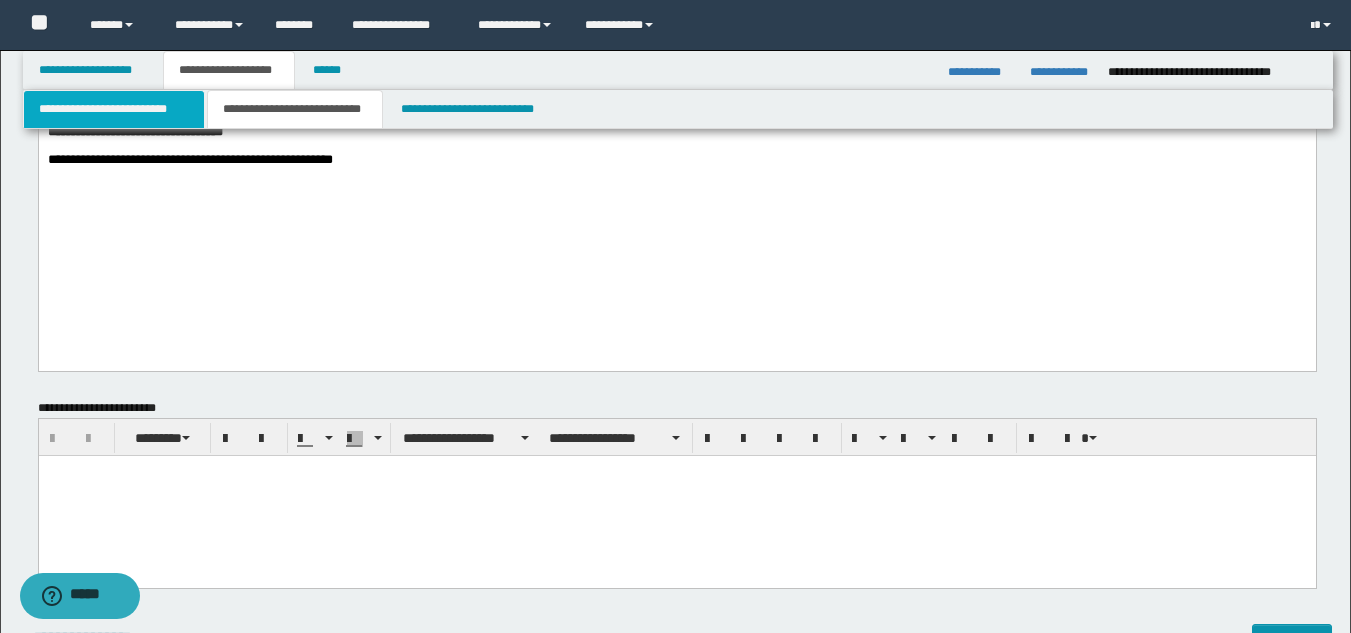 click on "**********" at bounding box center [114, 109] 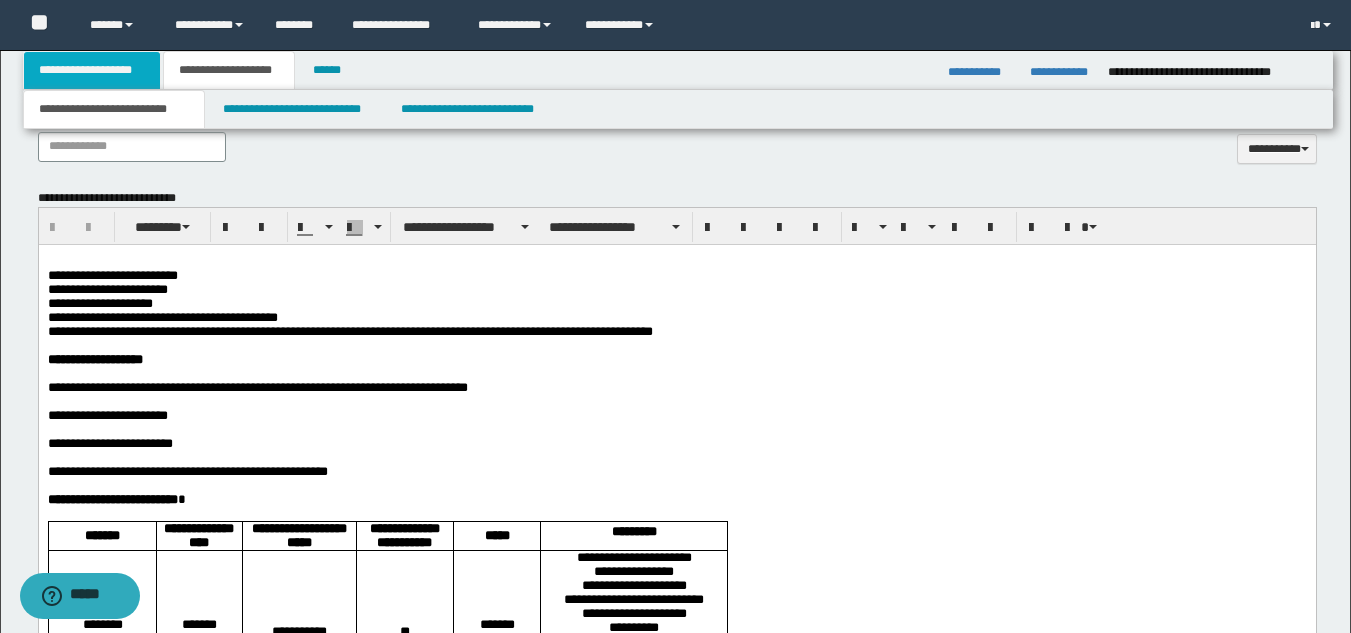 click on "**********" at bounding box center (92, 70) 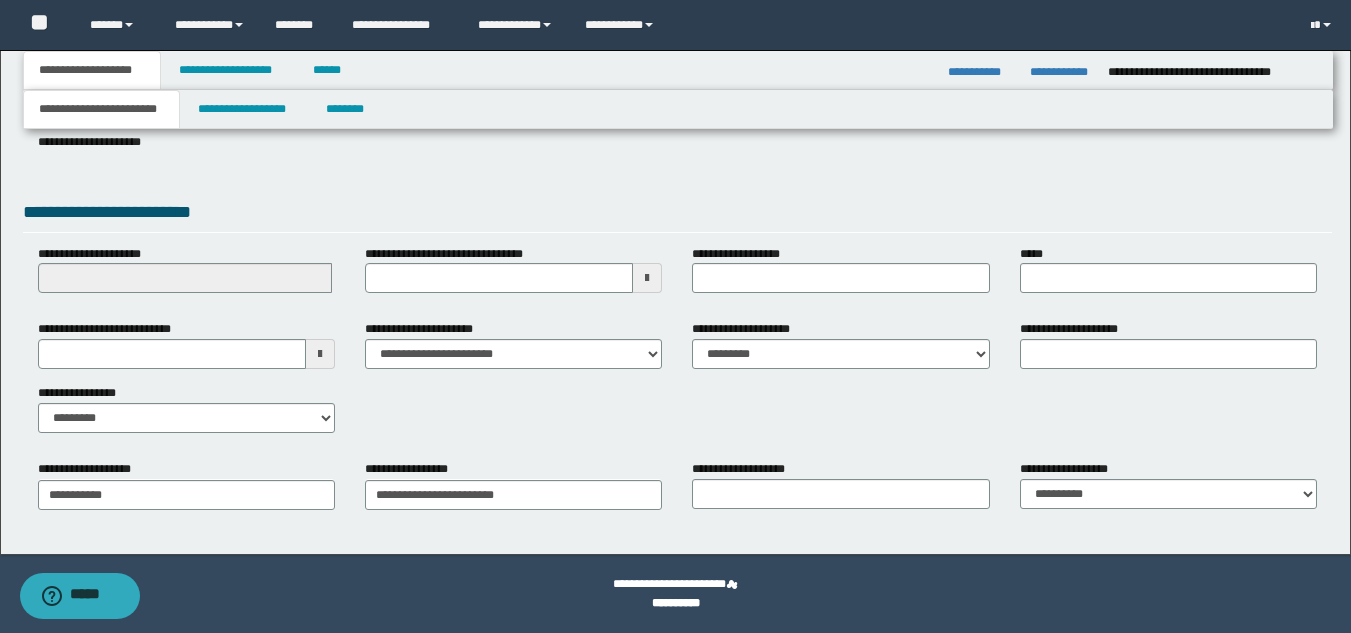 scroll, scrollTop: 315, scrollLeft: 0, axis: vertical 